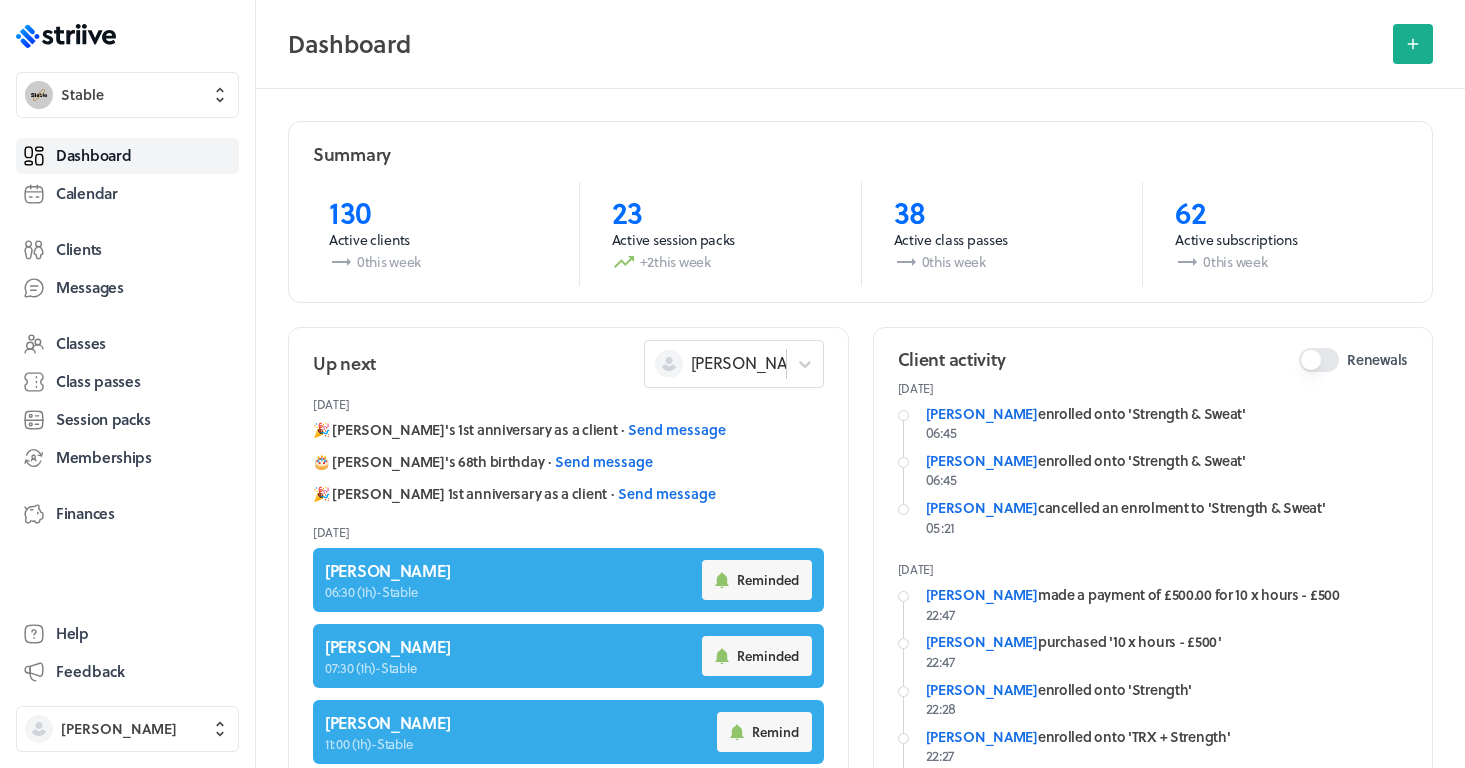 scroll, scrollTop: 0, scrollLeft: 0, axis: both 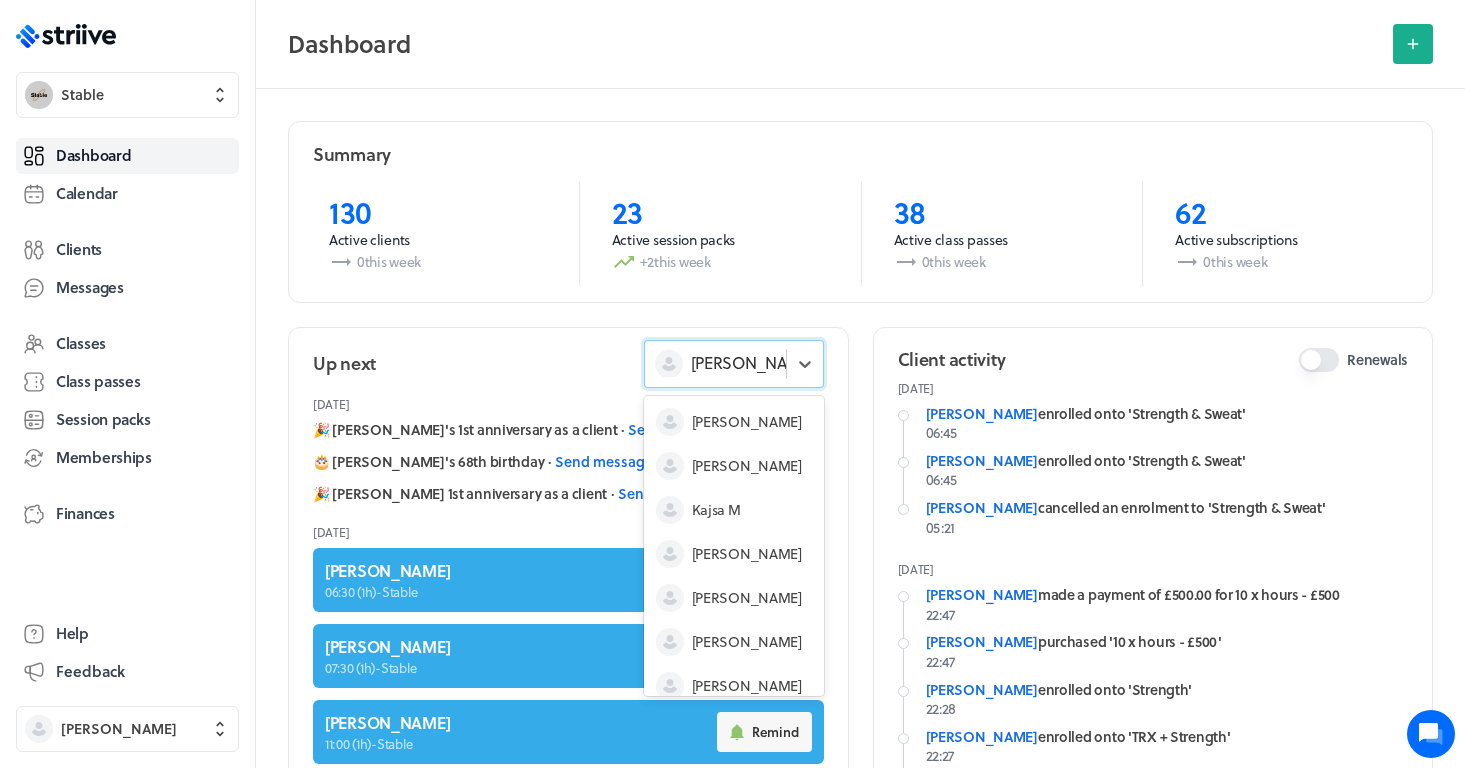 click on "[PERSON_NAME]" at bounding box center (721, 364) 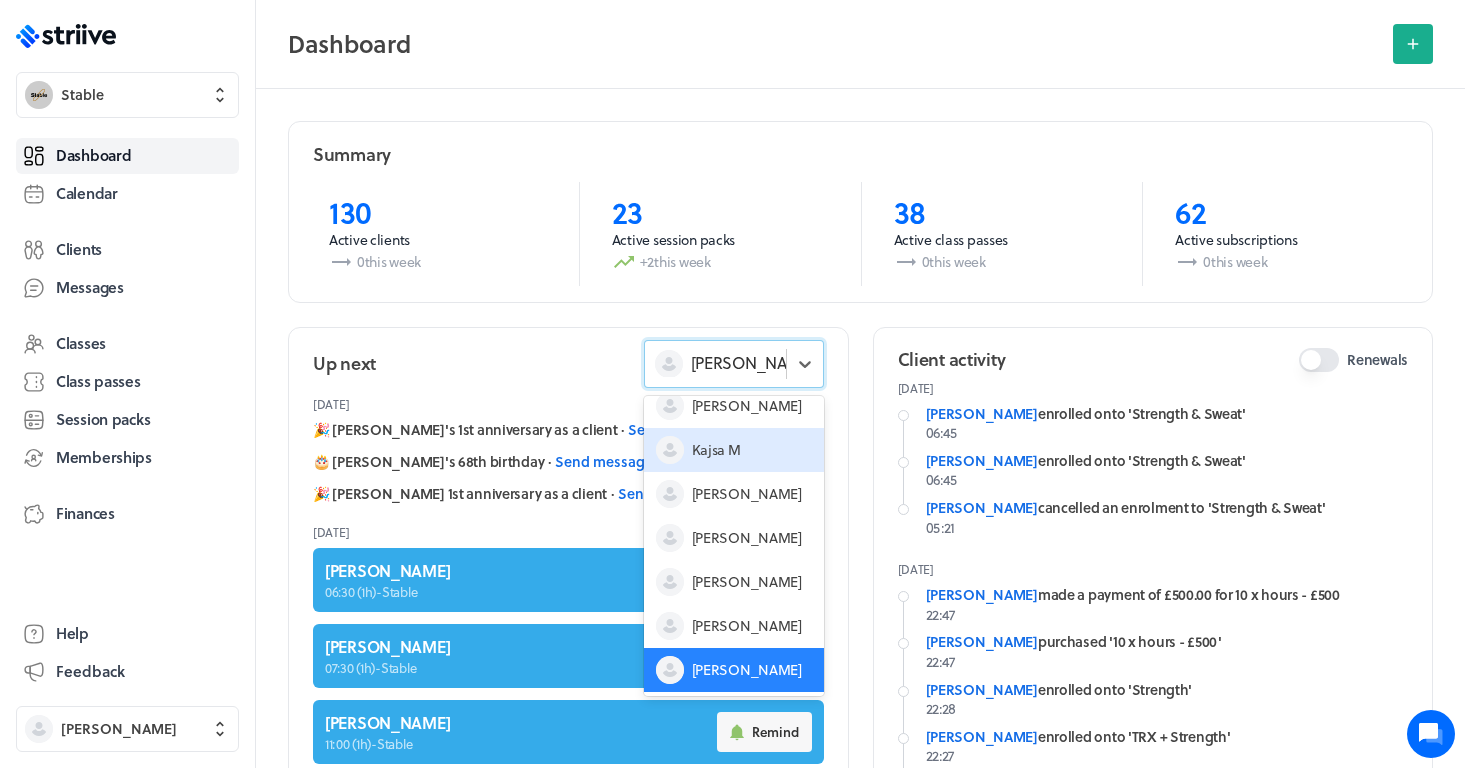 click on "Kajsa M" at bounding box center (716, 450) 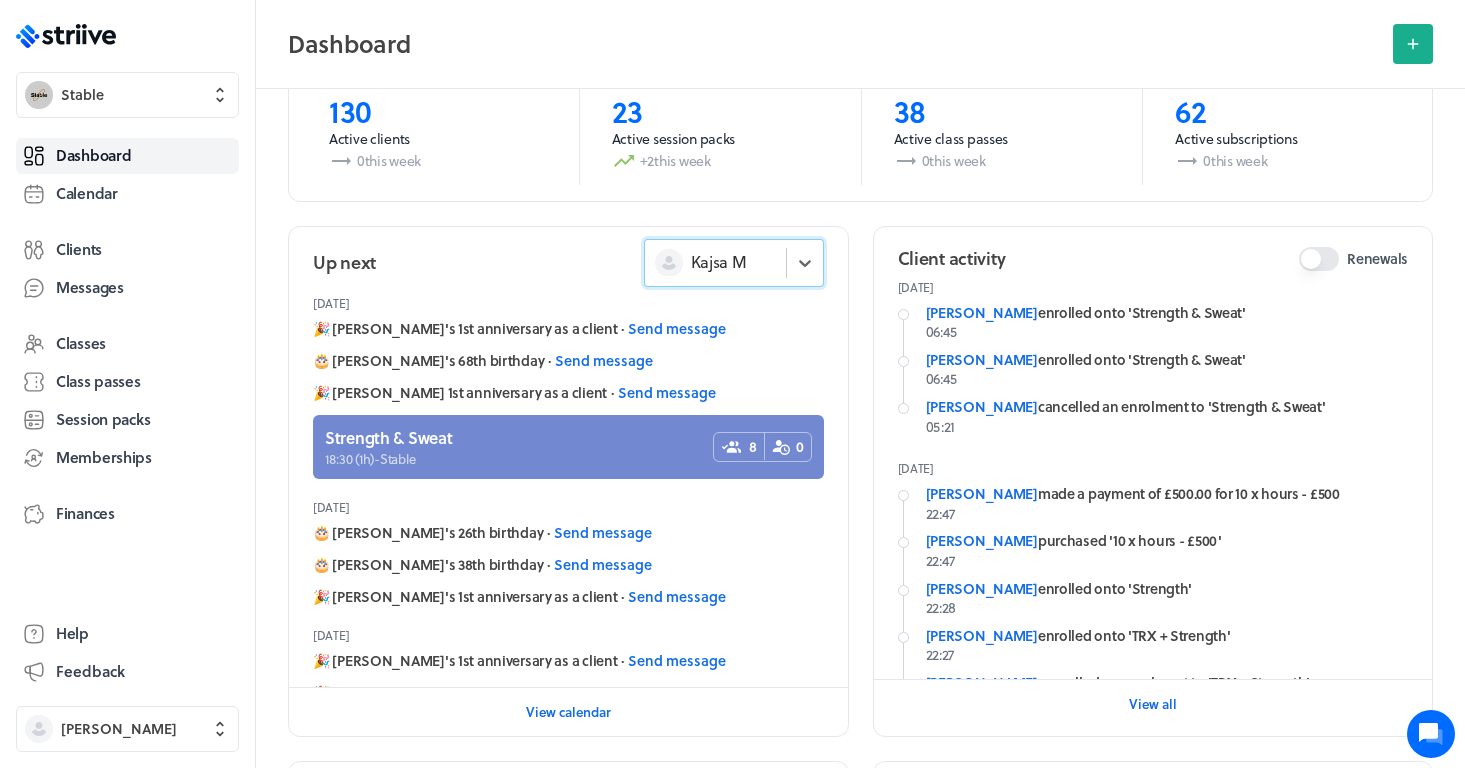 scroll, scrollTop: 151, scrollLeft: 0, axis: vertical 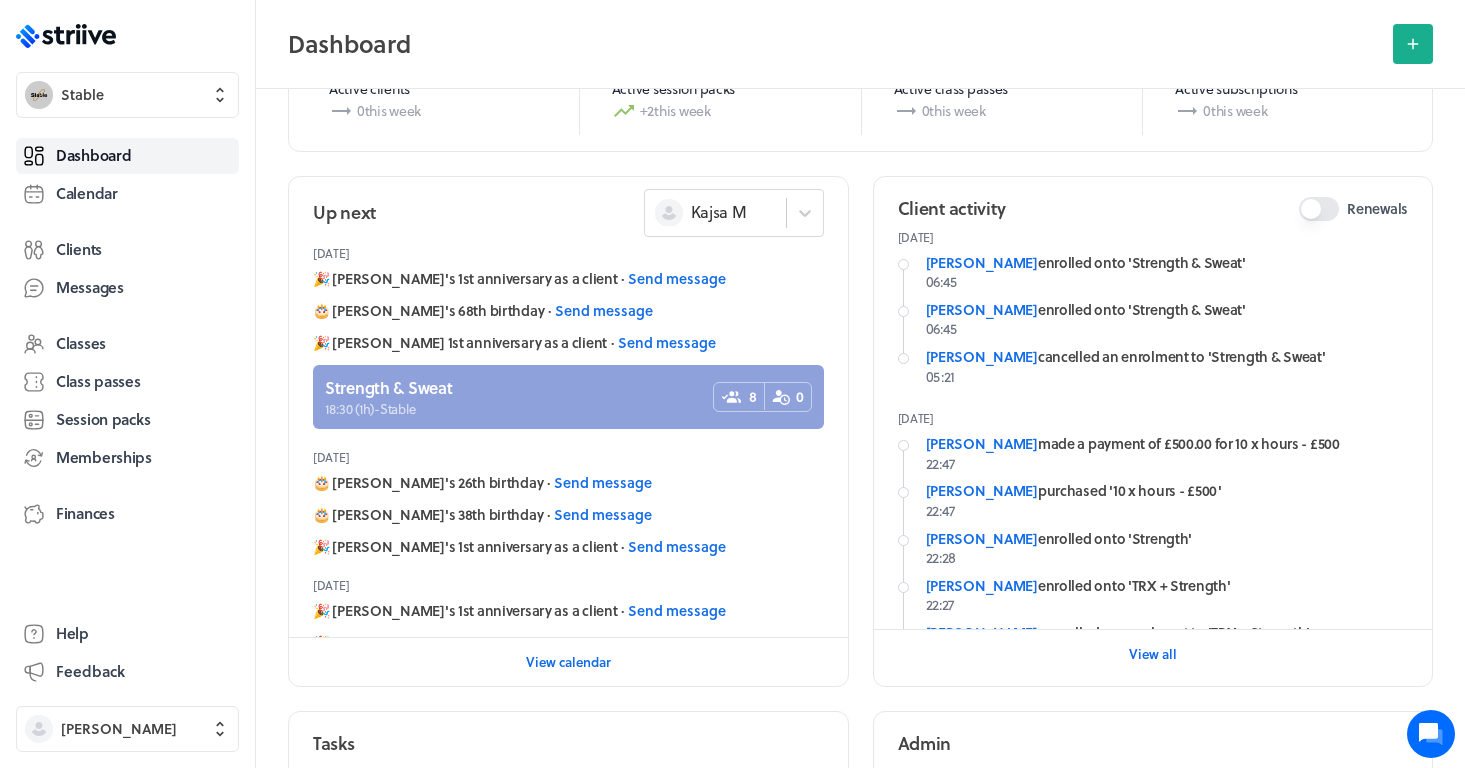 click at bounding box center (568, 397) 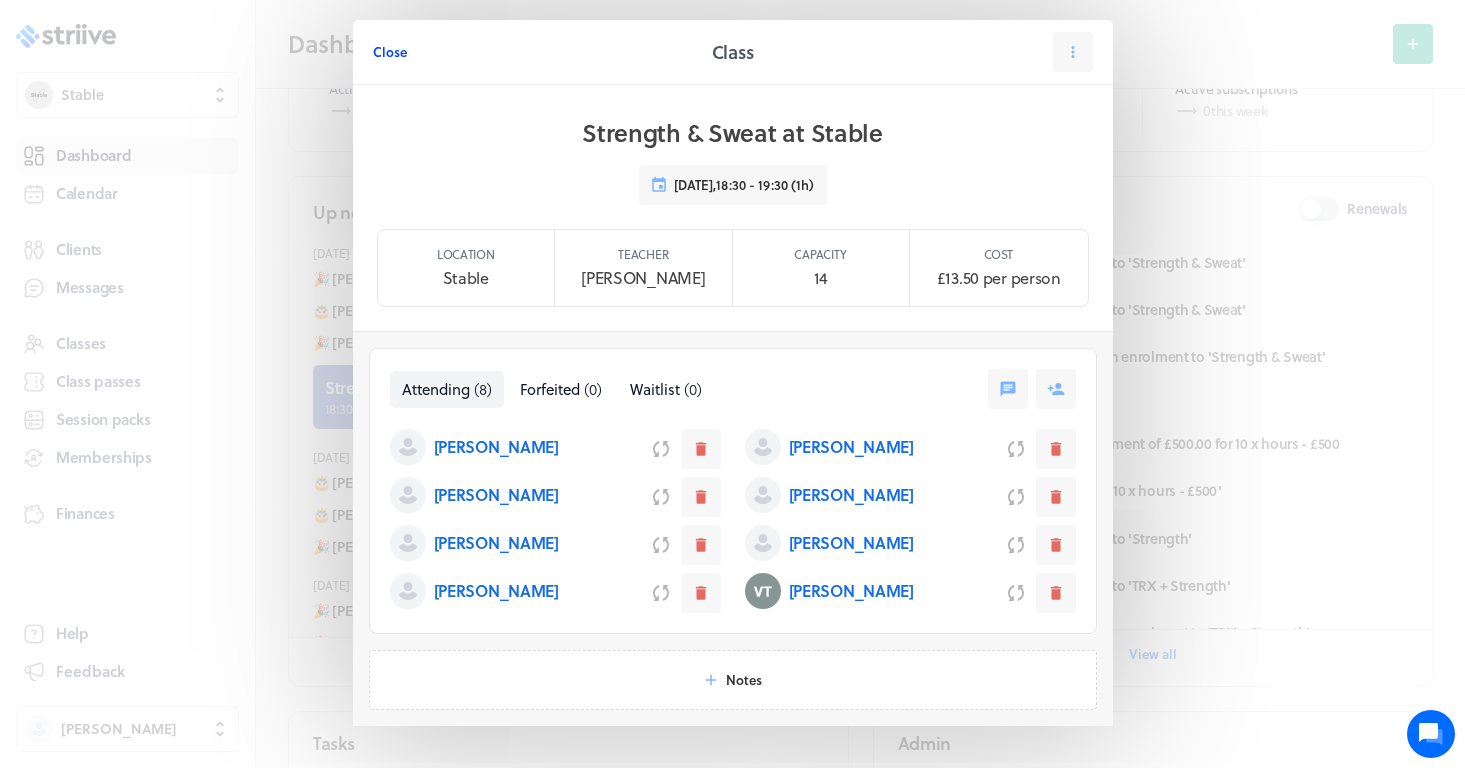 click on "Close" at bounding box center (390, 52) 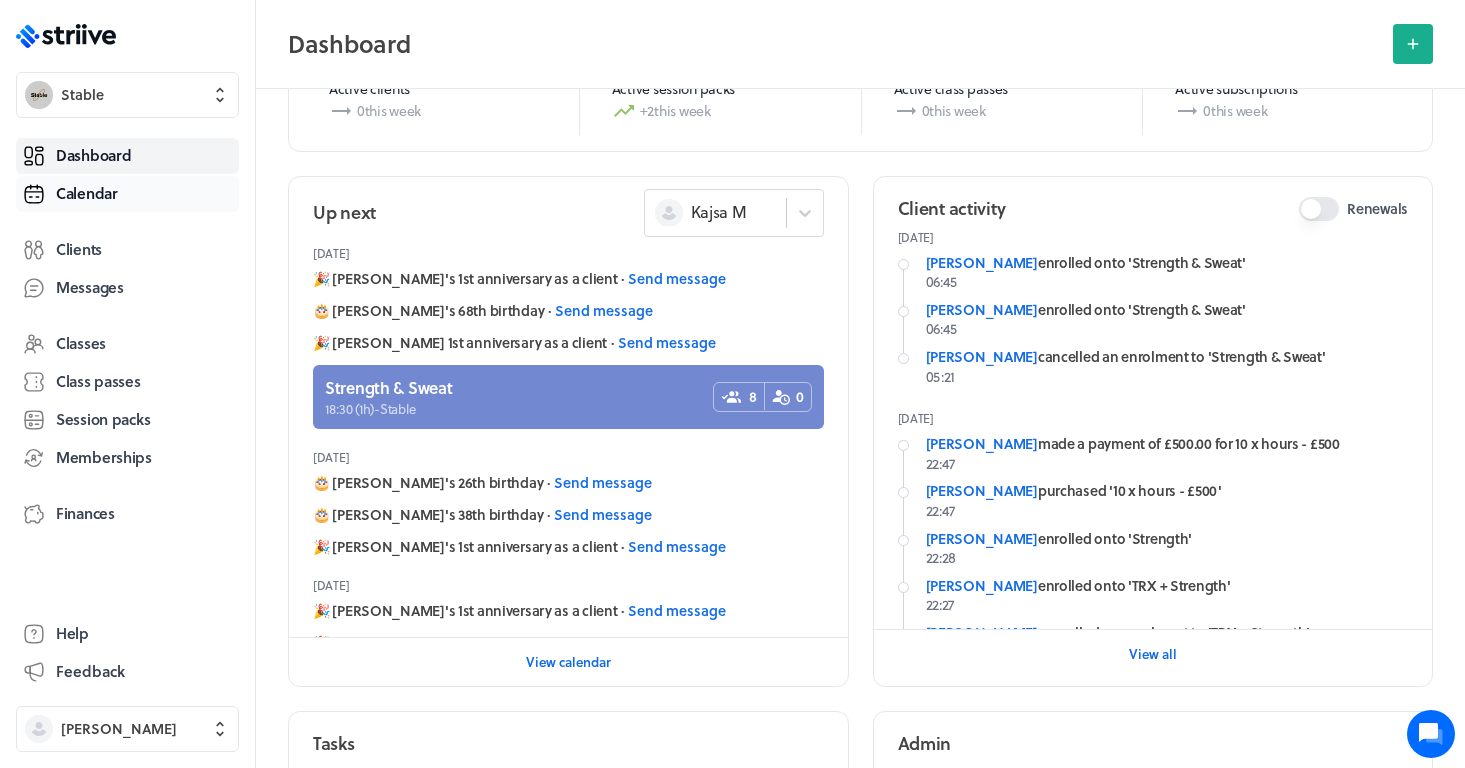 click on "Calendar" at bounding box center [127, 194] 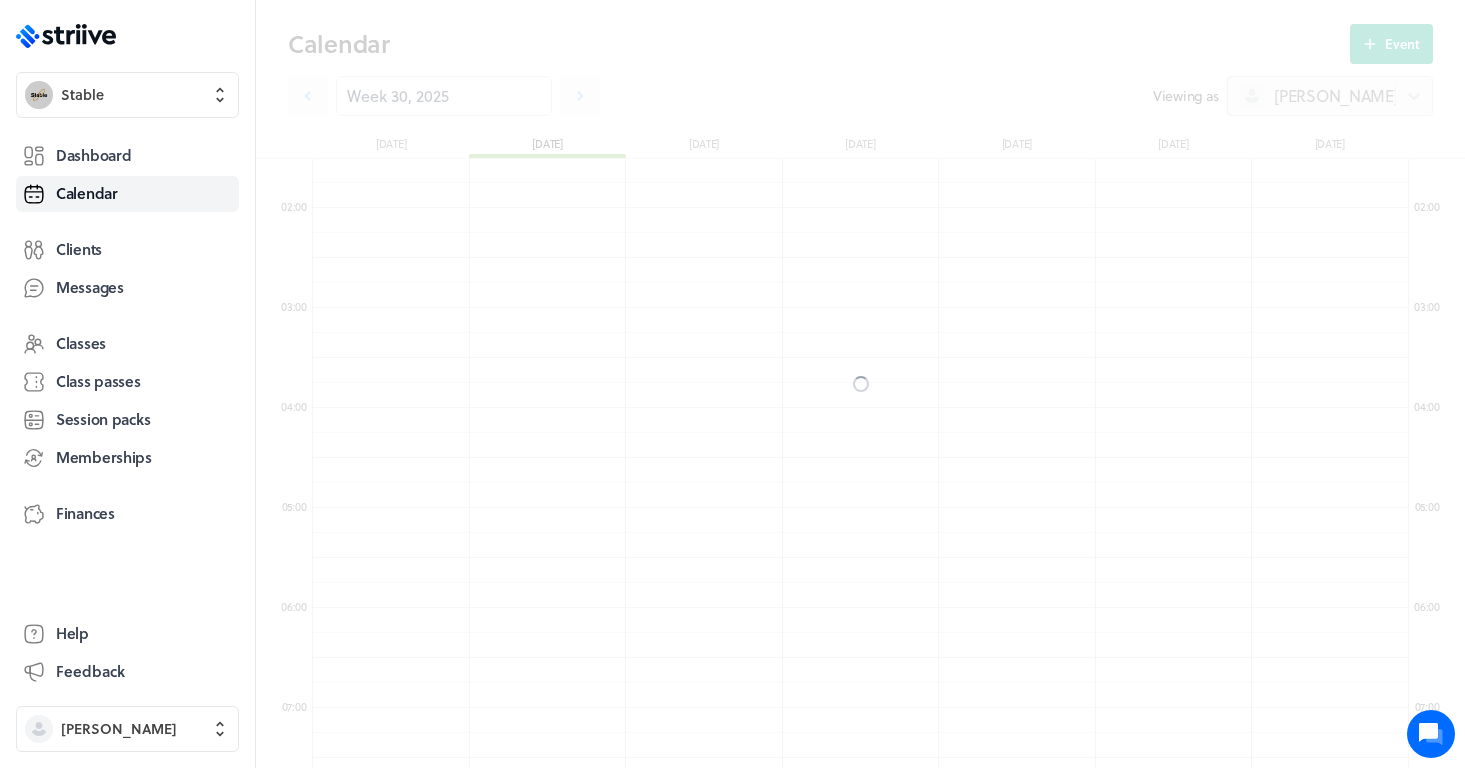 scroll, scrollTop: 600, scrollLeft: 0, axis: vertical 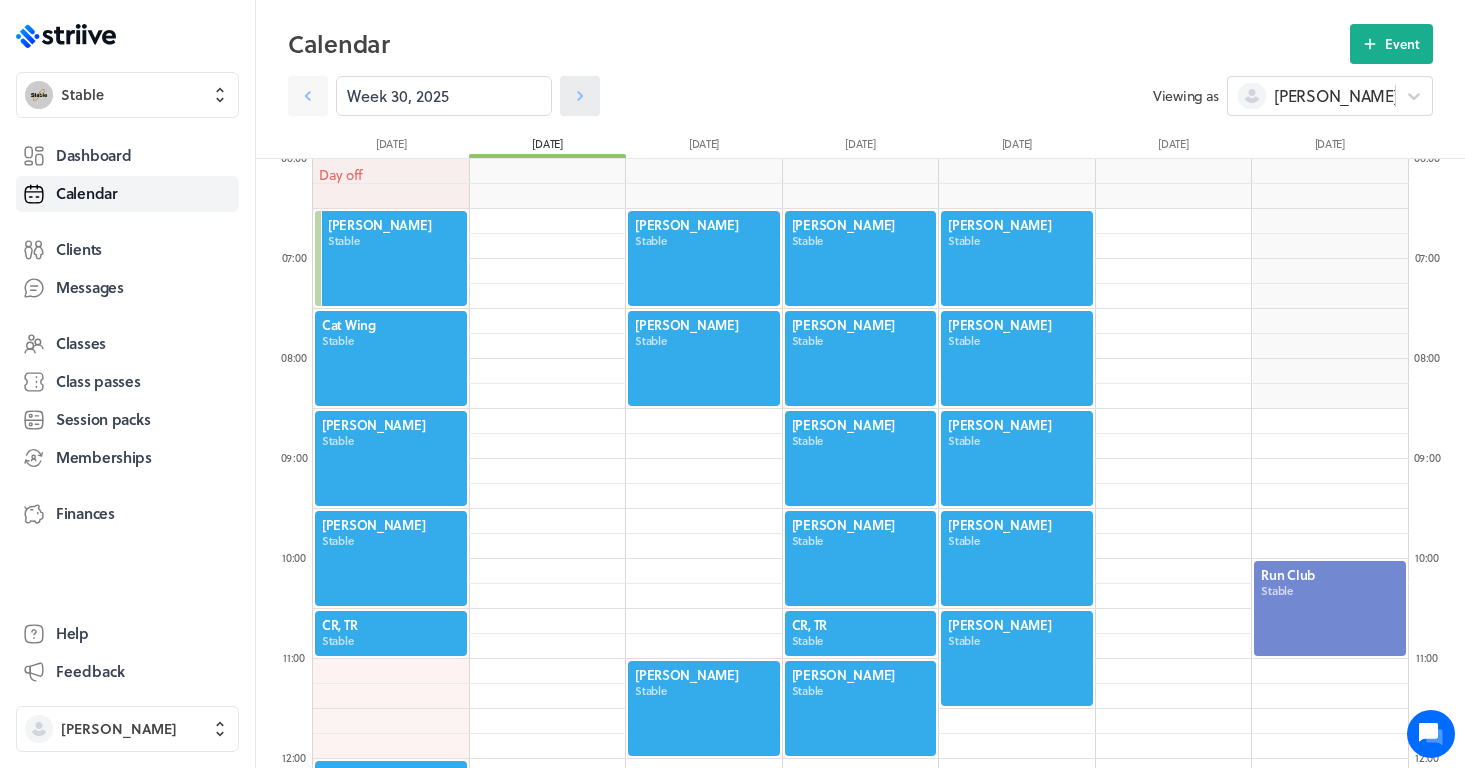 click 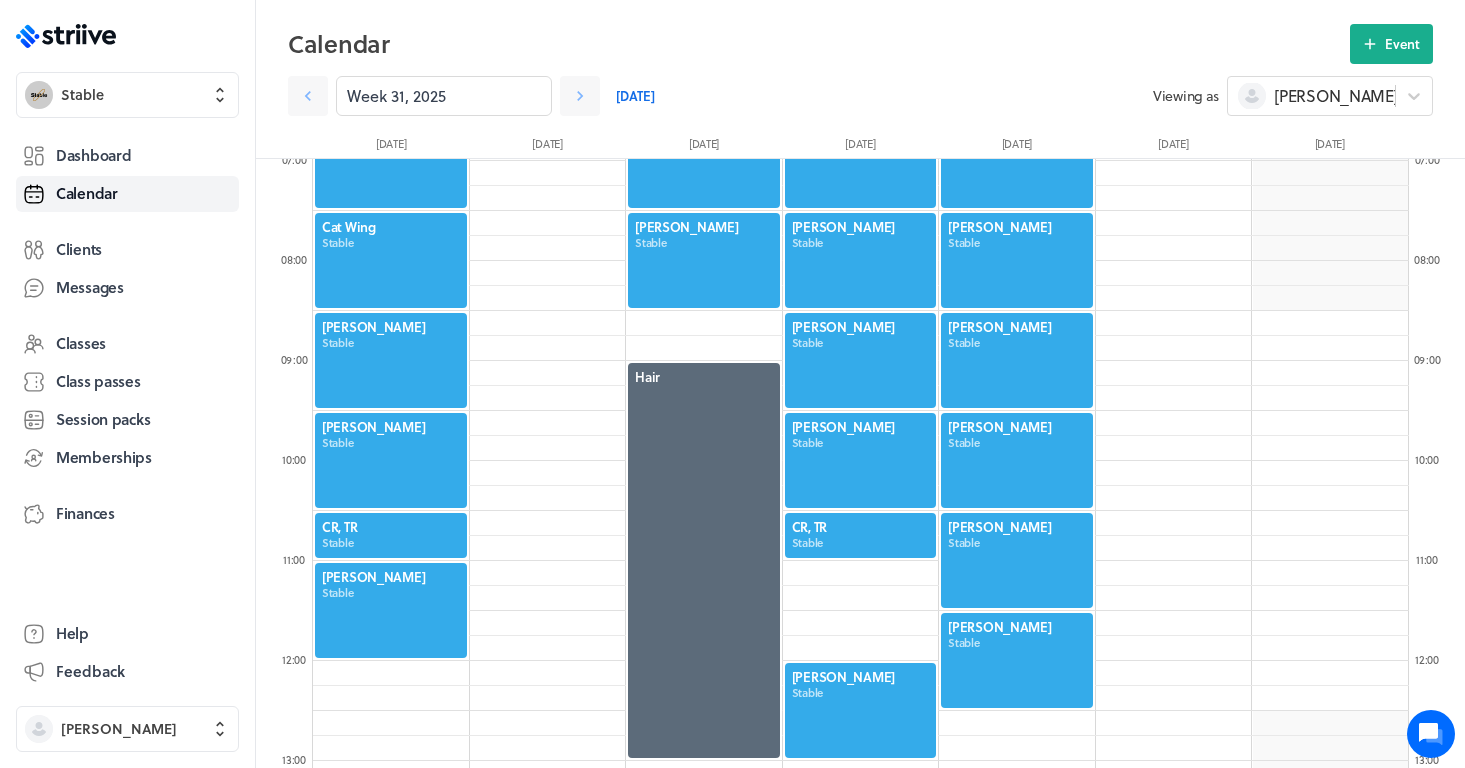 scroll, scrollTop: 701, scrollLeft: 0, axis: vertical 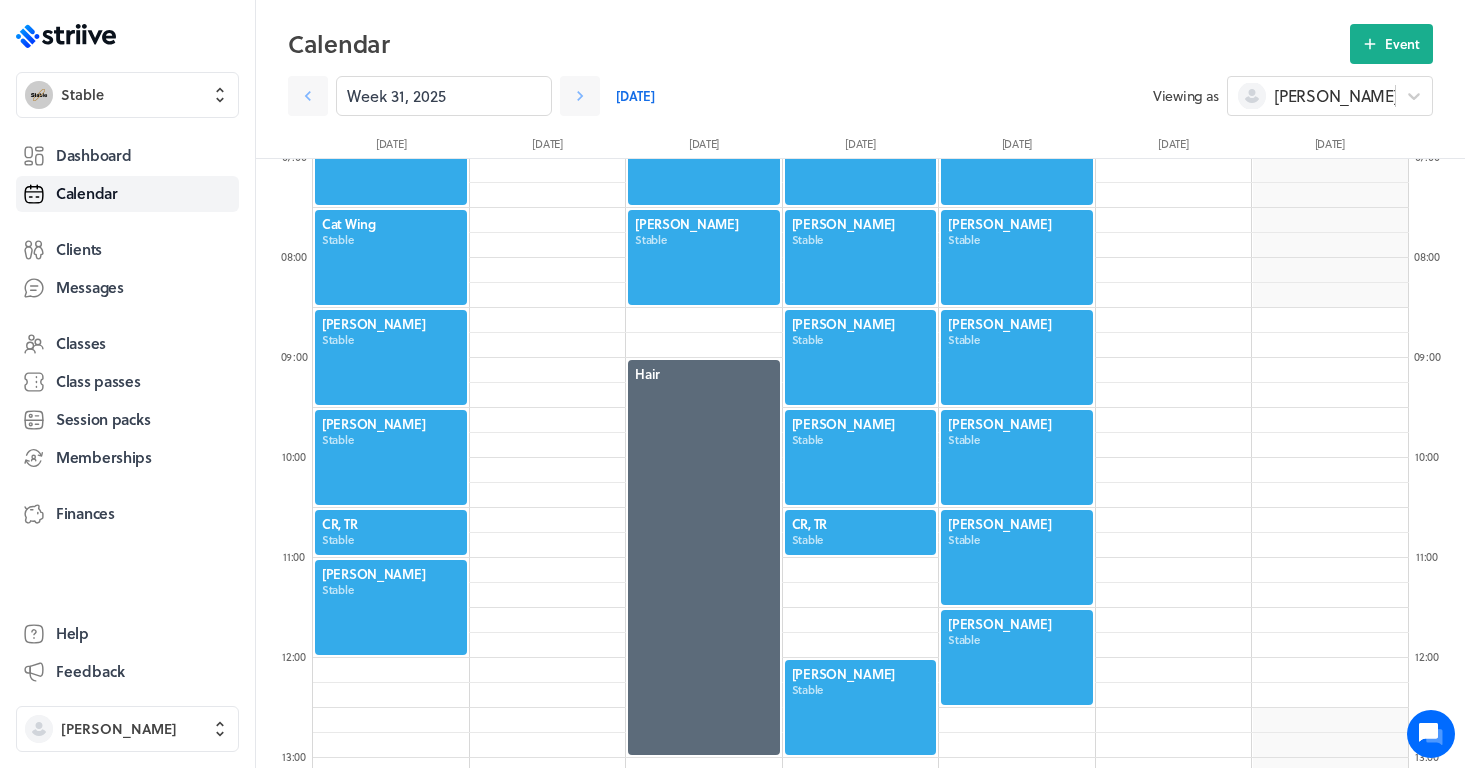 click at bounding box center (1017, 657) 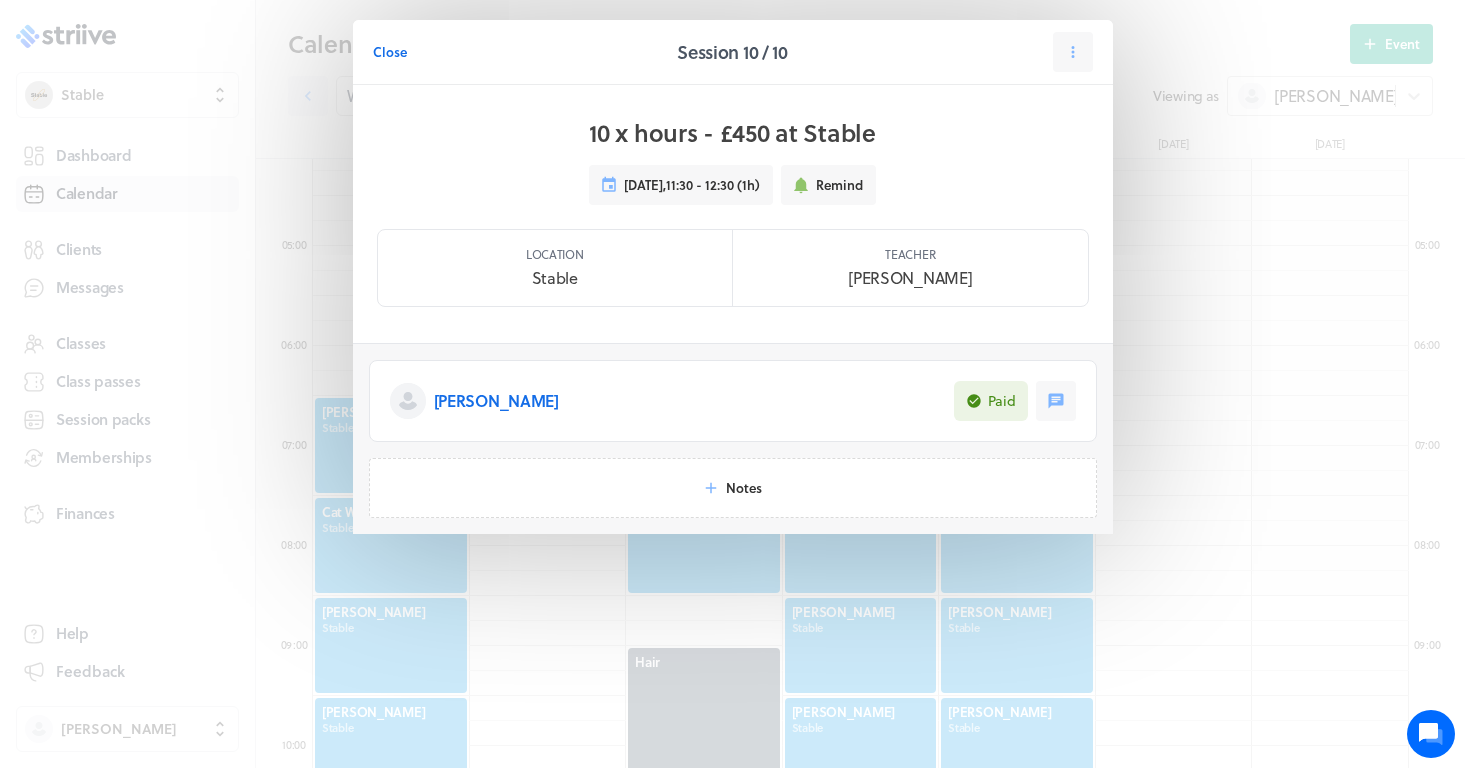 scroll, scrollTop: 397, scrollLeft: 0, axis: vertical 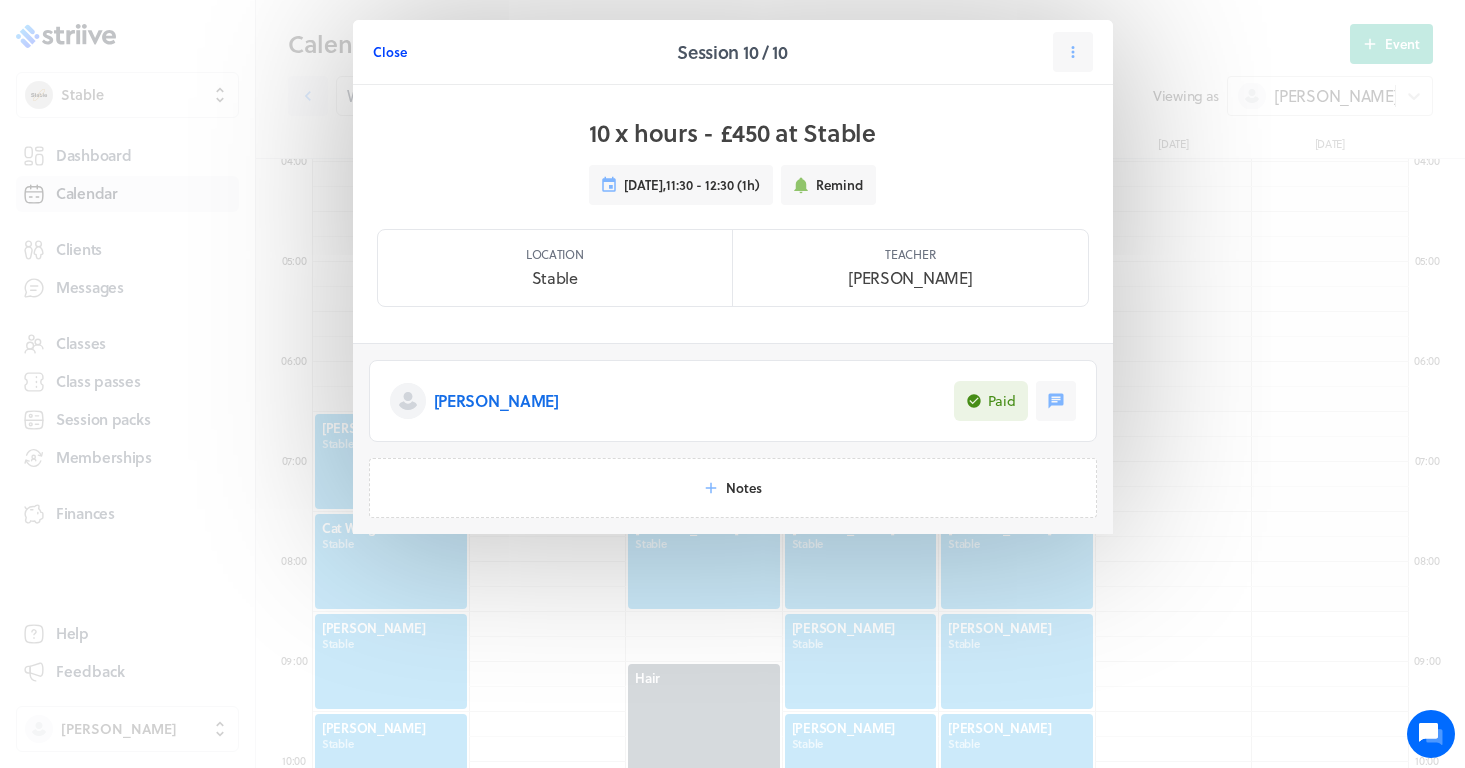 click on "Close" at bounding box center (390, 52) 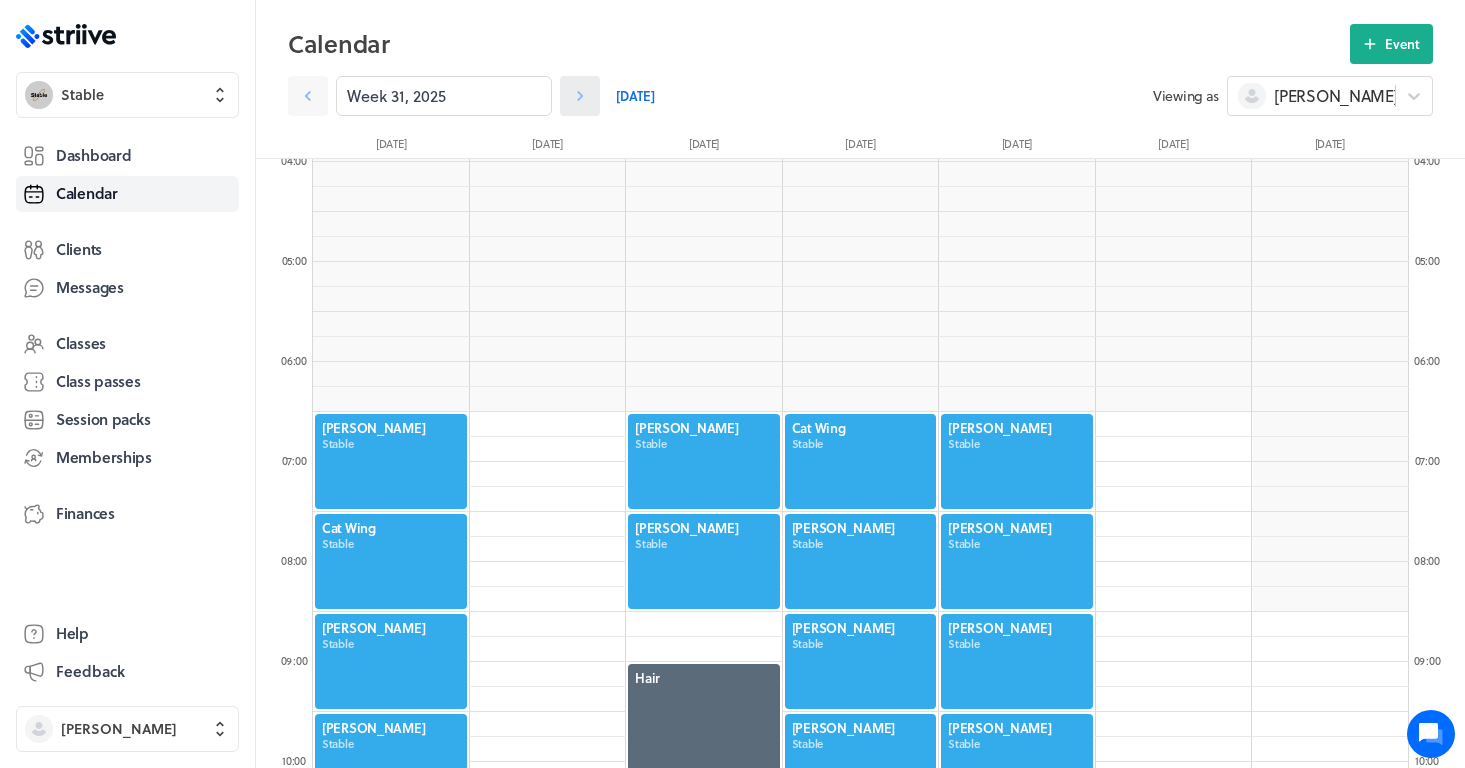 click 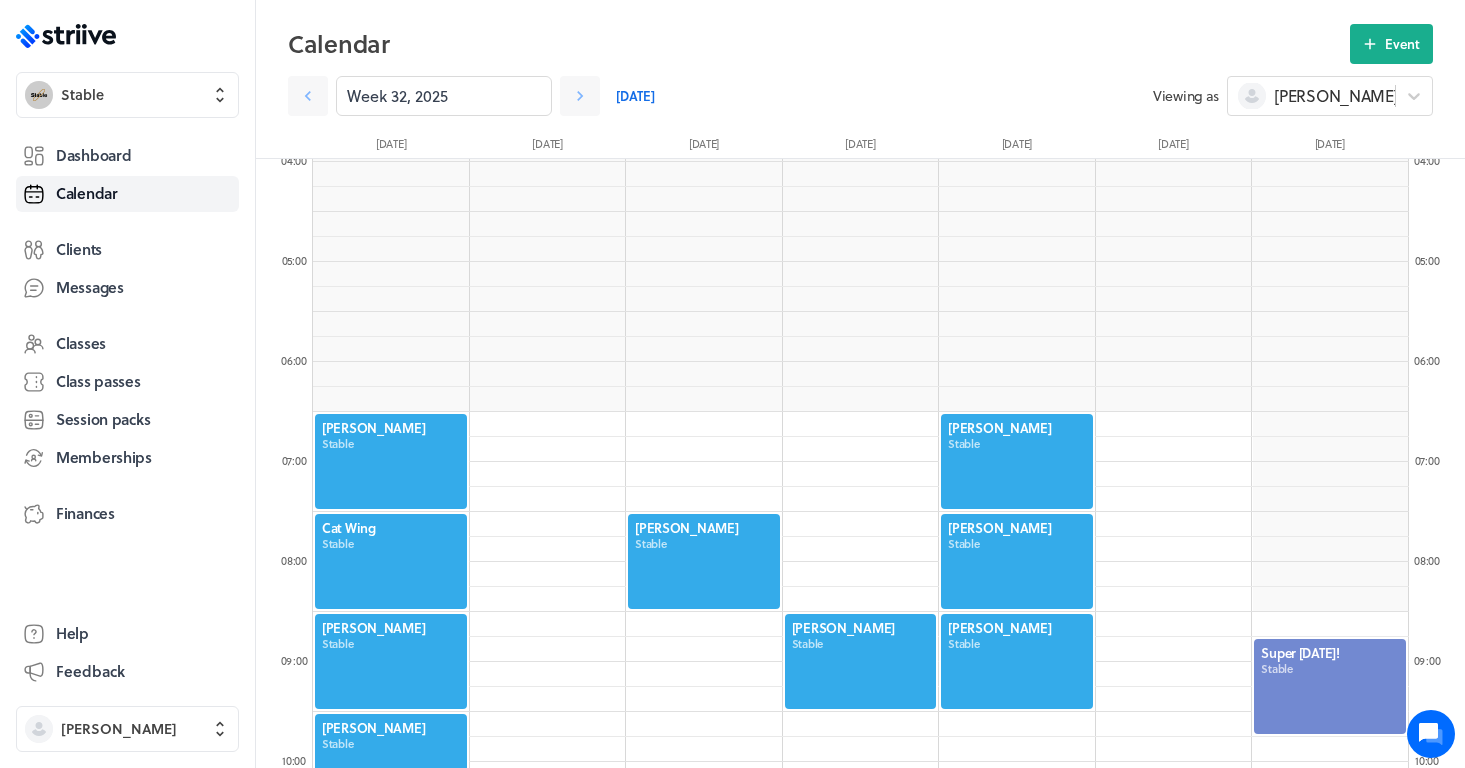 scroll, scrollTop: 771, scrollLeft: 0, axis: vertical 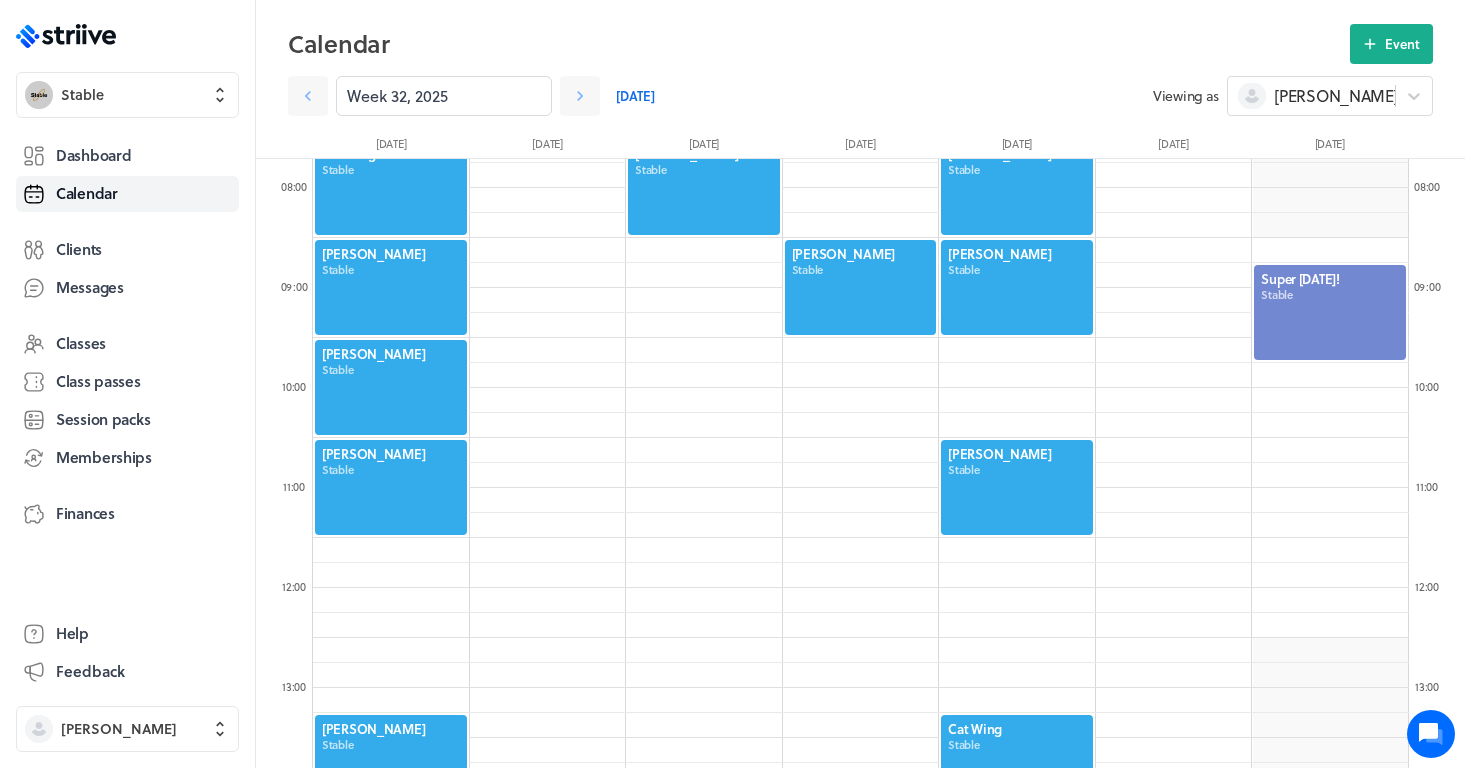 click at bounding box center [391, 487] 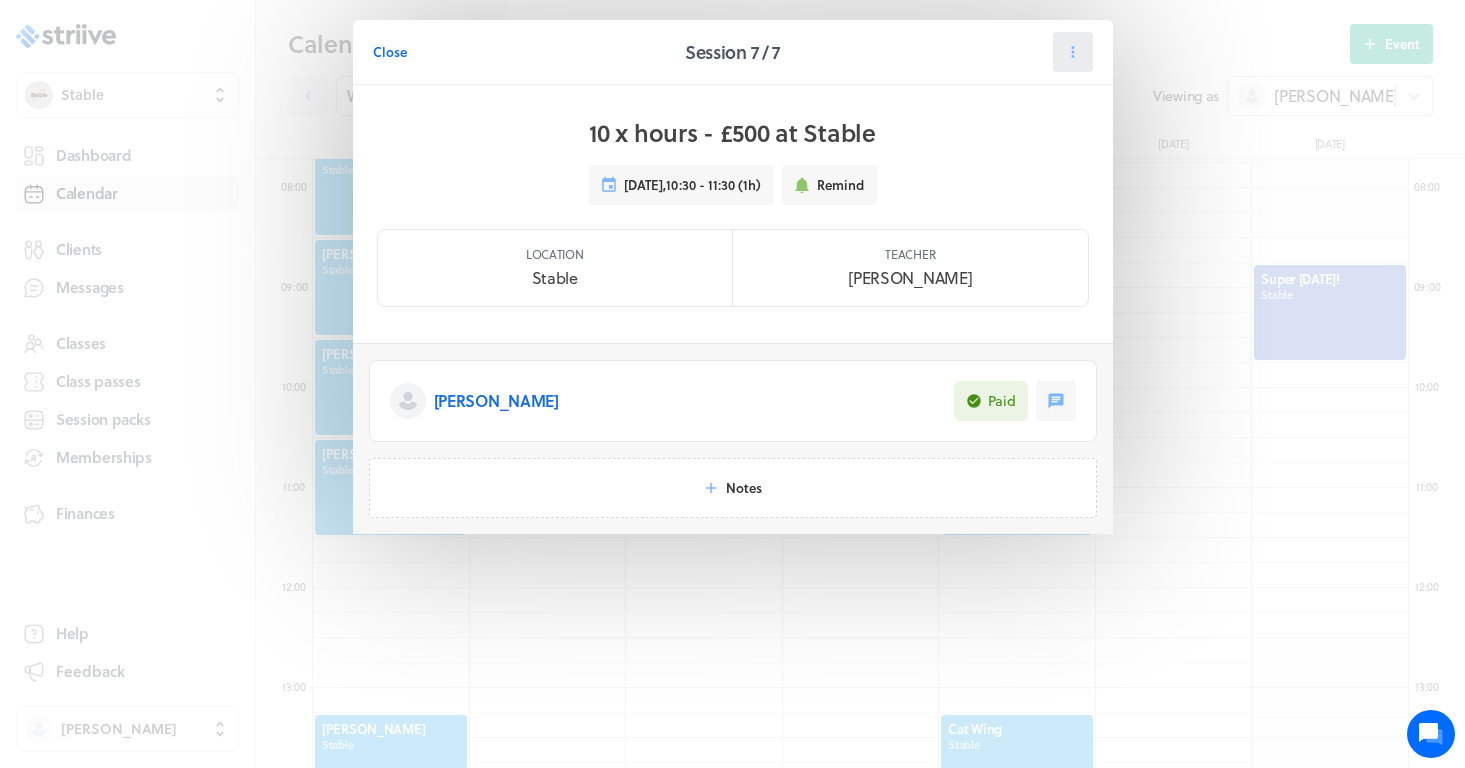 click 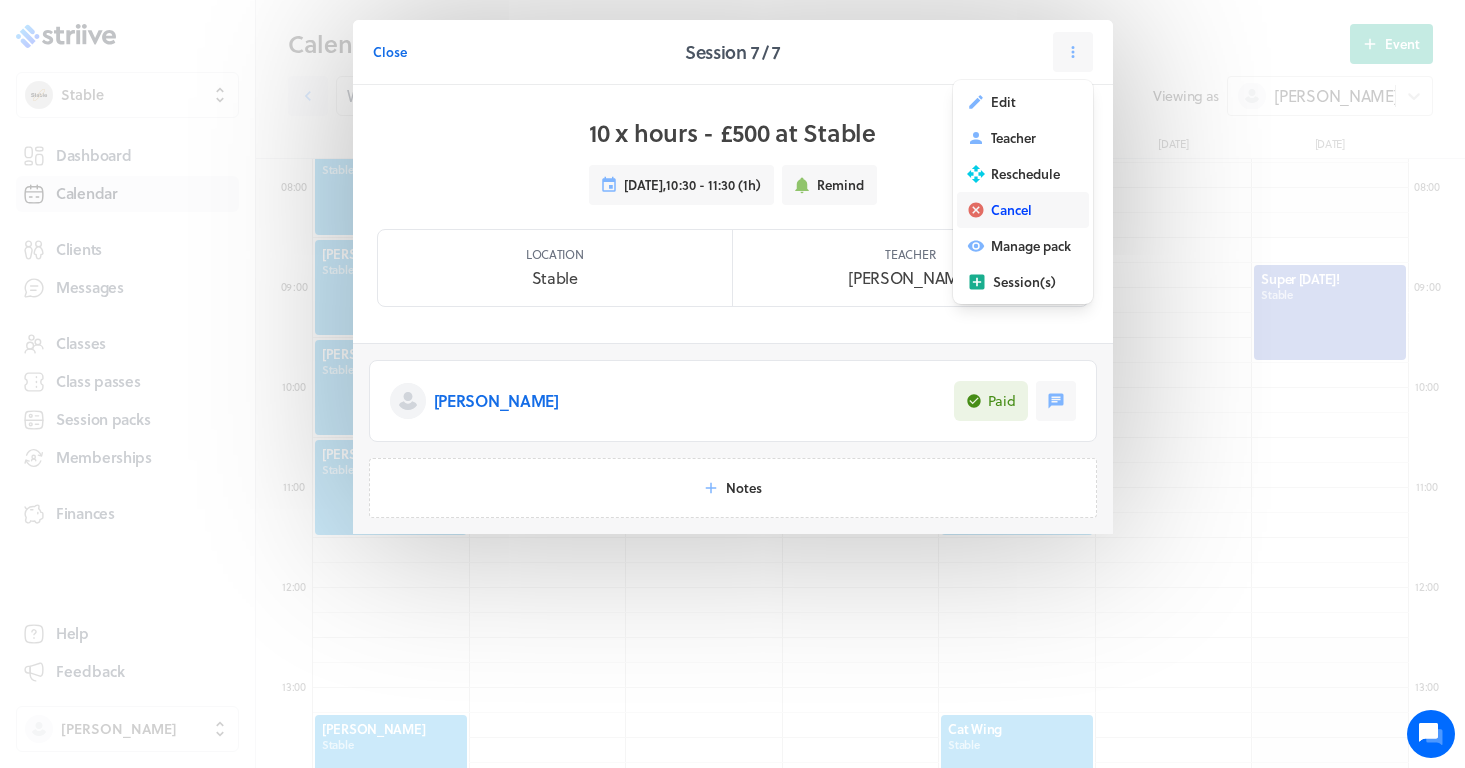 click on "Cancel" at bounding box center [1011, 210] 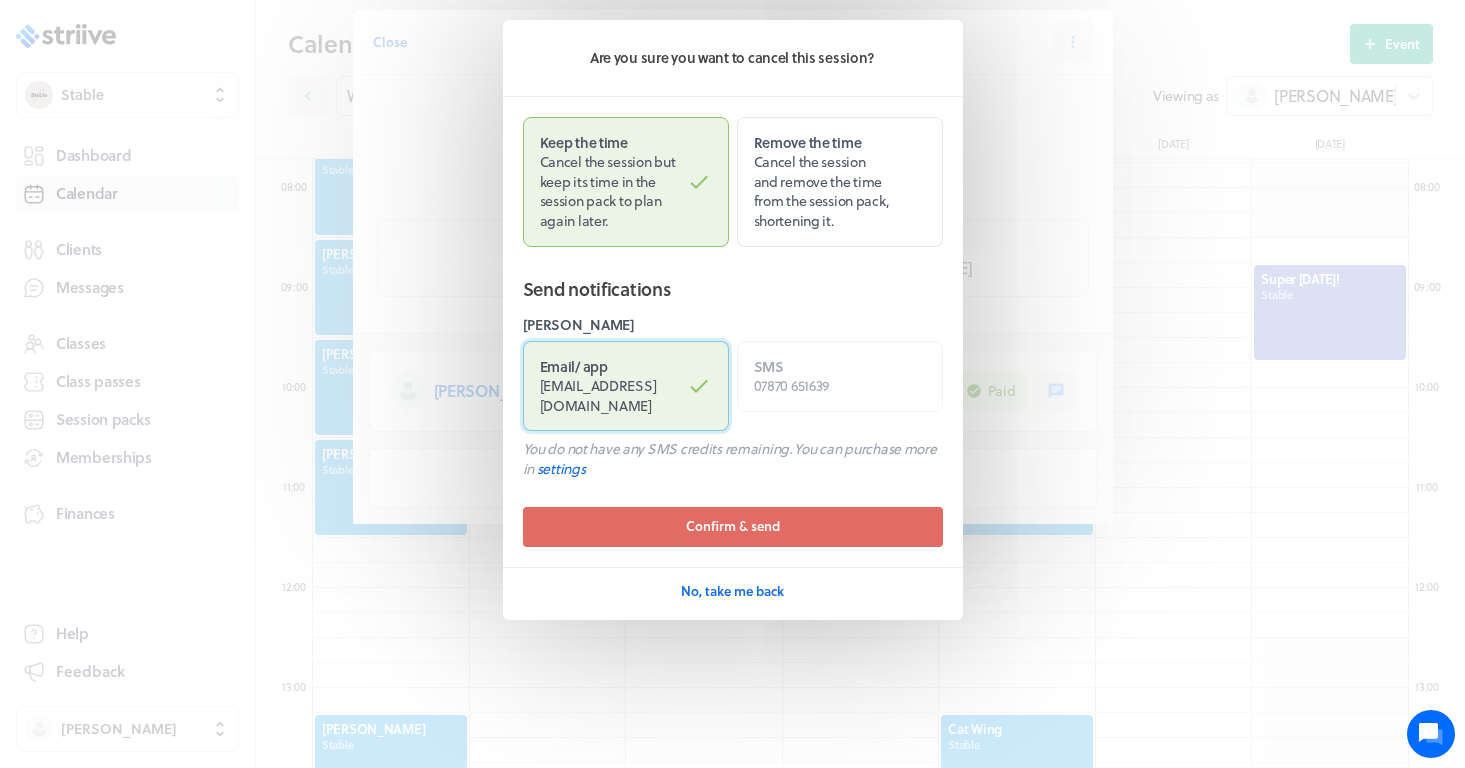 click on "[EMAIL_ADDRESS][DOMAIN_NAME]" at bounding box center (598, 395) 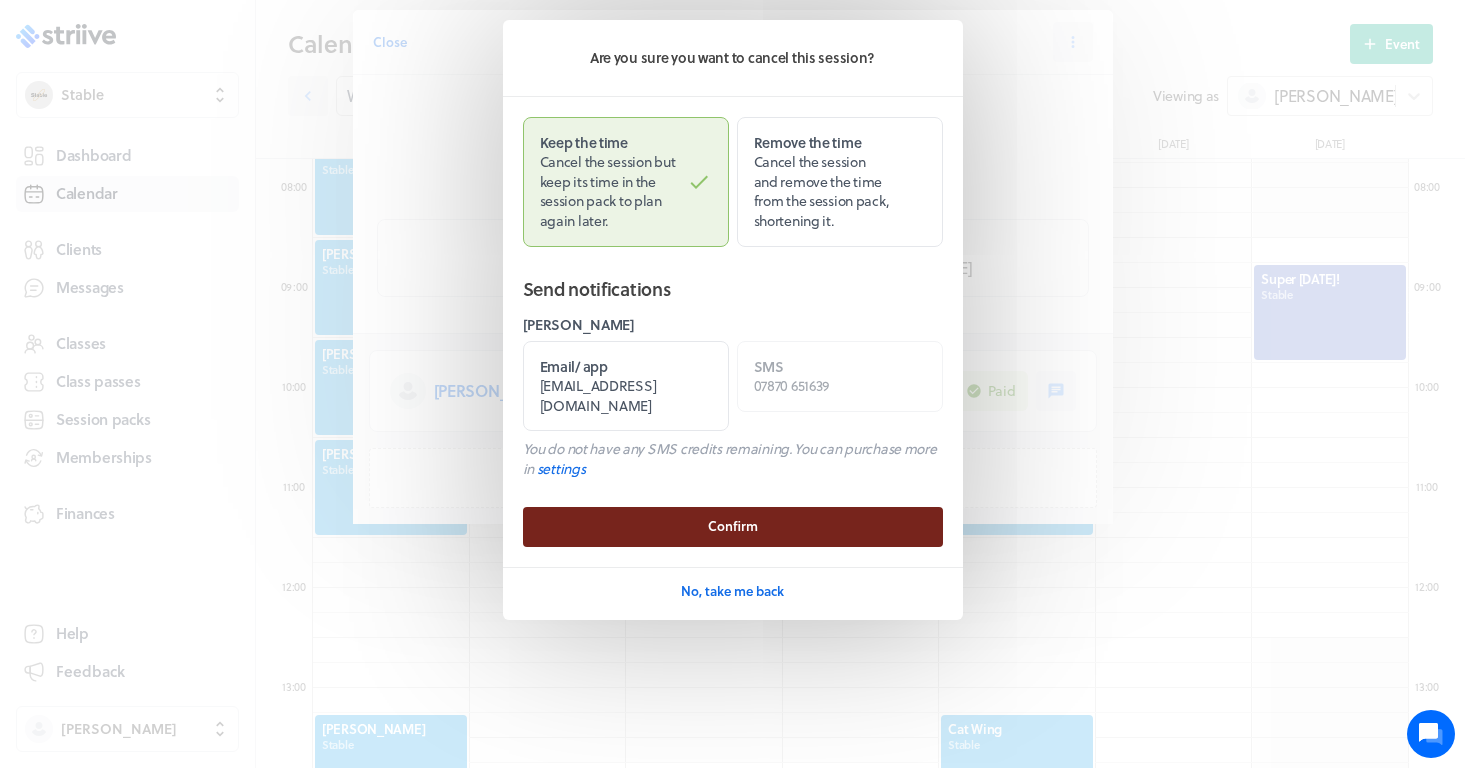 click on "Confirm" at bounding box center (733, 526) 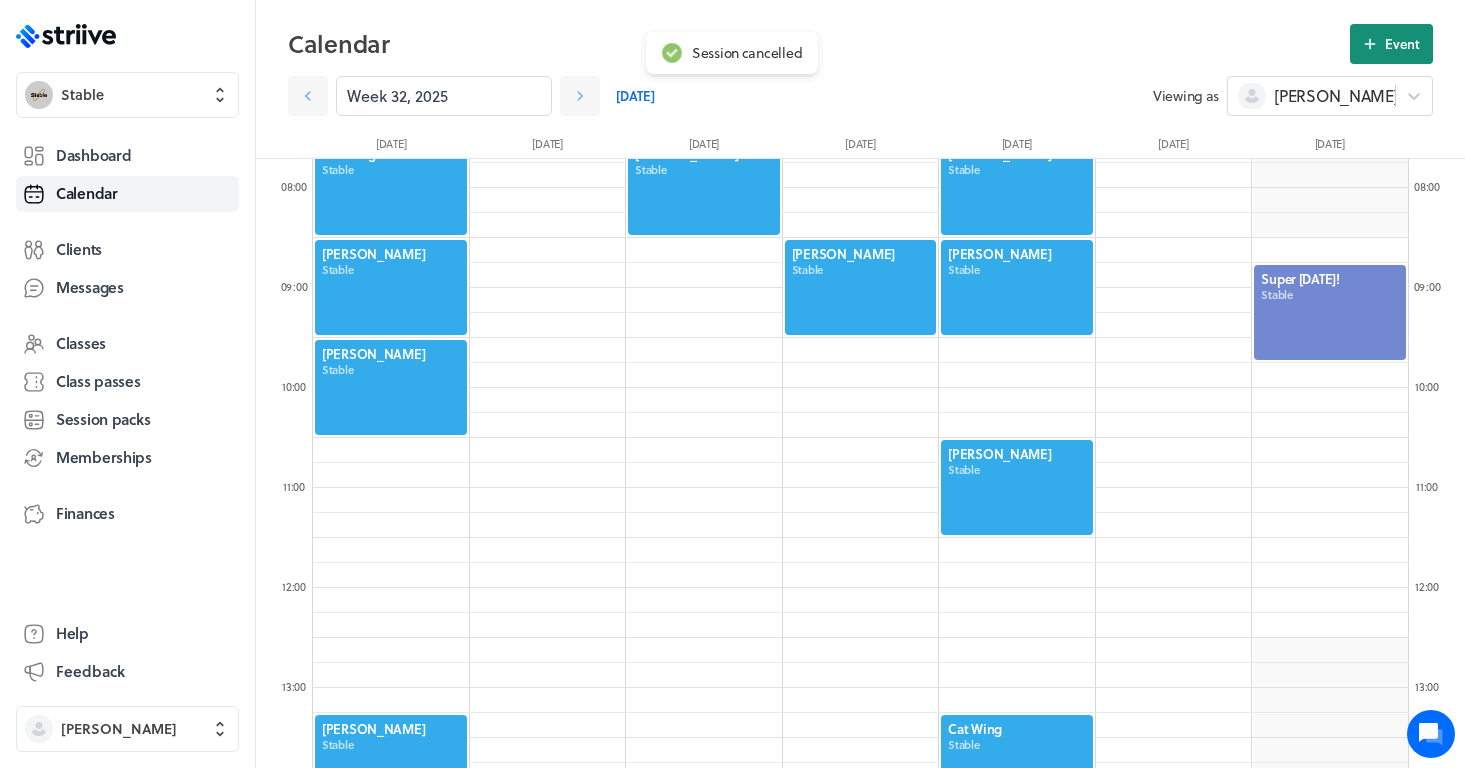 click on "Event" at bounding box center (1402, 44) 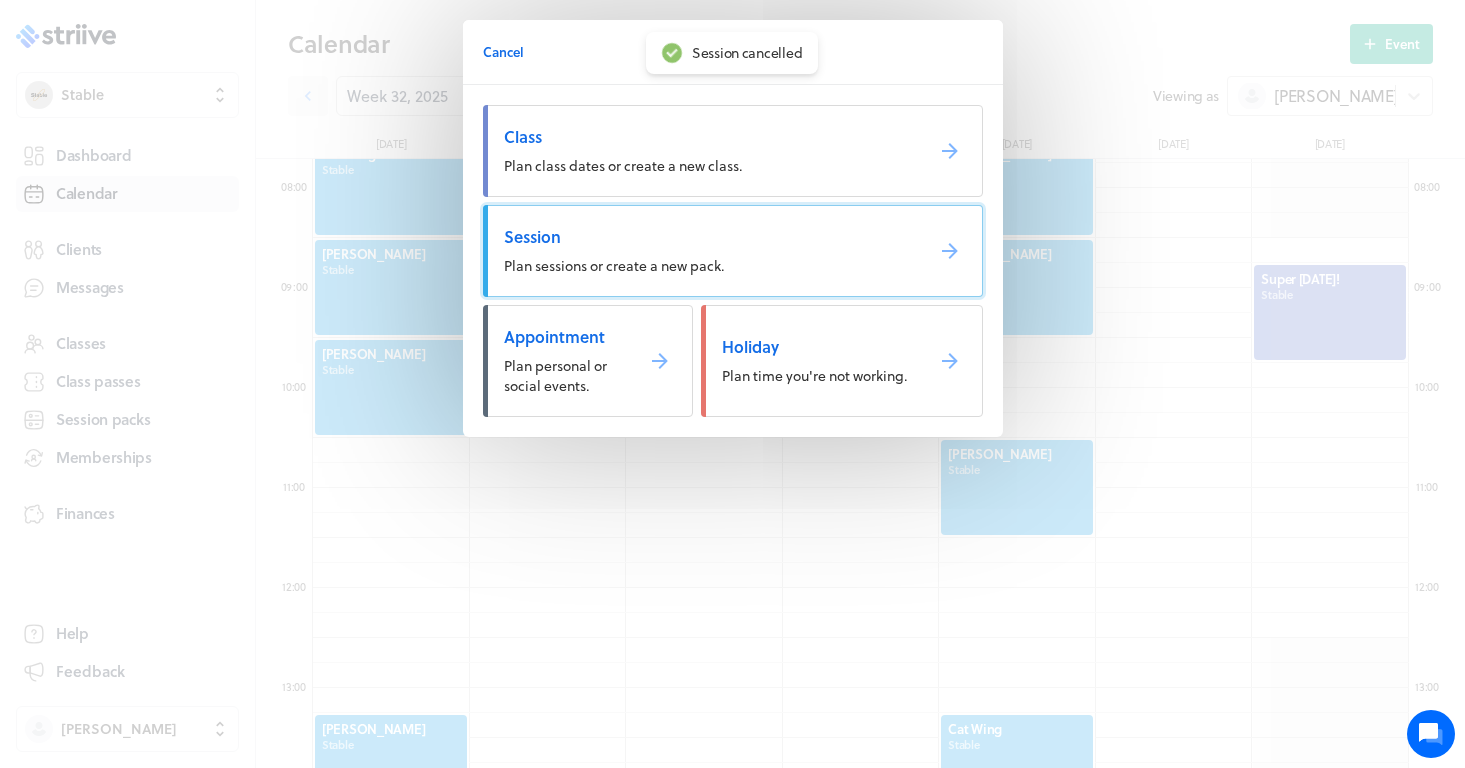 click on "Session Plan sessions or create a new pack." at bounding box center [733, 251] 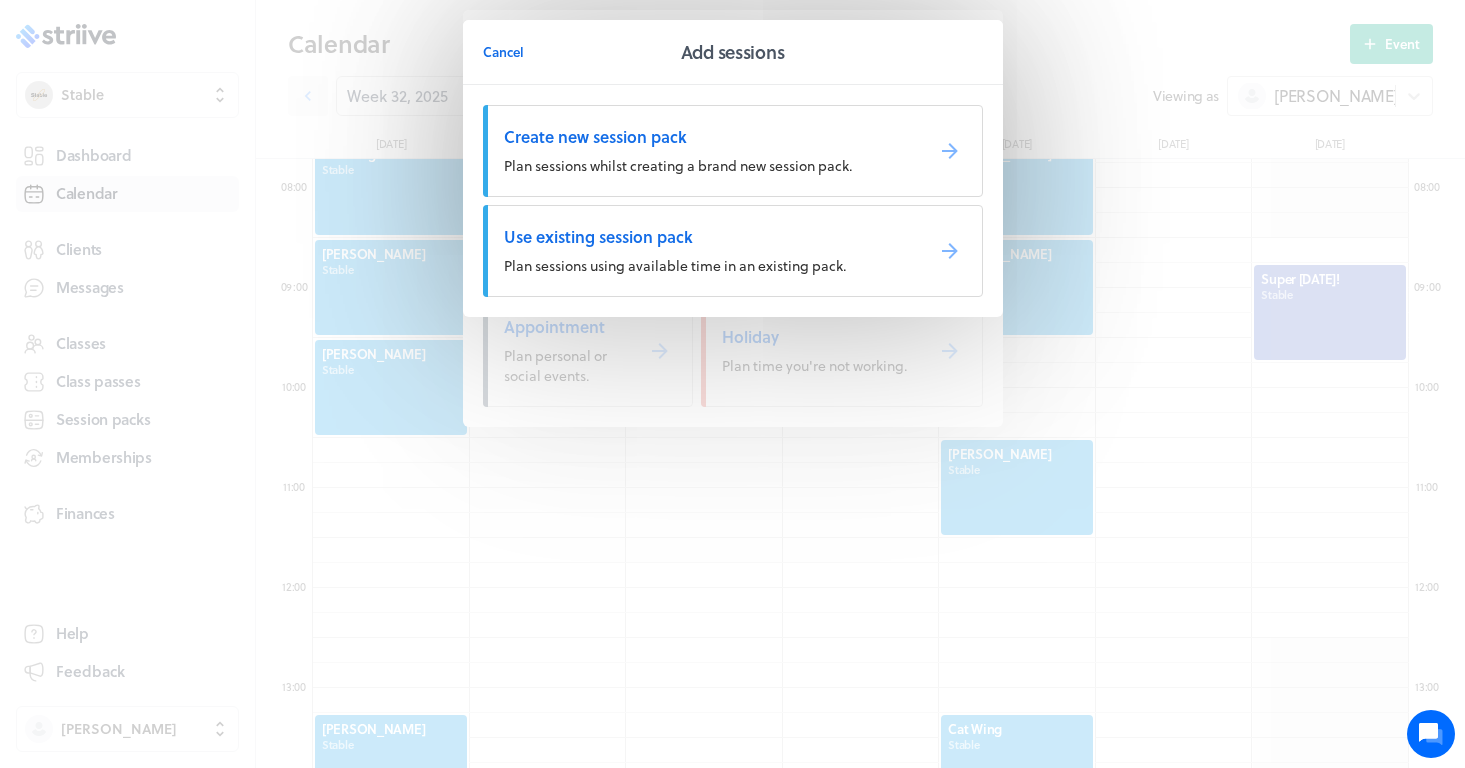 click on "Plan sessions using available time in an existing pack." at bounding box center [675, 265] 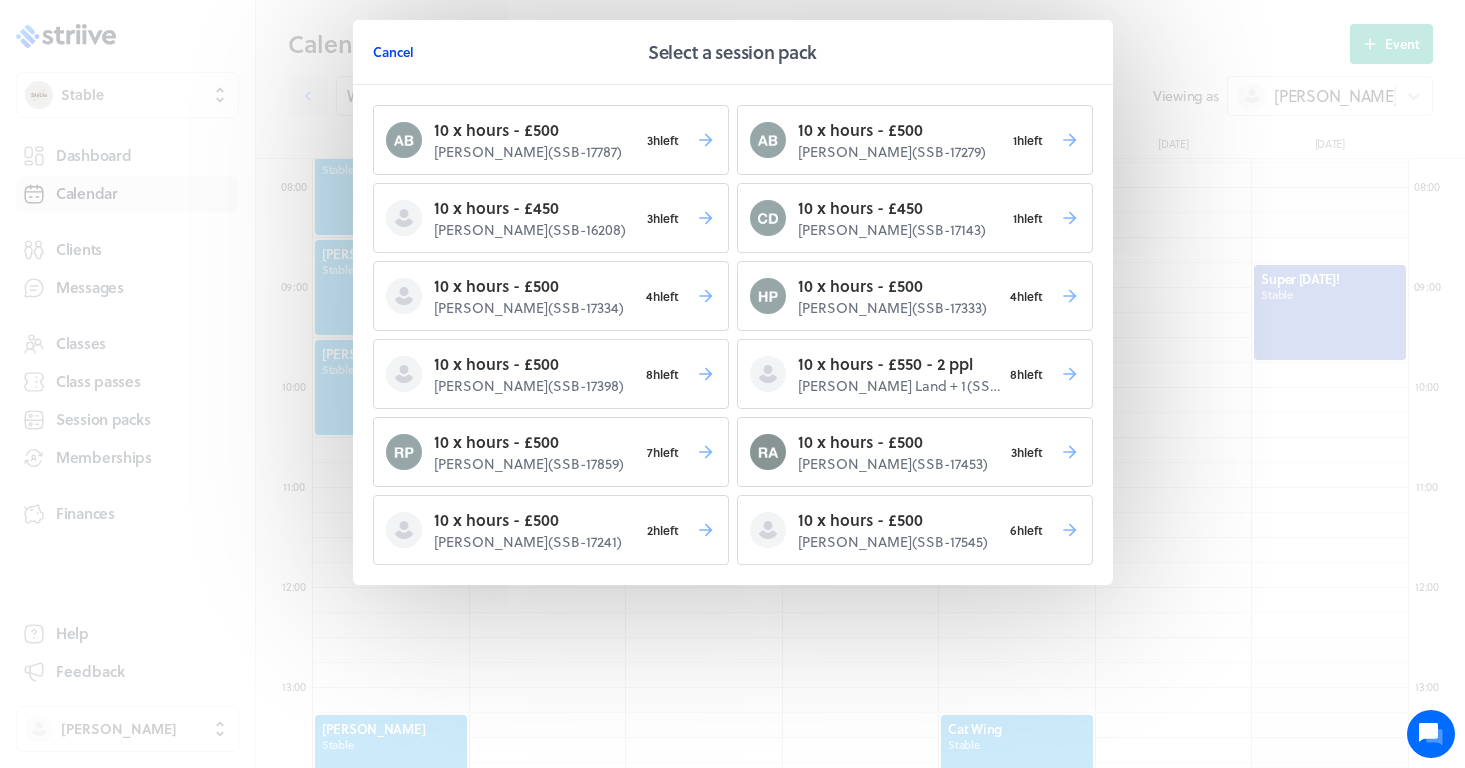 click on "Cancel" at bounding box center (393, 52) 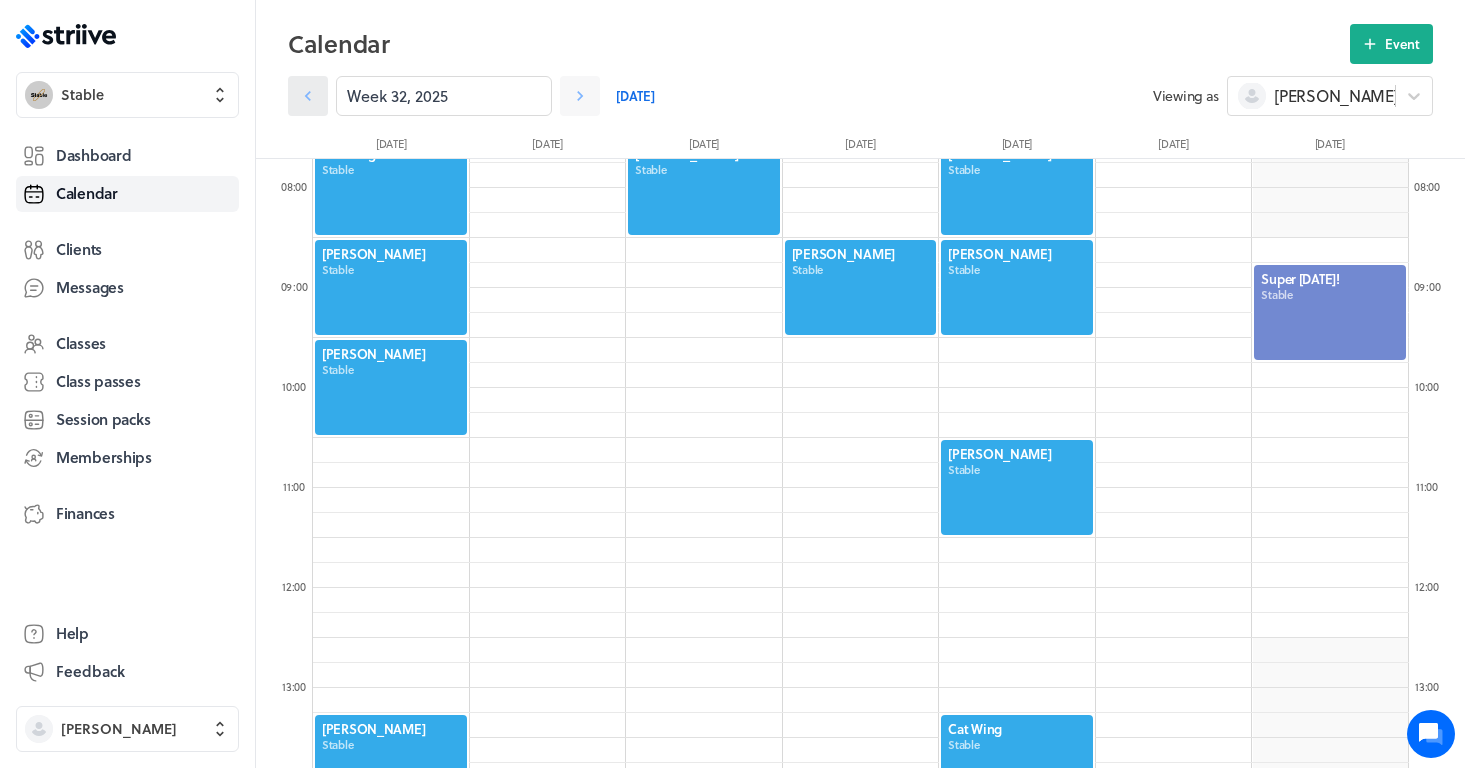 click 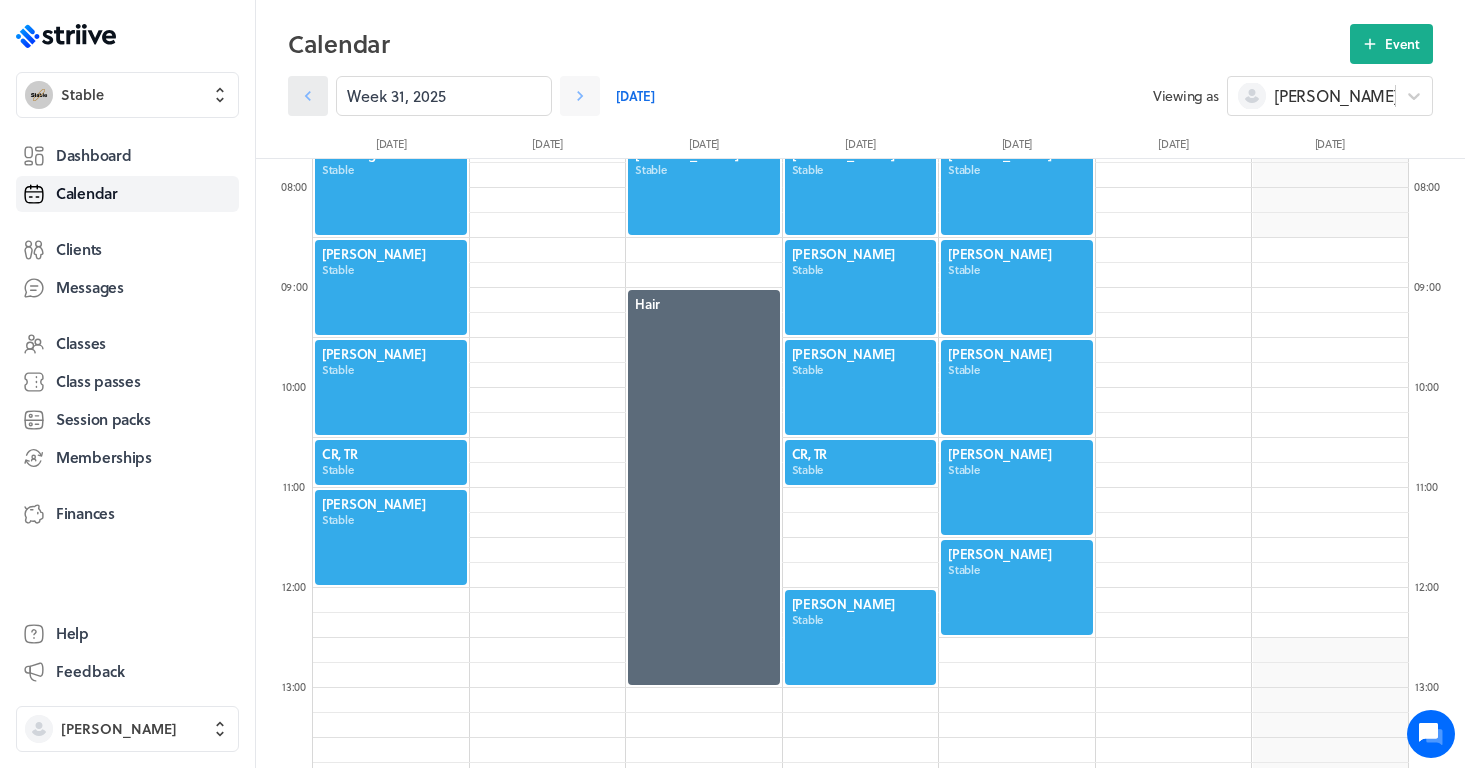 click 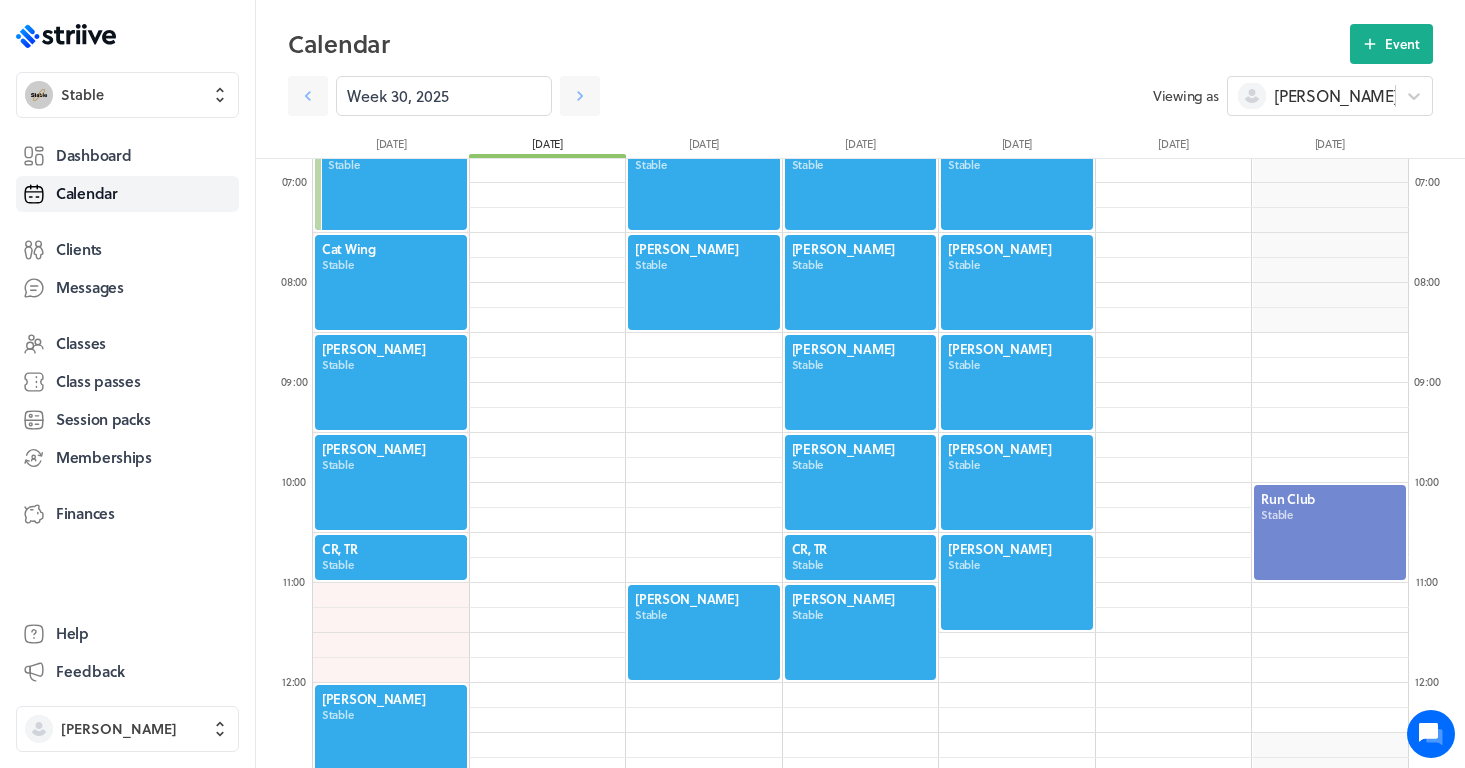 scroll, scrollTop: 680, scrollLeft: 0, axis: vertical 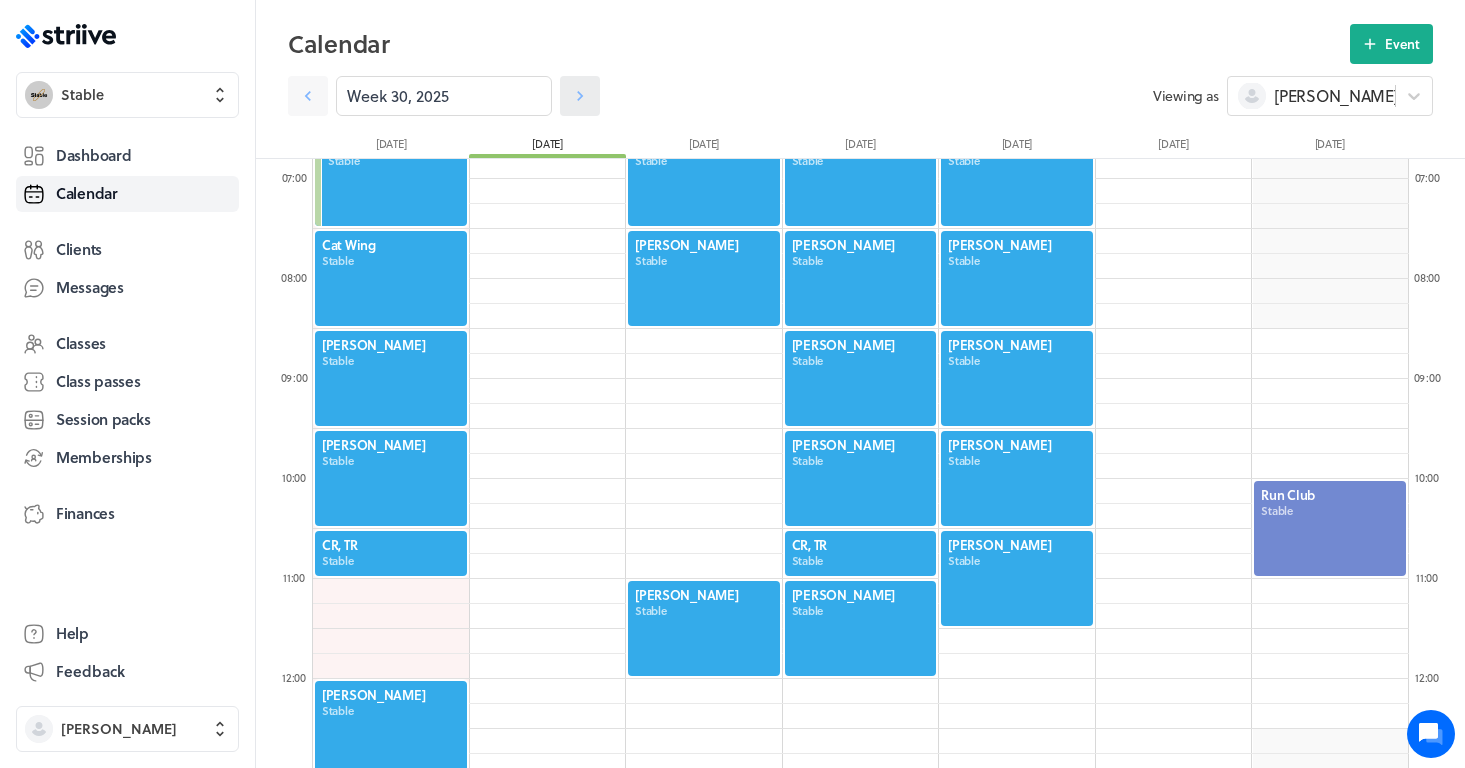 click 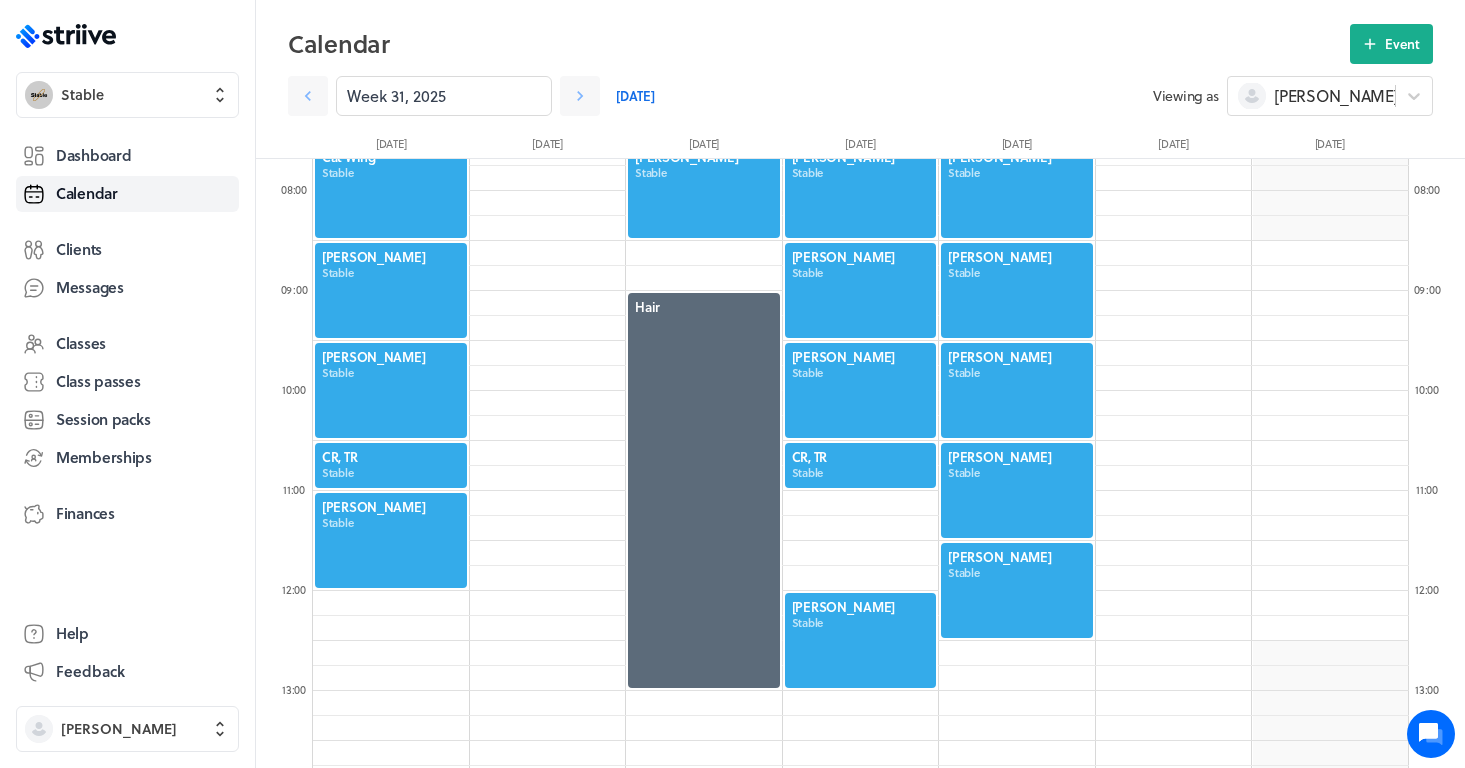 scroll, scrollTop: 779, scrollLeft: 0, axis: vertical 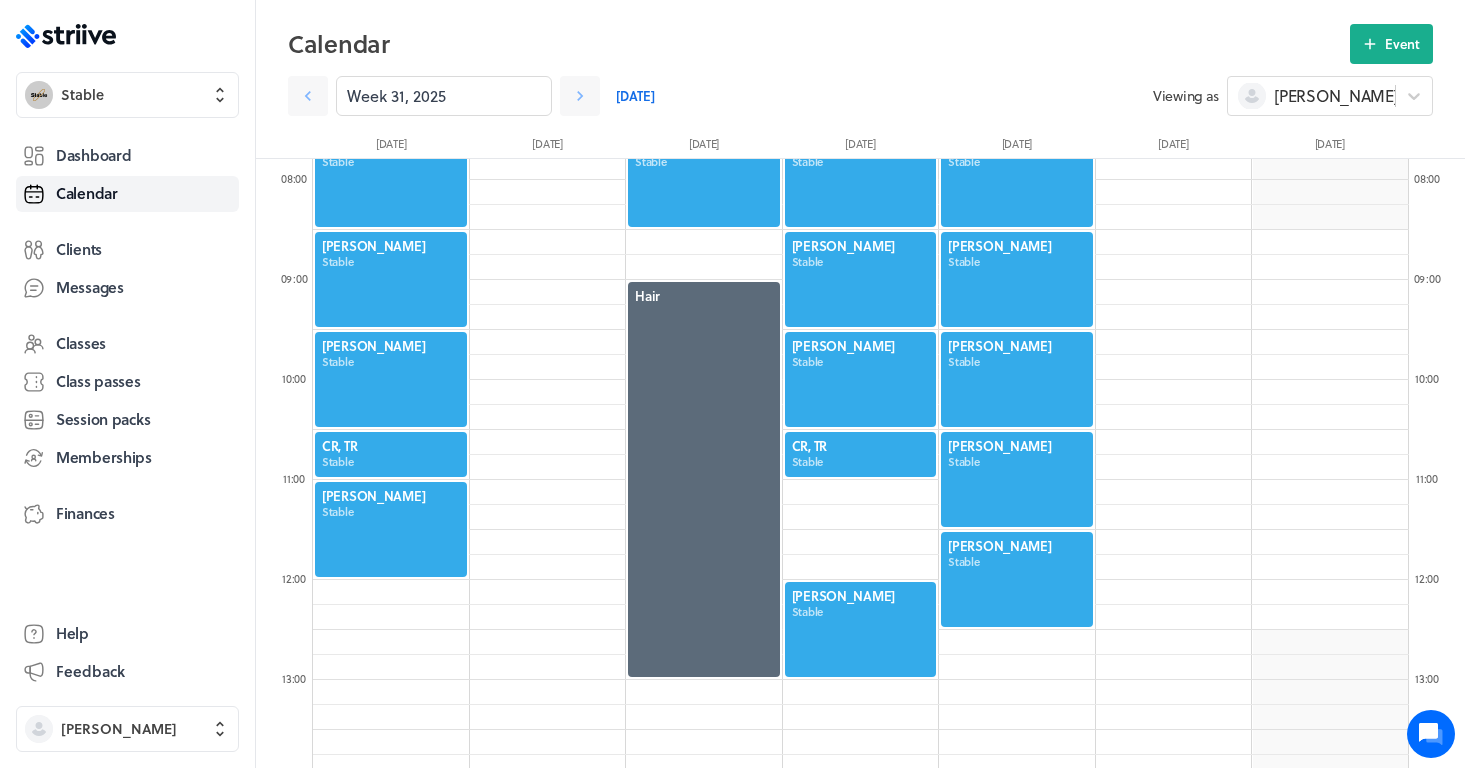 click at bounding box center [861, 454] 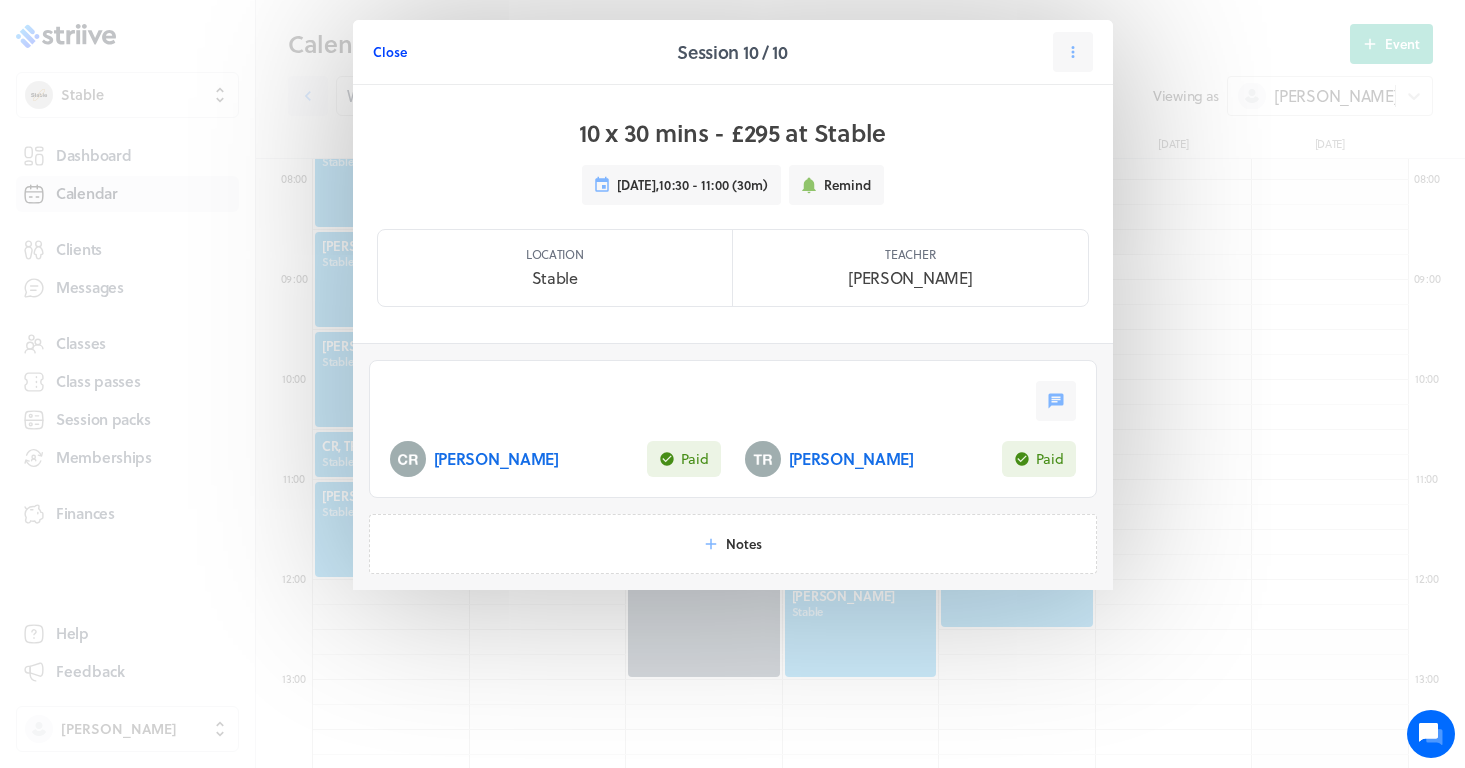 click on "Close" at bounding box center [390, 52] 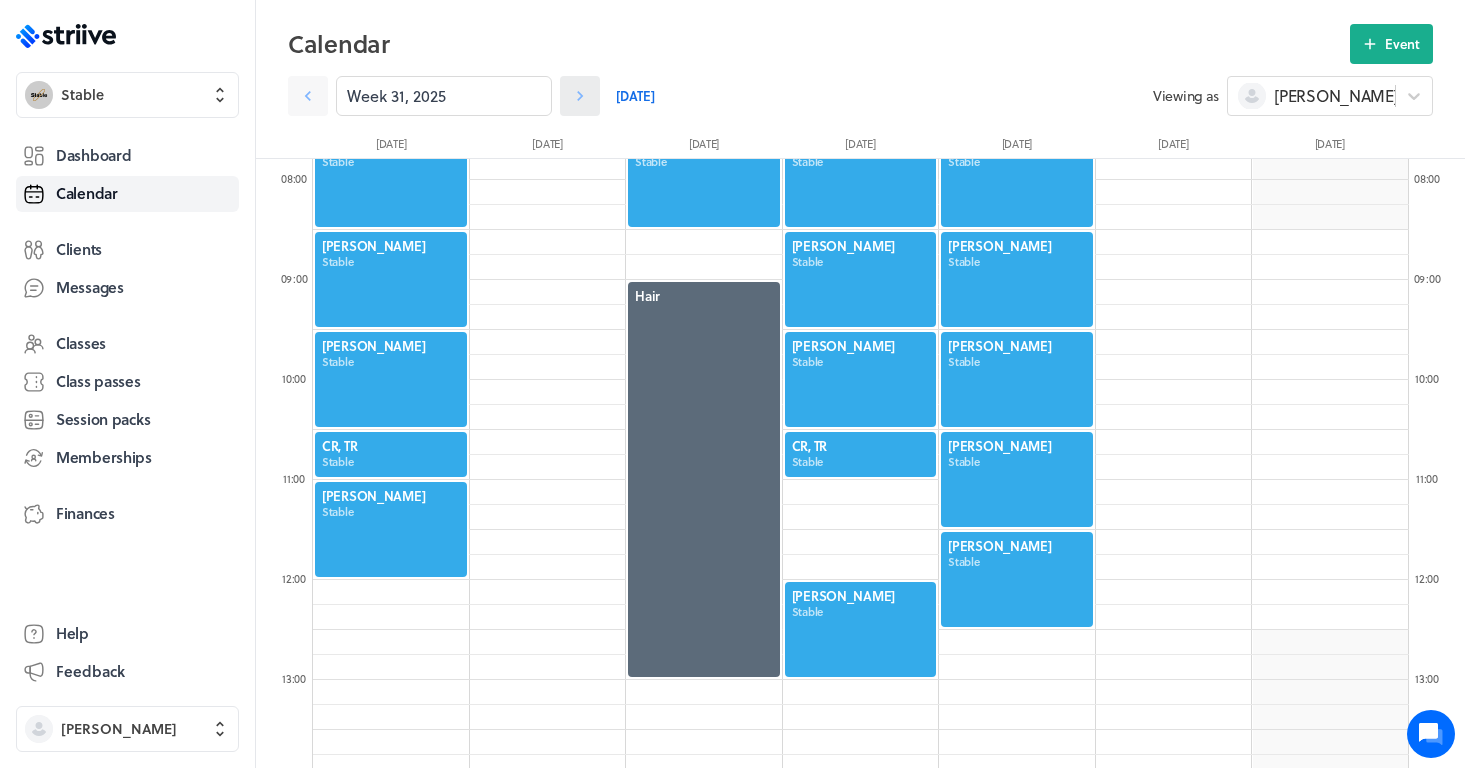 click 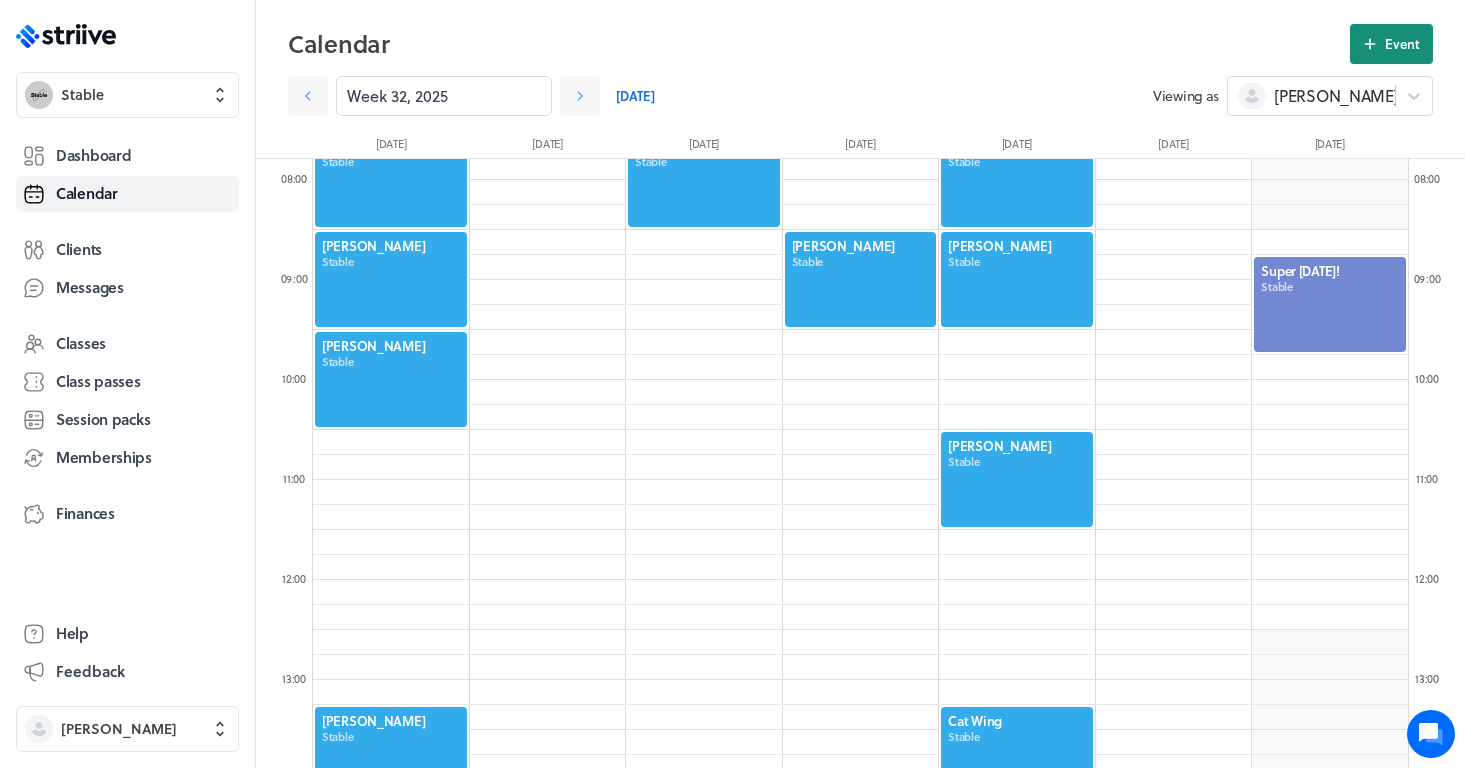 click on "Event" at bounding box center [1402, 44] 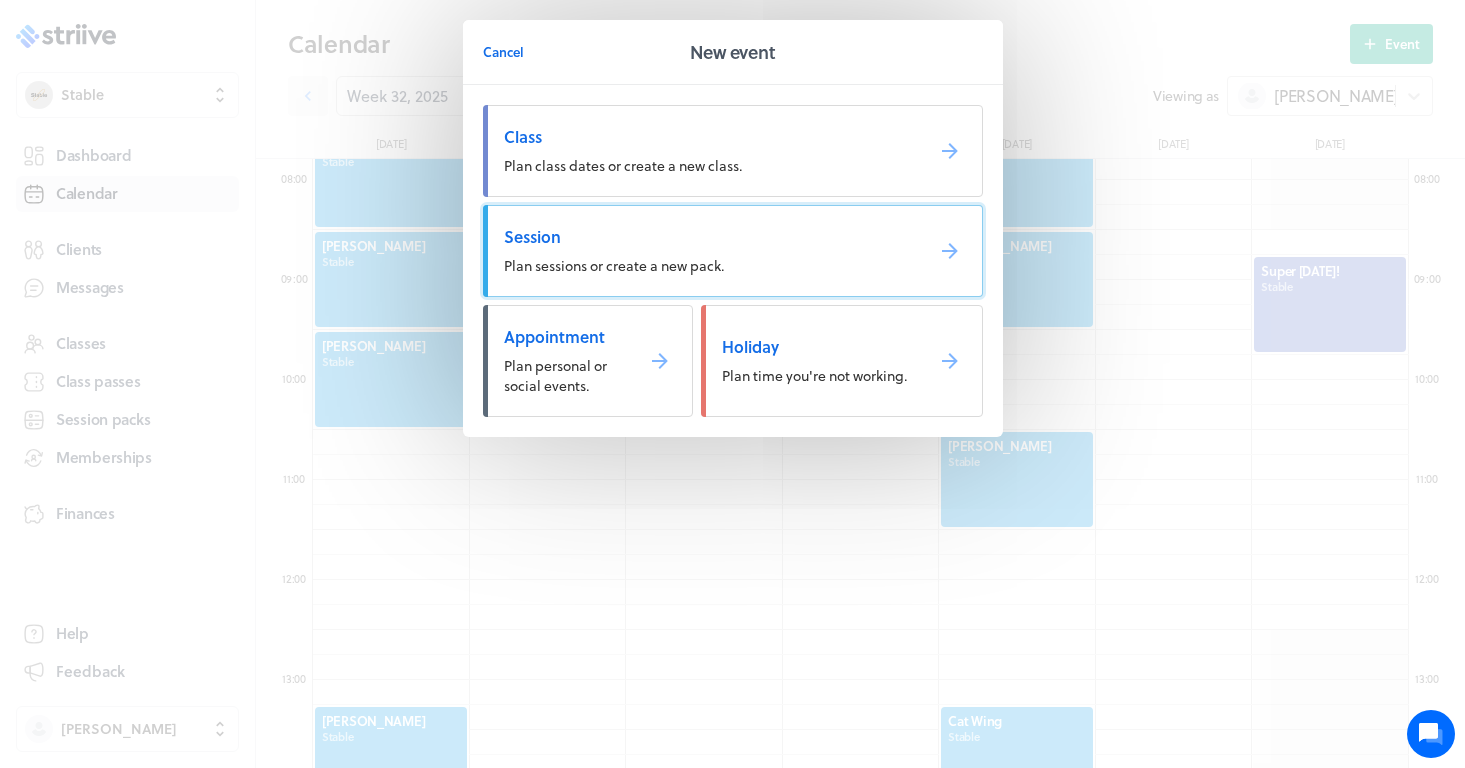 click on "Plan sessions or create a new pack." at bounding box center (614, 265) 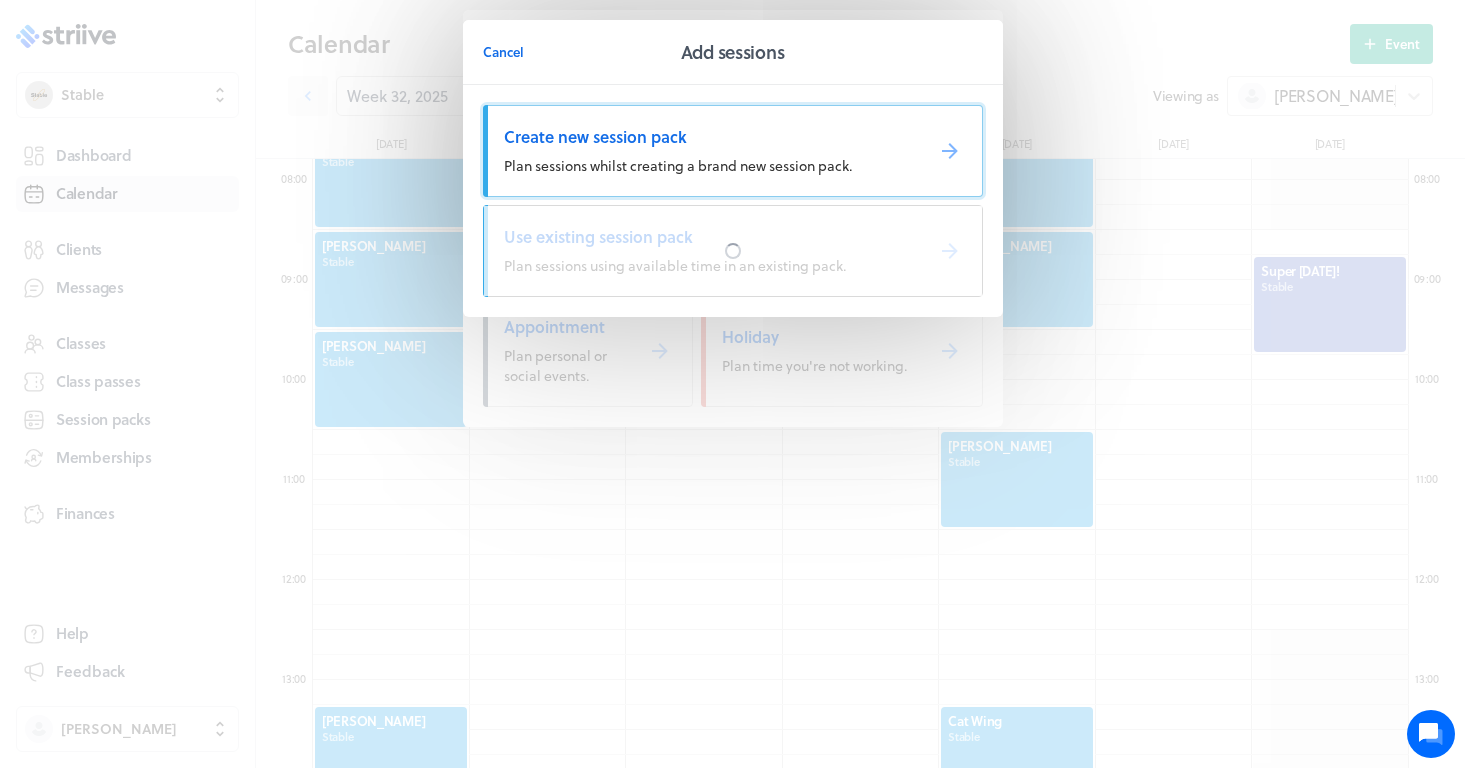 click on "Plan sessions whilst creating a brand new session pack." at bounding box center [678, 165] 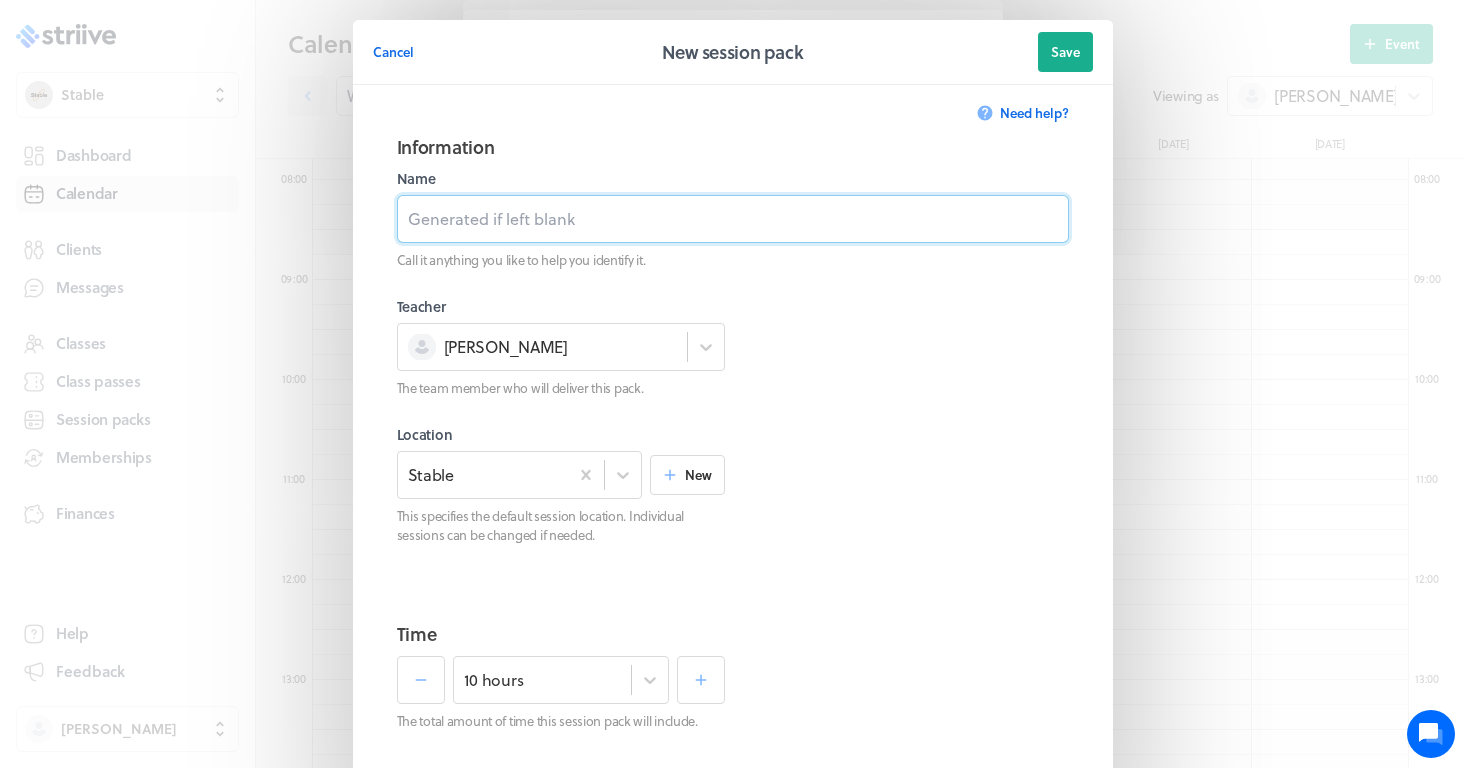 click at bounding box center [733, 219] 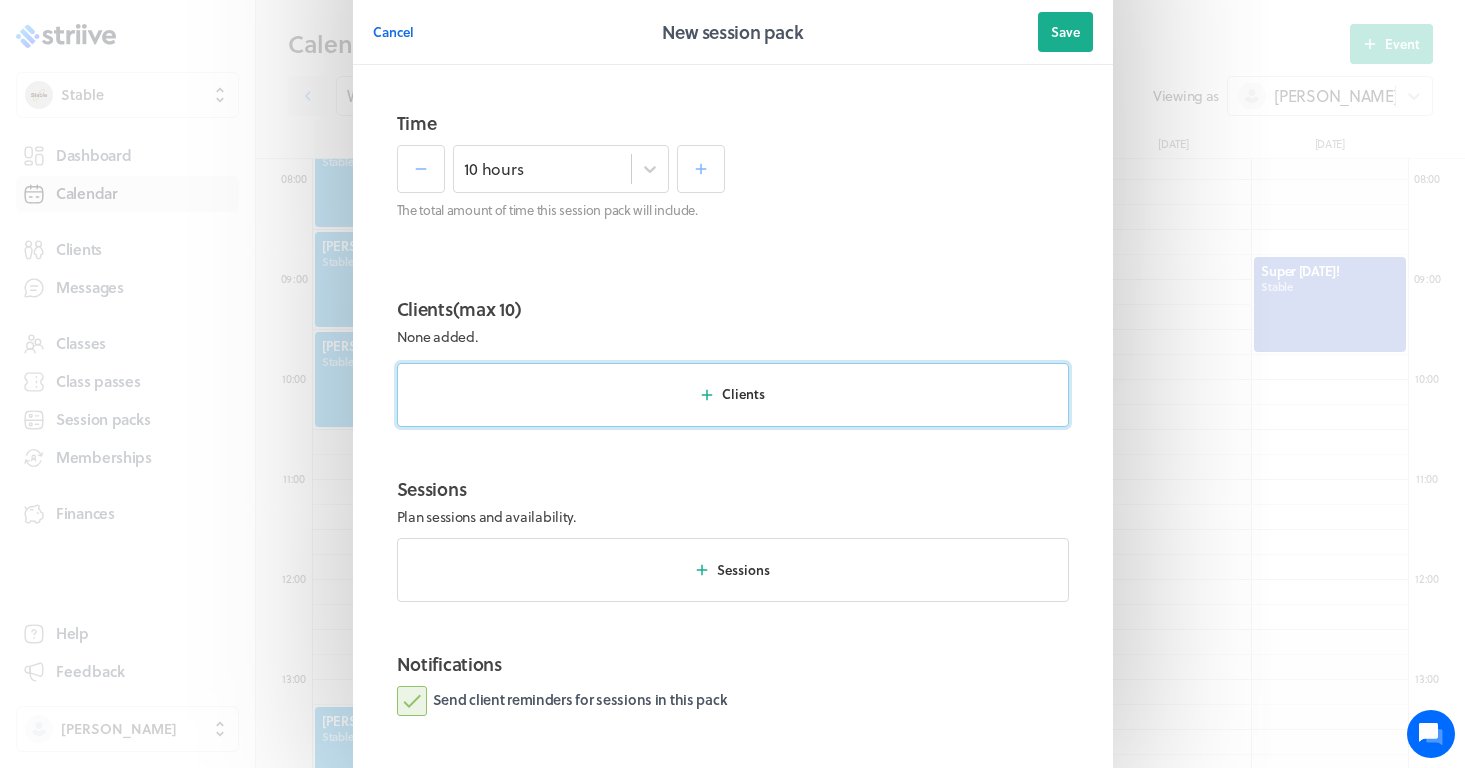 scroll, scrollTop: 527, scrollLeft: 0, axis: vertical 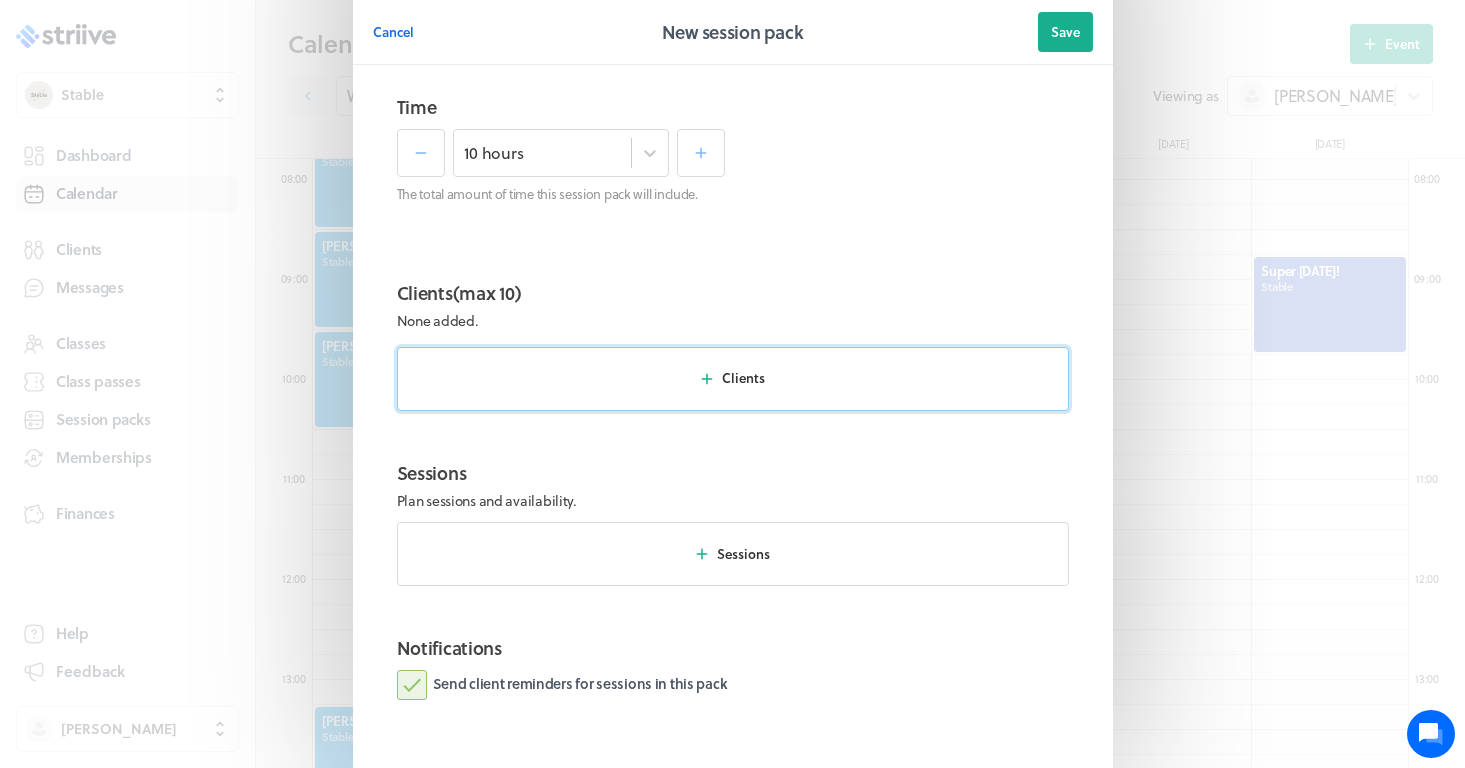 type on "10 x hours - £500" 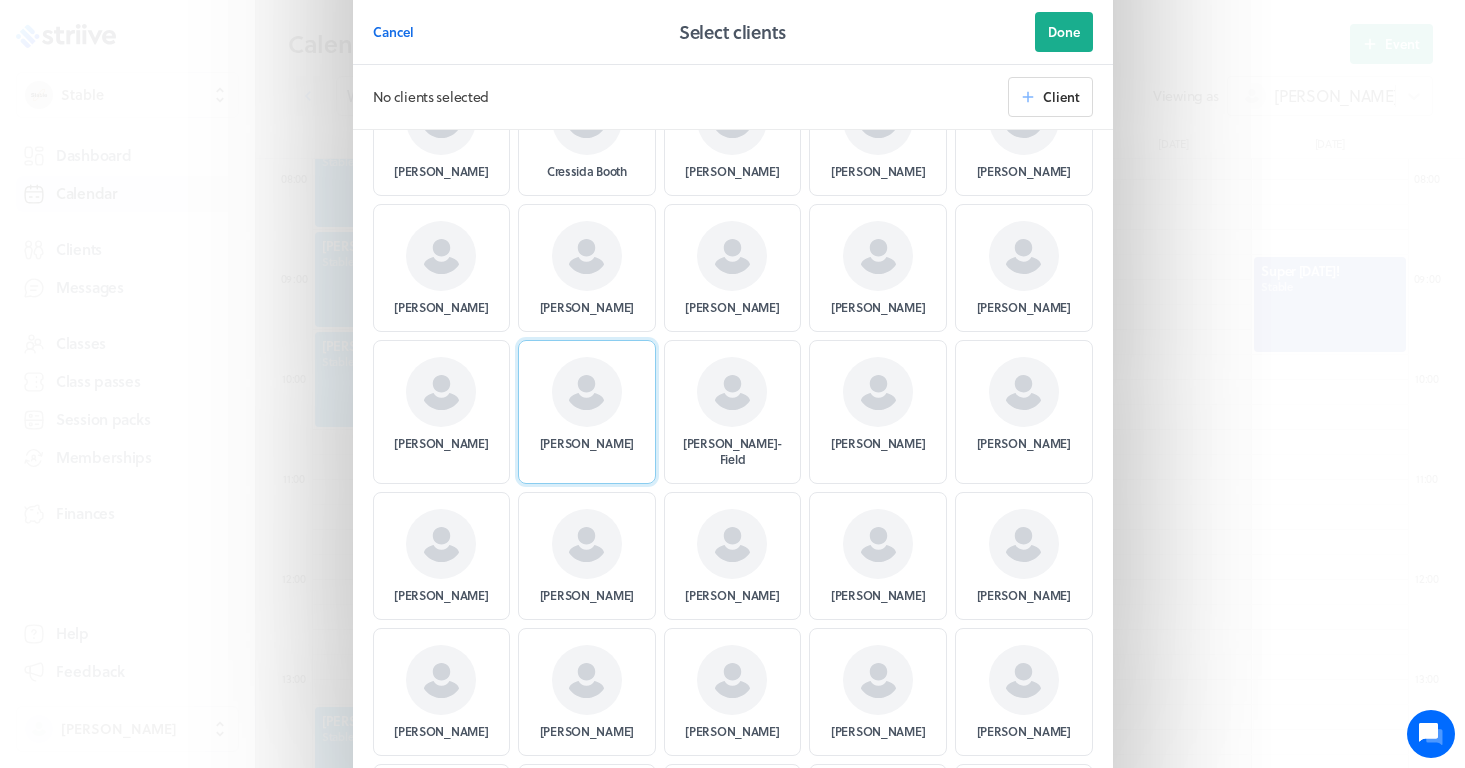 scroll, scrollTop: 2160, scrollLeft: 0, axis: vertical 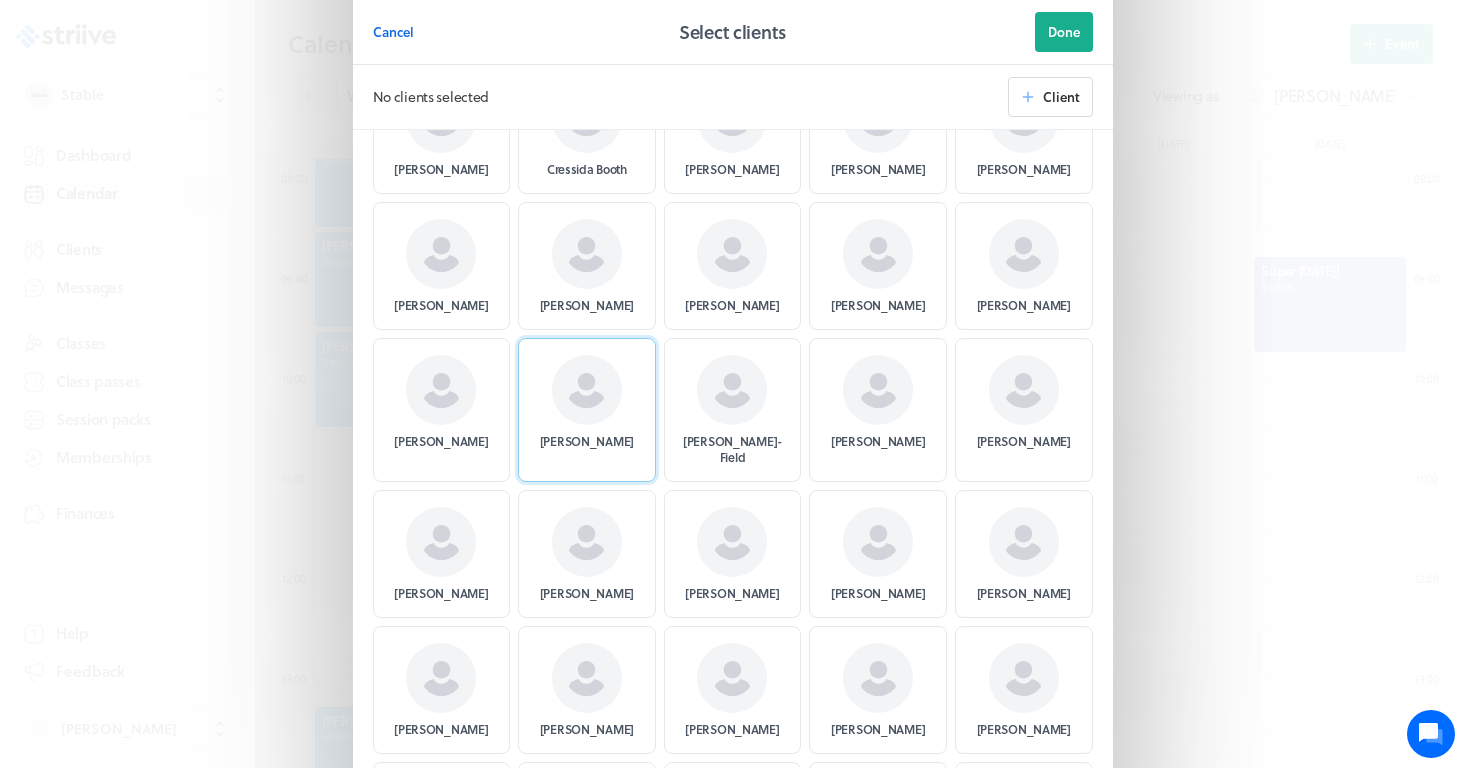 click at bounding box center (587, 390) 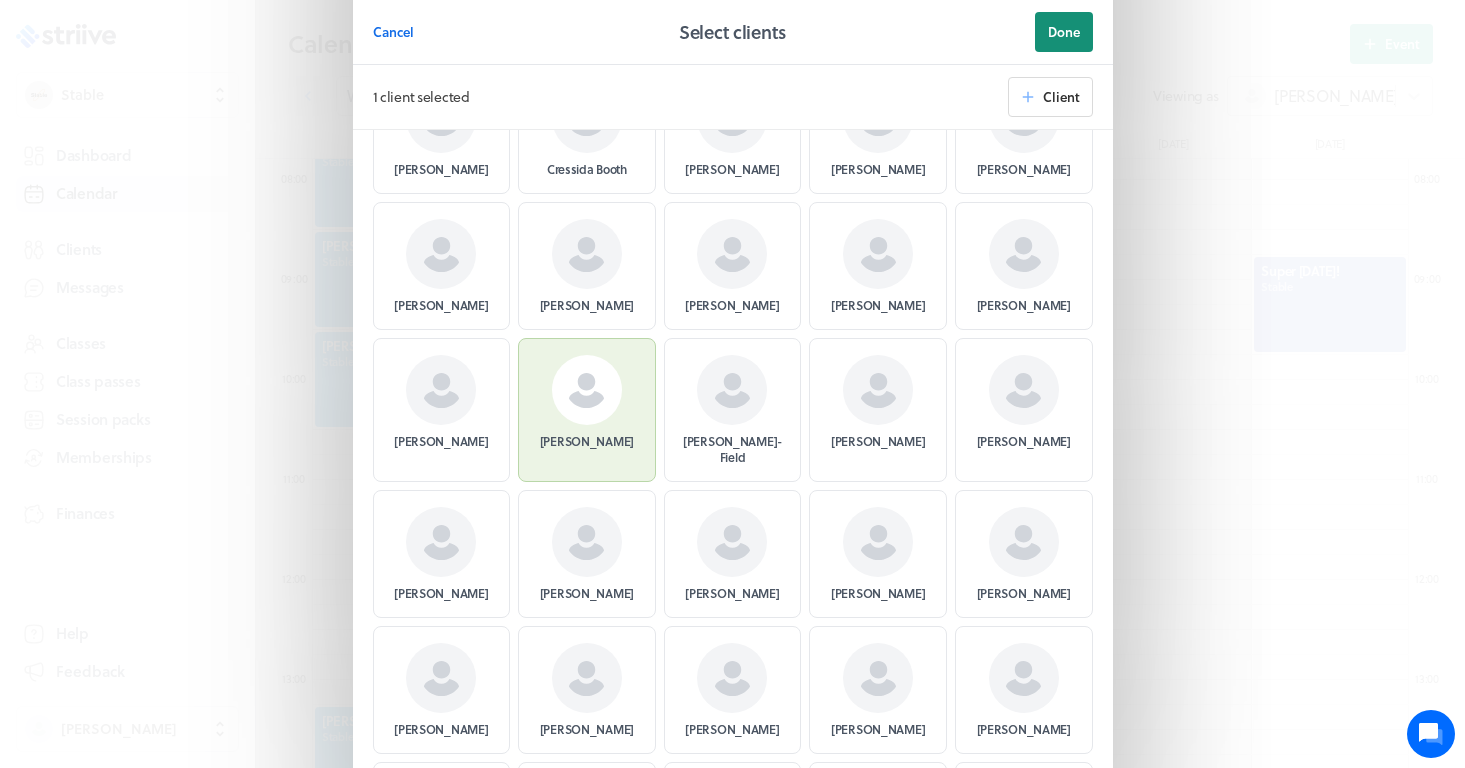 click on "Done" at bounding box center (1064, 32) 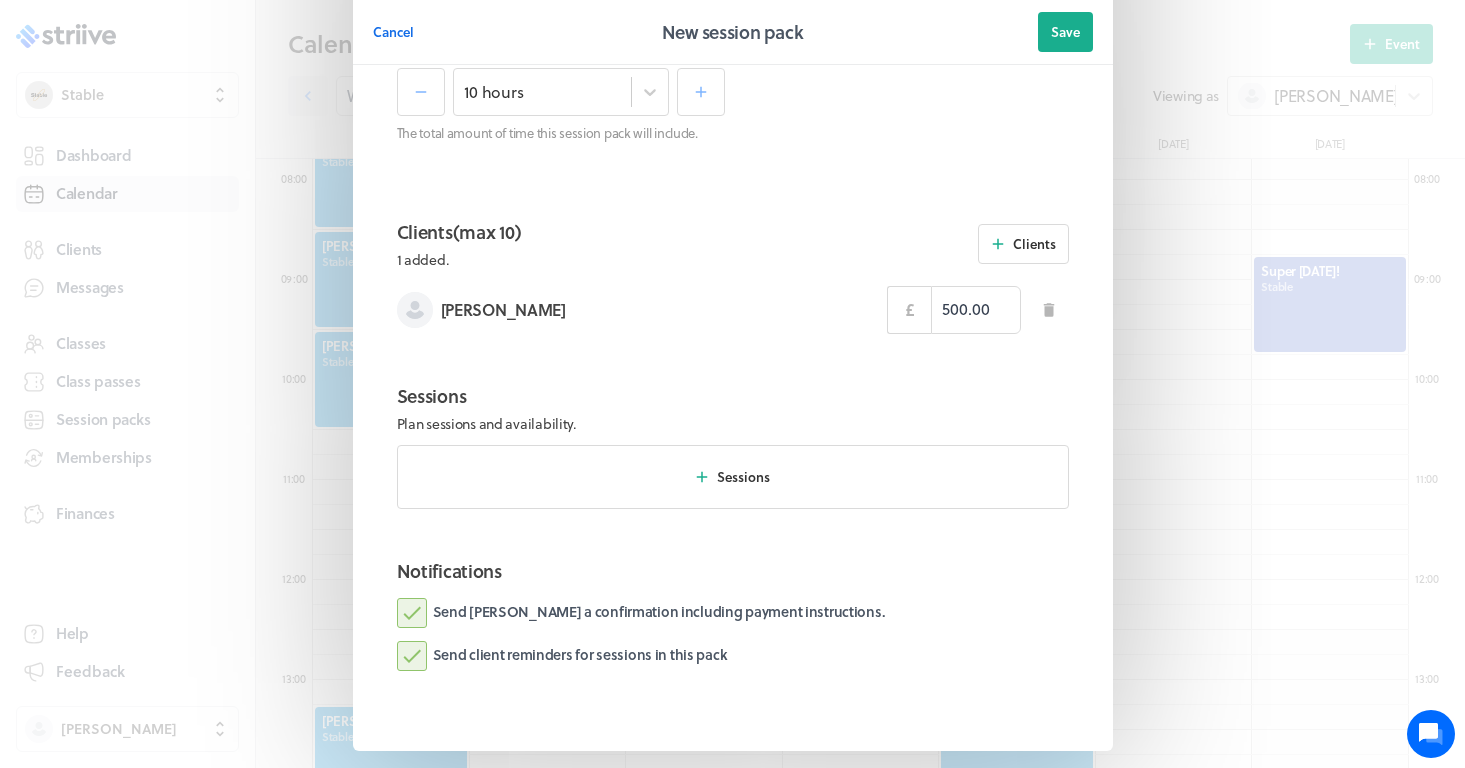 scroll, scrollTop: 669, scrollLeft: 0, axis: vertical 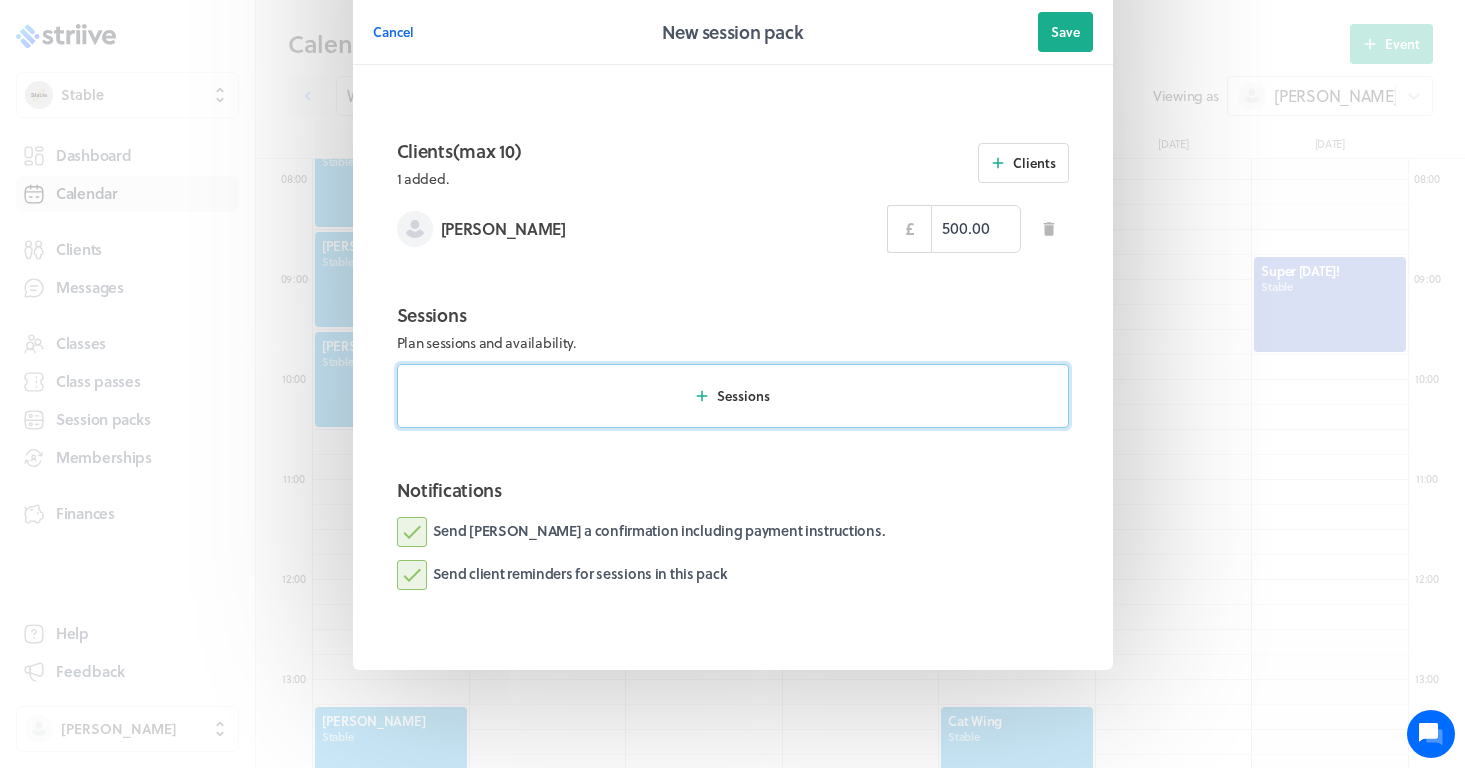 click on "Sessions" at bounding box center [743, 396] 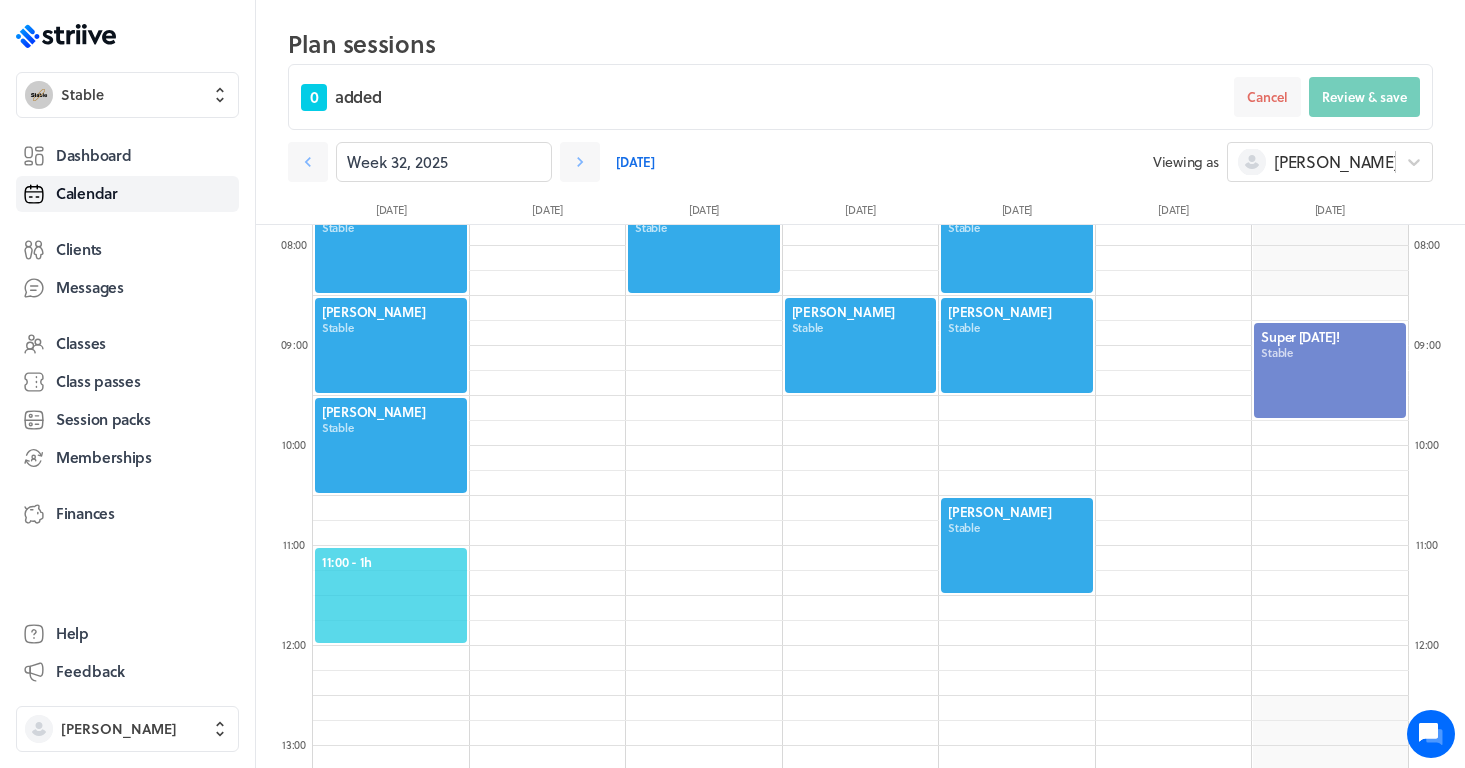 click on "11:00  - 1h" 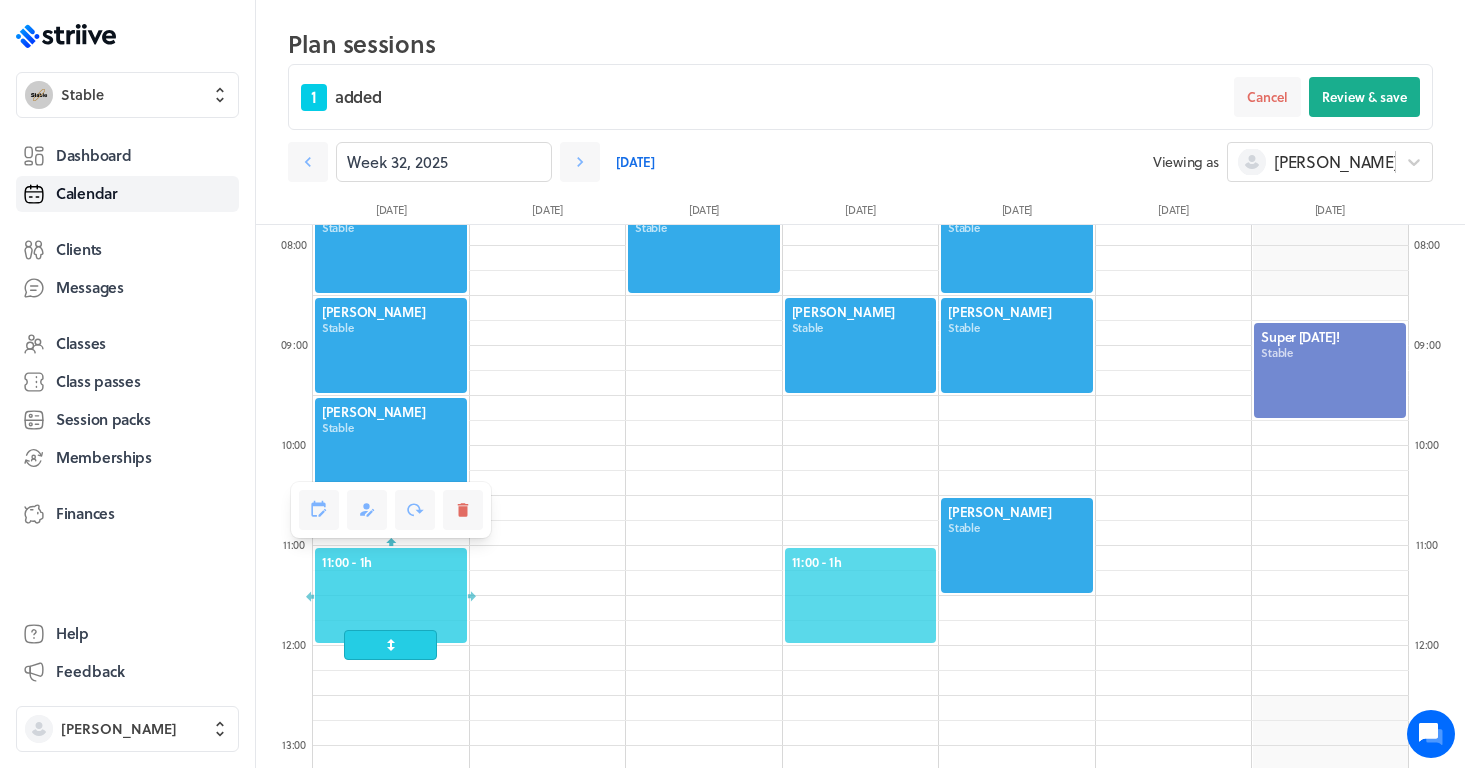 click on "11:00  - 1h" 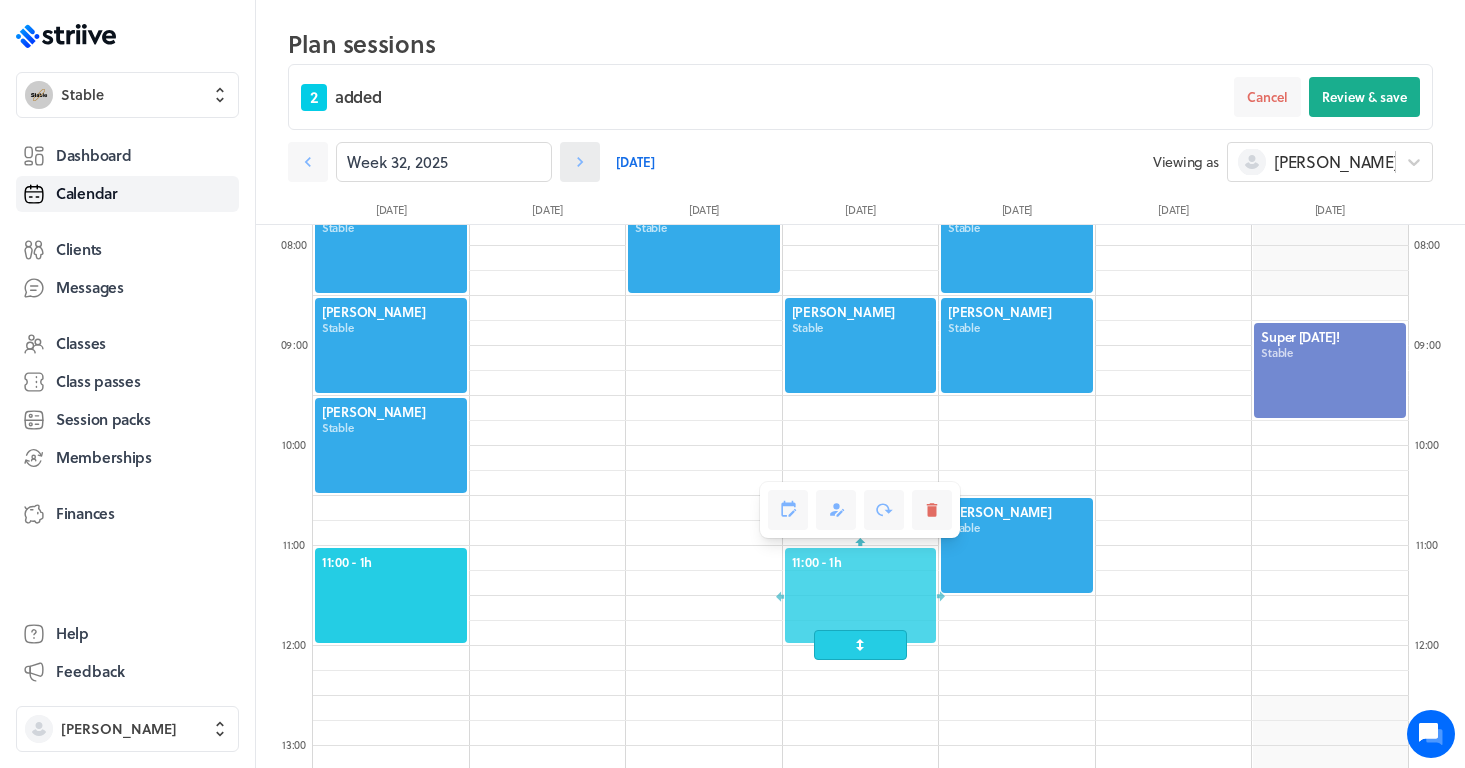 click at bounding box center (580, 162) 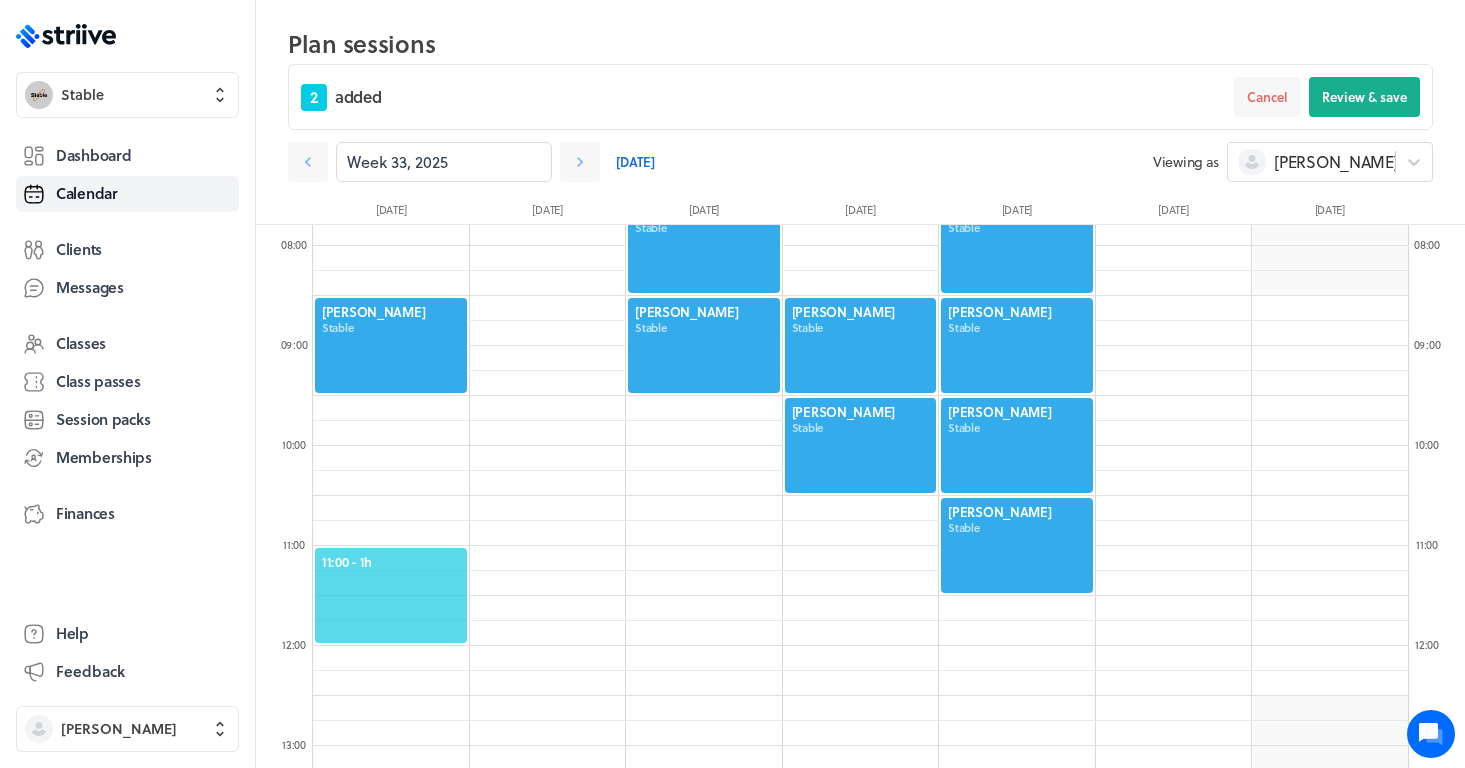click on "11:00  - 1h" 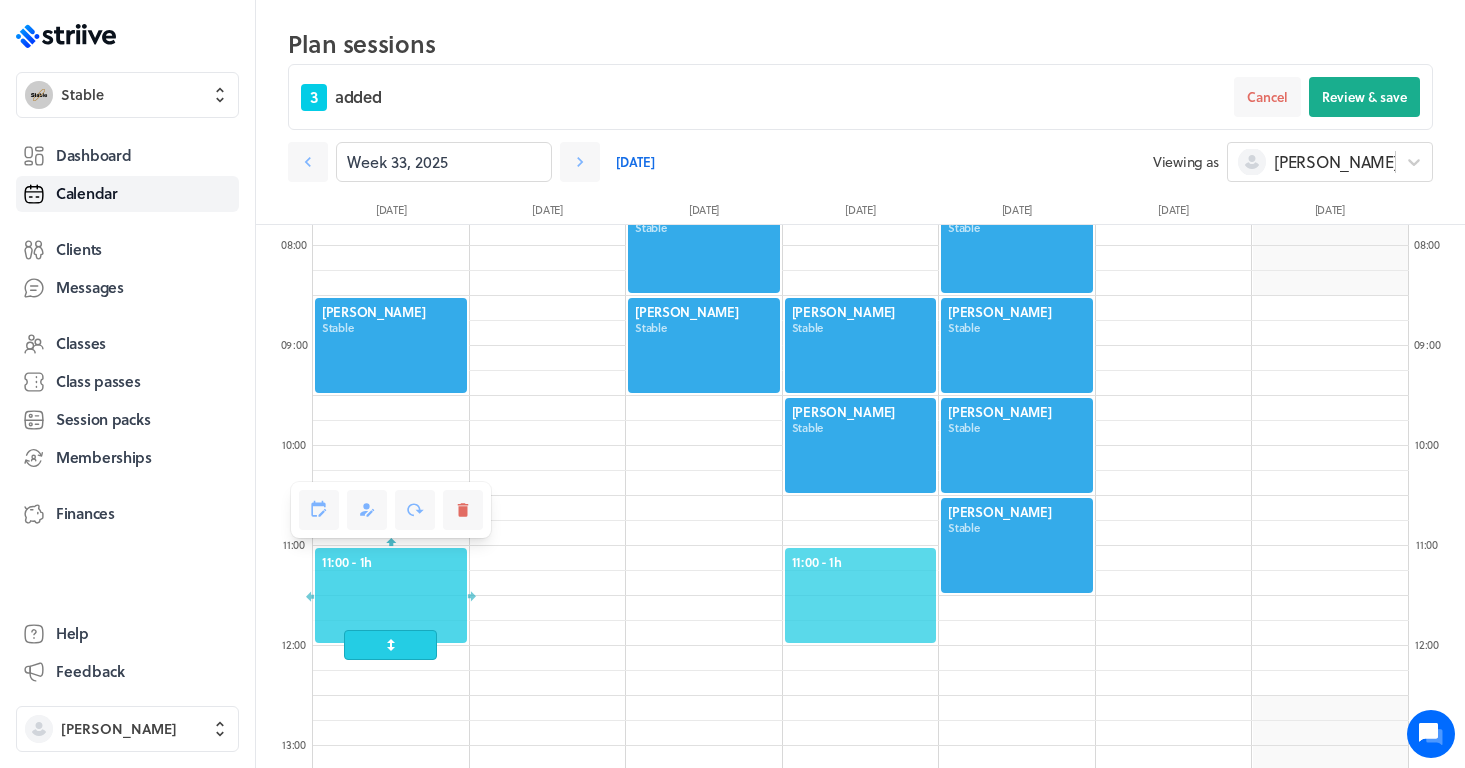 click on "11:00  - 1h" 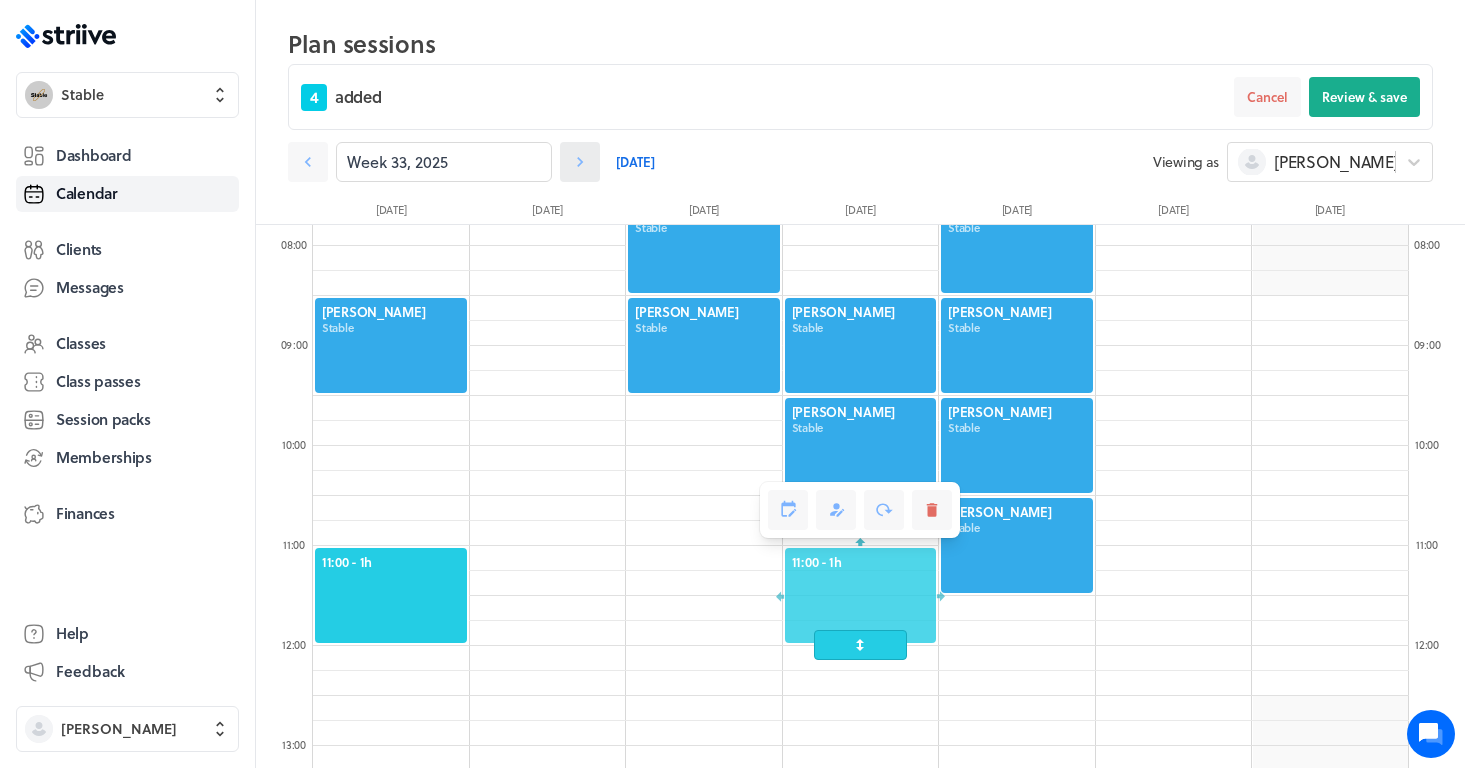click 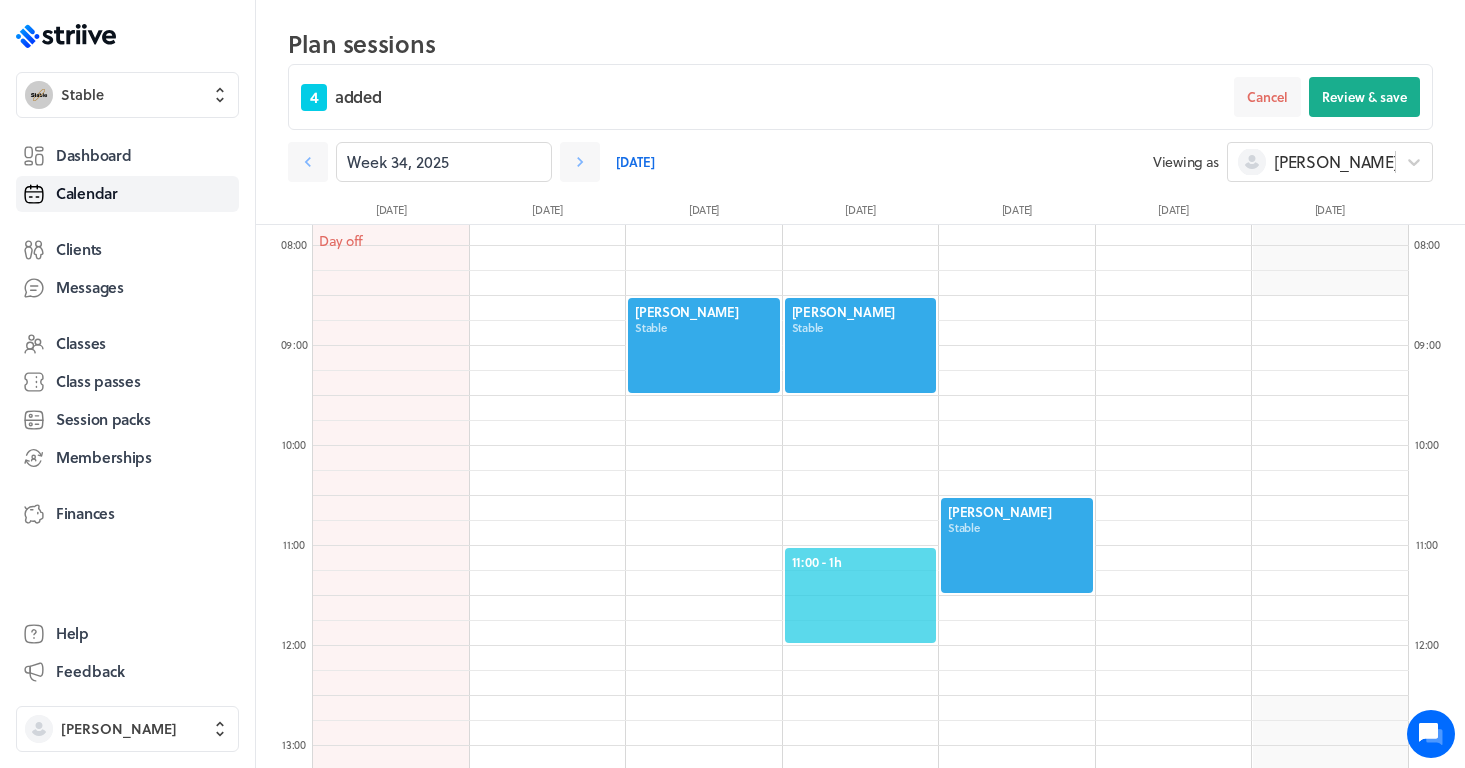 click on "11:00  - 1h" 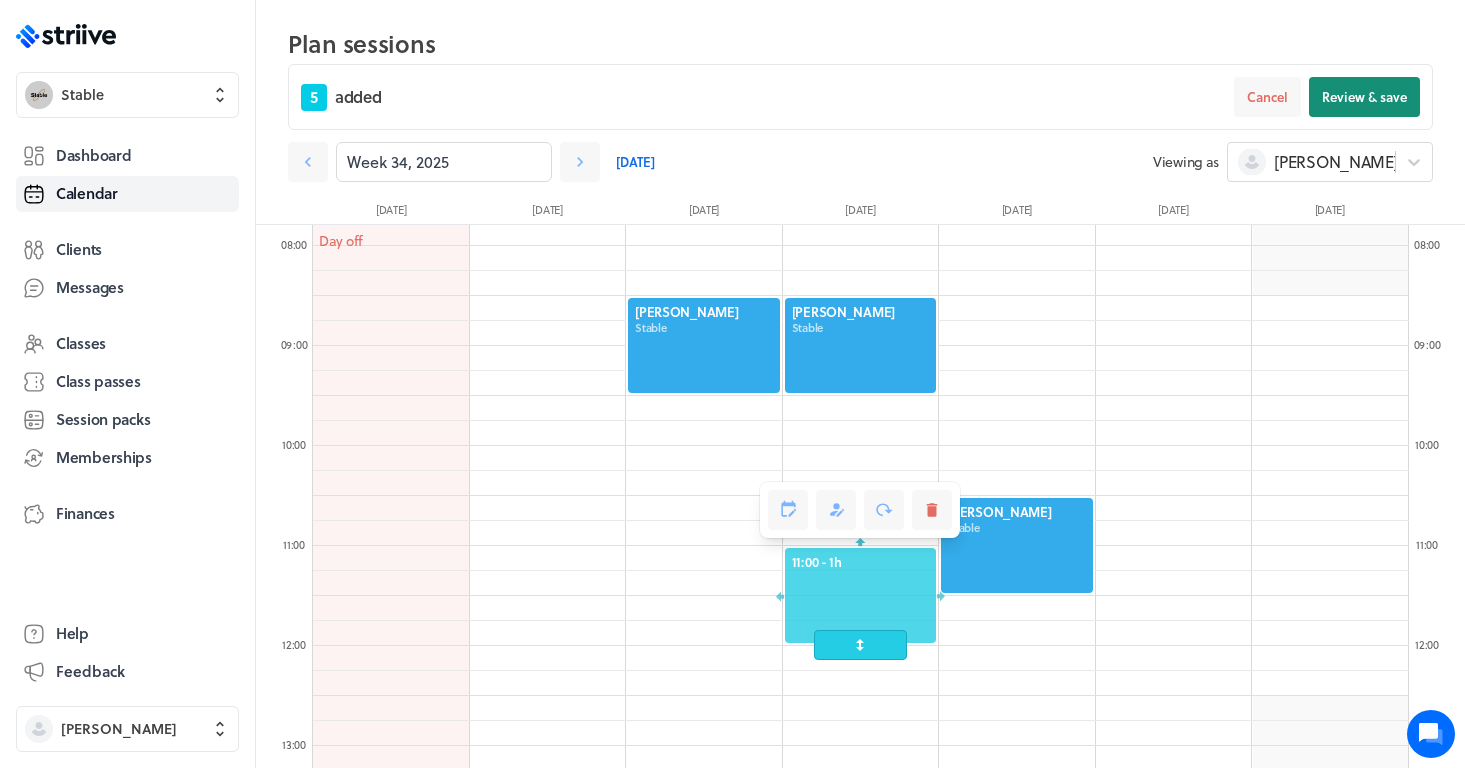 click on "Review & save" at bounding box center (1364, 97) 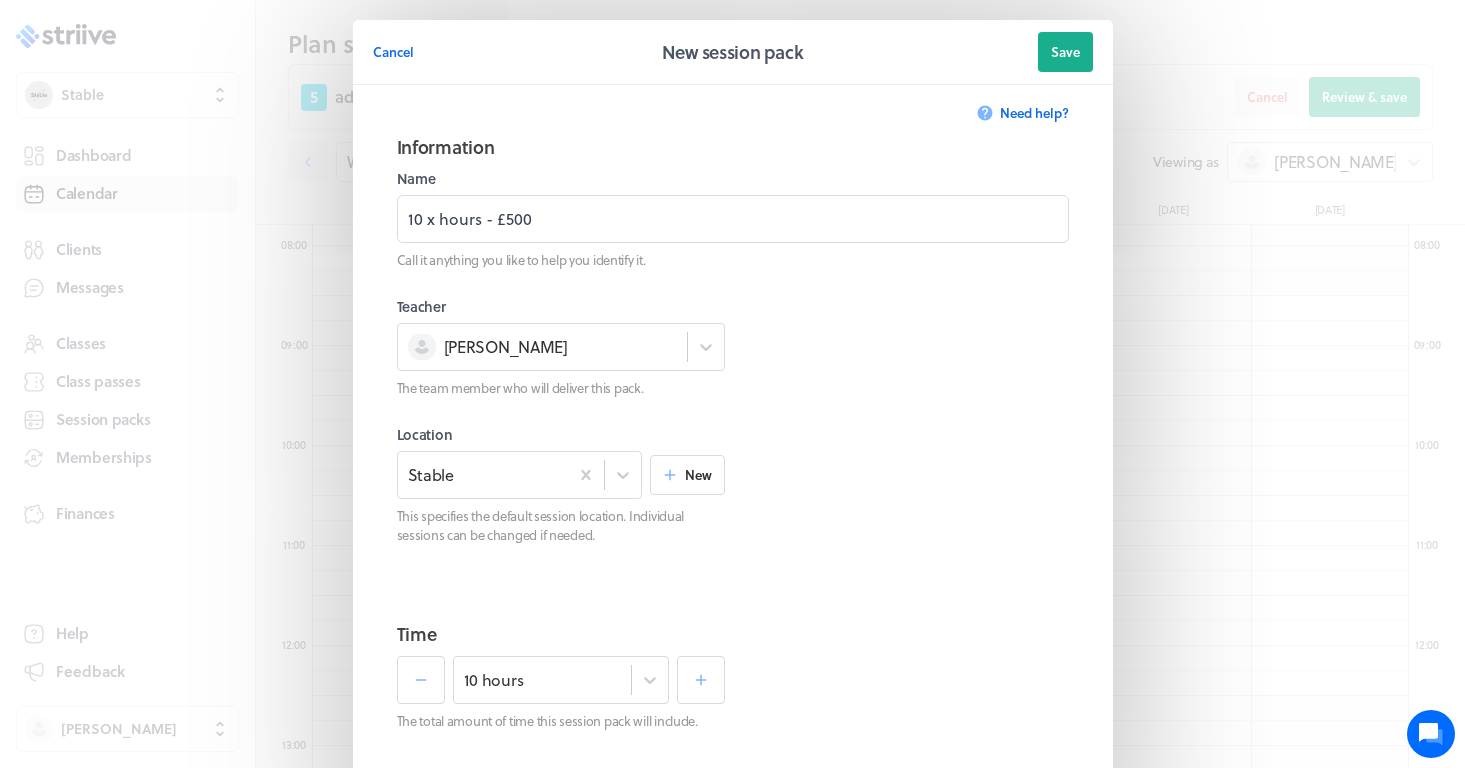 scroll, scrollTop: 952, scrollLeft: 0, axis: vertical 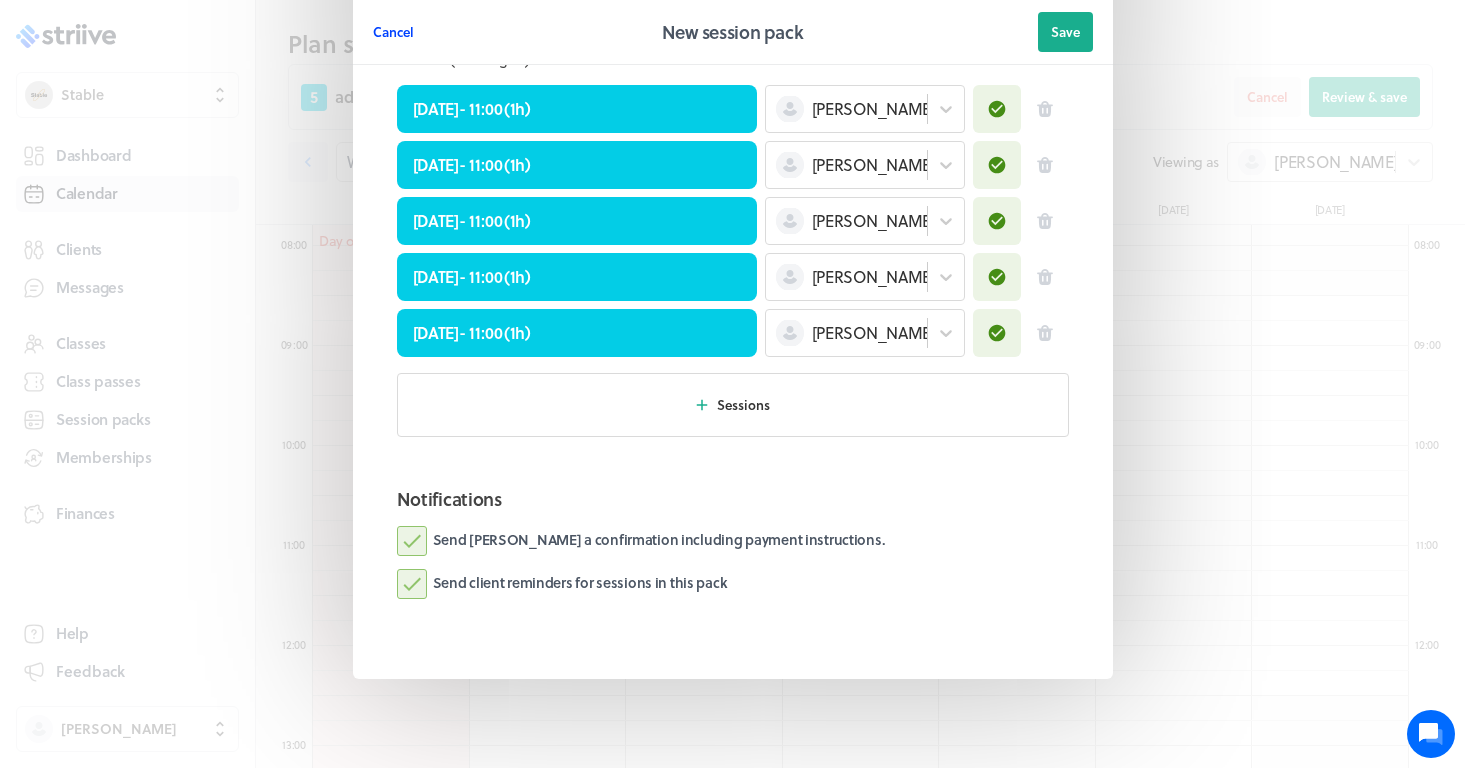 click on "Cancel" at bounding box center (393, 32) 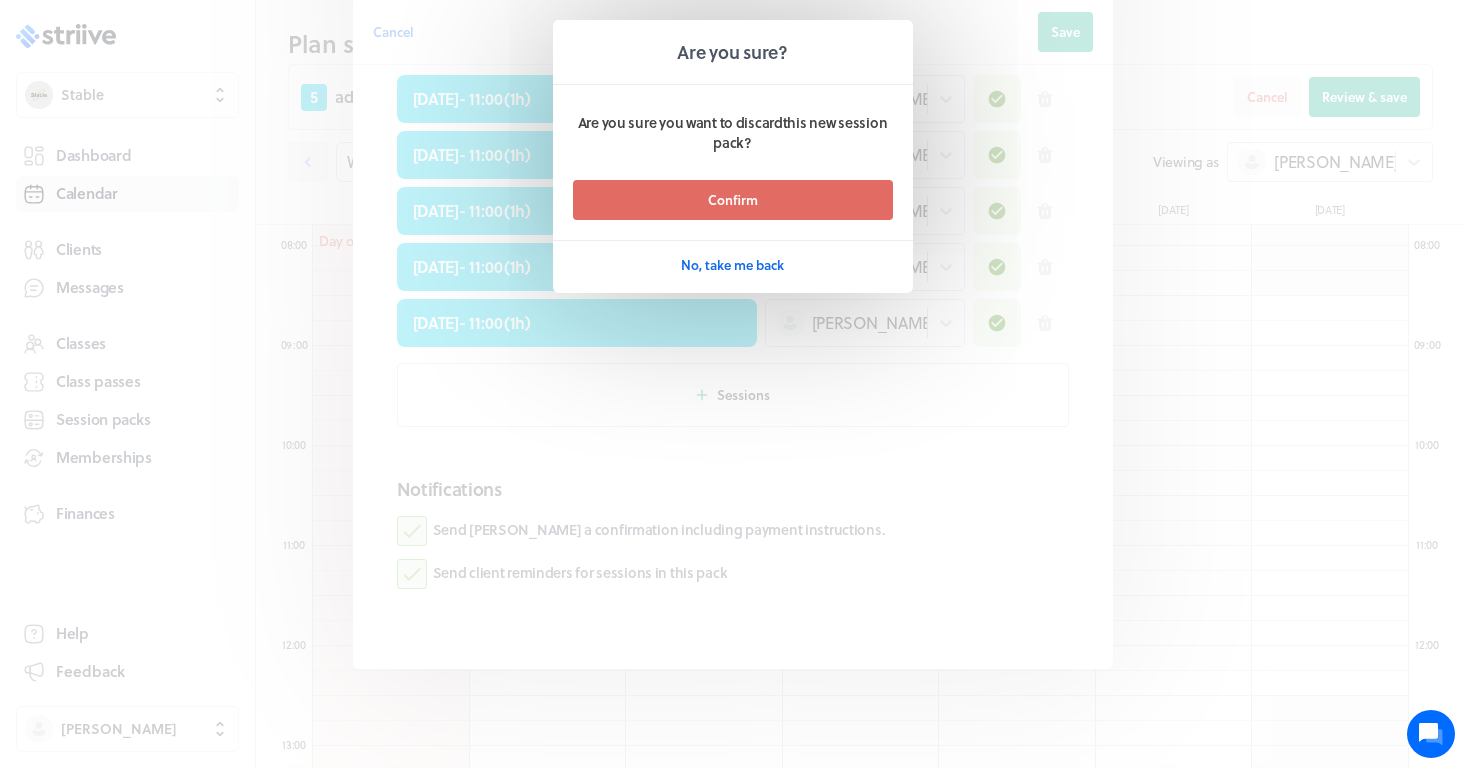 scroll, scrollTop: 951, scrollLeft: 0, axis: vertical 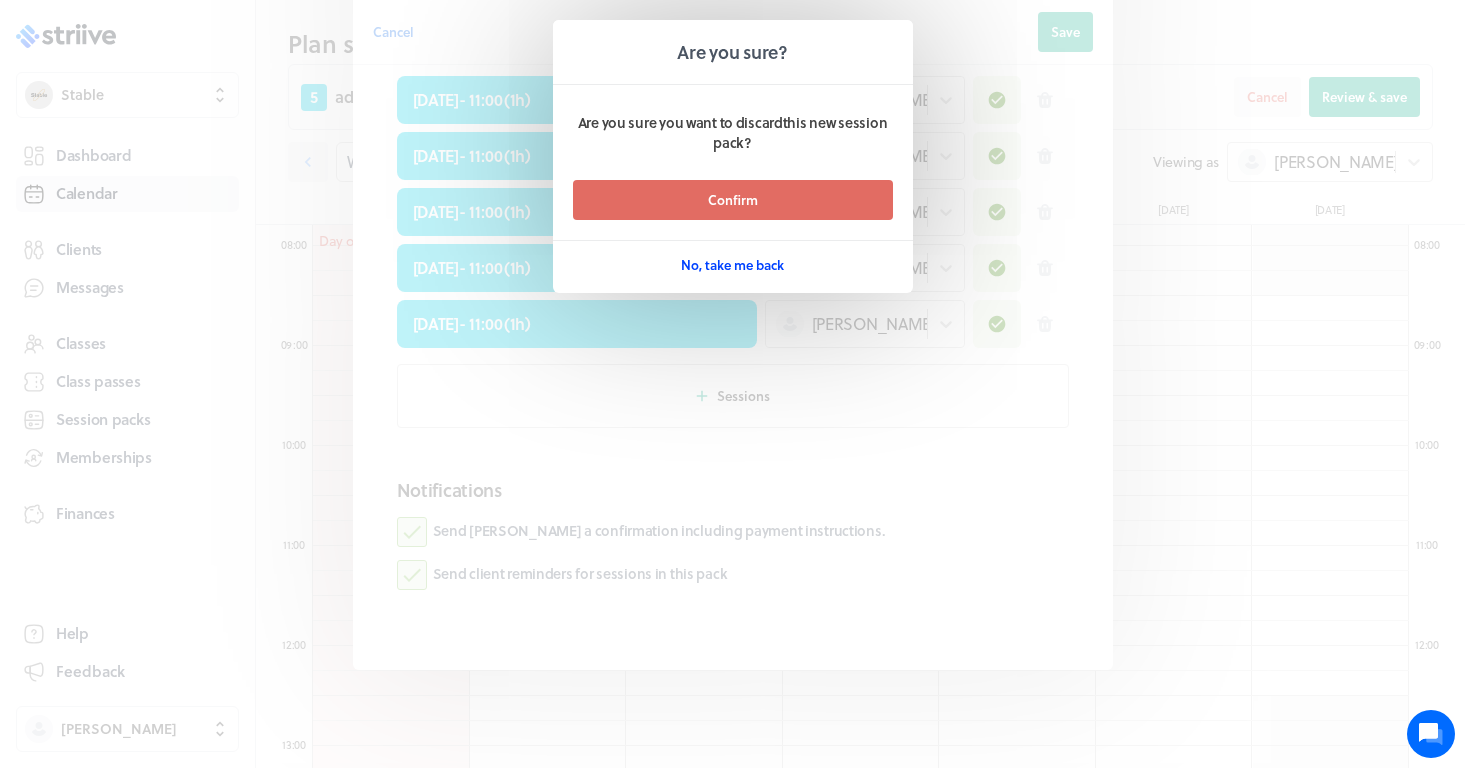 click on "No, take me back" at bounding box center [732, 265] 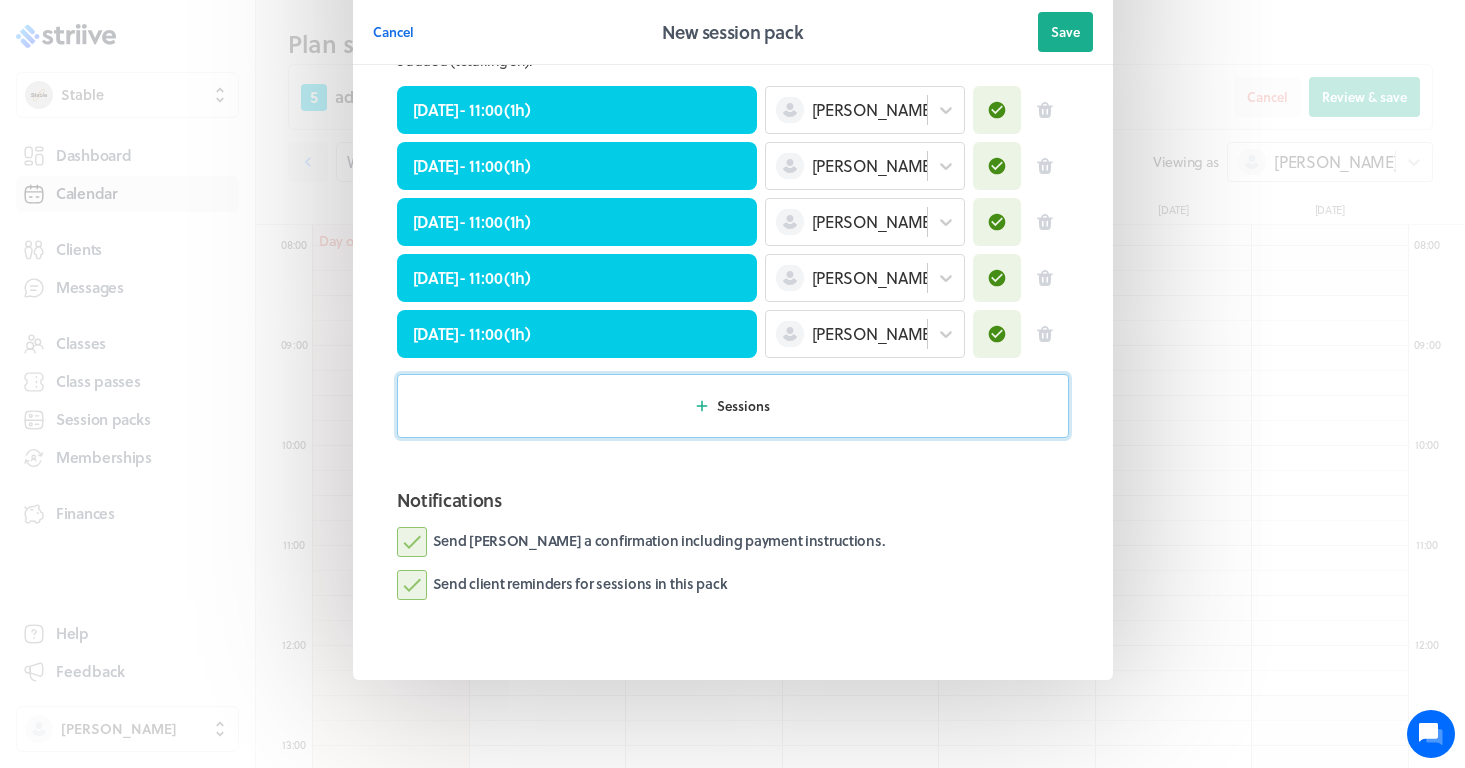 click on "Sessions" at bounding box center (743, 406) 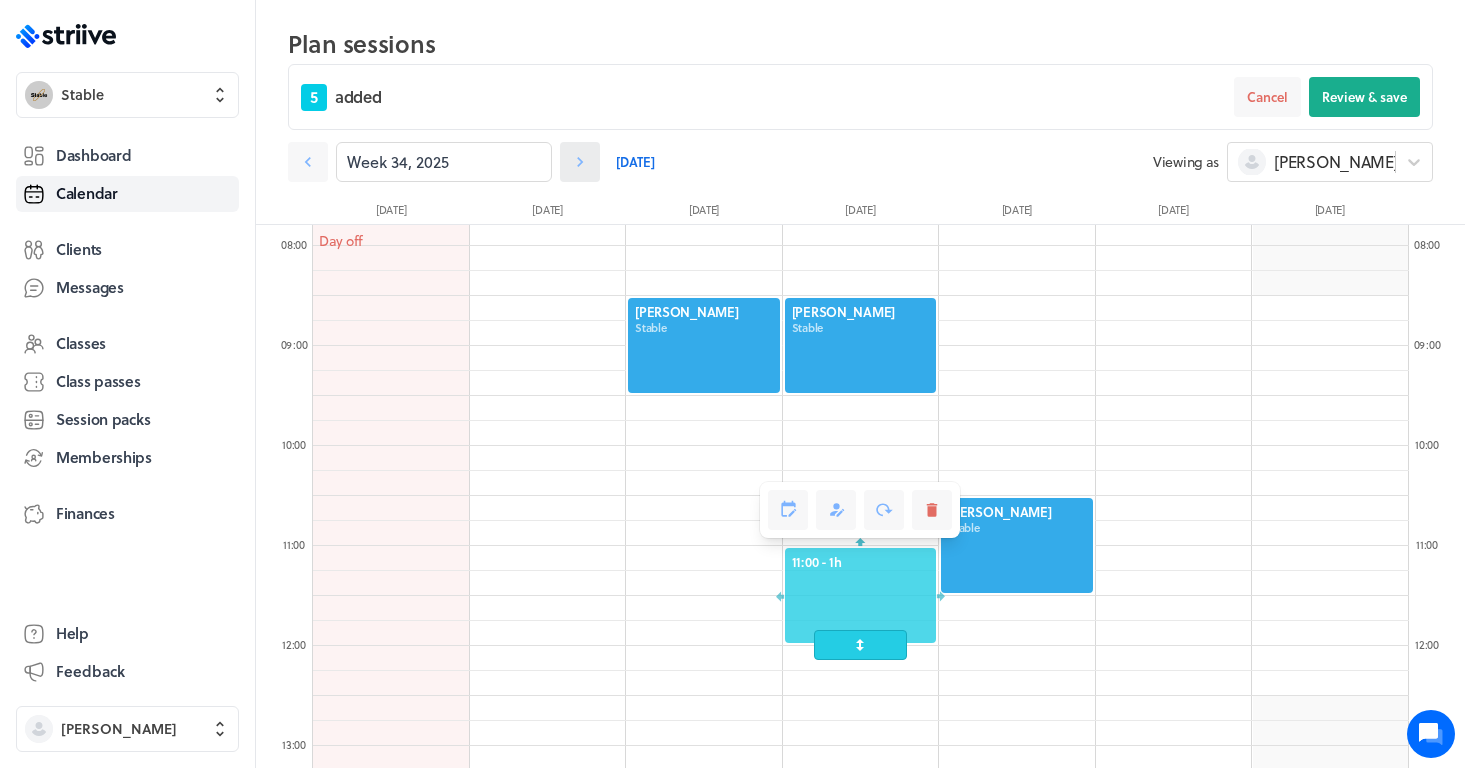 click 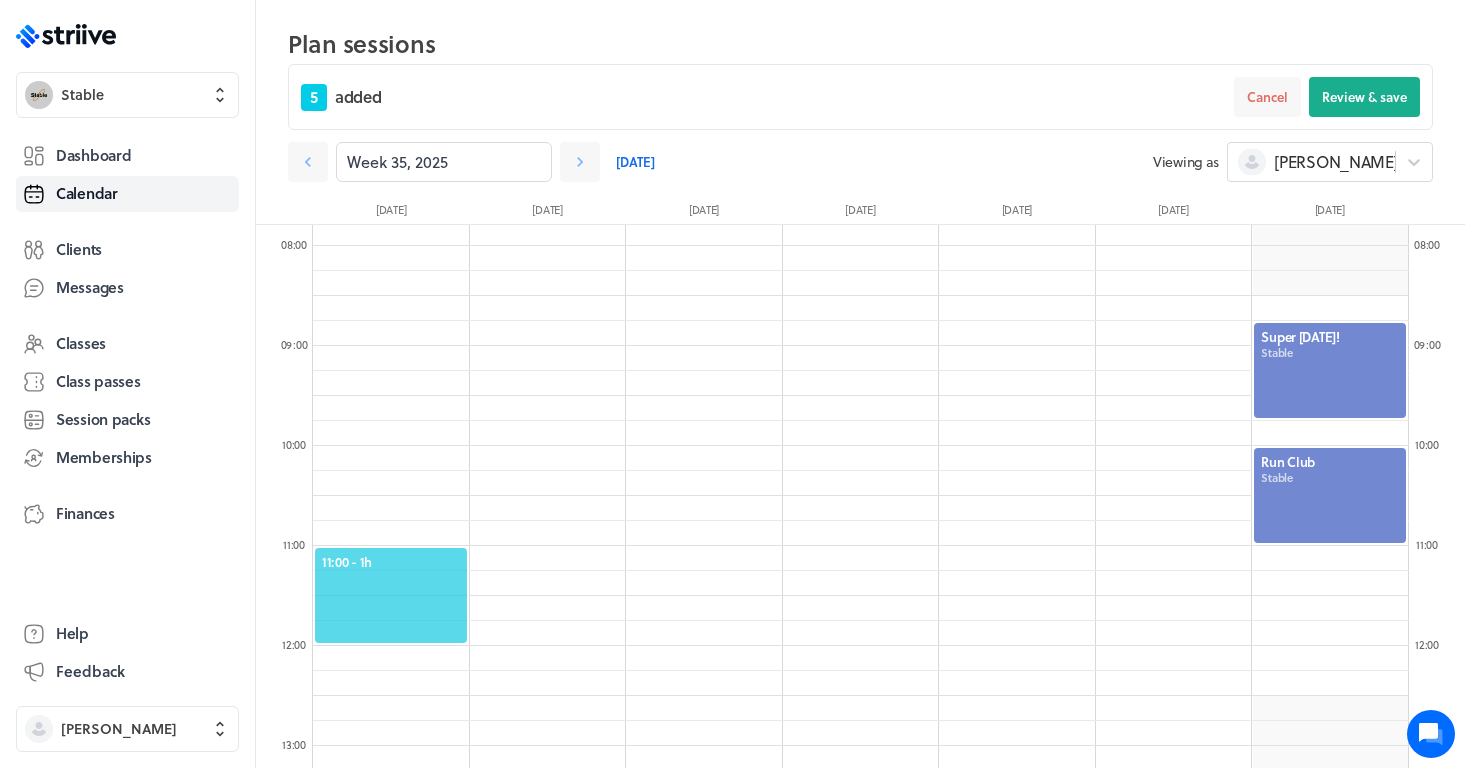 click on "11:00  - 1h" 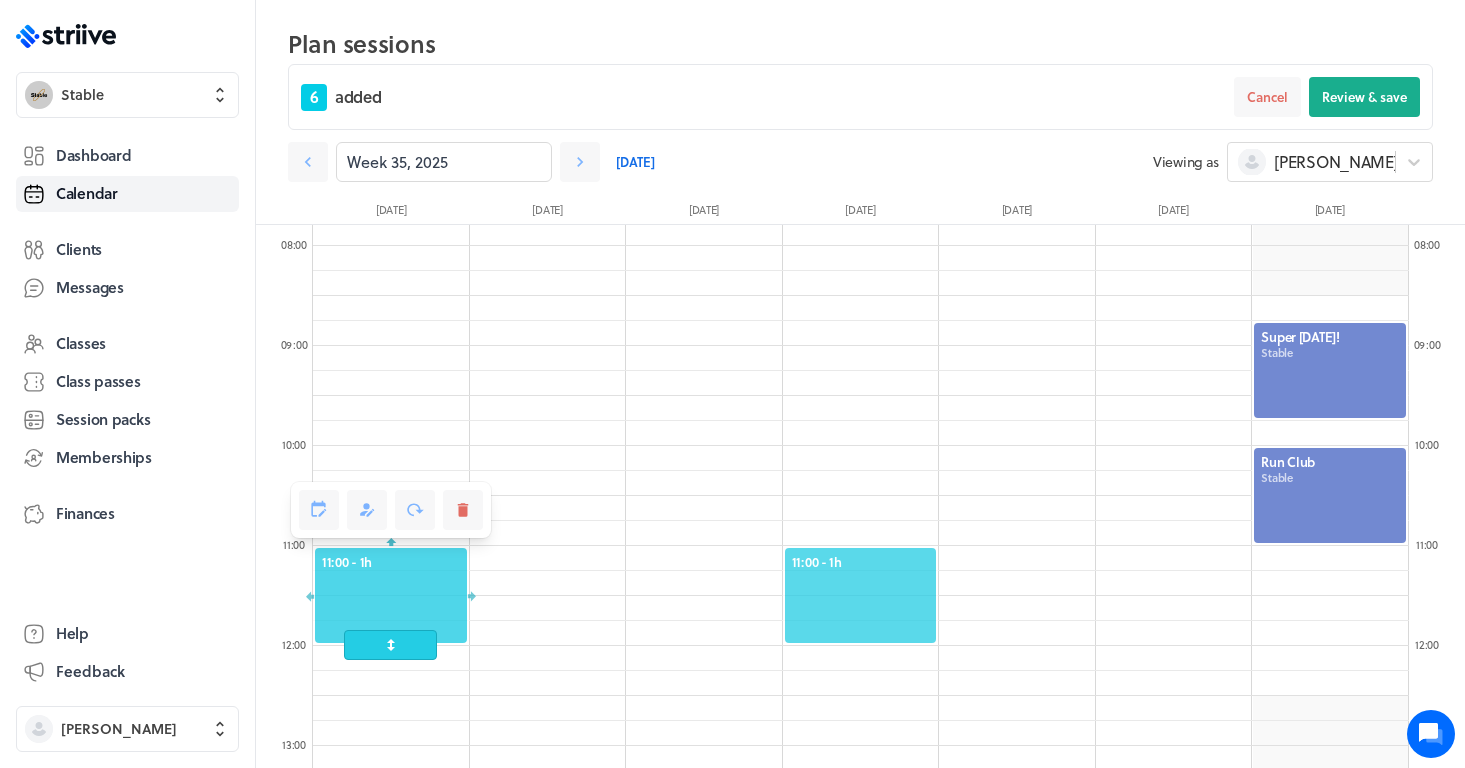click on "11:00  - 1h" 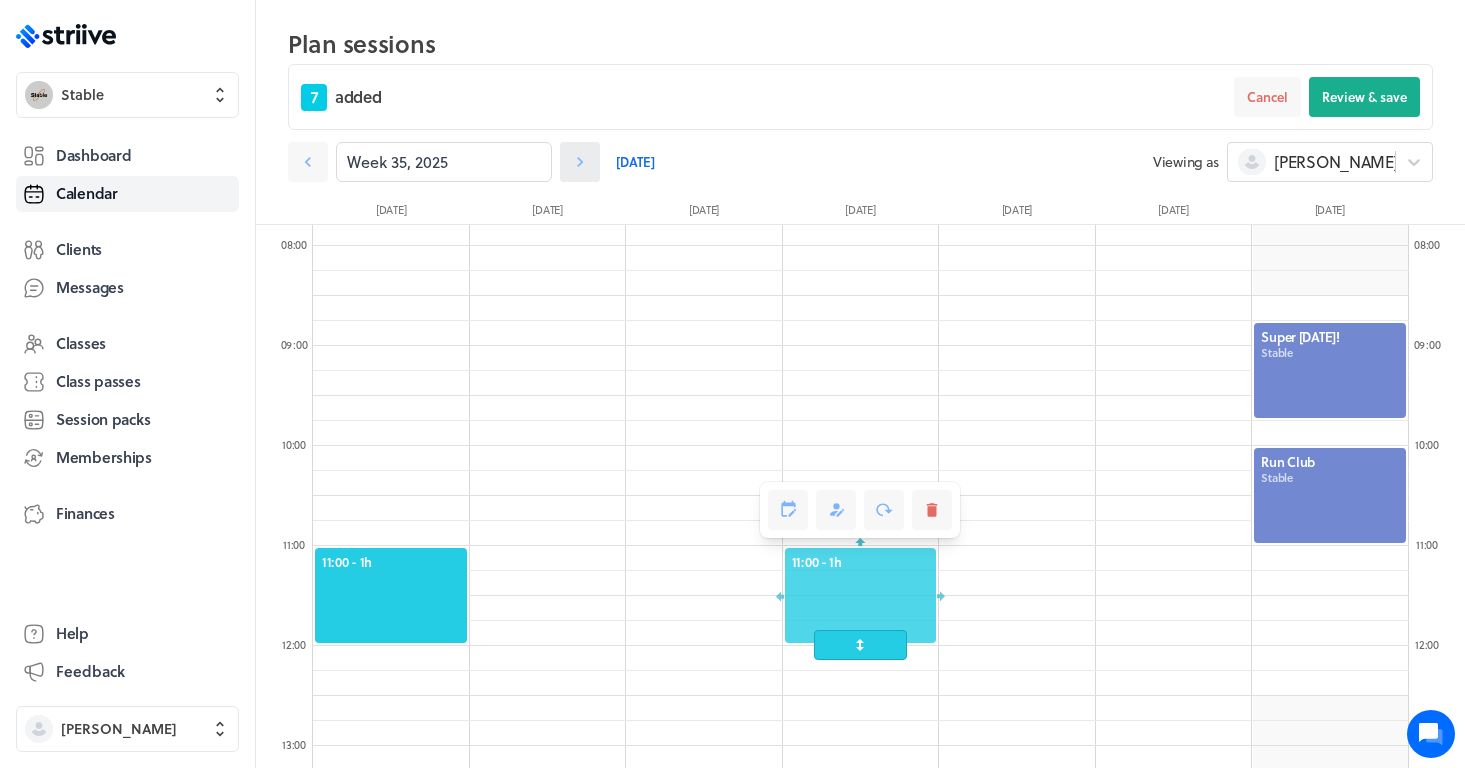 click 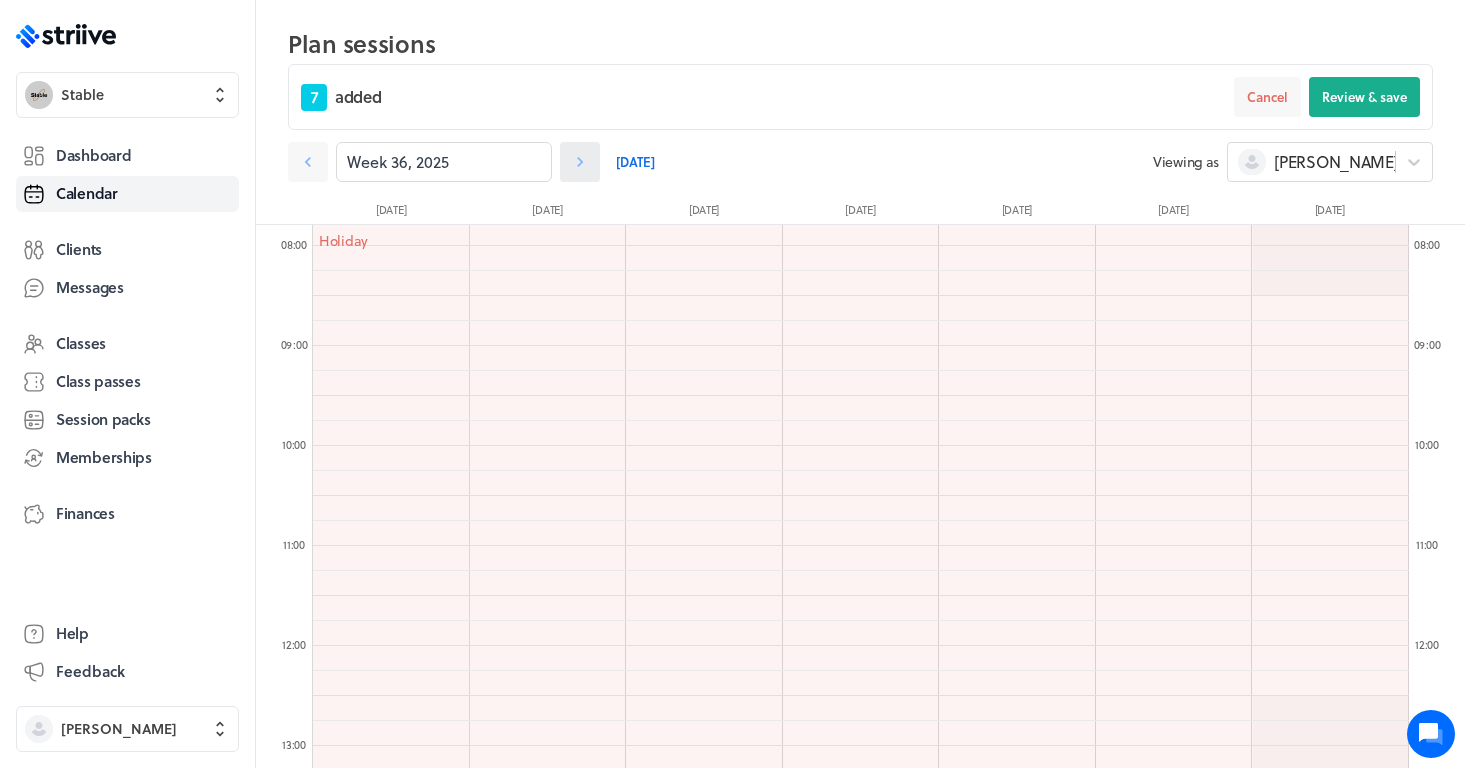 click 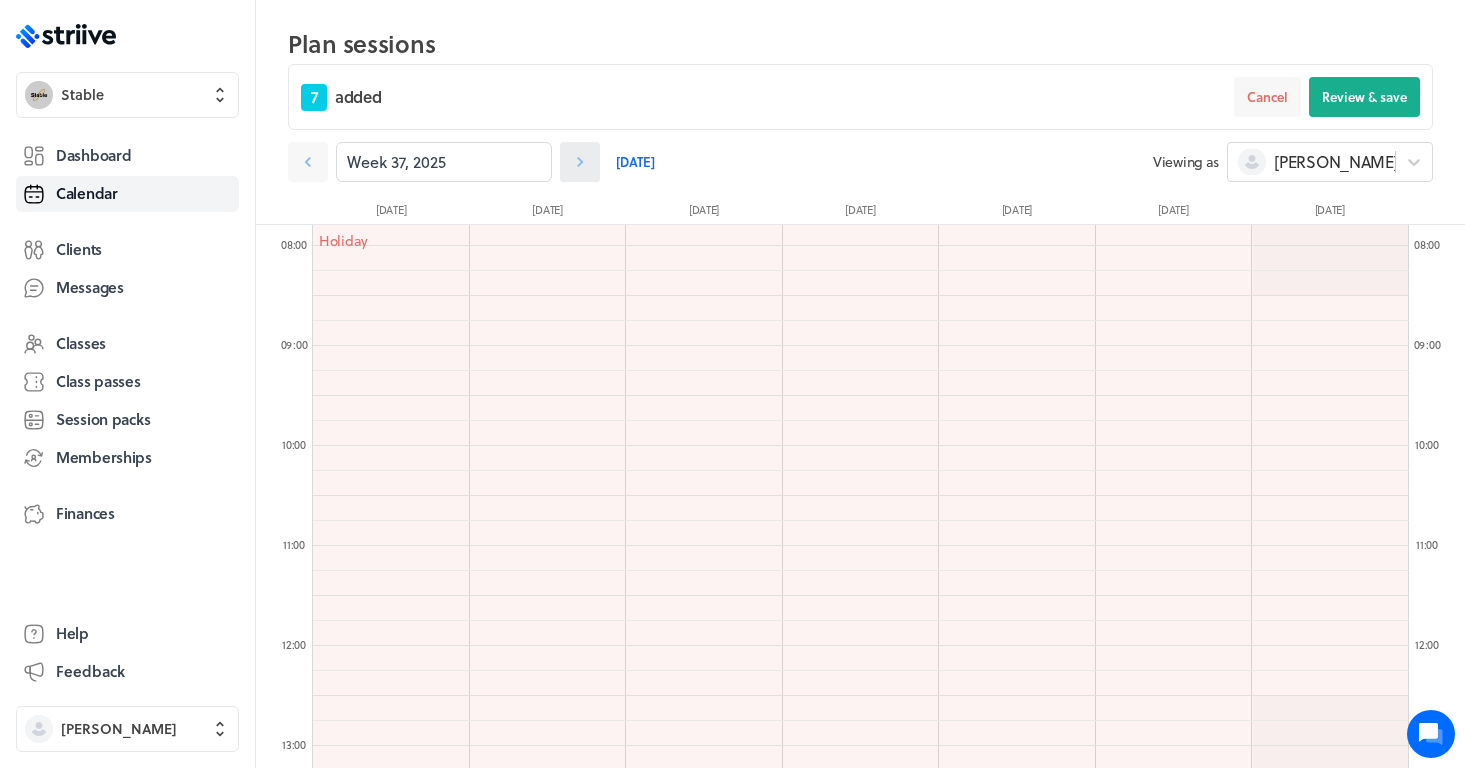 click 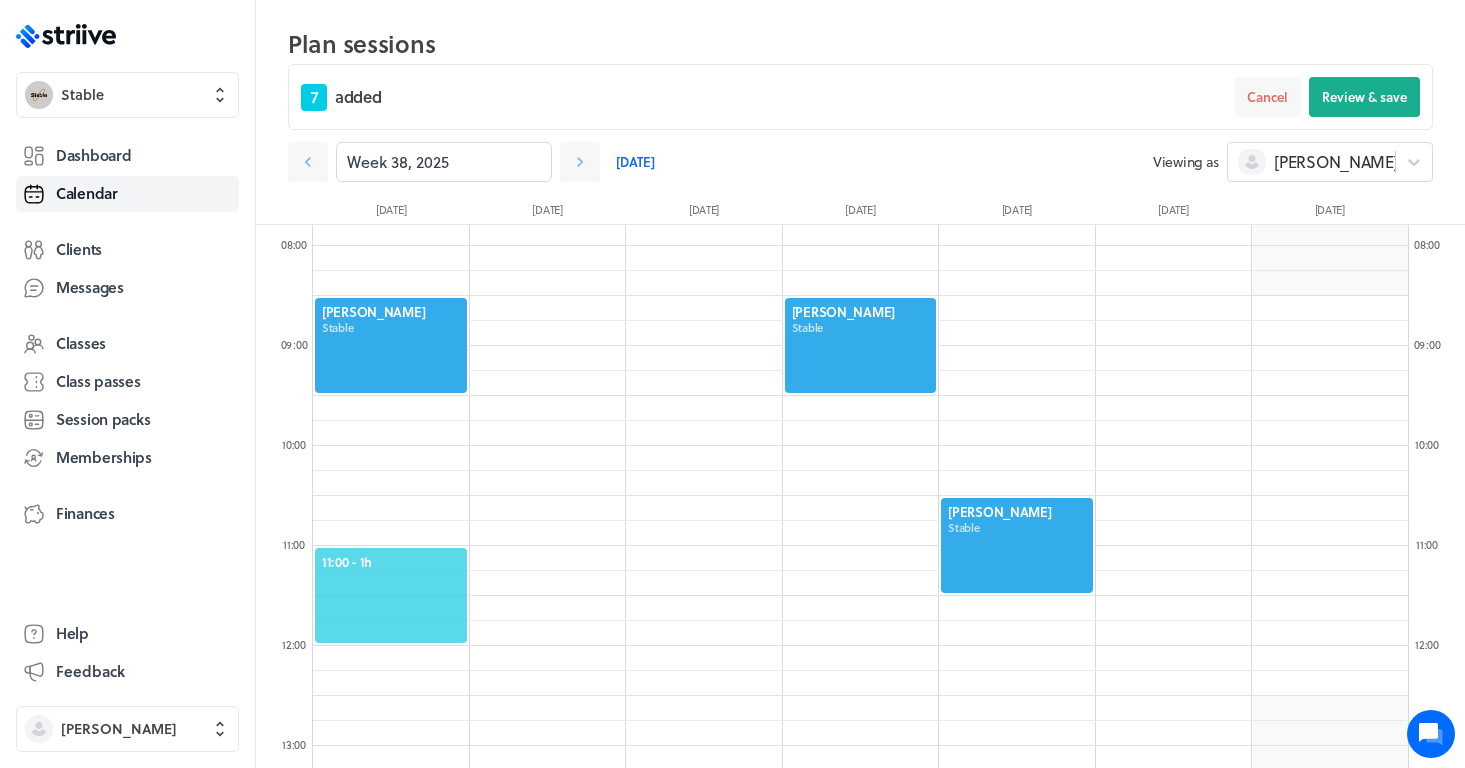 click on "11:00  - 1h" 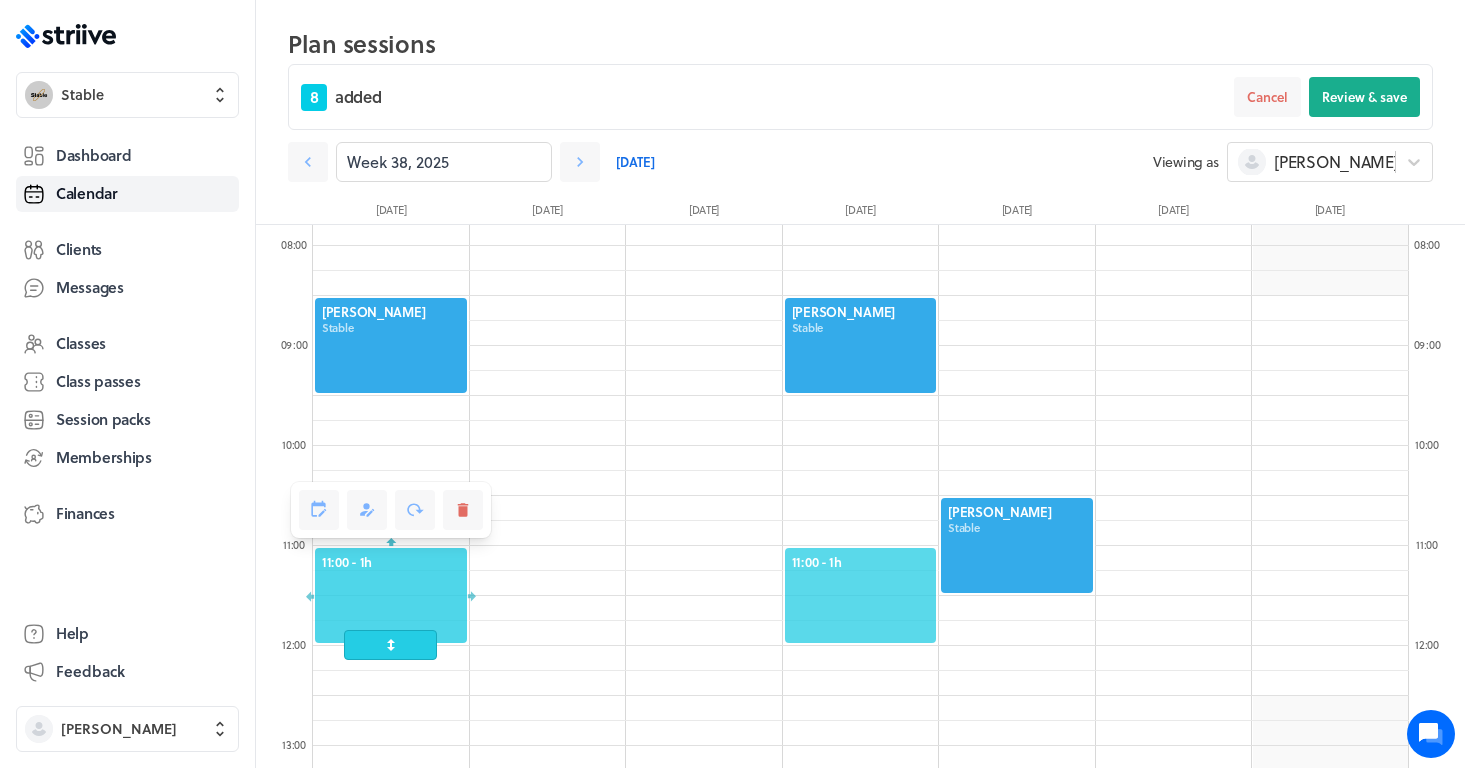 click on "11:00  - 1h" 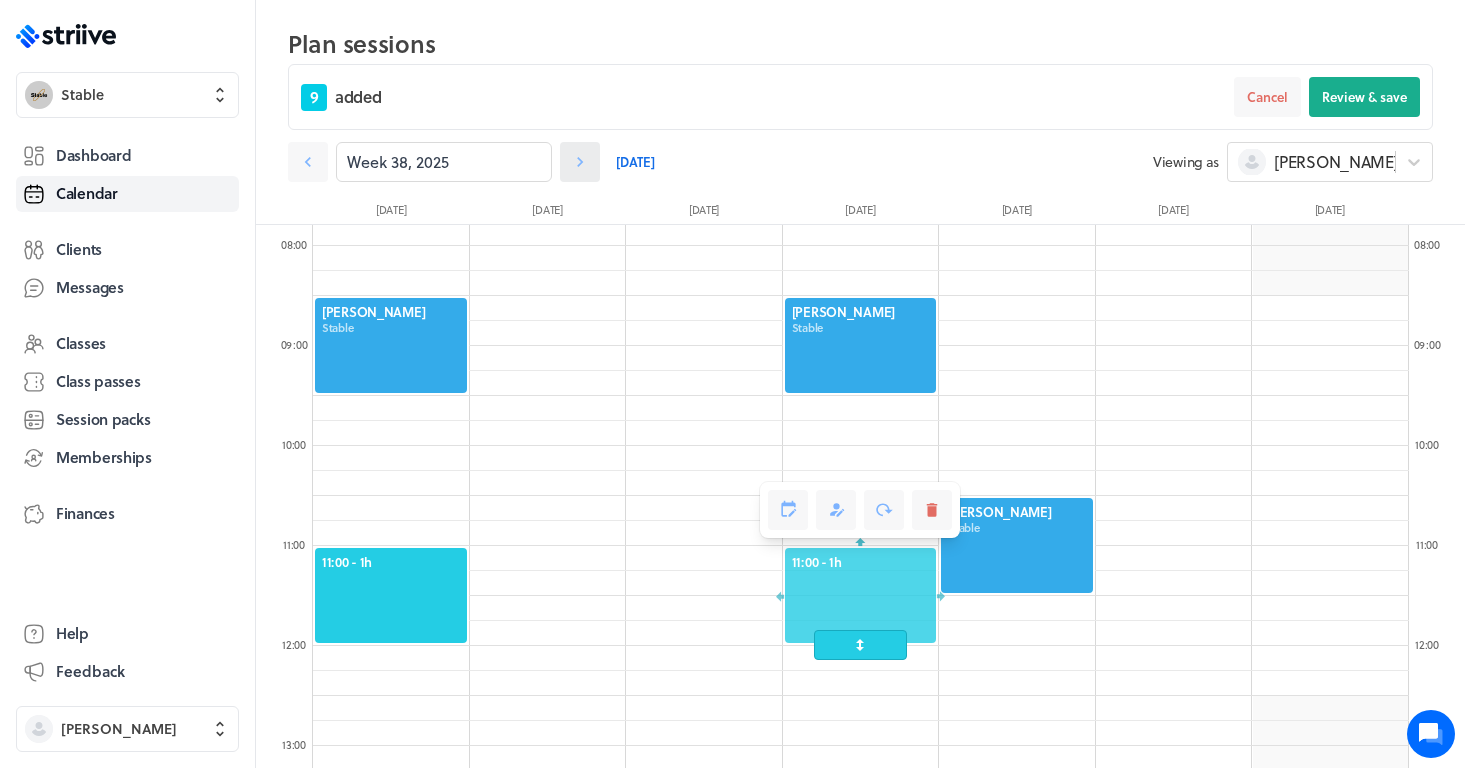 click 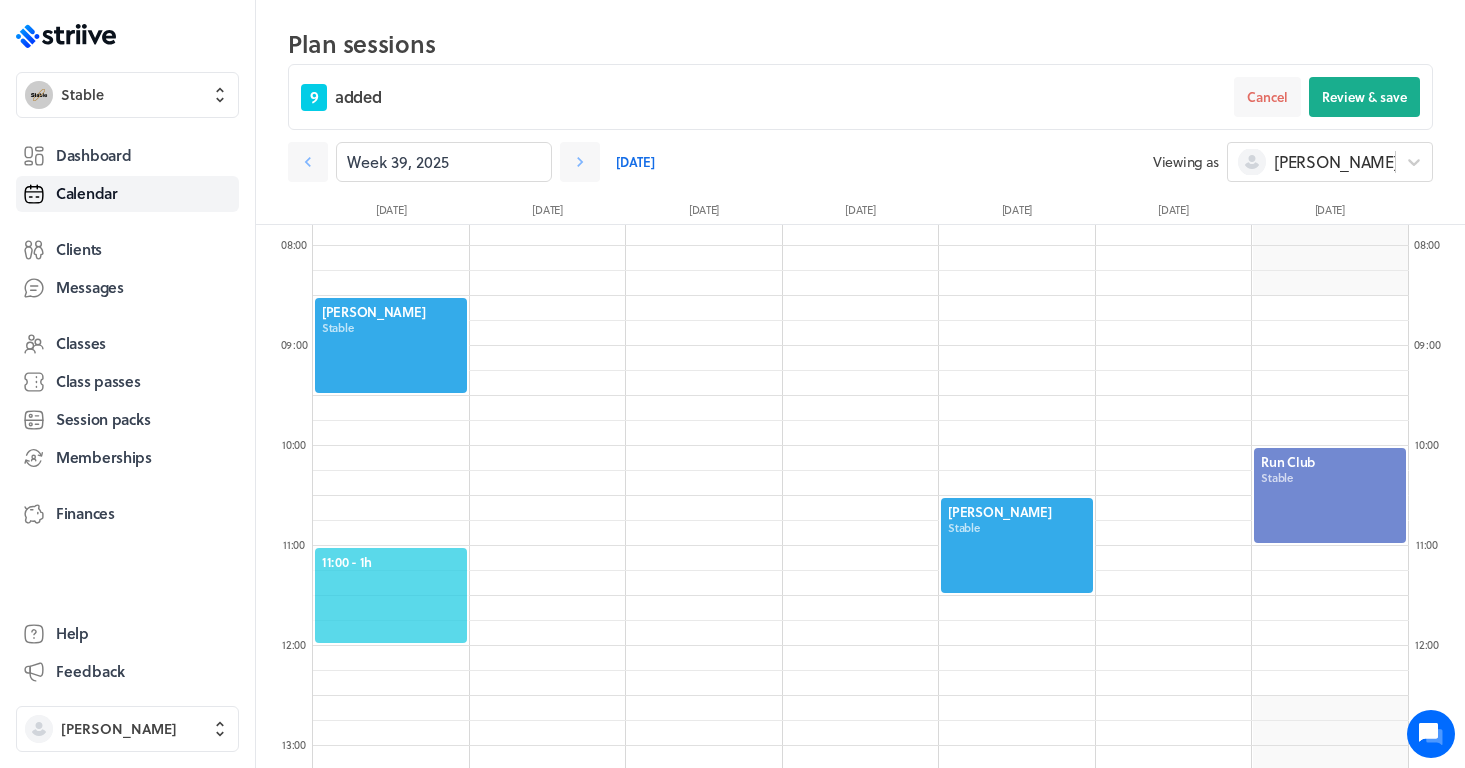 click on "11:00  - 1h" 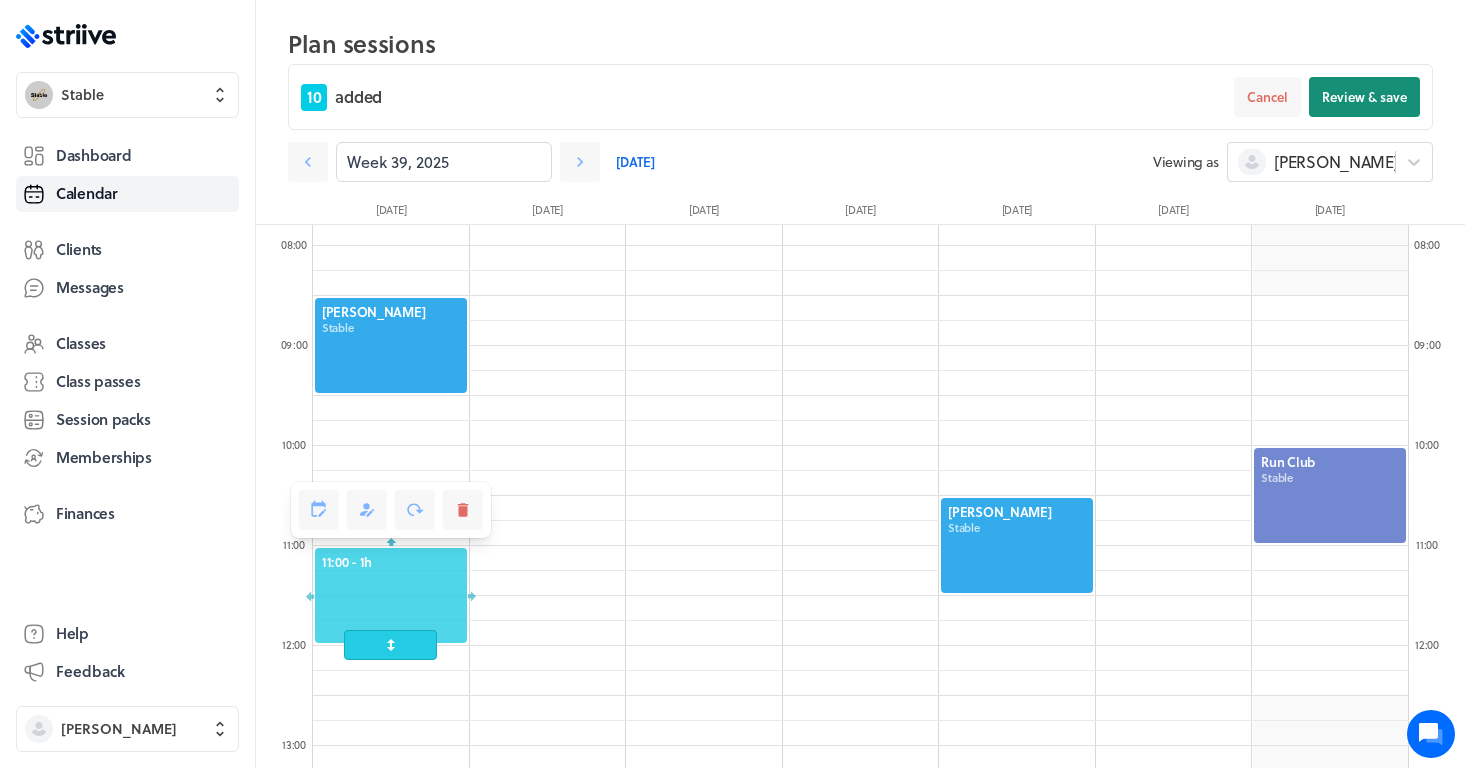click on "Review & save" at bounding box center [1364, 97] 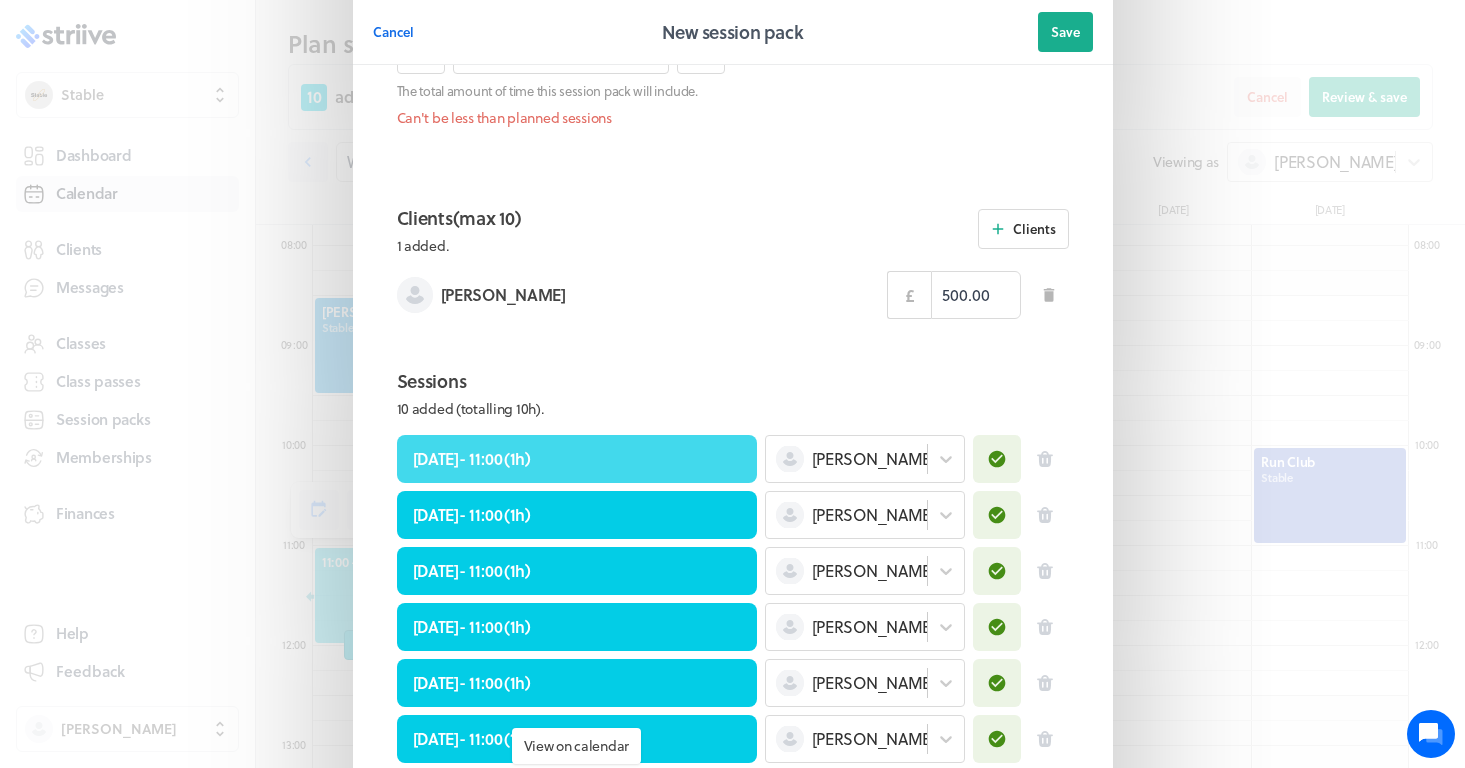 scroll, scrollTop: 621, scrollLeft: 0, axis: vertical 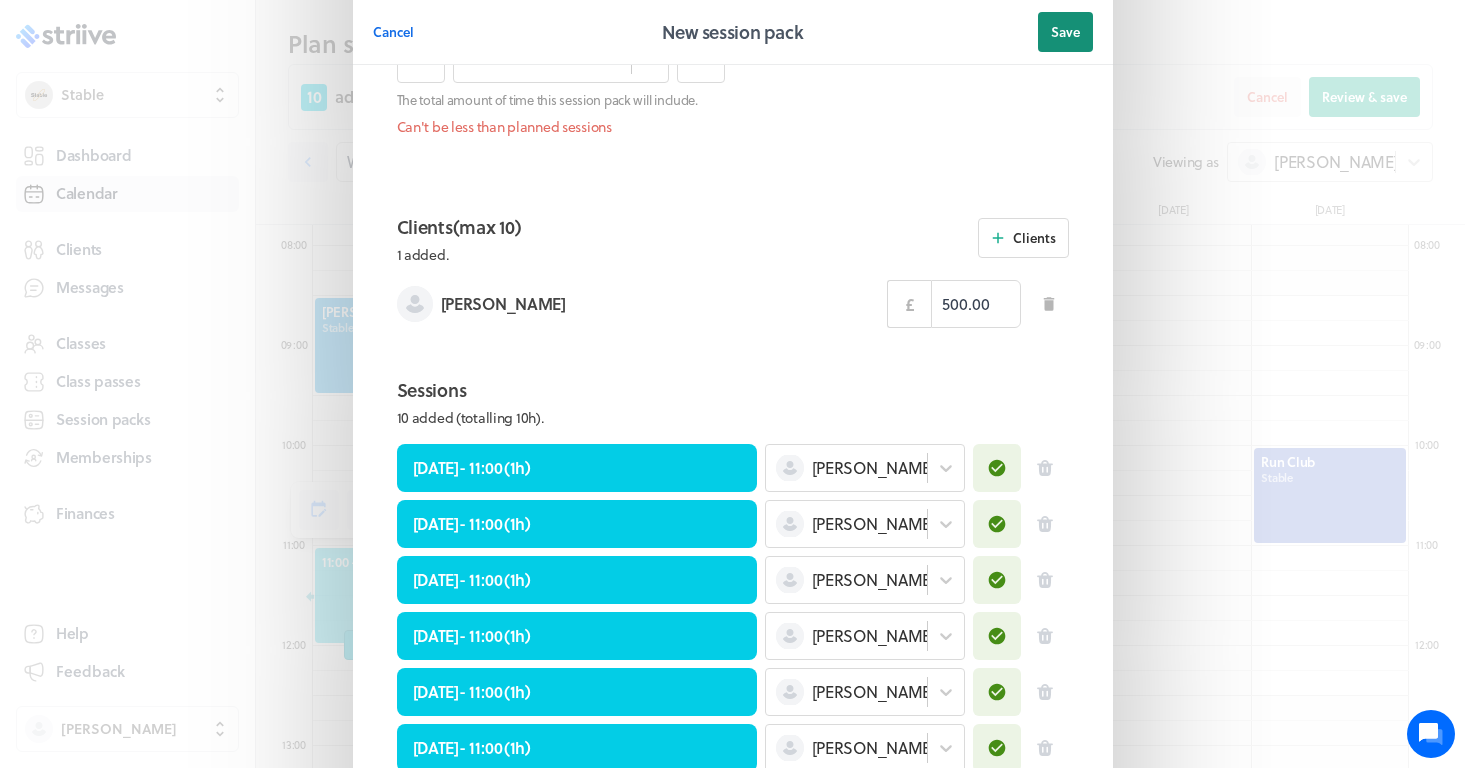 click on "Save" at bounding box center (1065, 32) 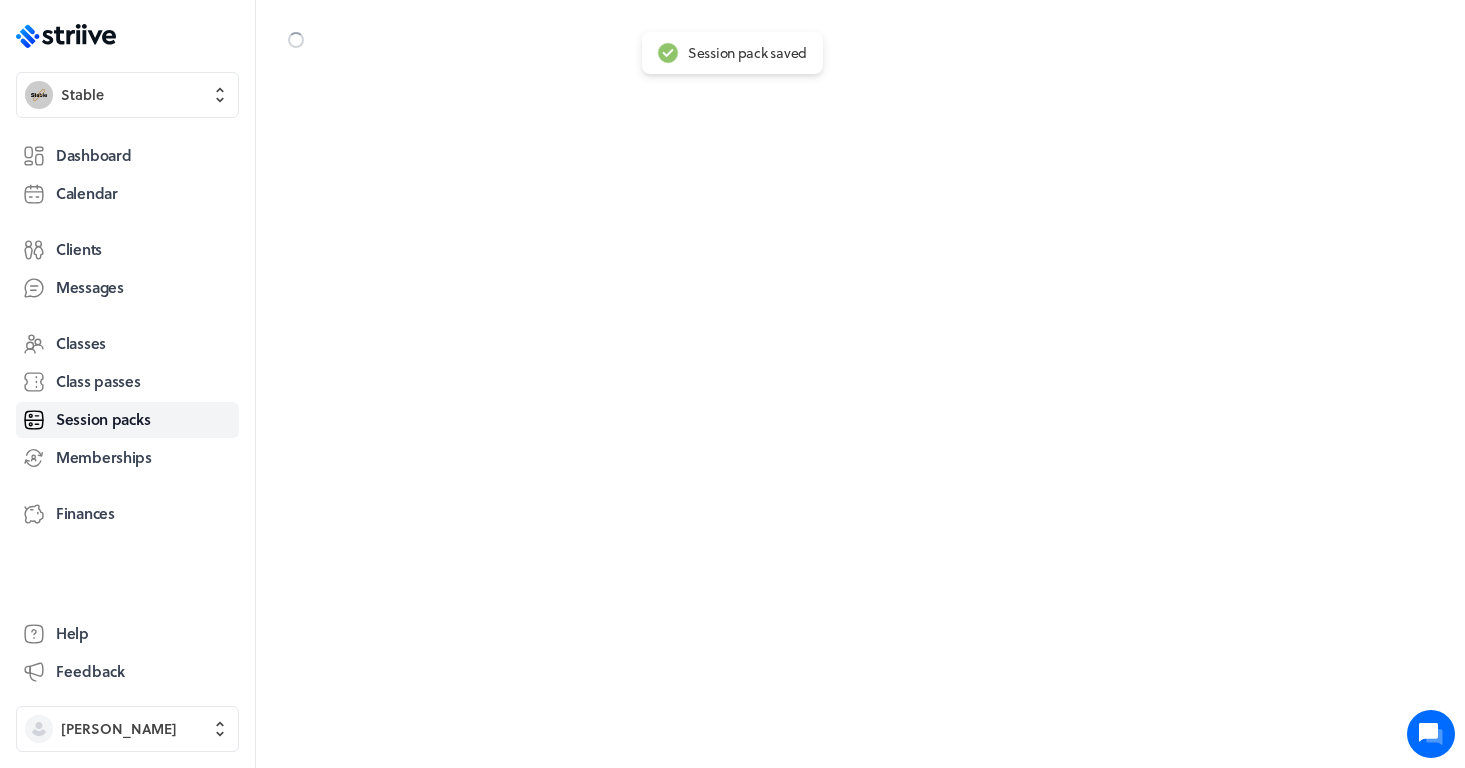scroll, scrollTop: 0, scrollLeft: 0, axis: both 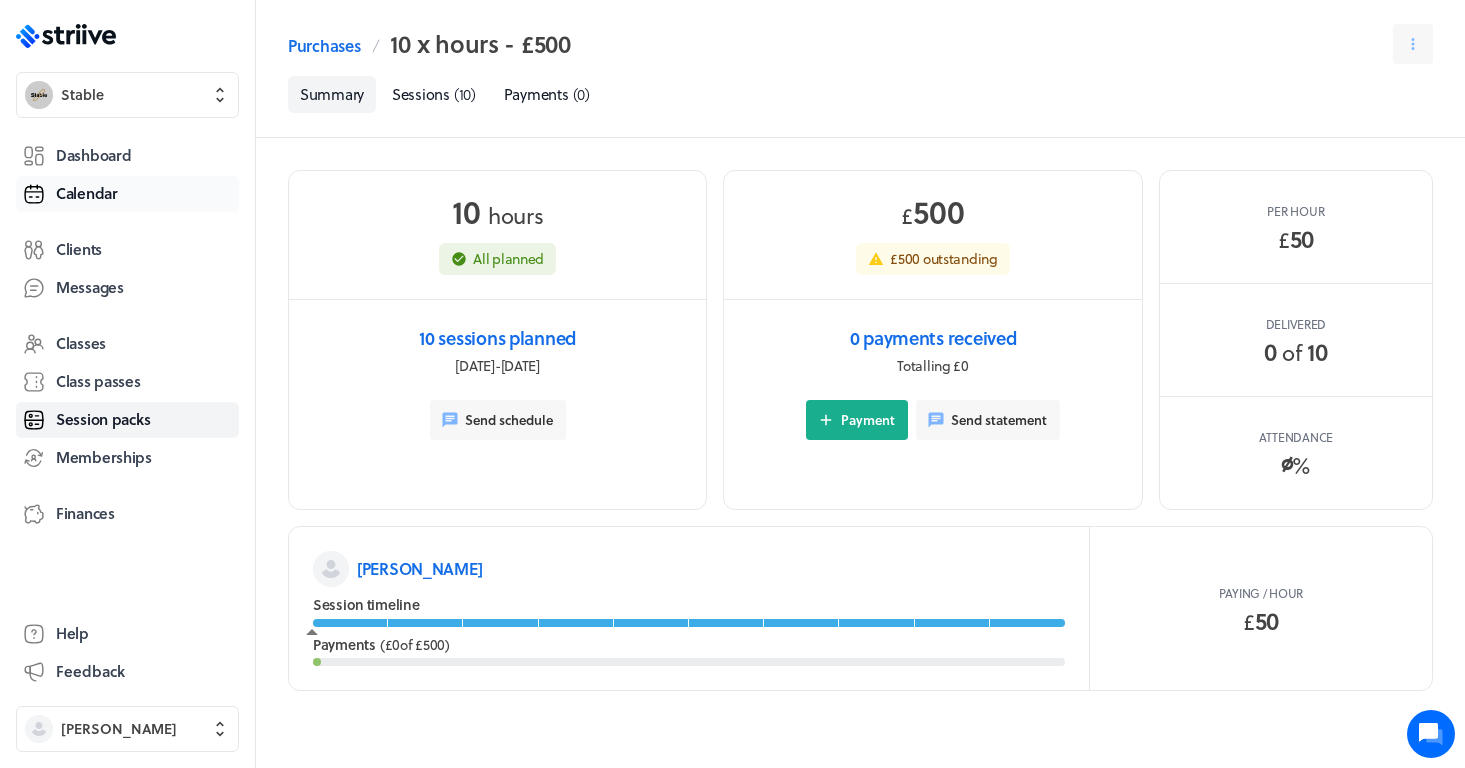 click on "Calendar" at bounding box center [127, 194] 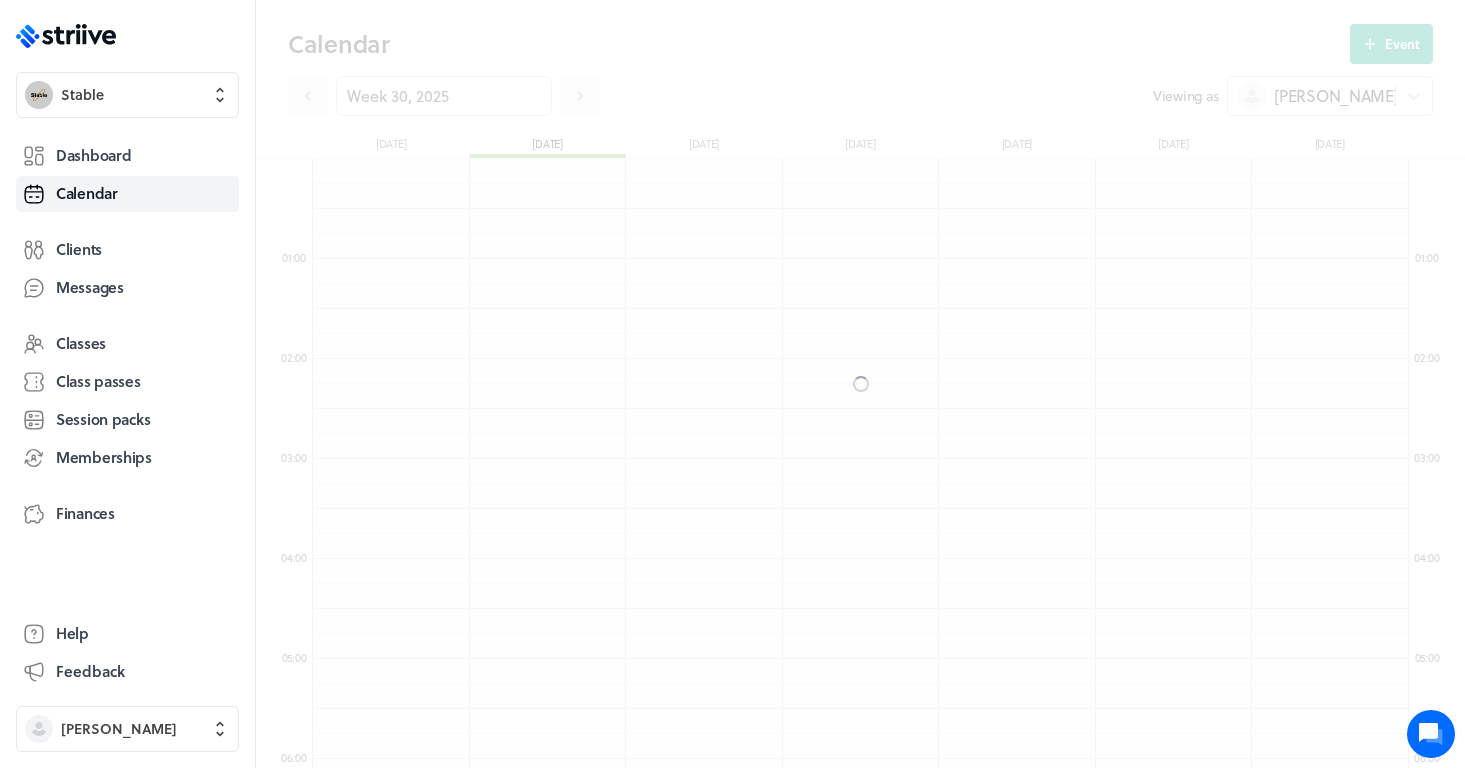scroll, scrollTop: 600, scrollLeft: 0, axis: vertical 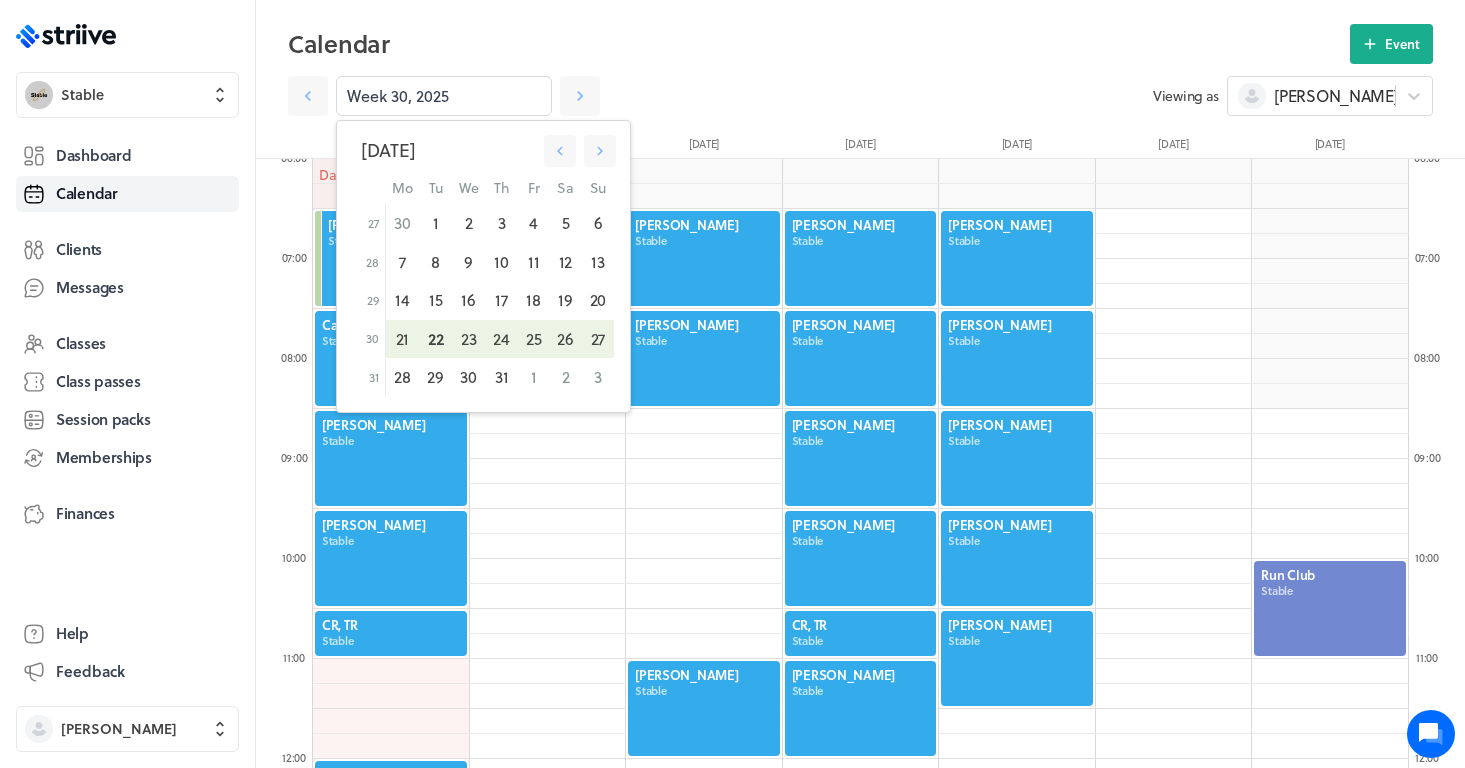 click on "Week 30, 2025 [DATE] Mo Tu We Th Fr Sa Su 27 30 1 2 3 4 5 6 28 7 8 9 10 11 12 13 29 14 15 16 17 18 19 20 30 21 22 23 24 25 26 27 31 28 29 30 31 1 2 3" at bounding box center [720, 96] 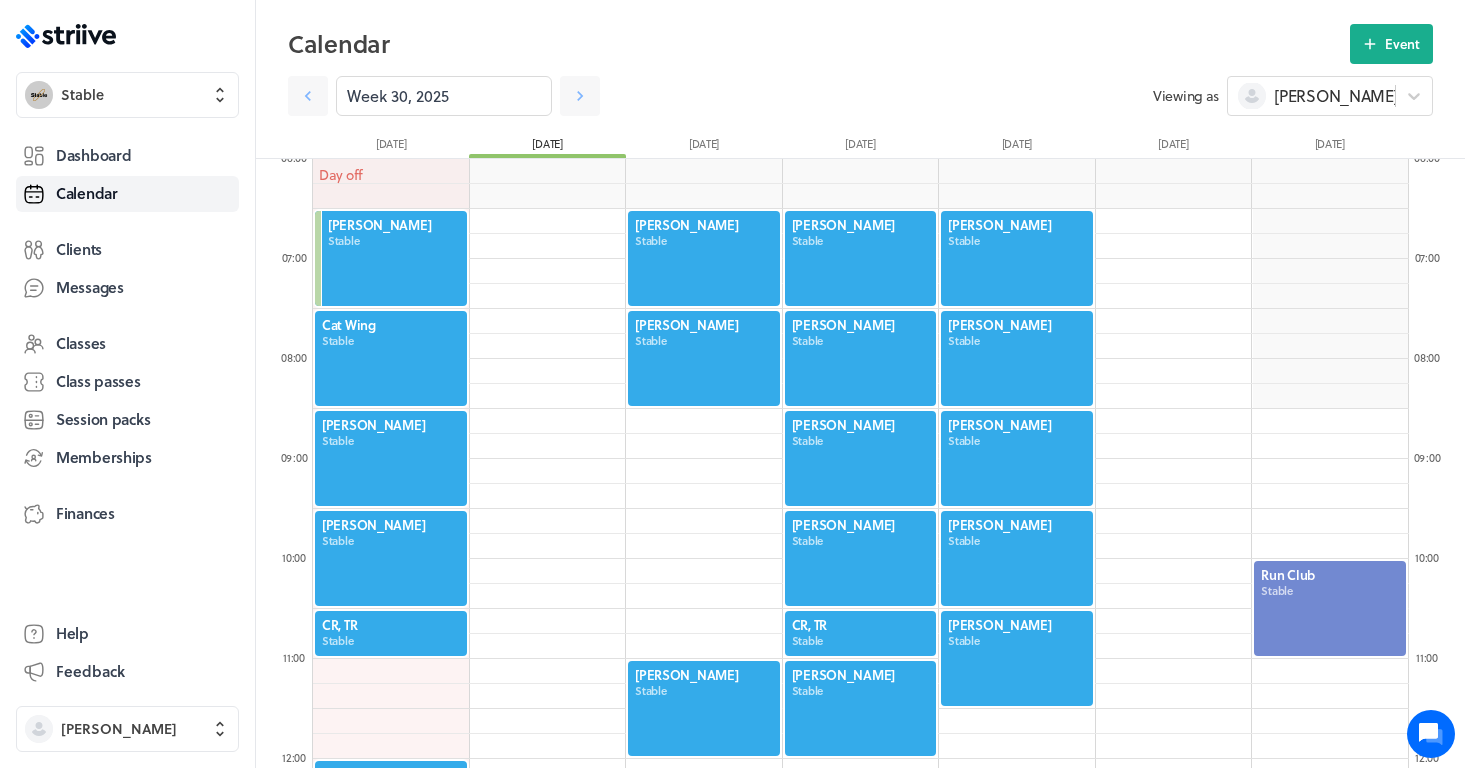 click 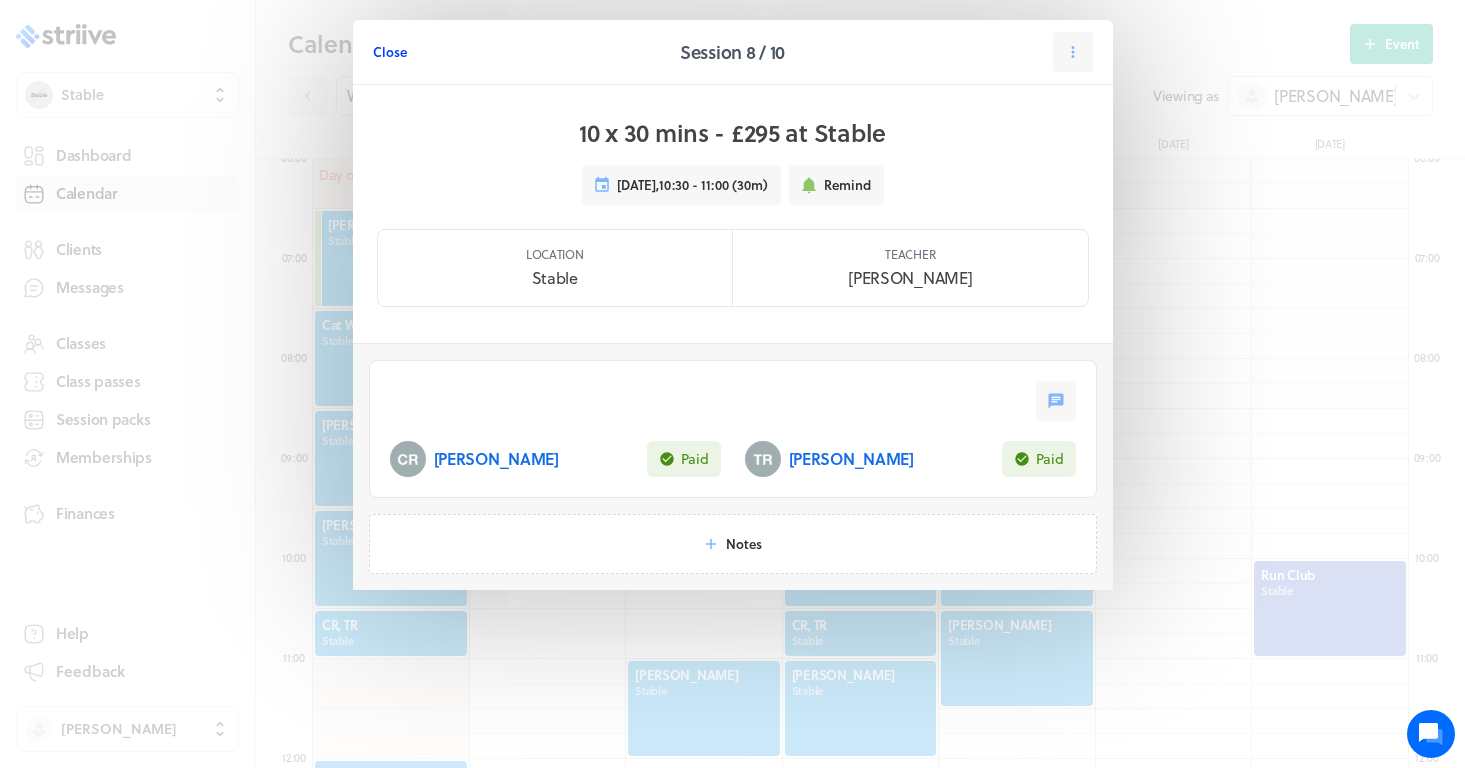 click on "Close" at bounding box center [390, 52] 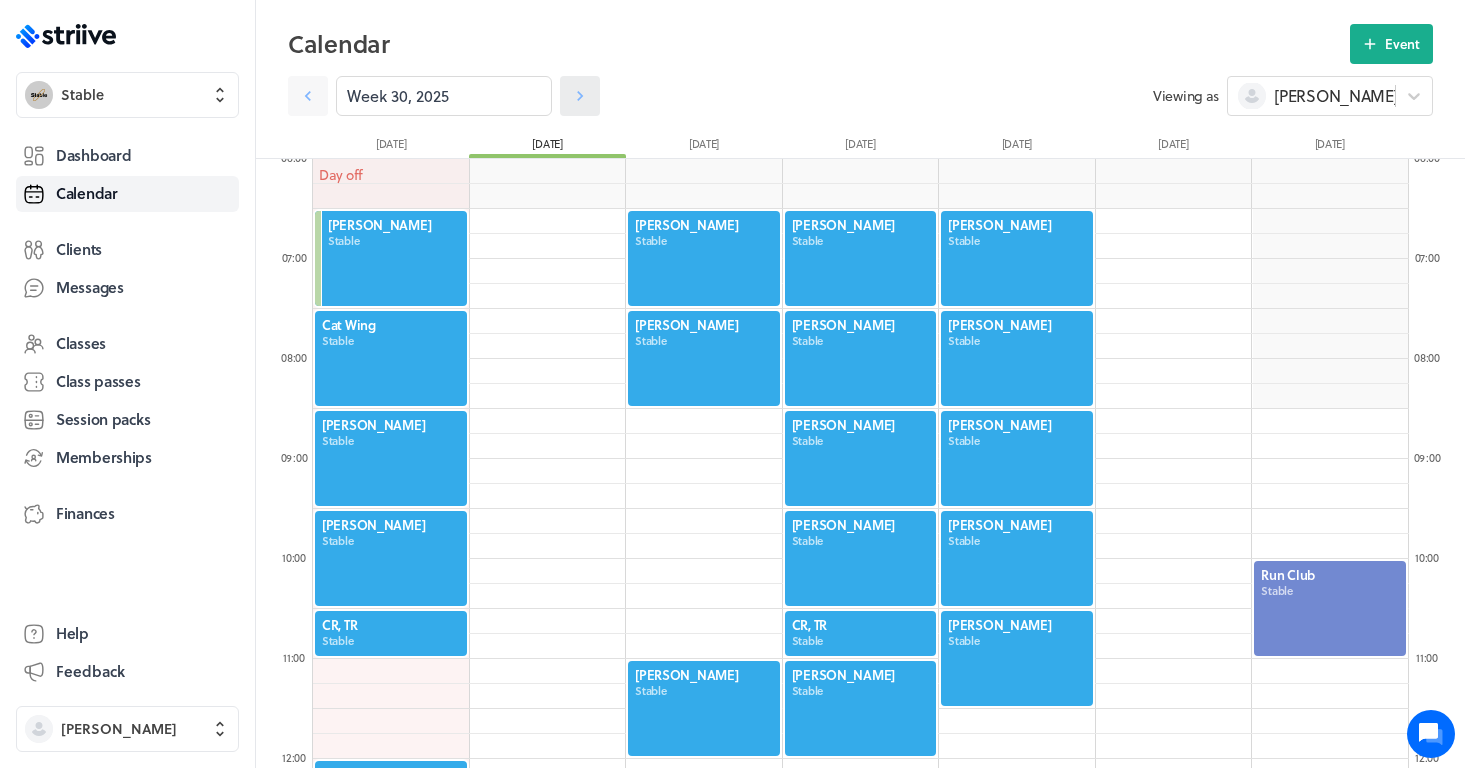 click 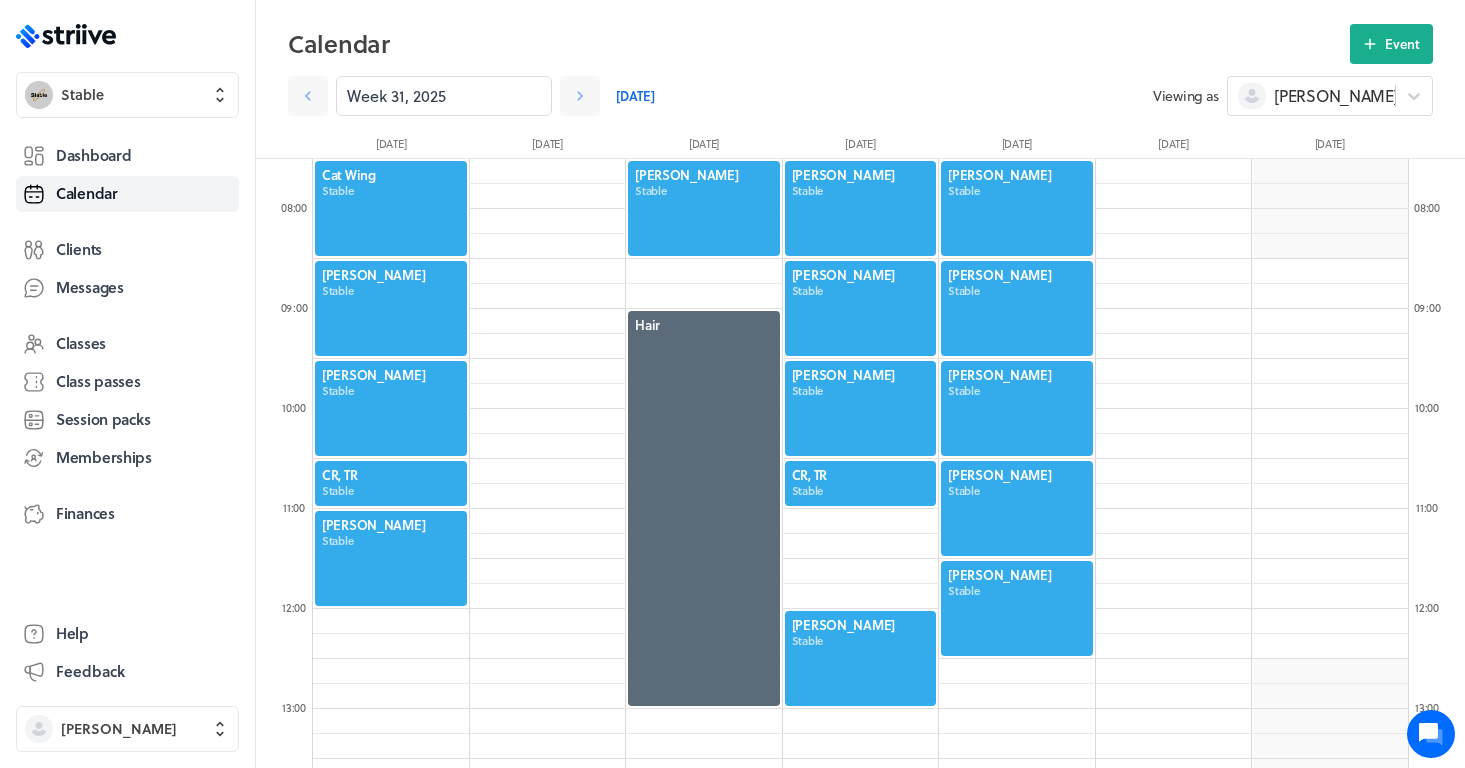 scroll, scrollTop: 752, scrollLeft: 0, axis: vertical 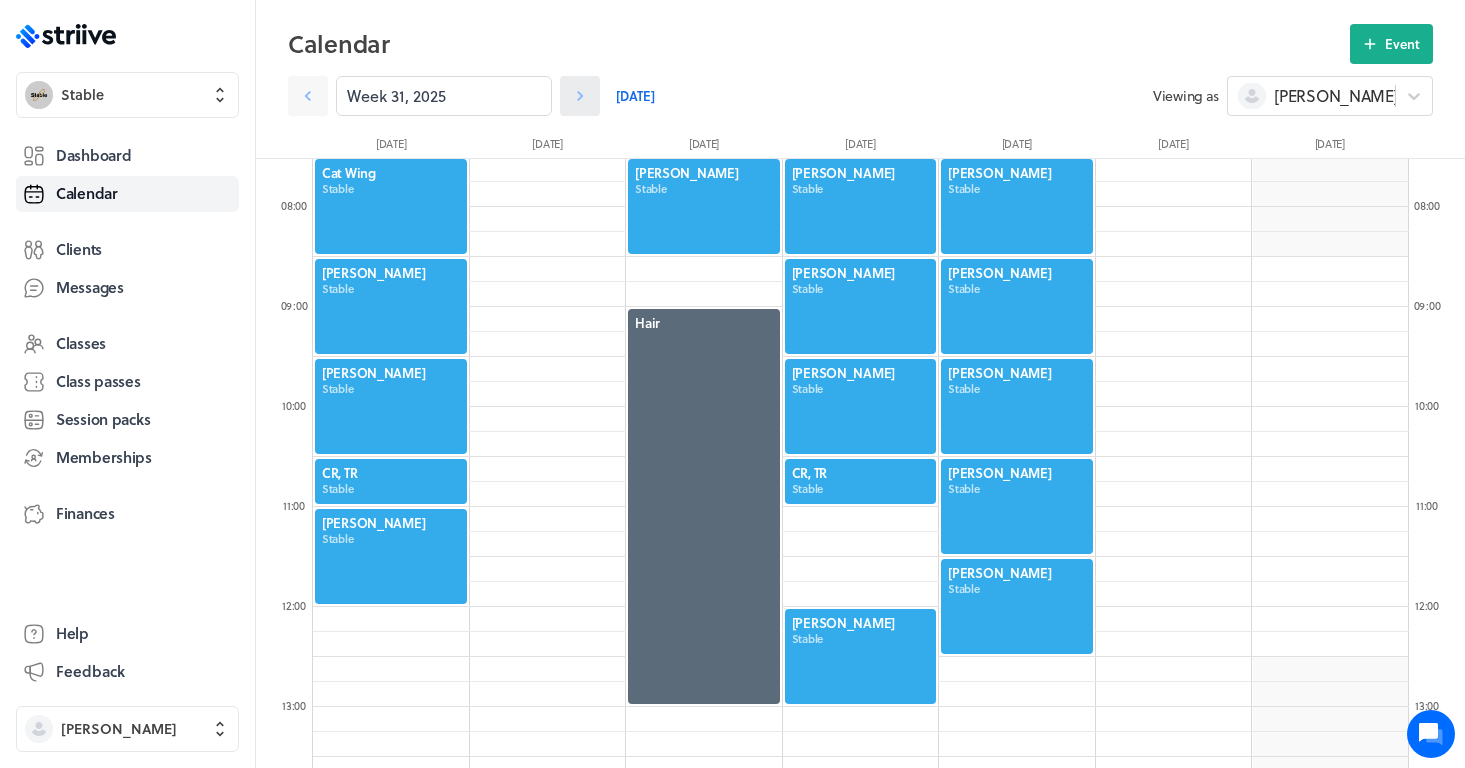 click 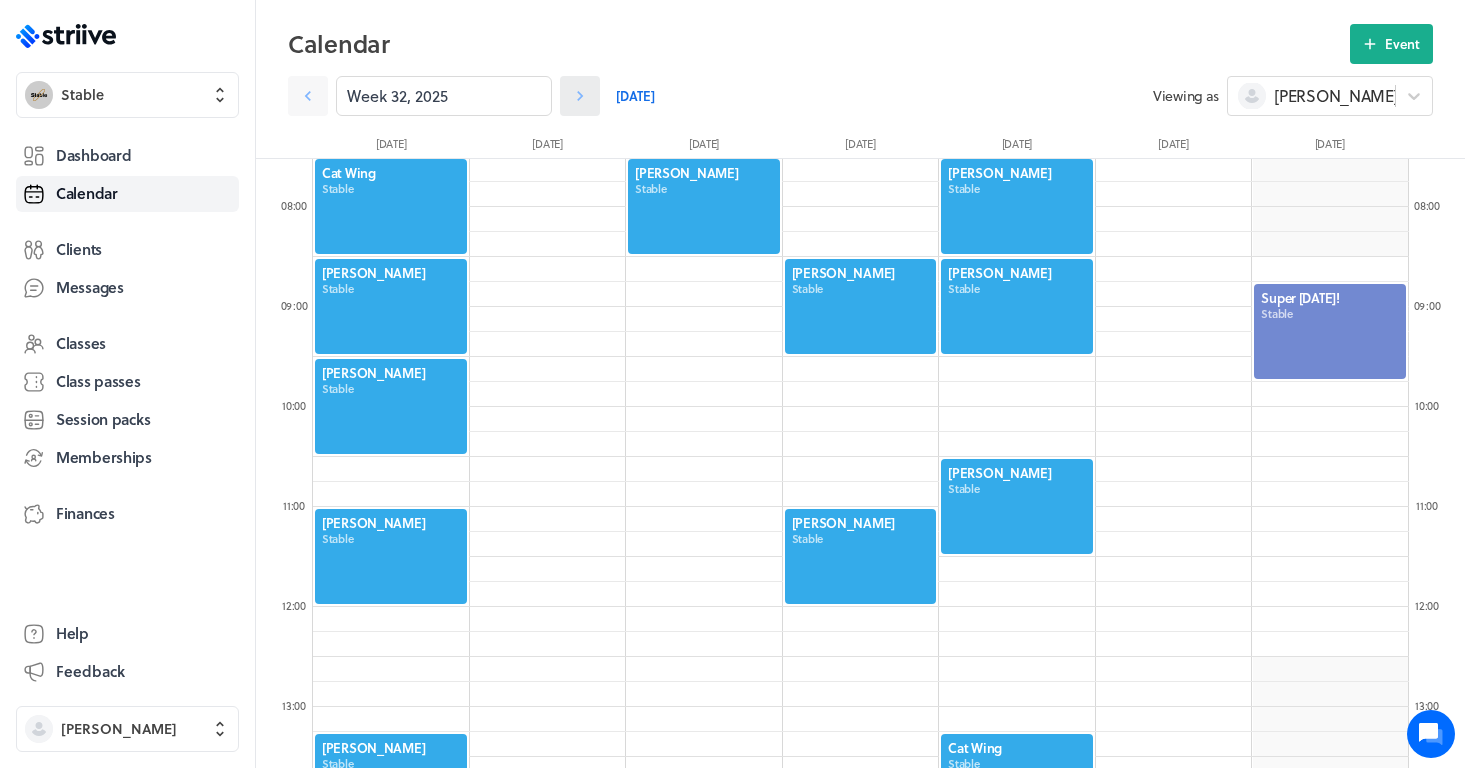 click 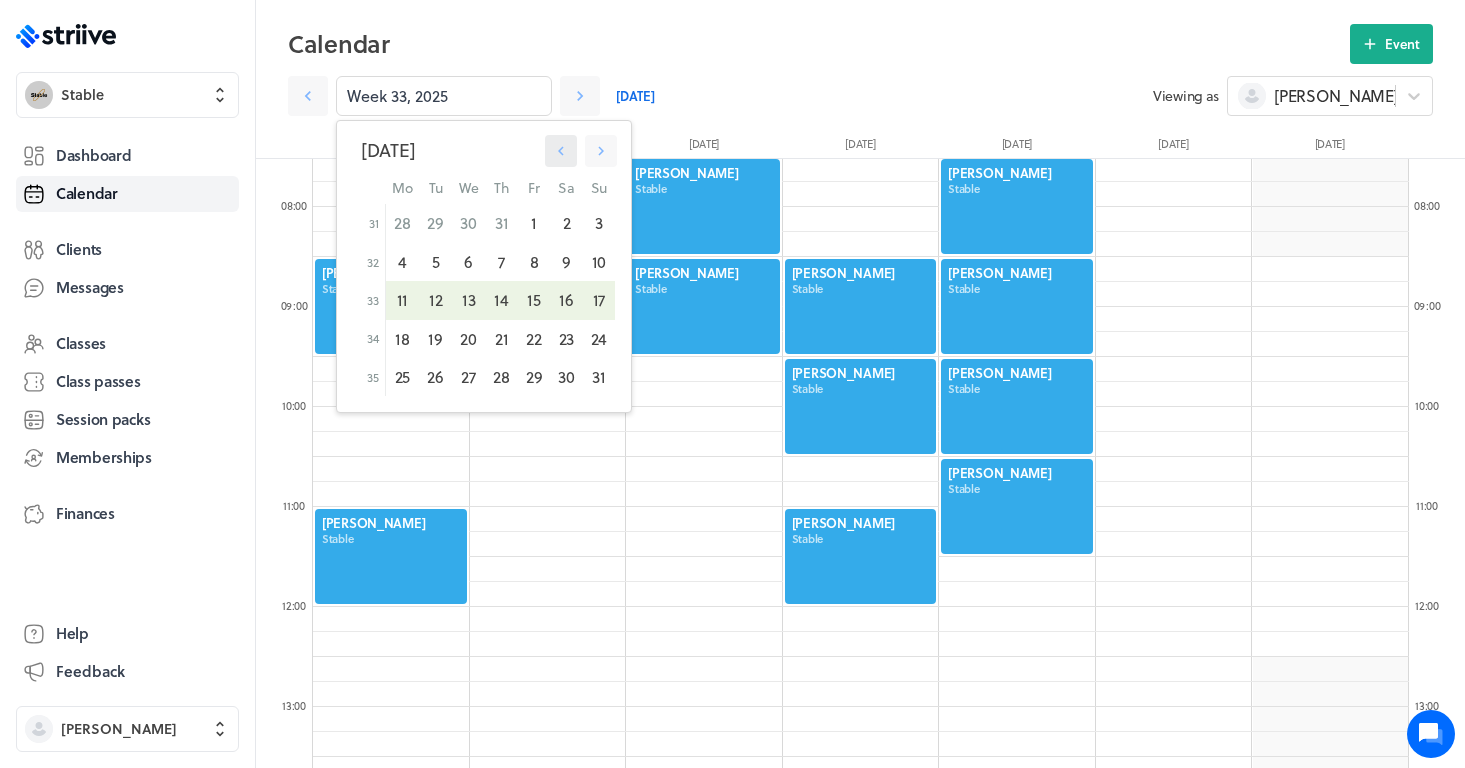 click 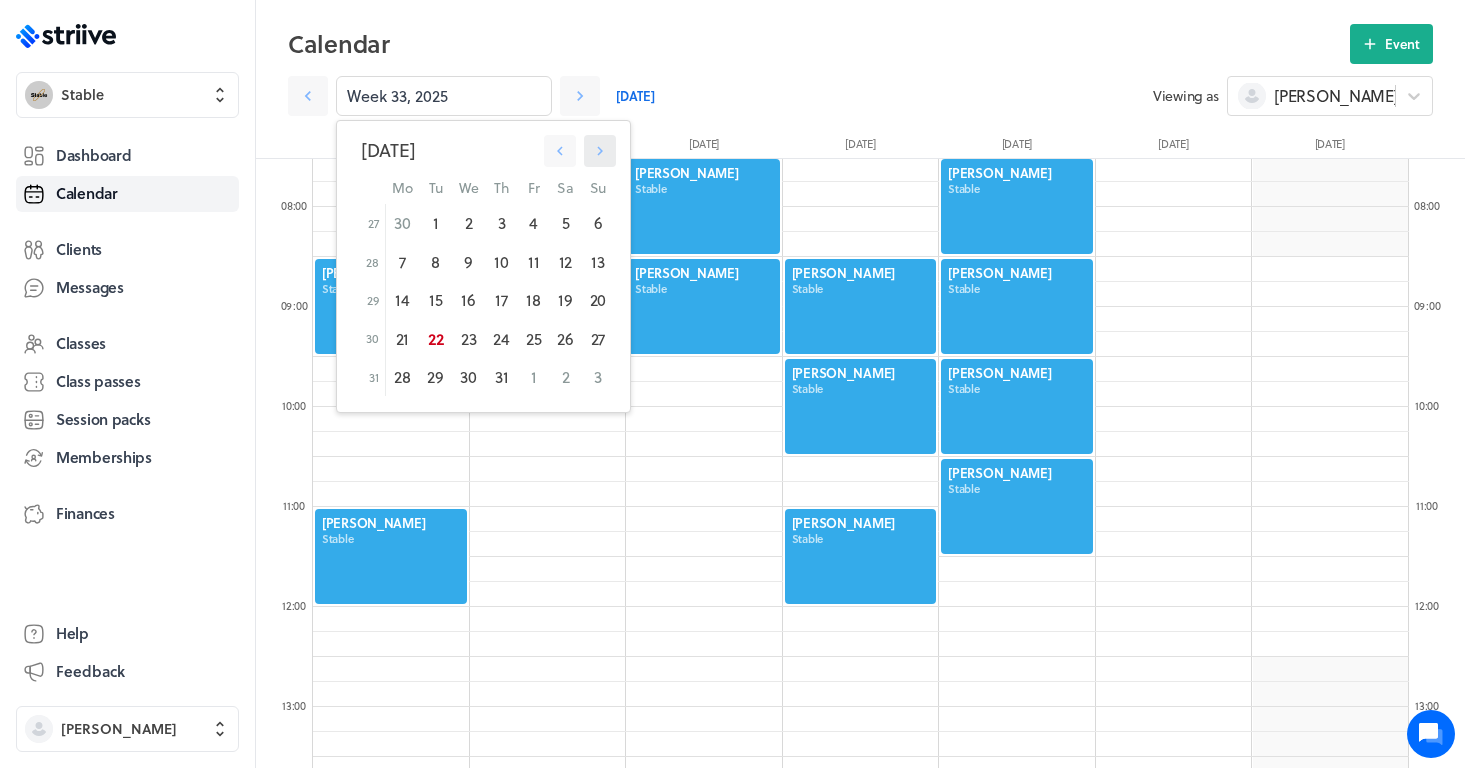 click 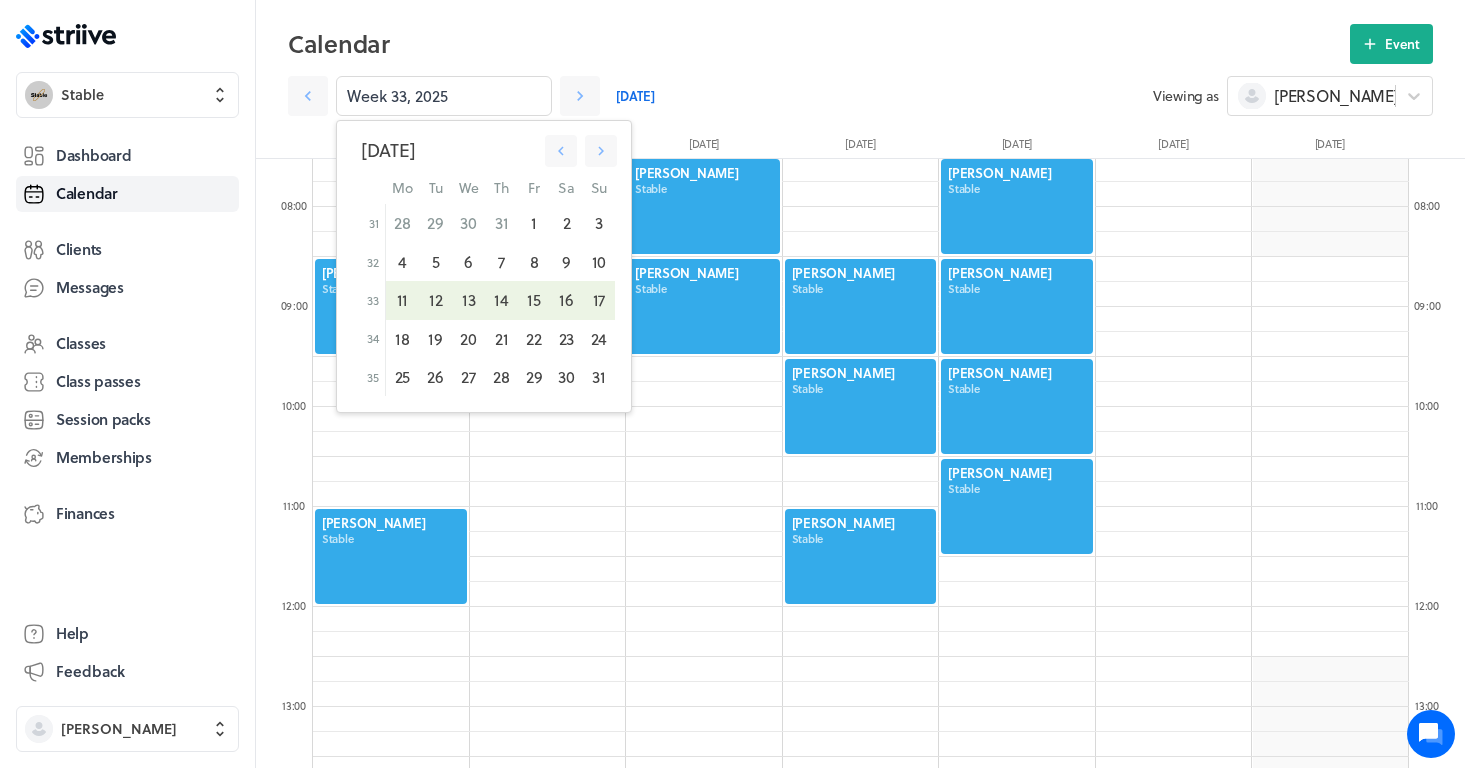 click at bounding box center (548, 607) 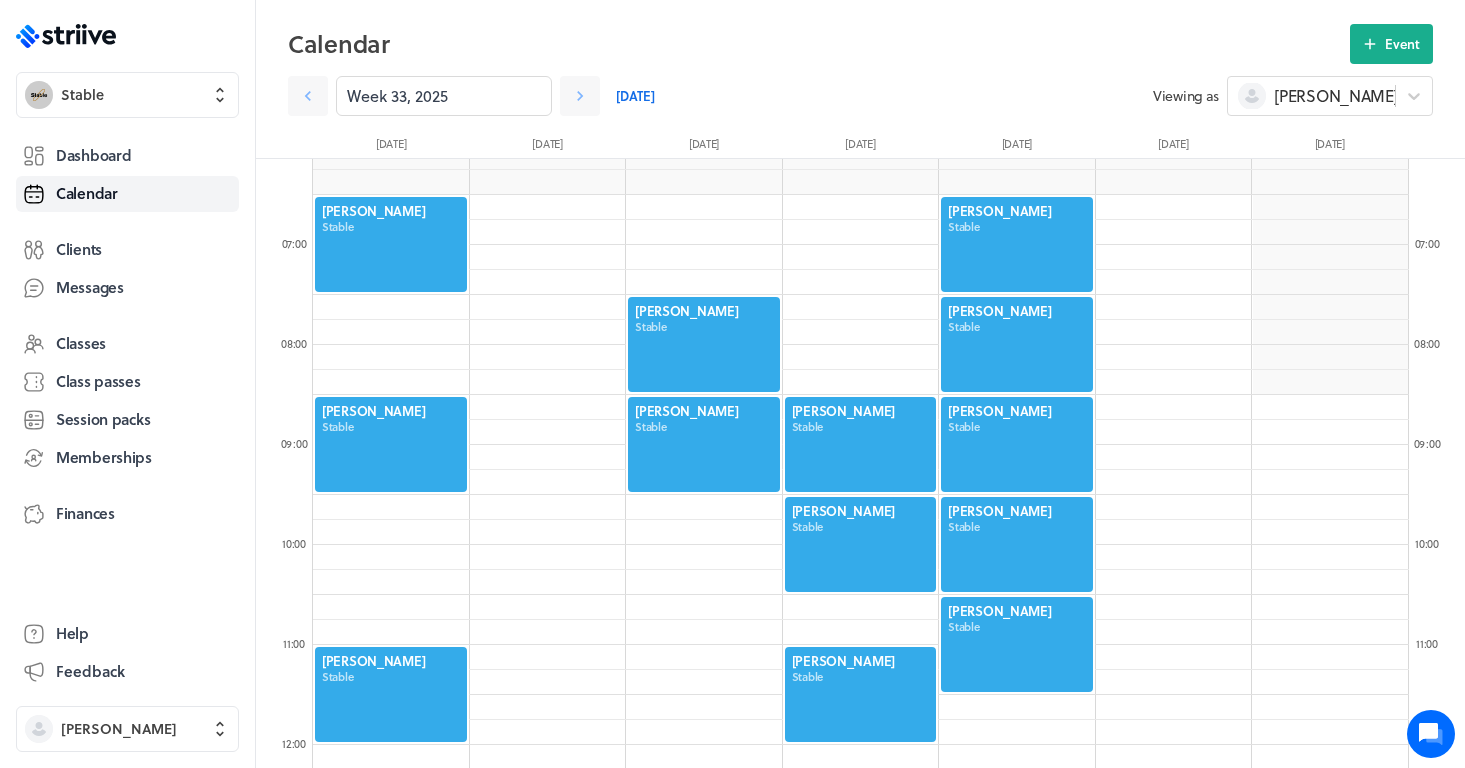 scroll, scrollTop: 584, scrollLeft: 0, axis: vertical 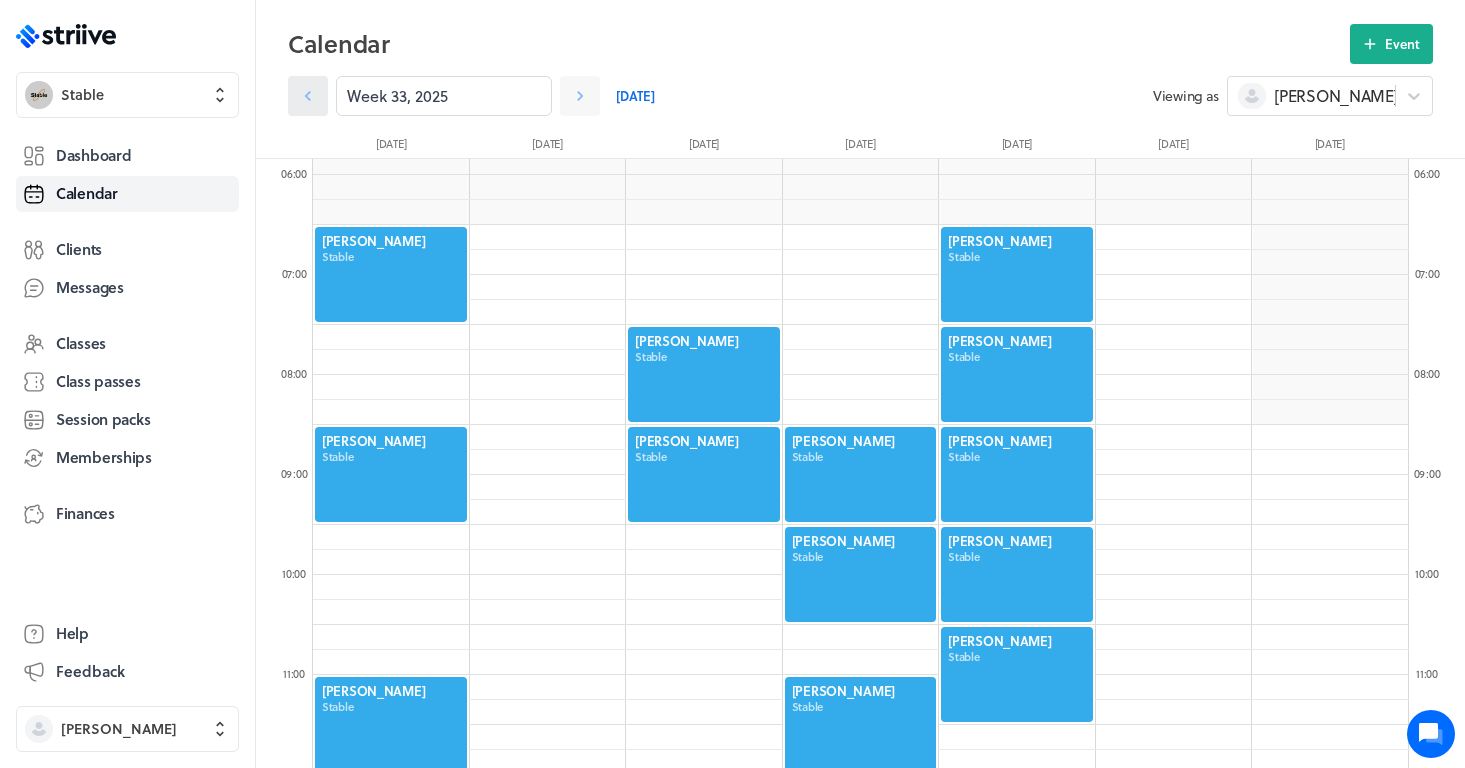 click 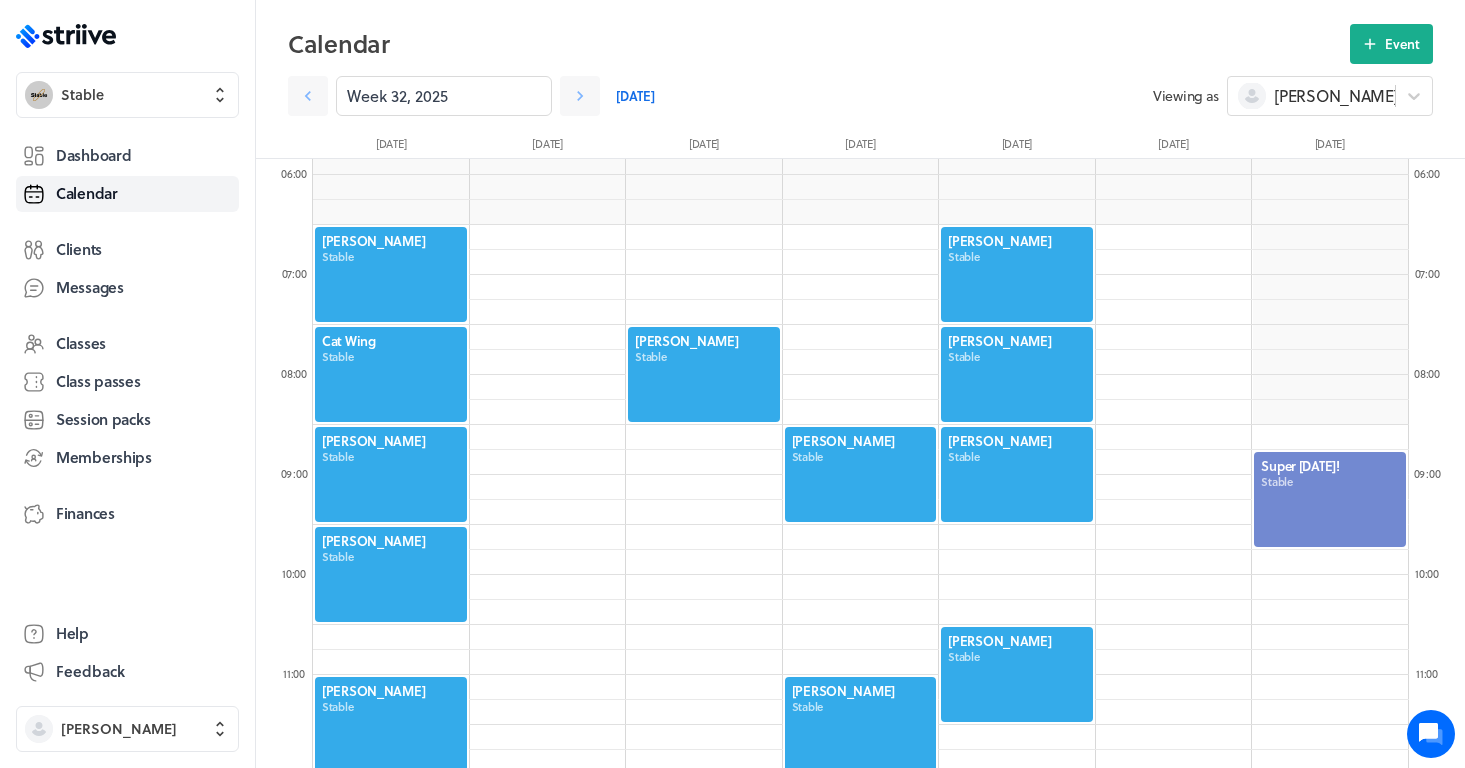 click at bounding box center [391, 374] 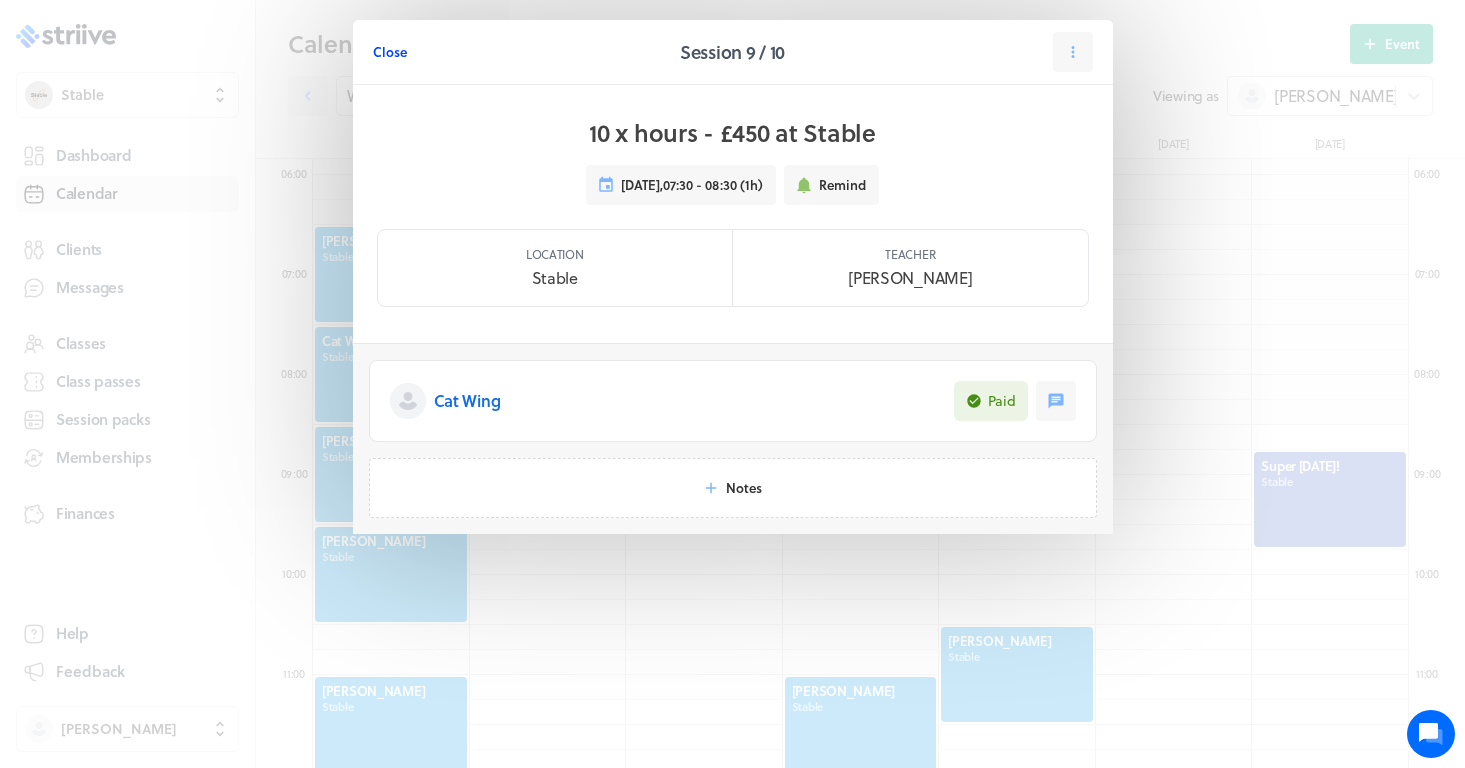 click on "Close" at bounding box center (390, 52) 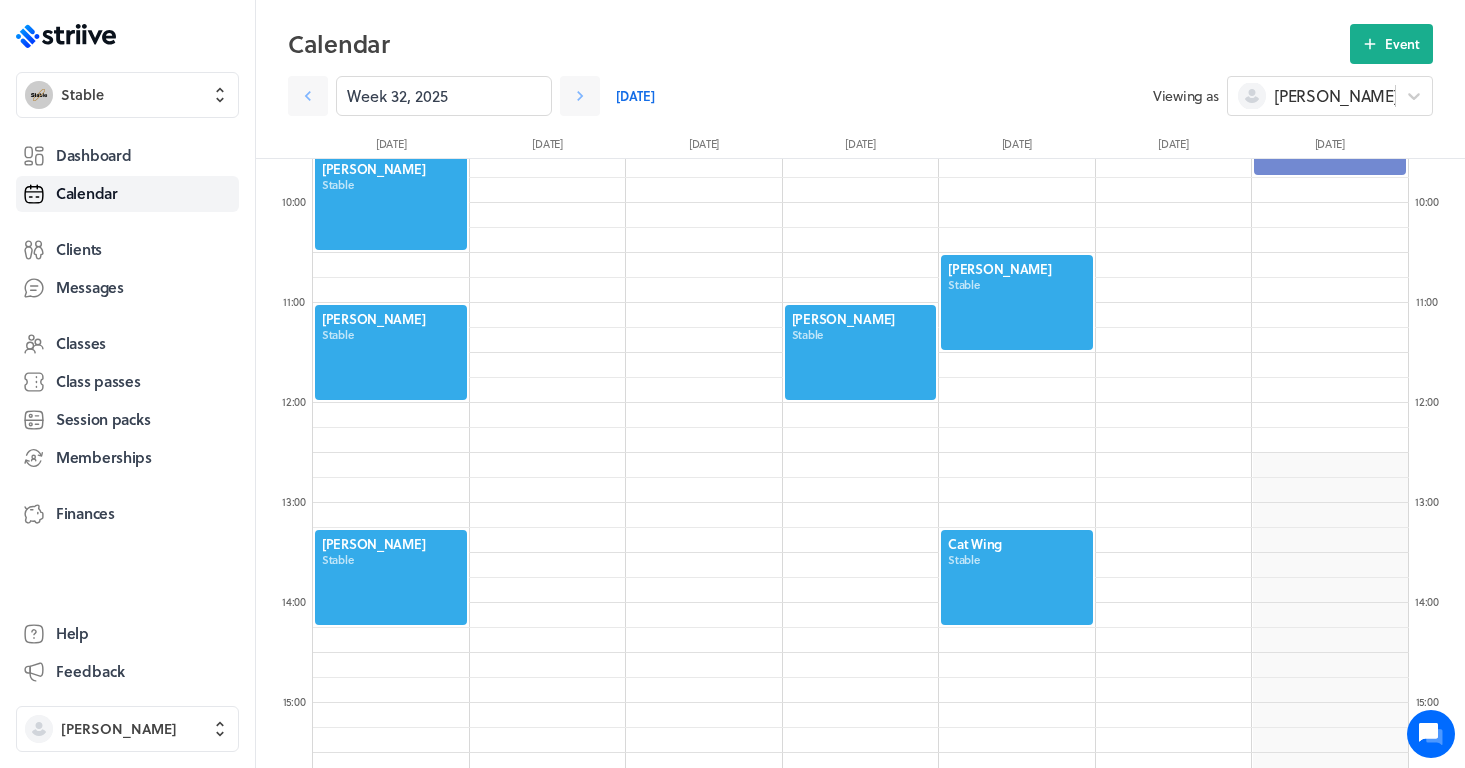 scroll, scrollTop: 961, scrollLeft: 0, axis: vertical 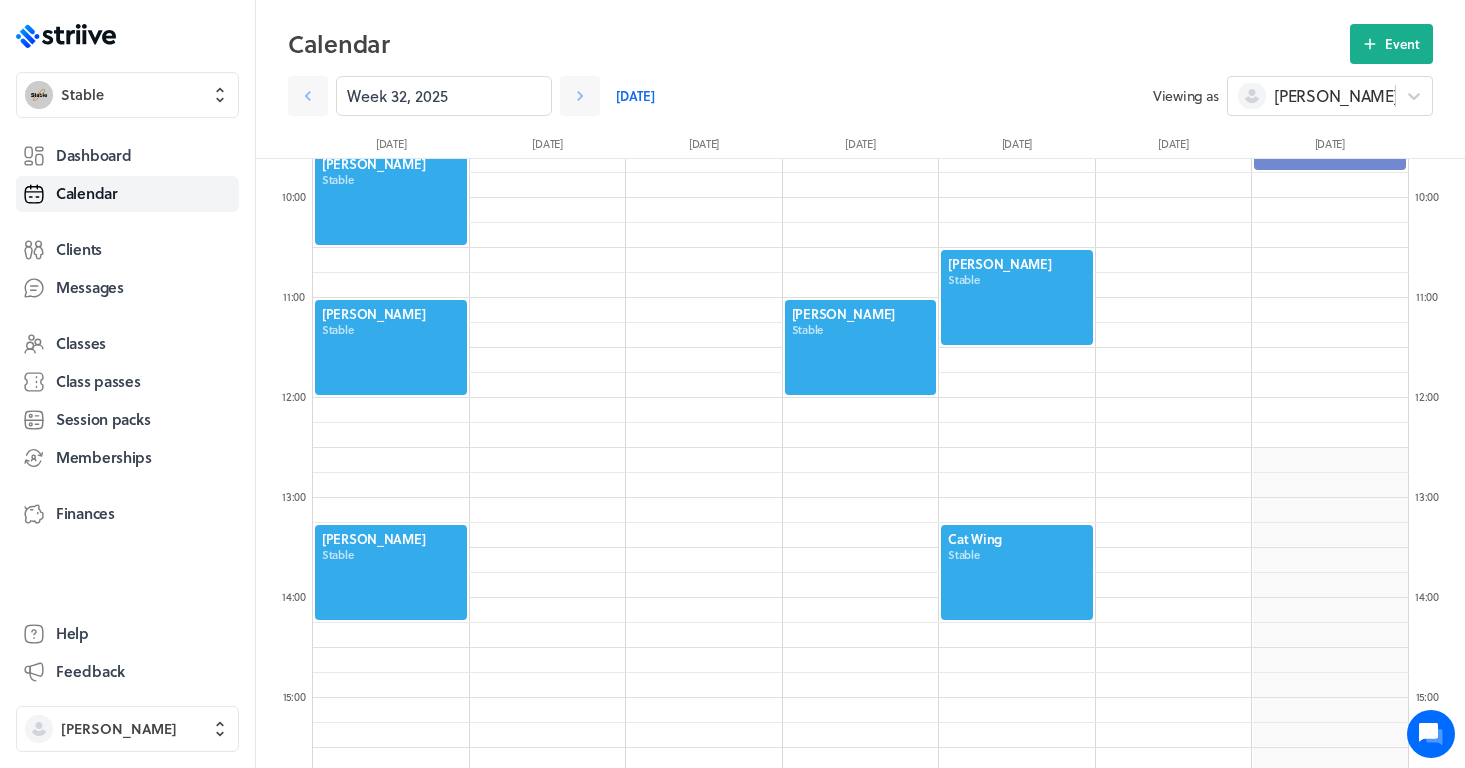 click at bounding box center [1017, 572] 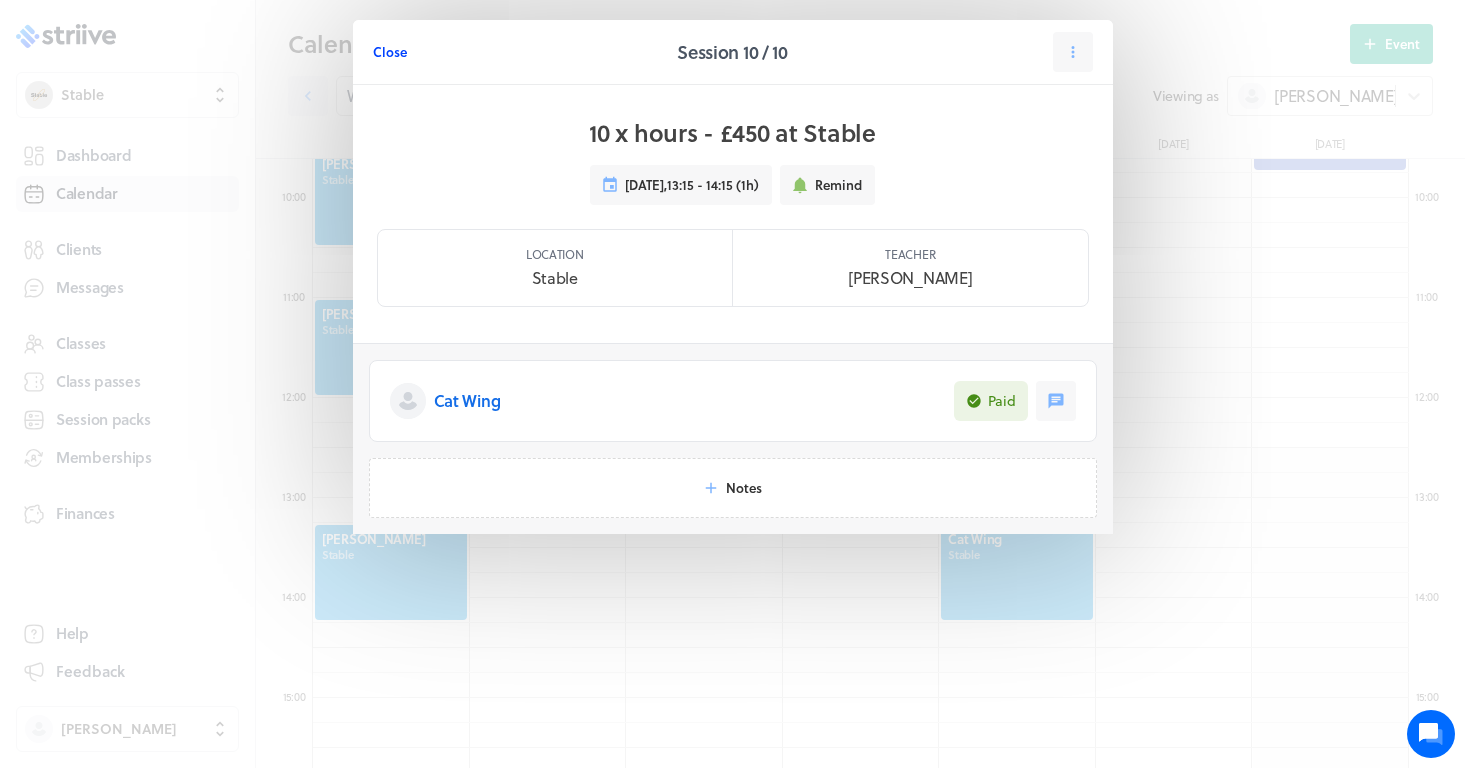 click on "Close" at bounding box center (390, 52) 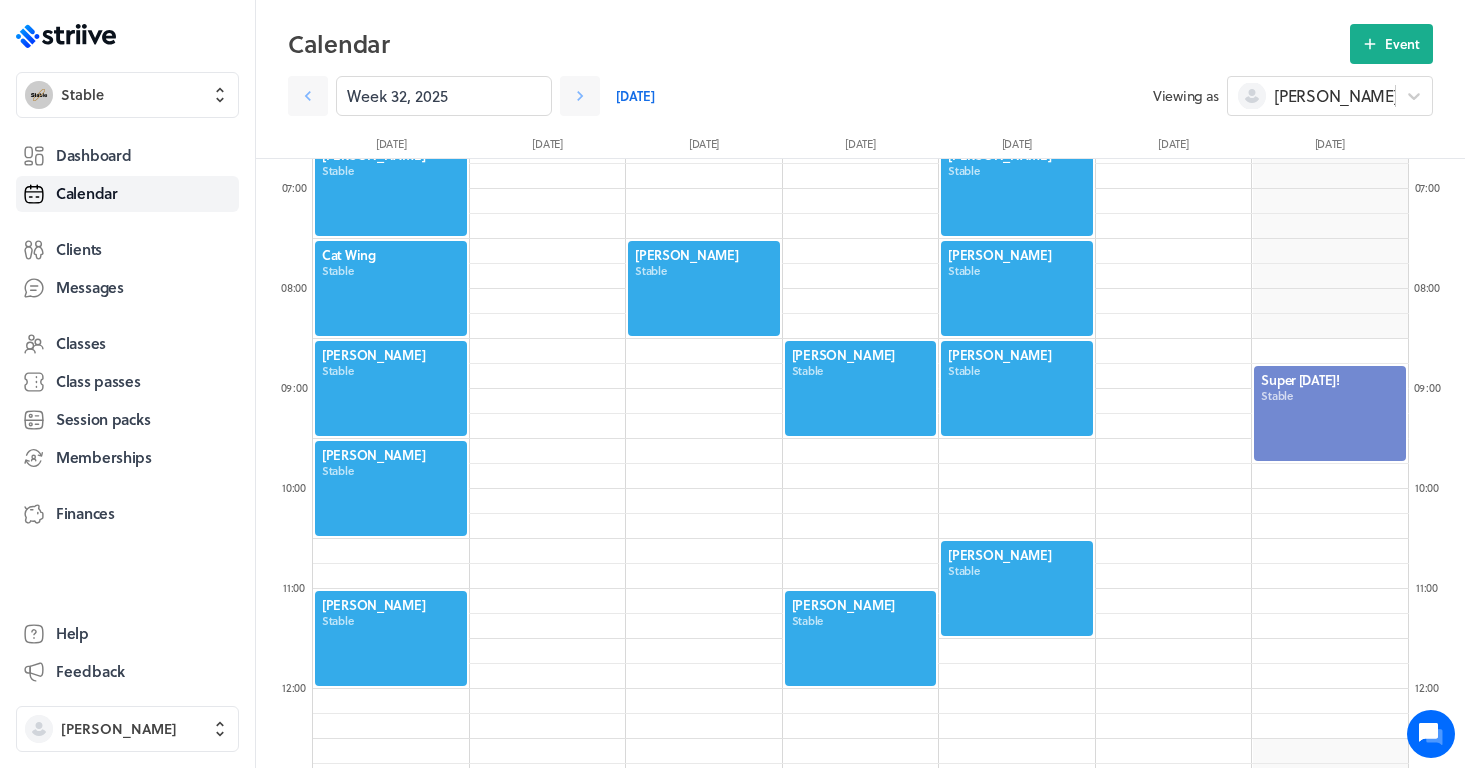 scroll, scrollTop: 669, scrollLeft: 0, axis: vertical 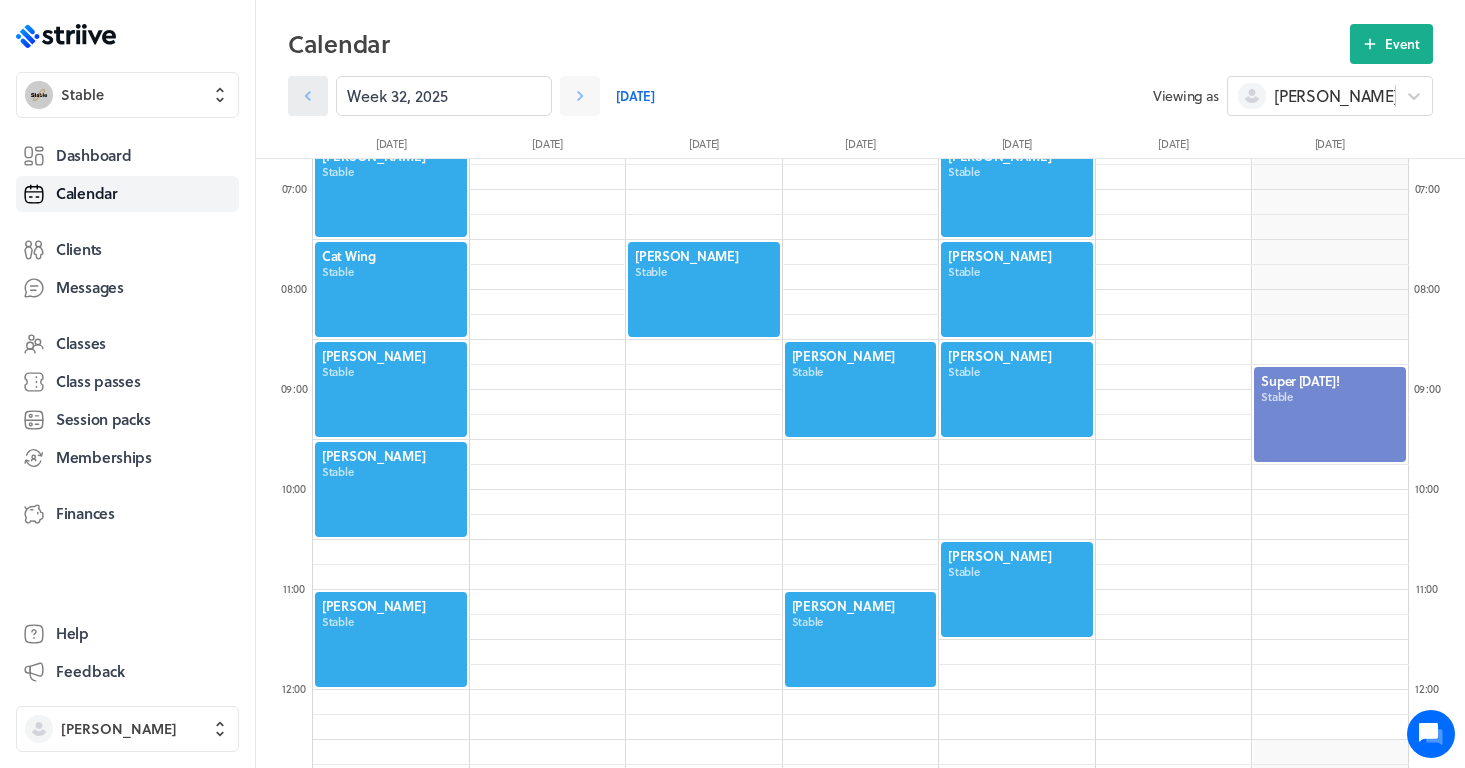 click 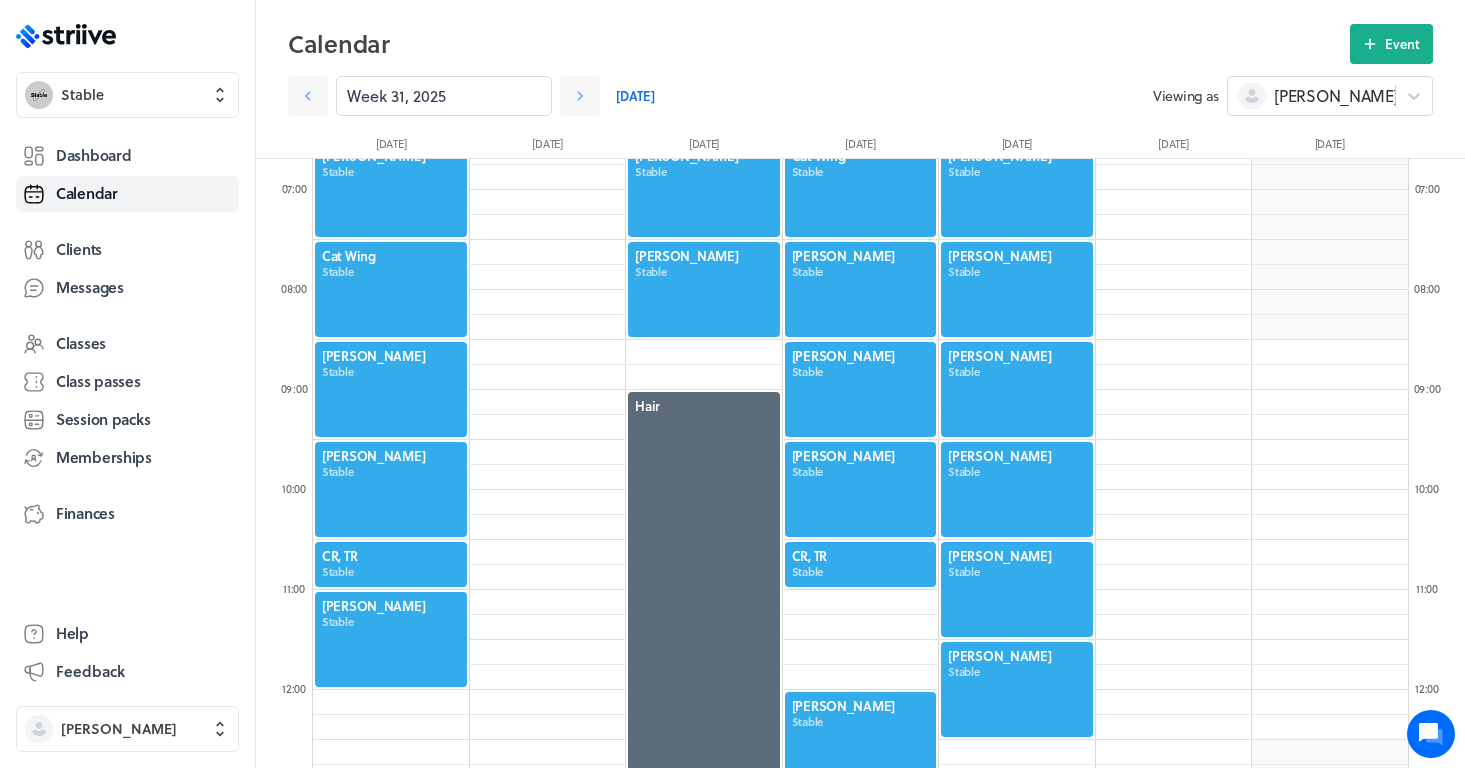 click at bounding box center [861, 564] 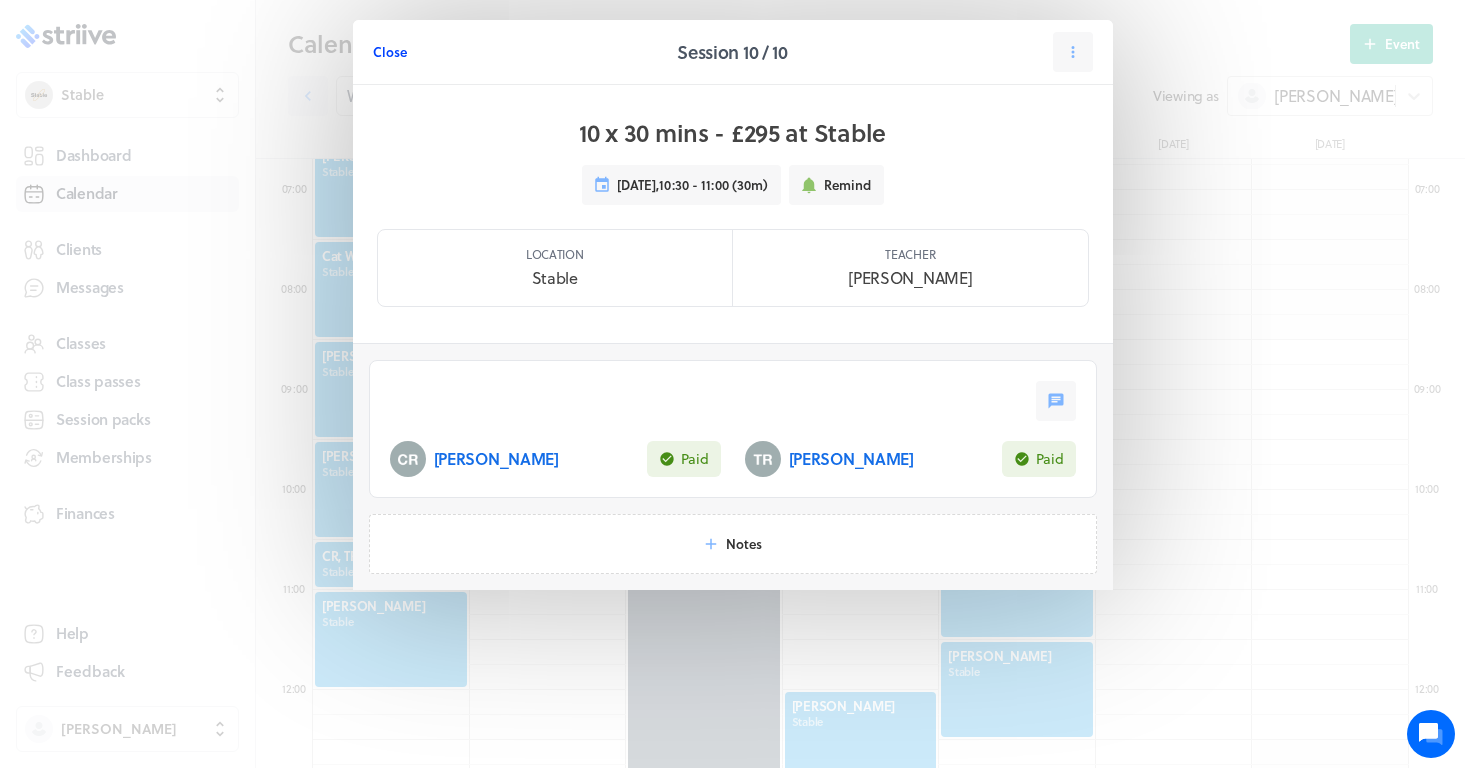 click on "Close" at bounding box center (390, 52) 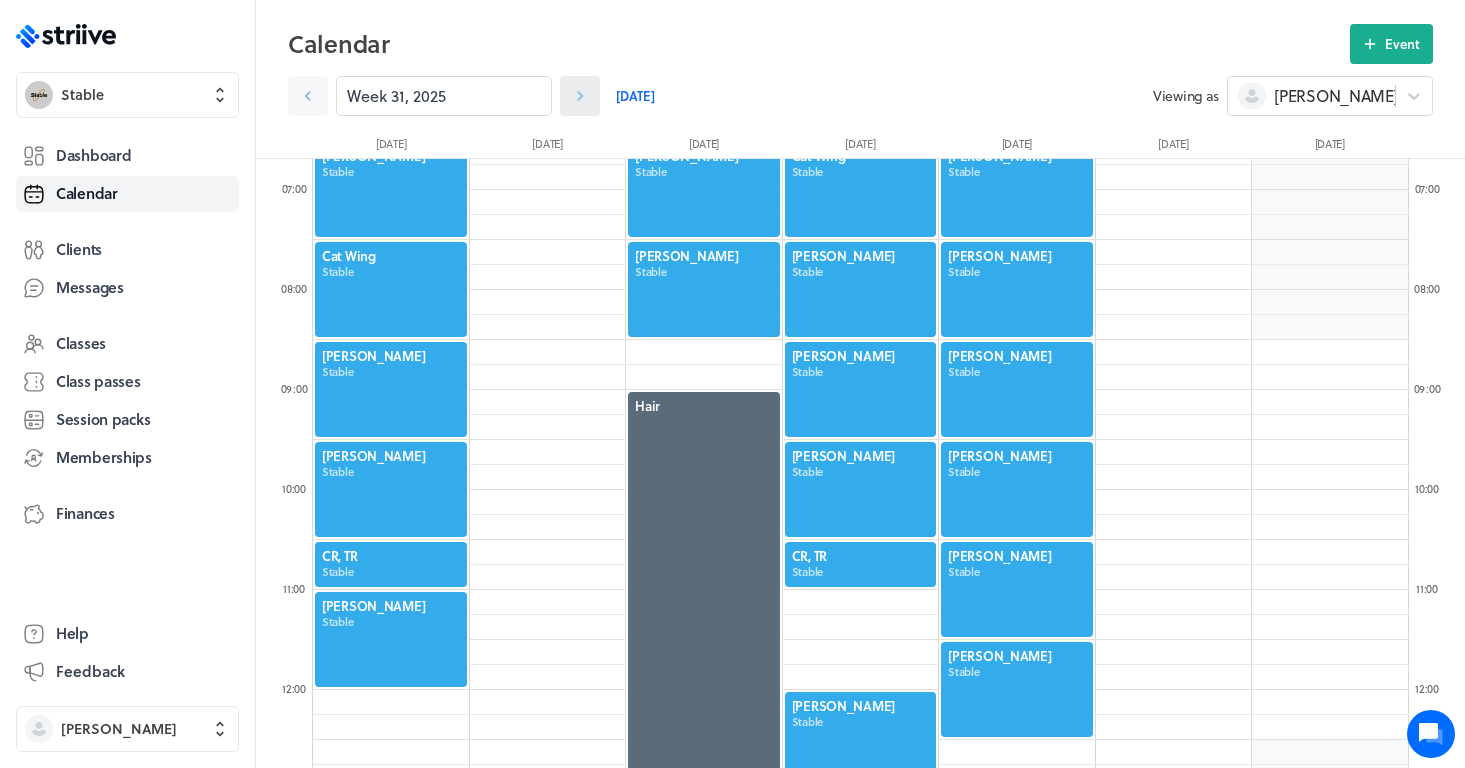 click at bounding box center [580, 96] 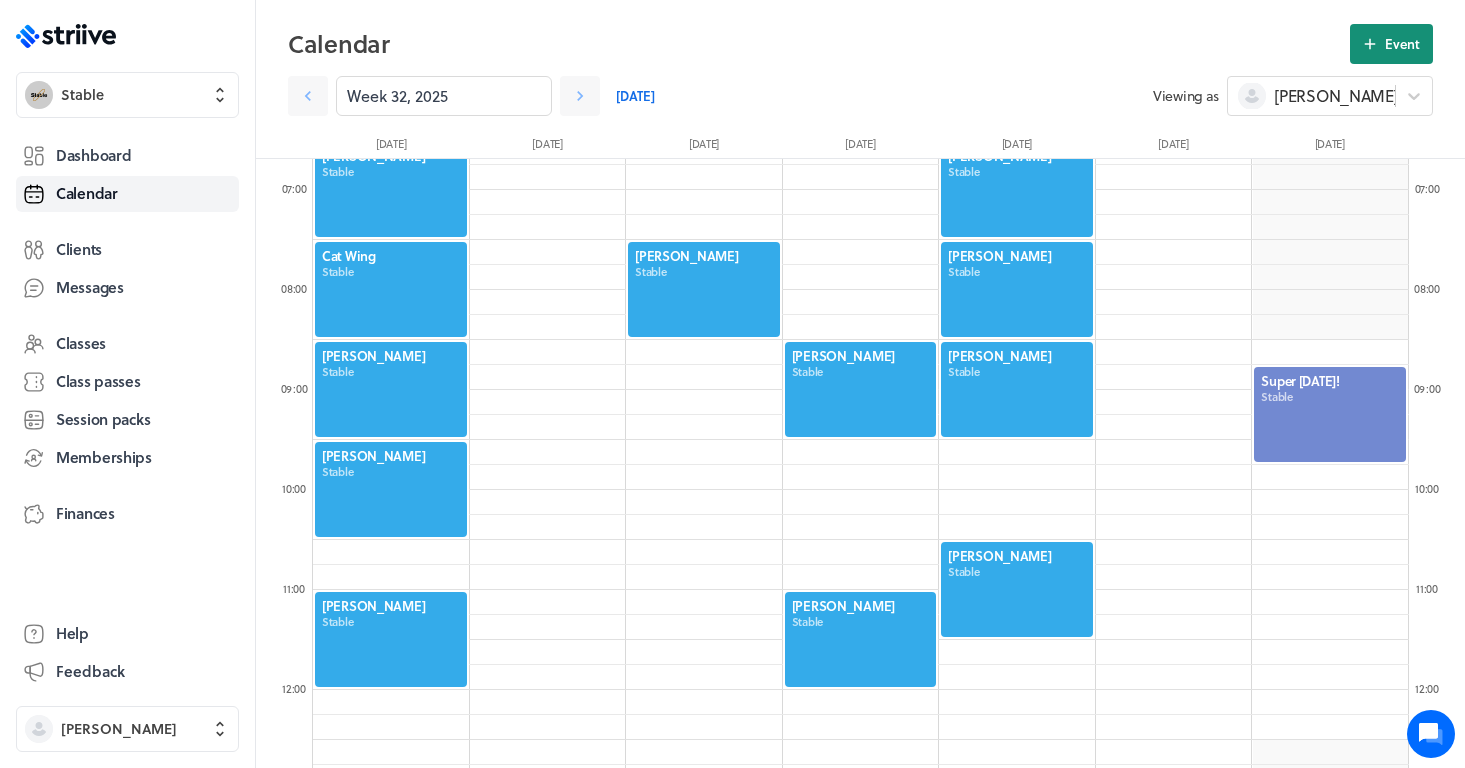 click on "Event" at bounding box center (1402, 44) 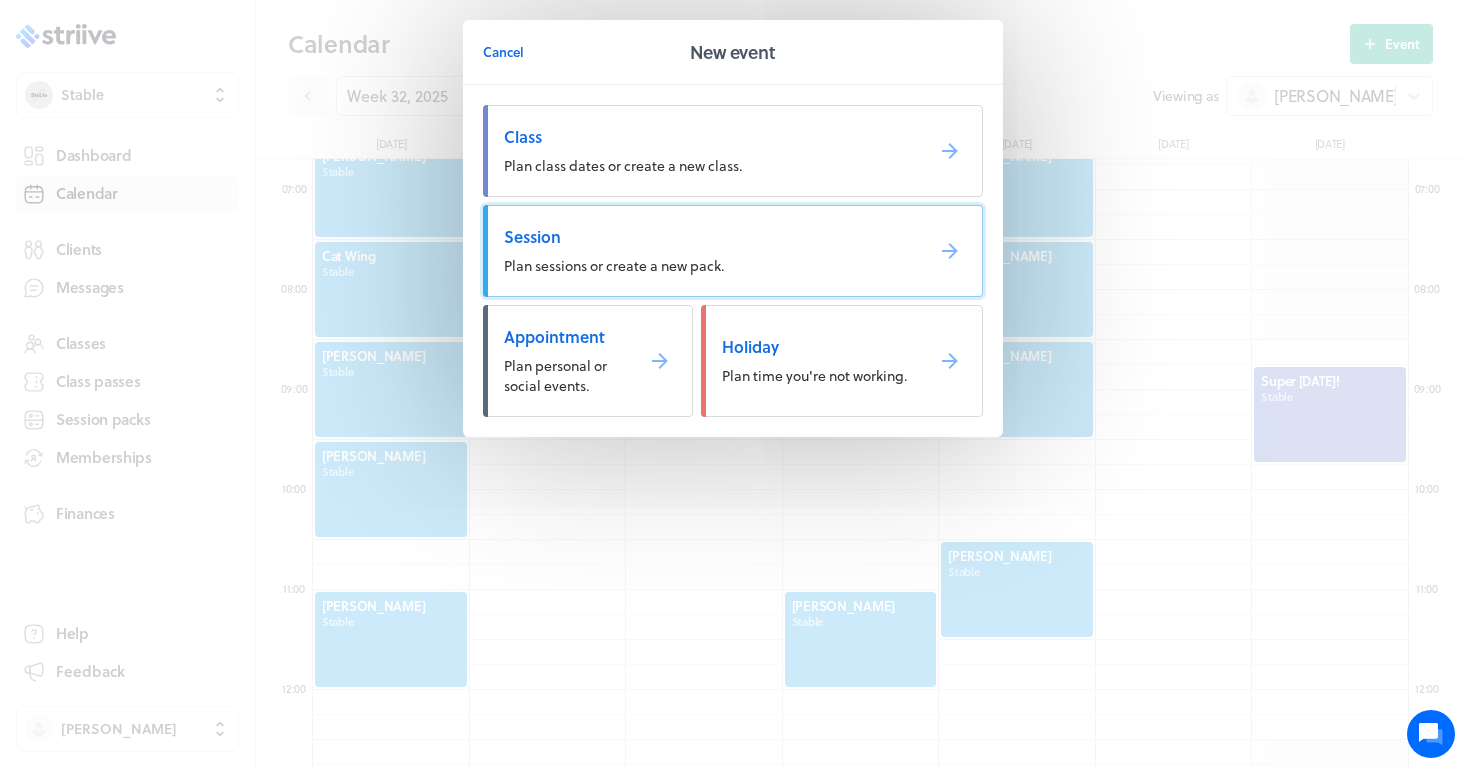 click on "Plan sessions or create a new pack." at bounding box center [614, 265] 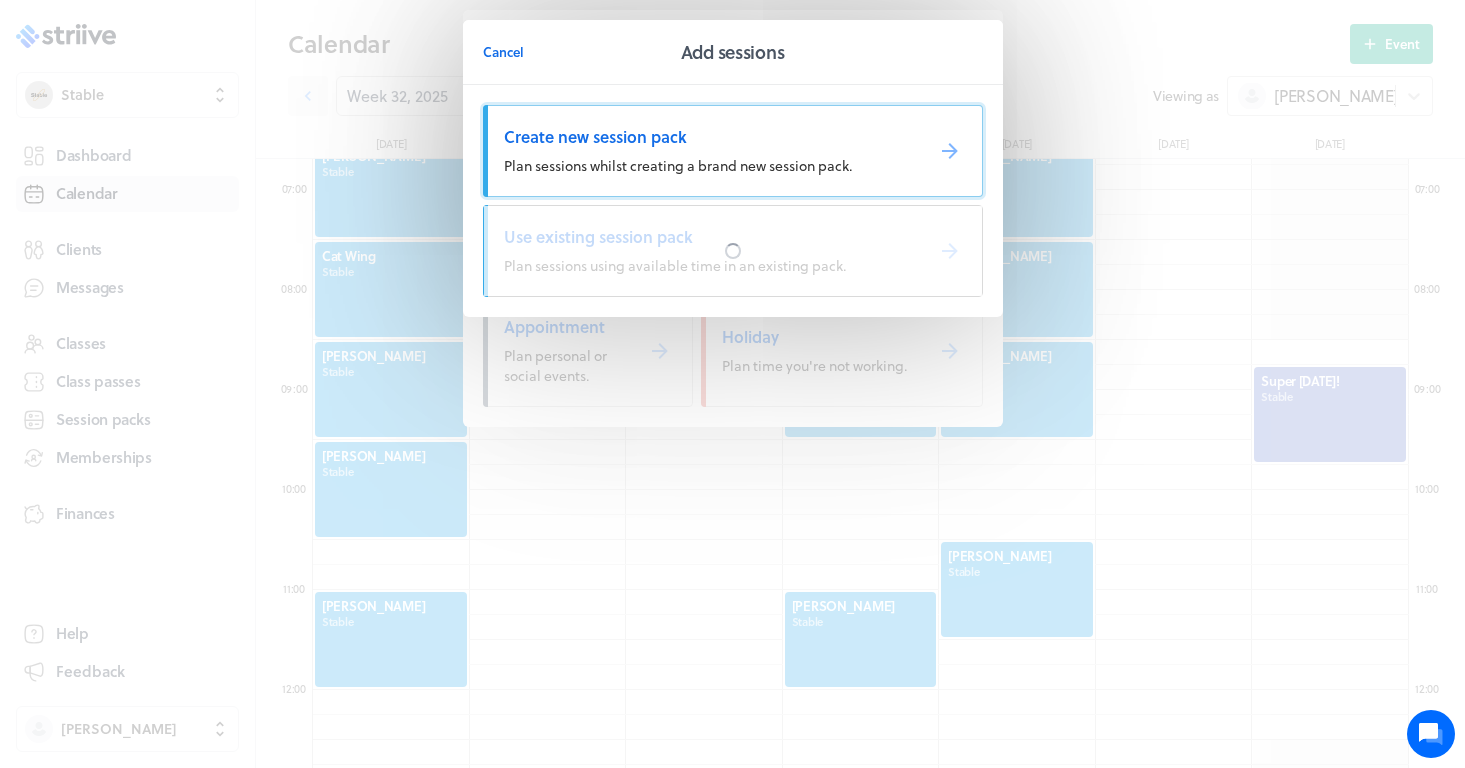click on "Create new session pack Plan sessions whilst creating a brand new session pack." at bounding box center [733, 151] 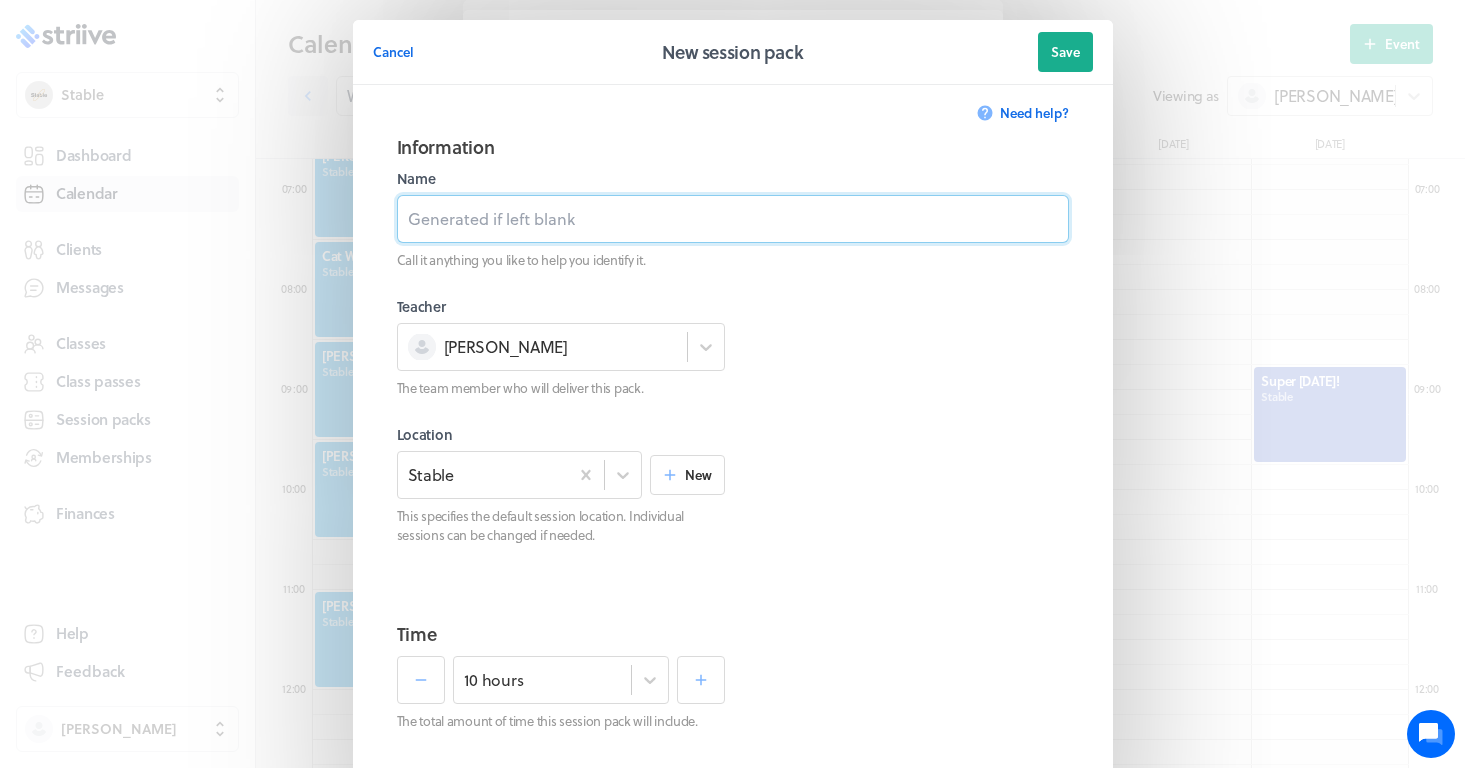 click at bounding box center (733, 219) 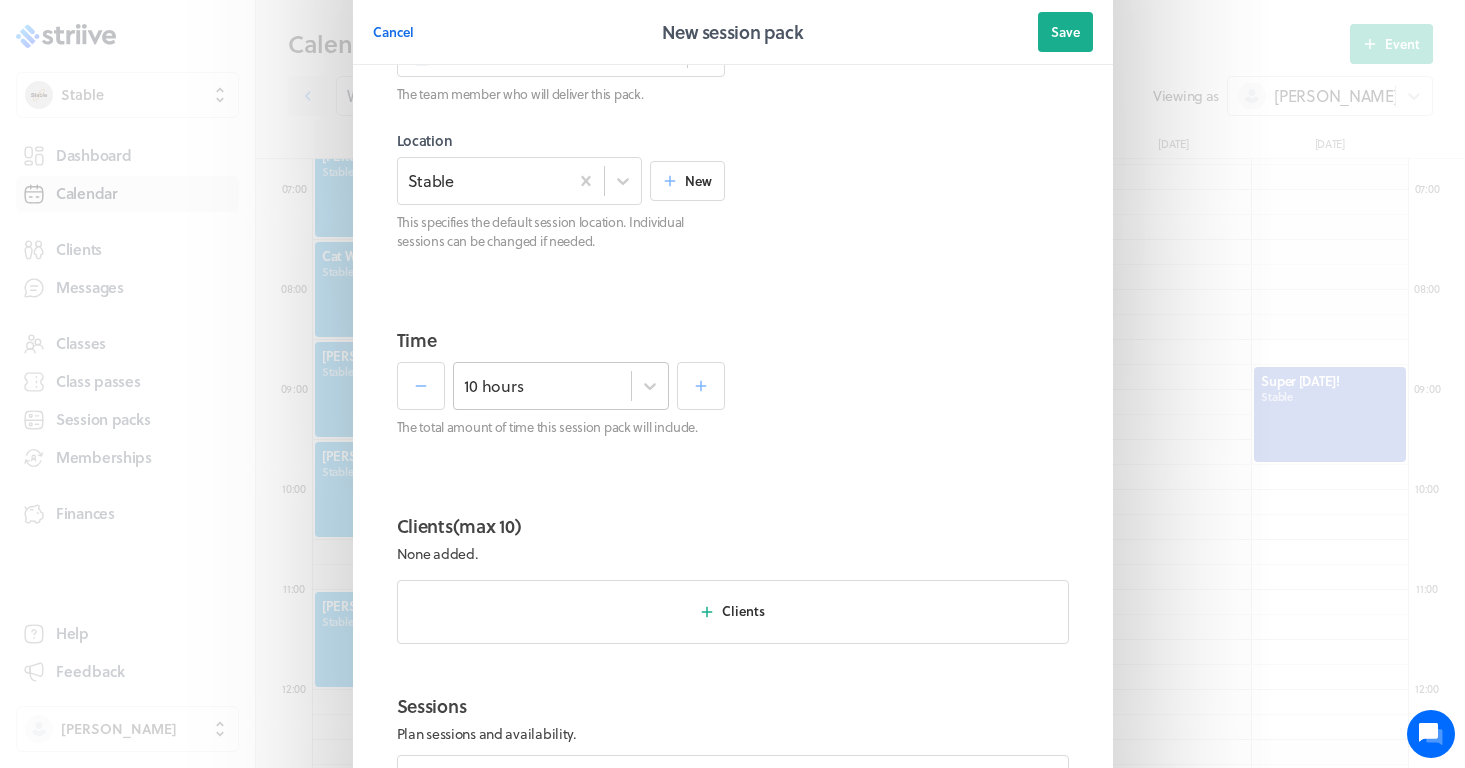 scroll, scrollTop: 324, scrollLeft: 0, axis: vertical 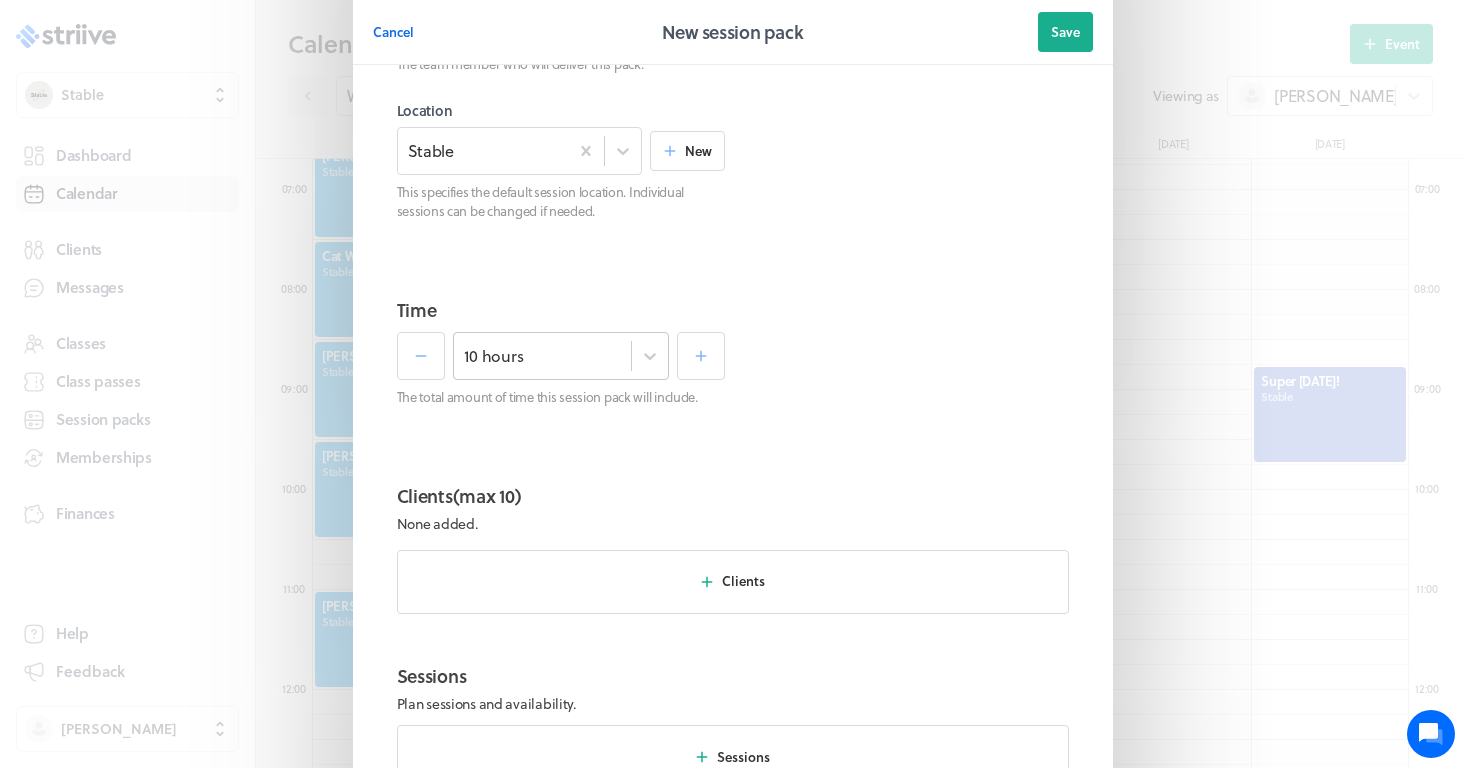 type on "10 x 30 mins - £295" 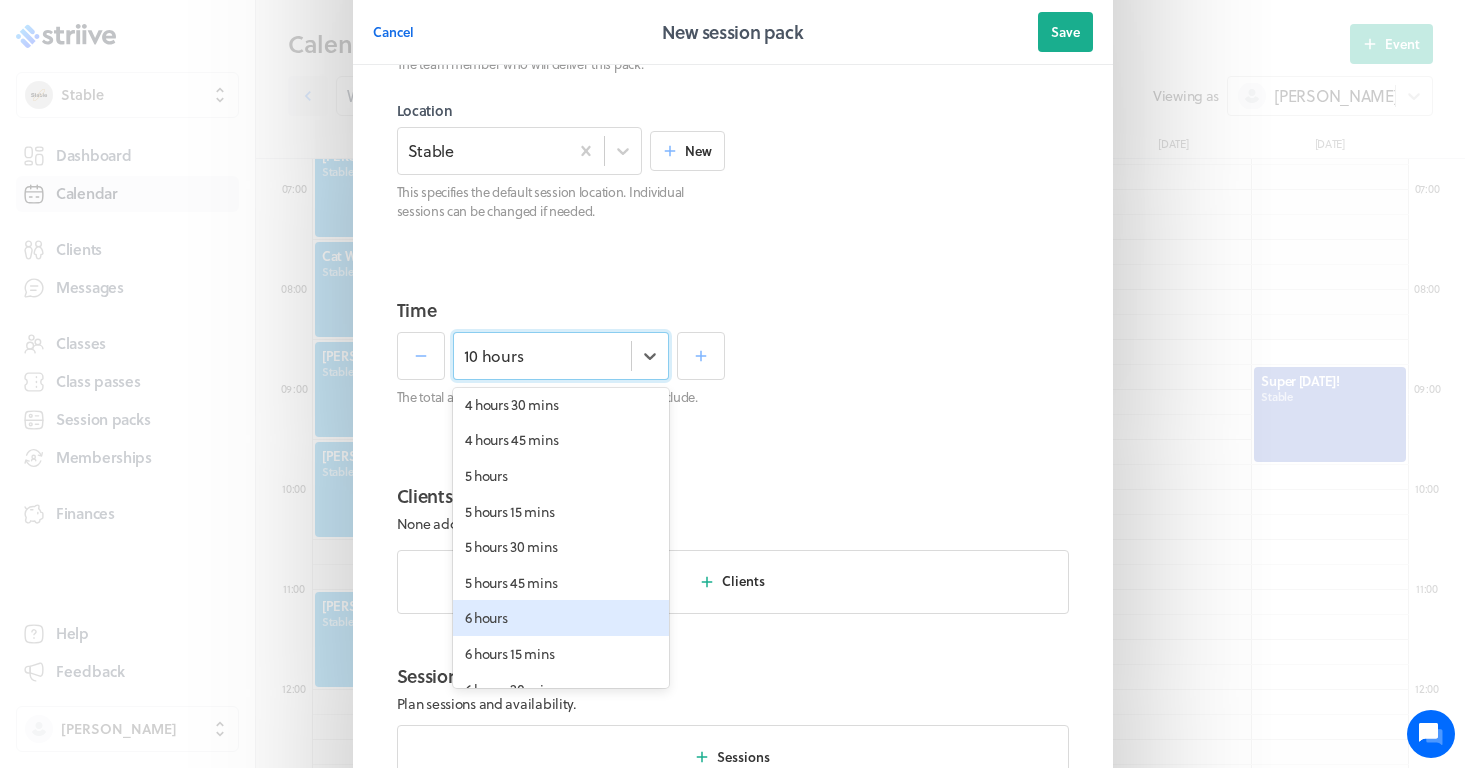 scroll, scrollTop: 607, scrollLeft: 0, axis: vertical 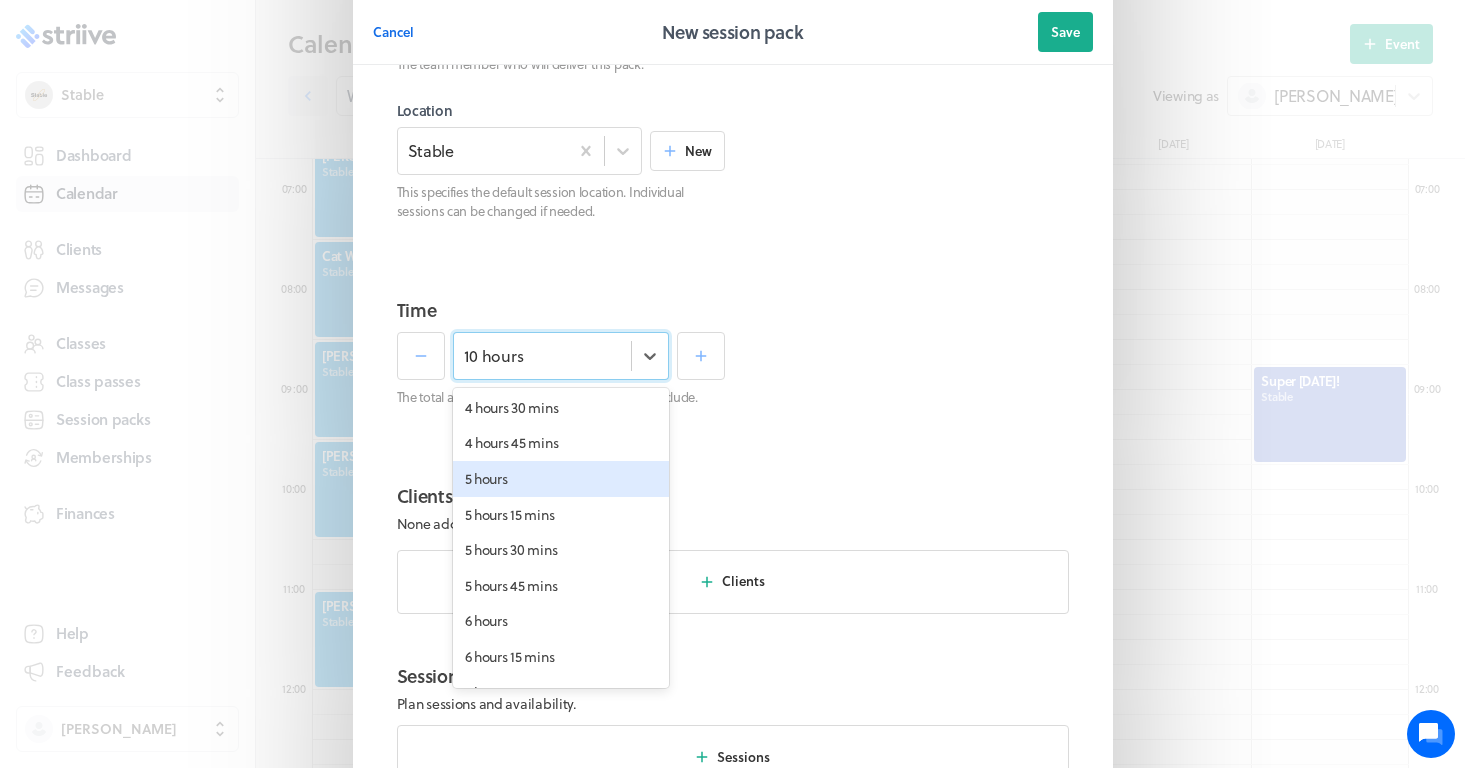click on "5 hours" at bounding box center (561, 479) 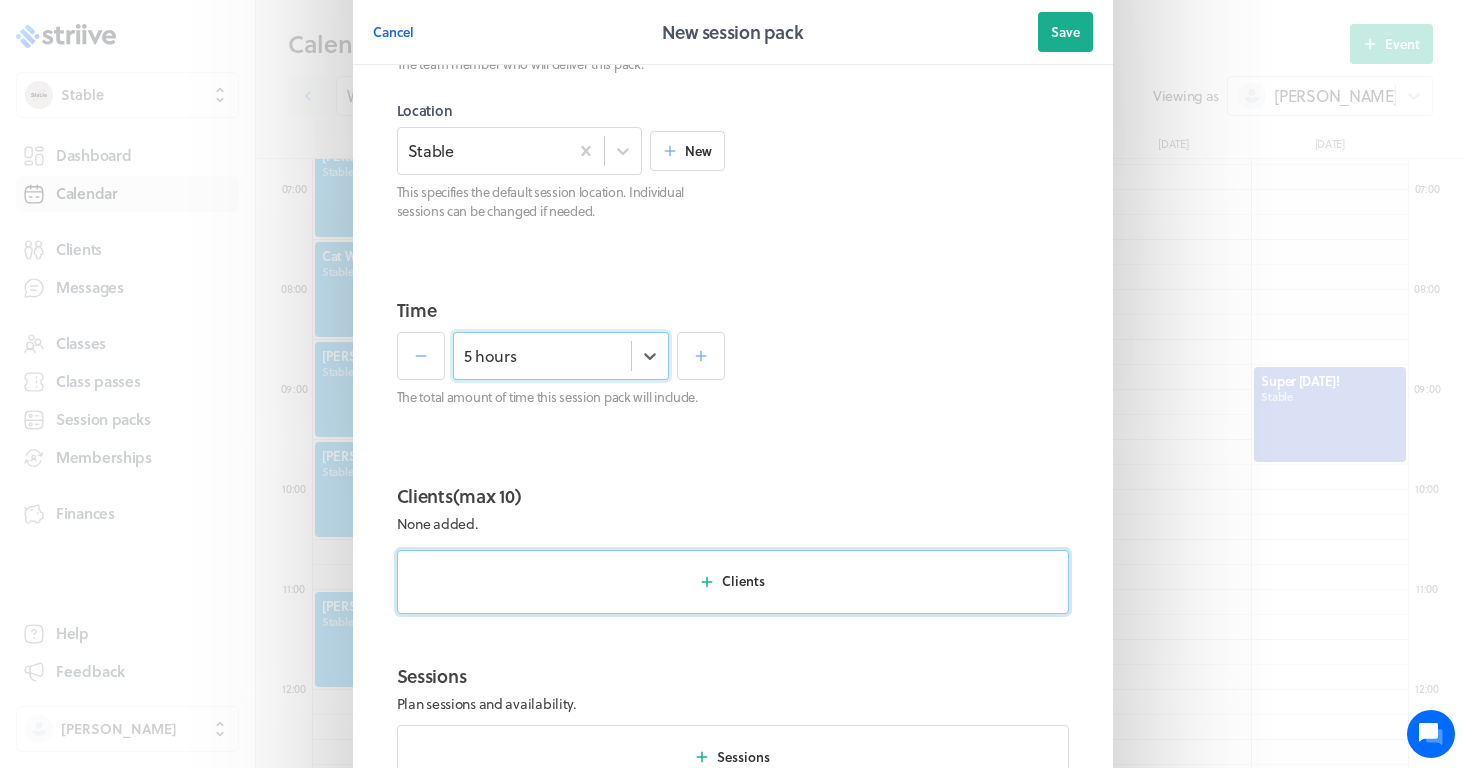 click on "Clients" at bounding box center (733, 582) 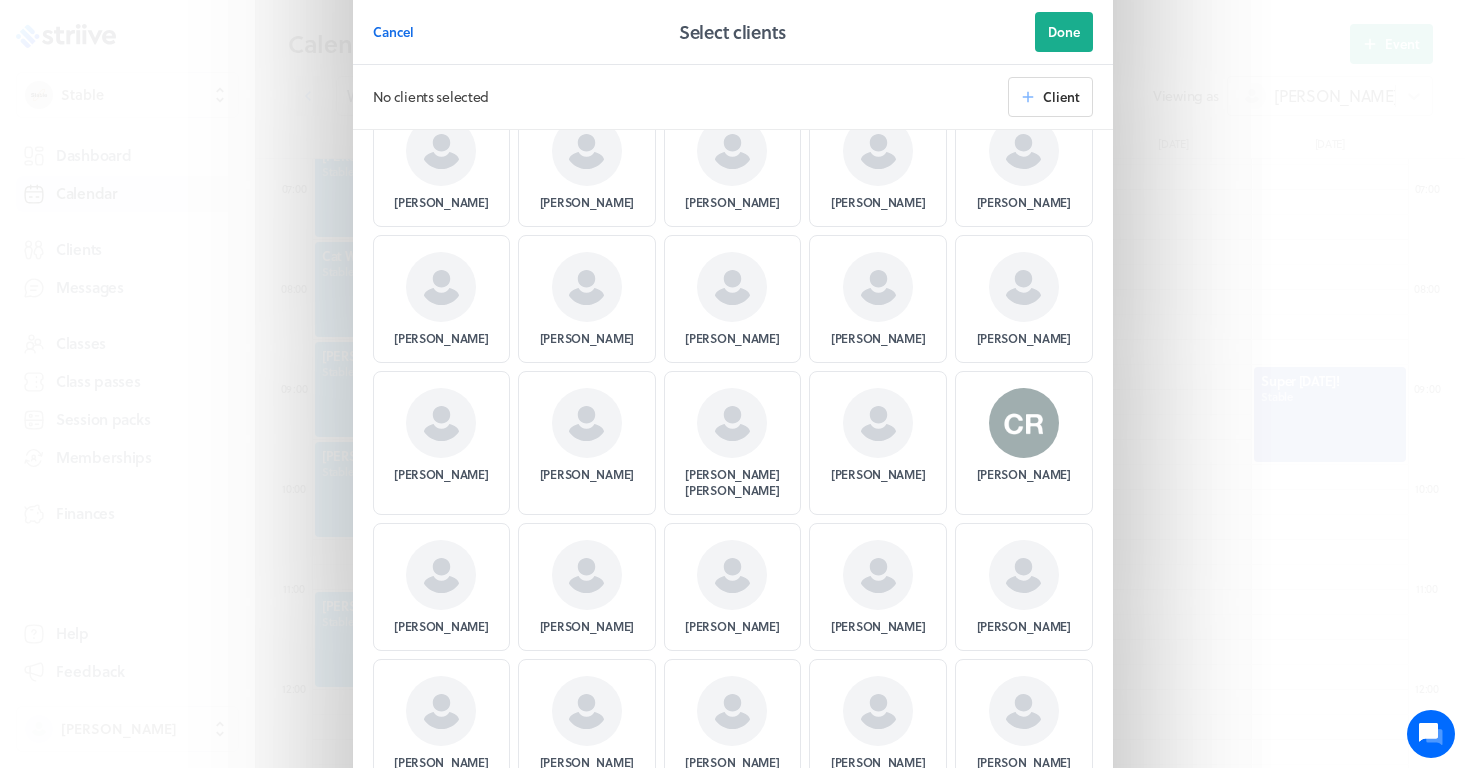 scroll, scrollTop: 1449, scrollLeft: 0, axis: vertical 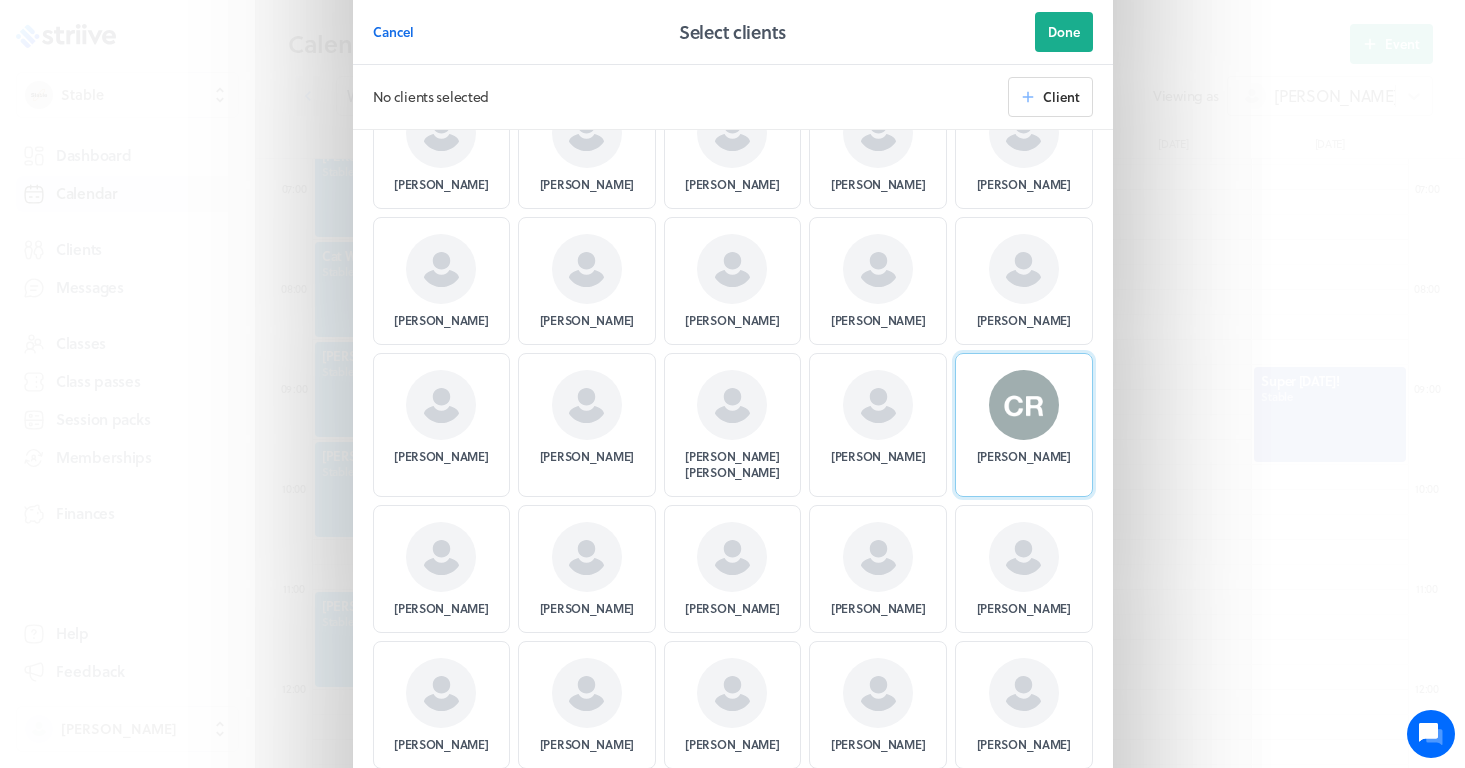 click at bounding box center (1024, 405) 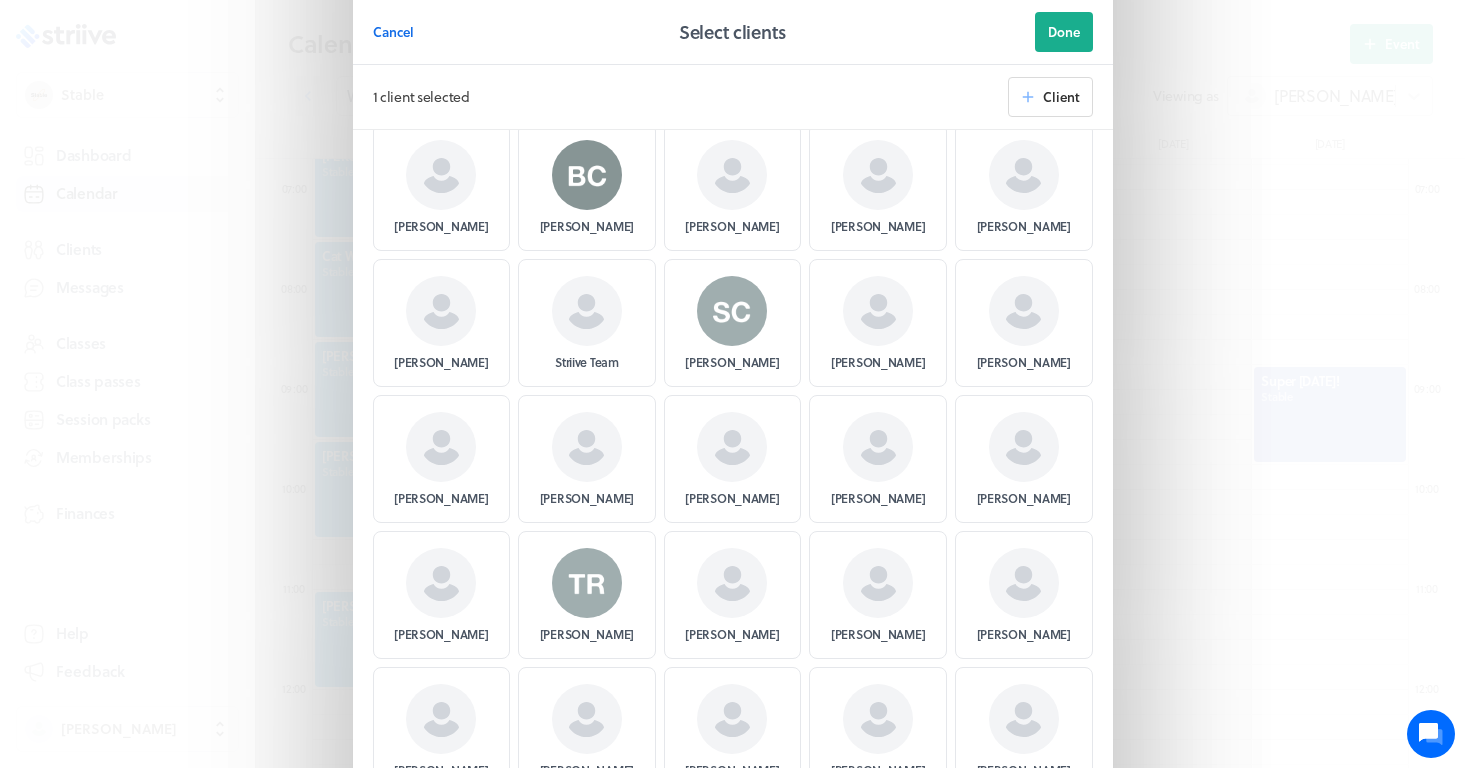 scroll, scrollTop: 10859, scrollLeft: 0, axis: vertical 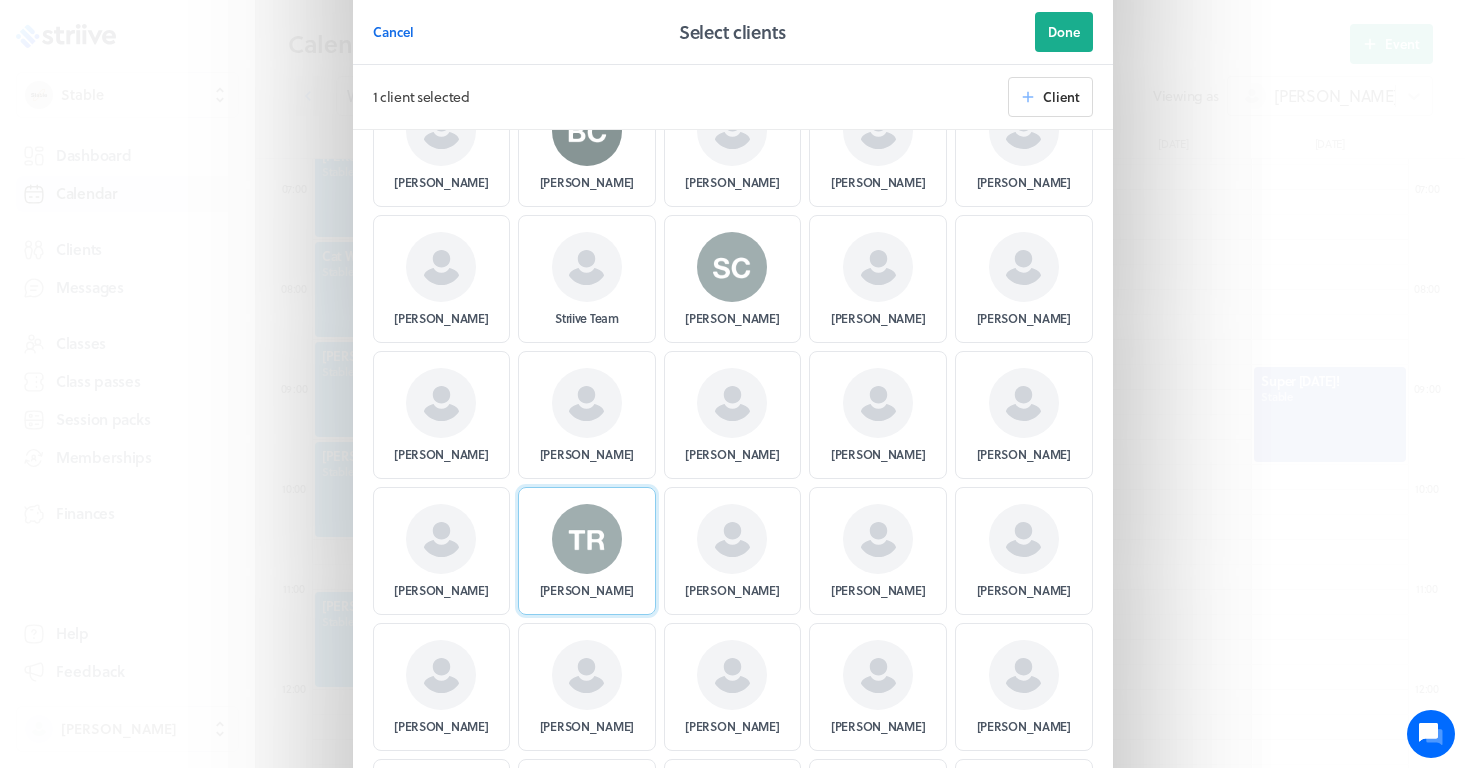 click at bounding box center (587, 539) 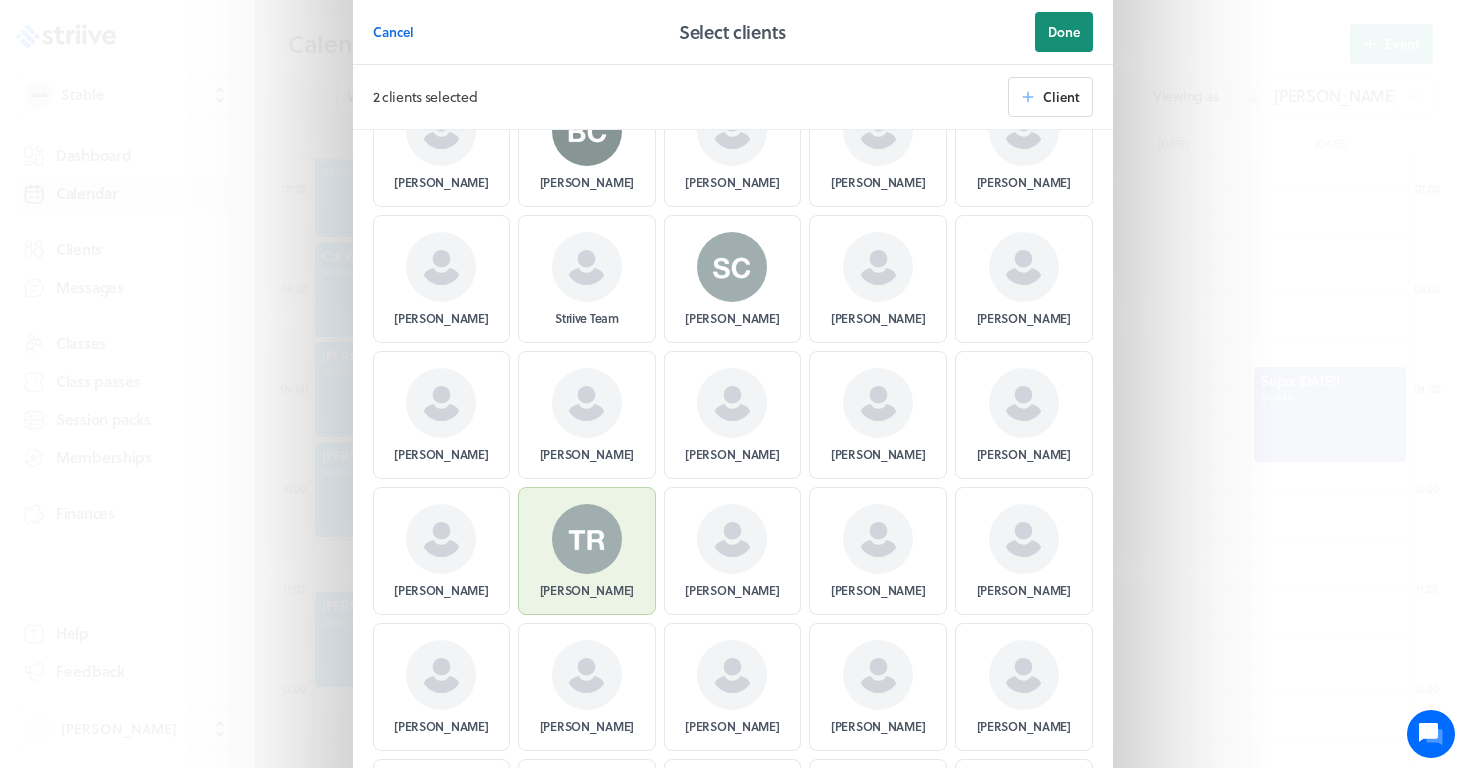 click on "Done" at bounding box center [1064, 32] 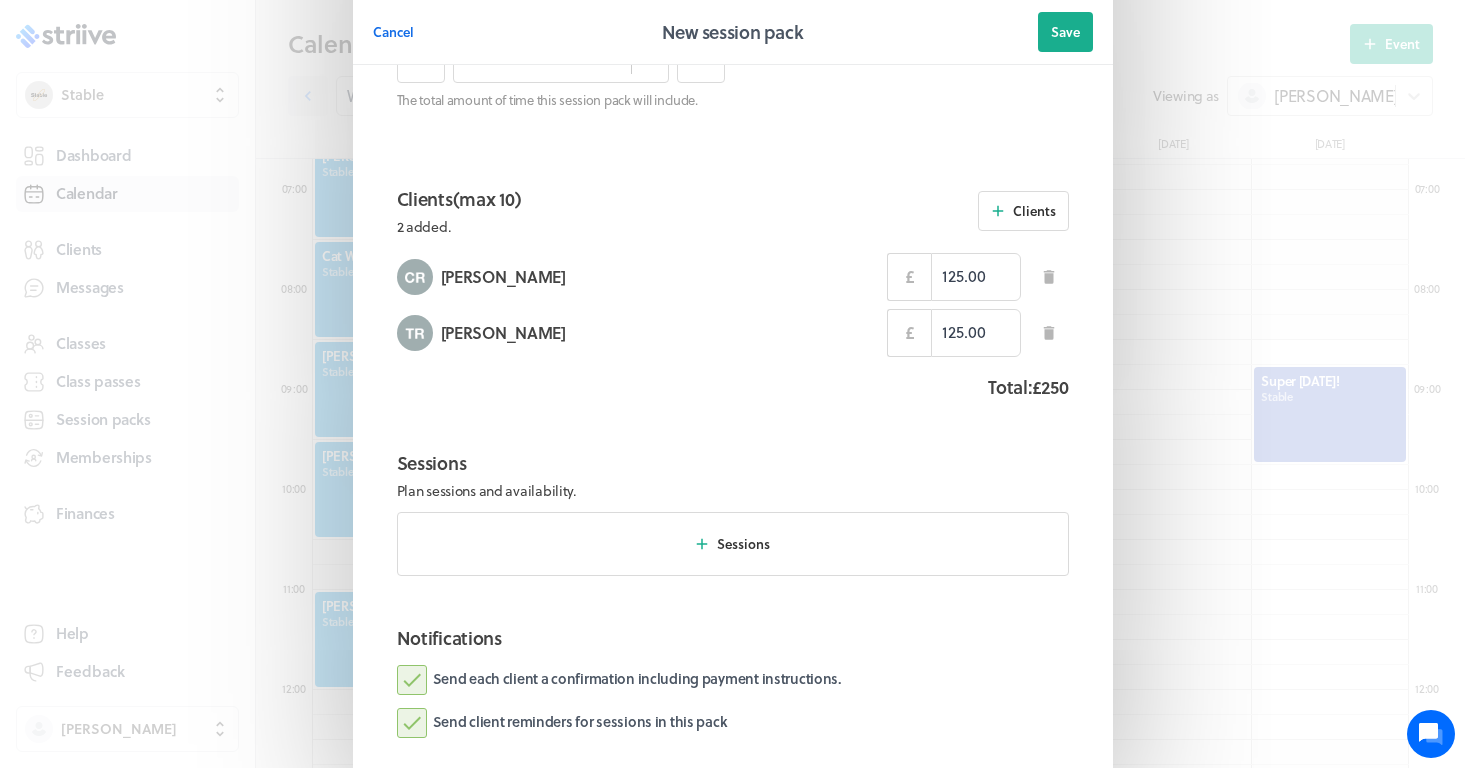 scroll, scrollTop: 672, scrollLeft: 0, axis: vertical 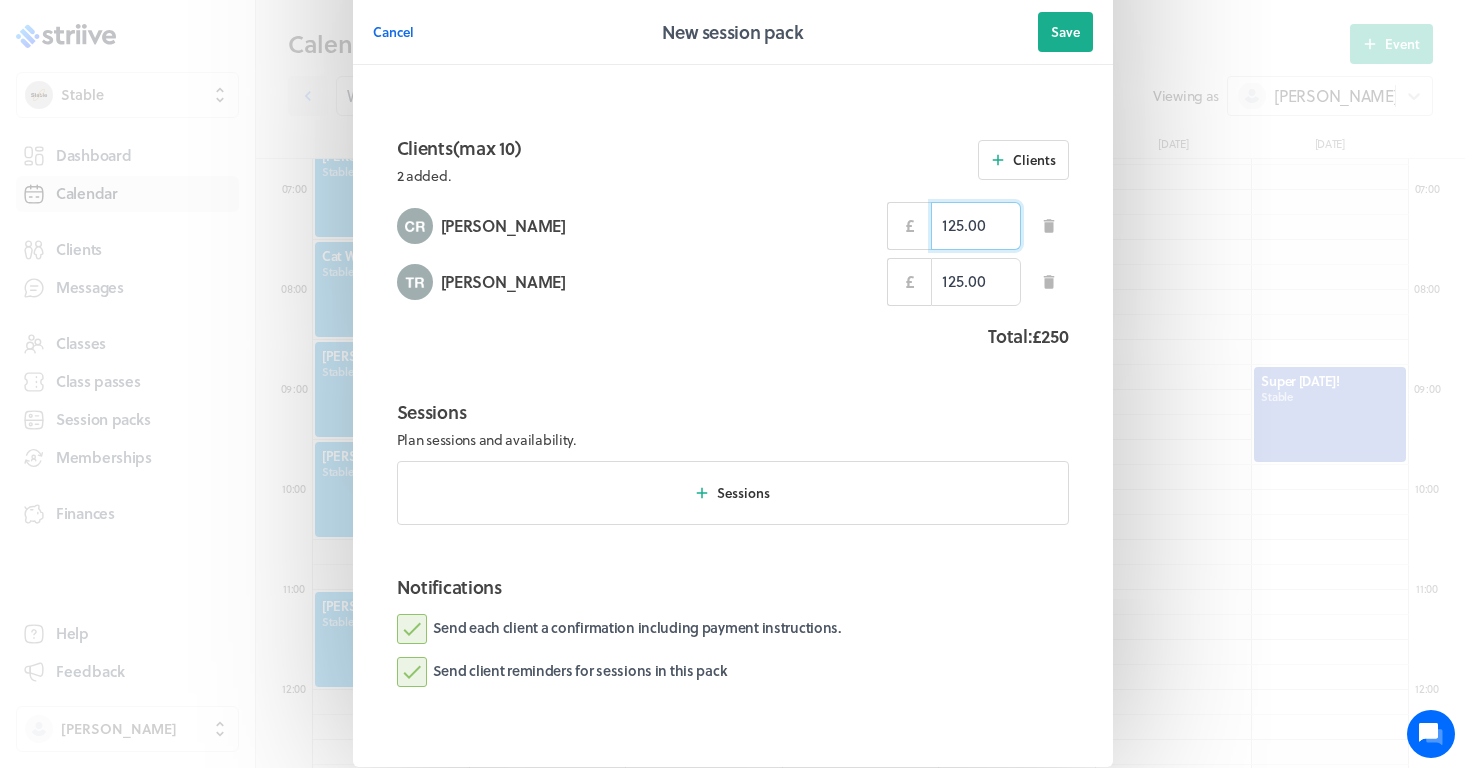 click on "125.00" at bounding box center (976, 226) 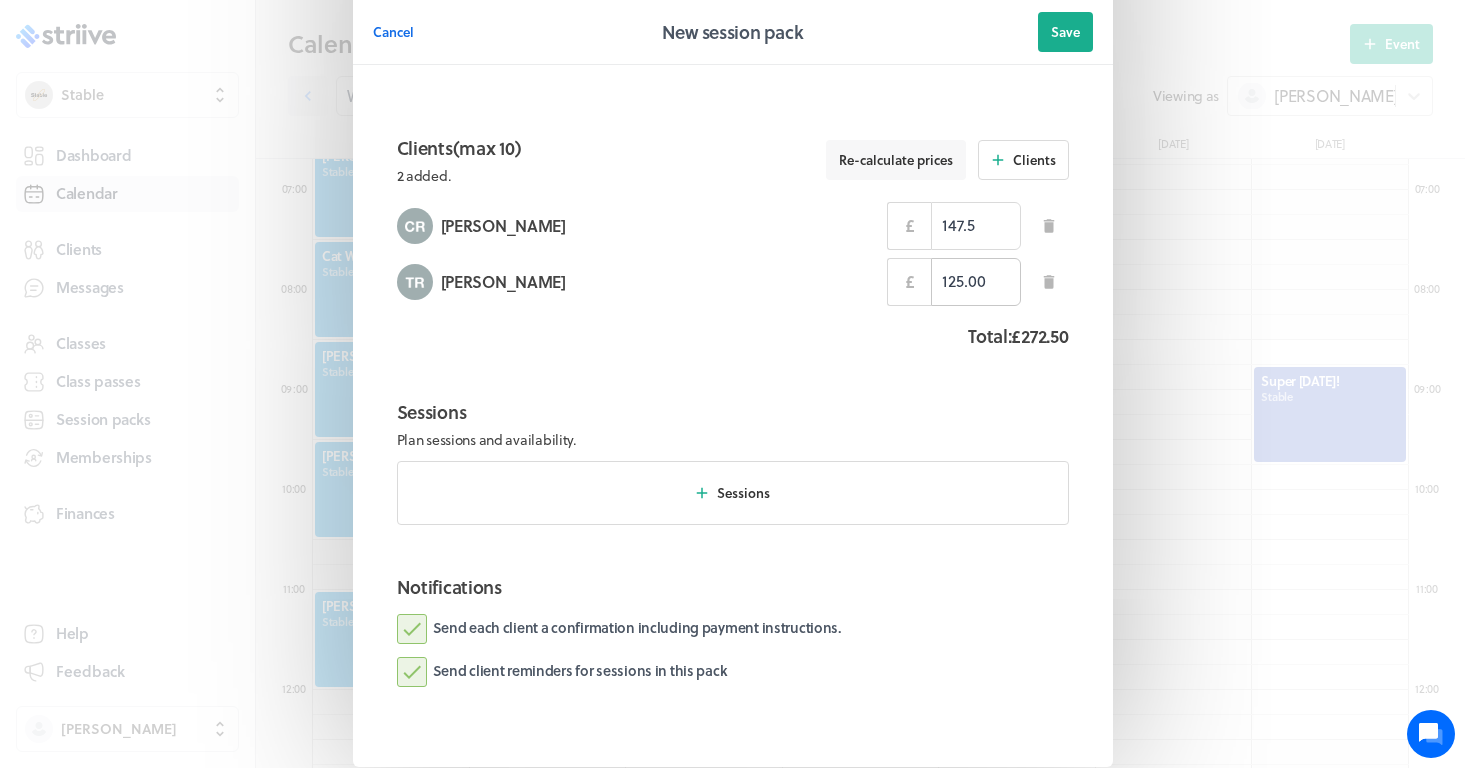 type on "147.50" 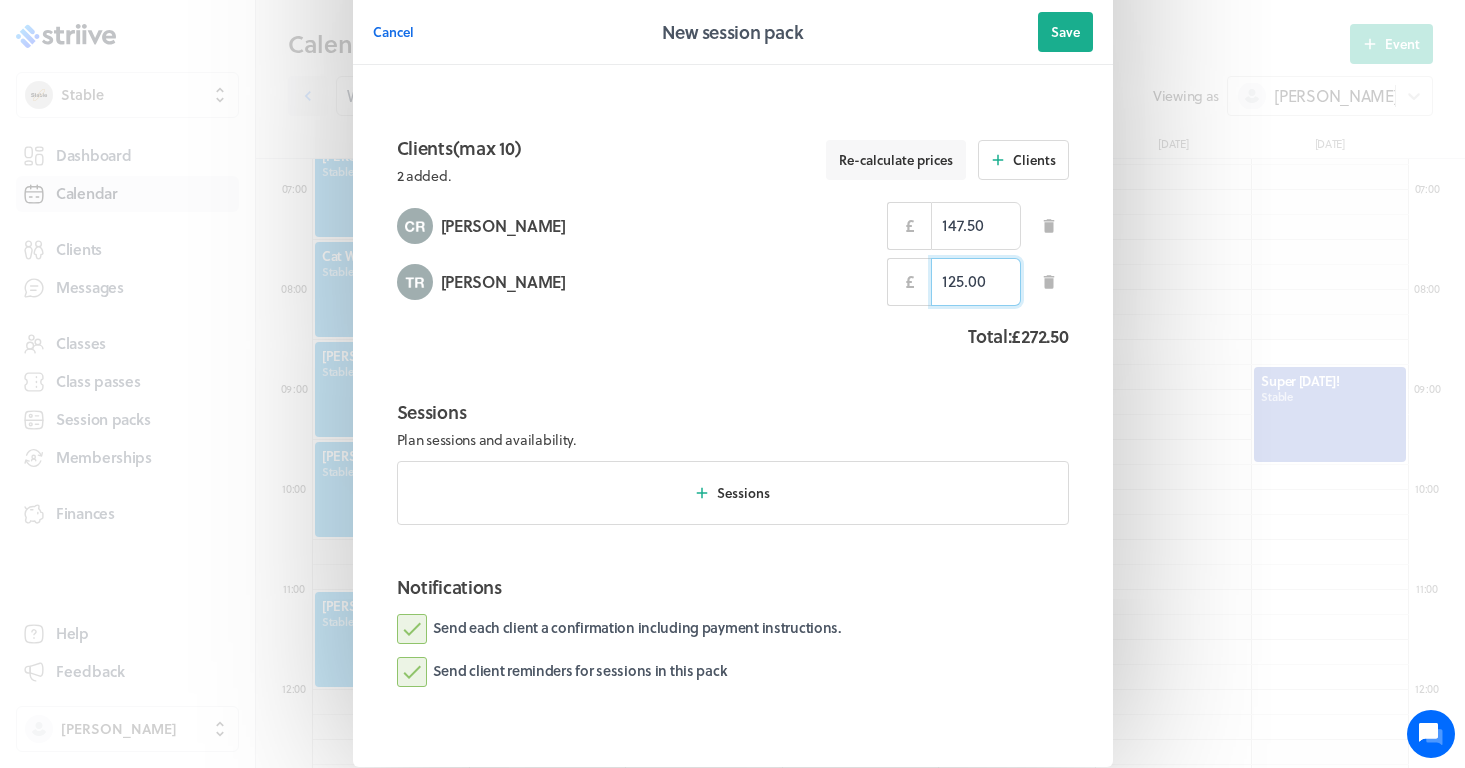 click on "125.00" at bounding box center (976, 282) 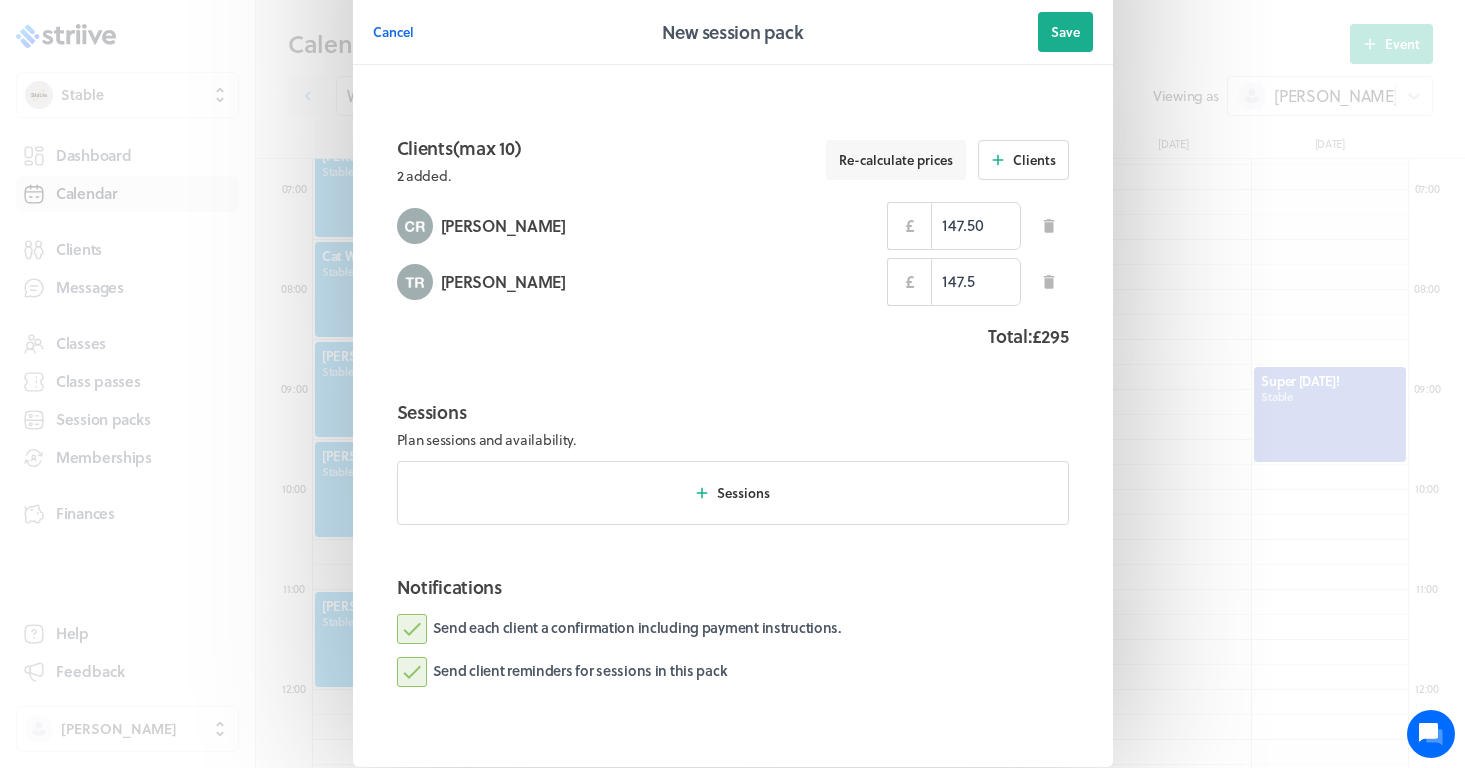 type on "147.50" 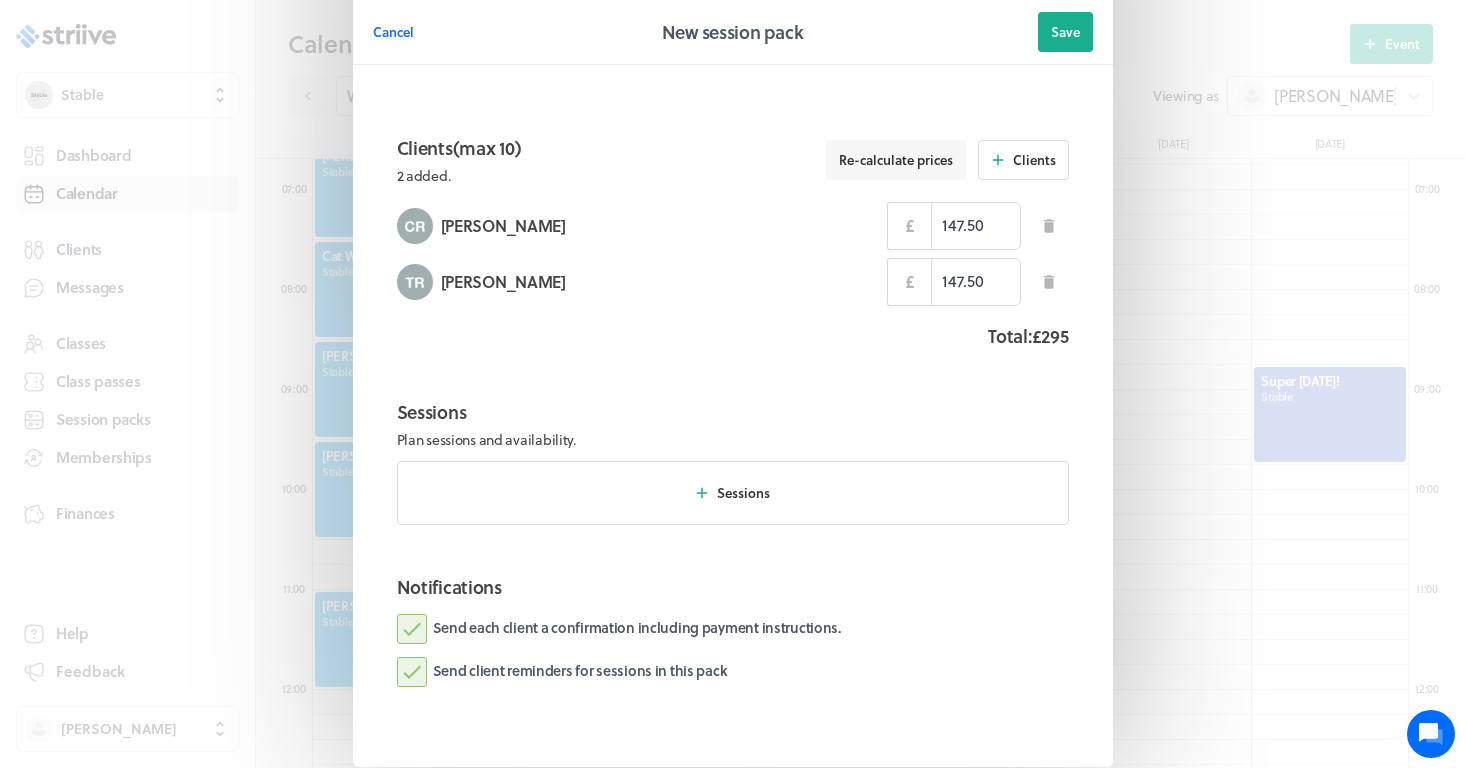 click on "Sessions Plan sessions and availability." at bounding box center [733, 424] 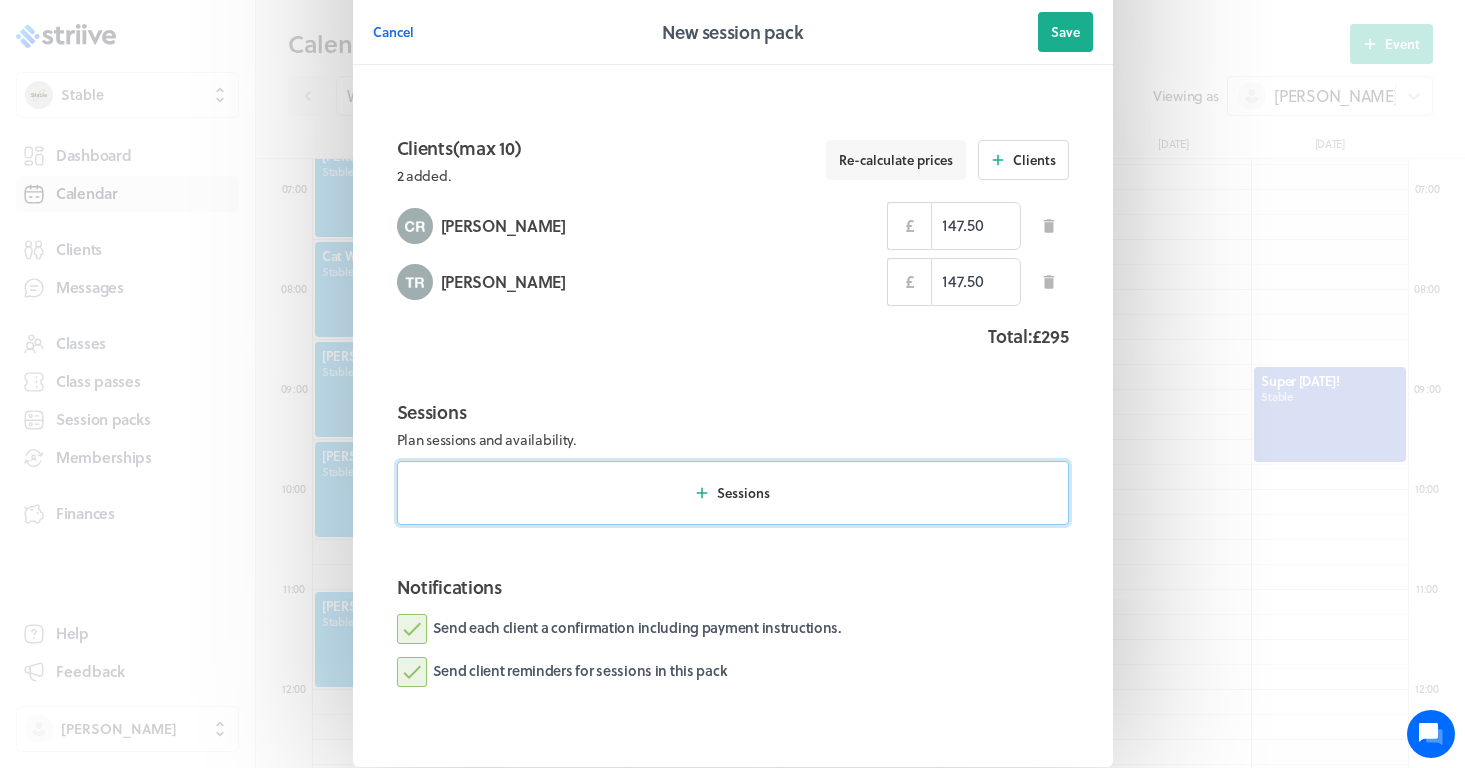 click on "Sessions" at bounding box center (733, 493) 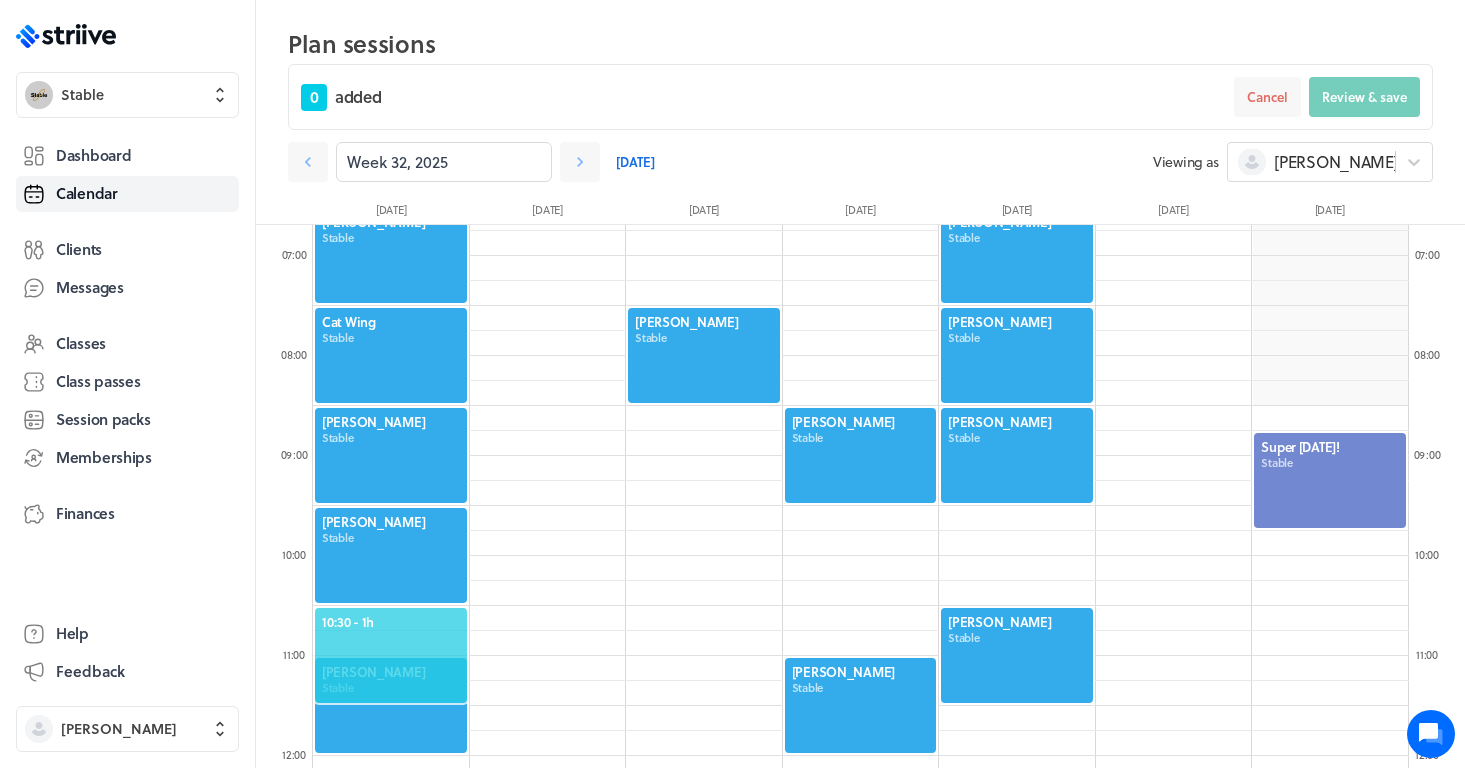 click on "10:30  - 1h" 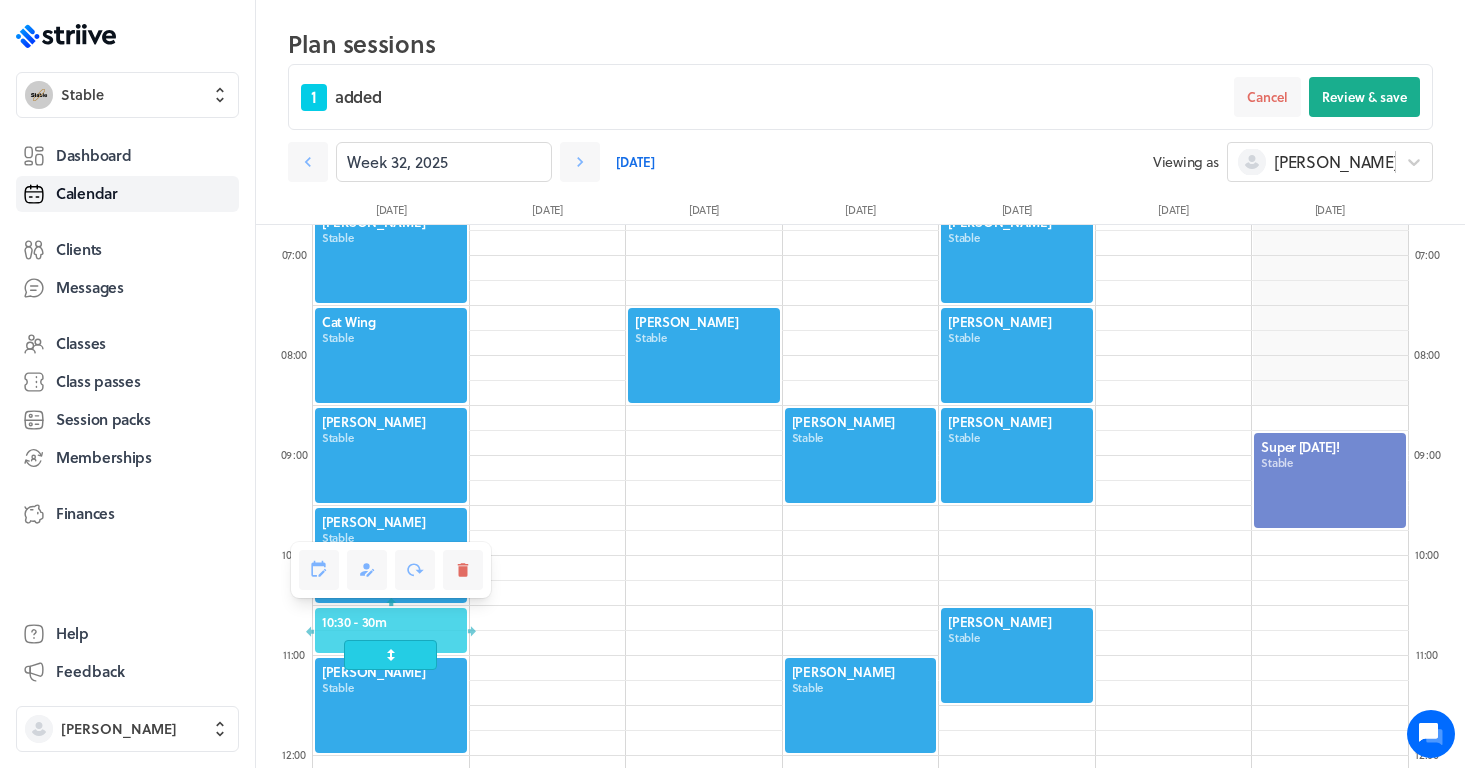 drag, startPoint x: 397, startPoint y: 697, endPoint x: 396, endPoint y: 664, distance: 33.01515 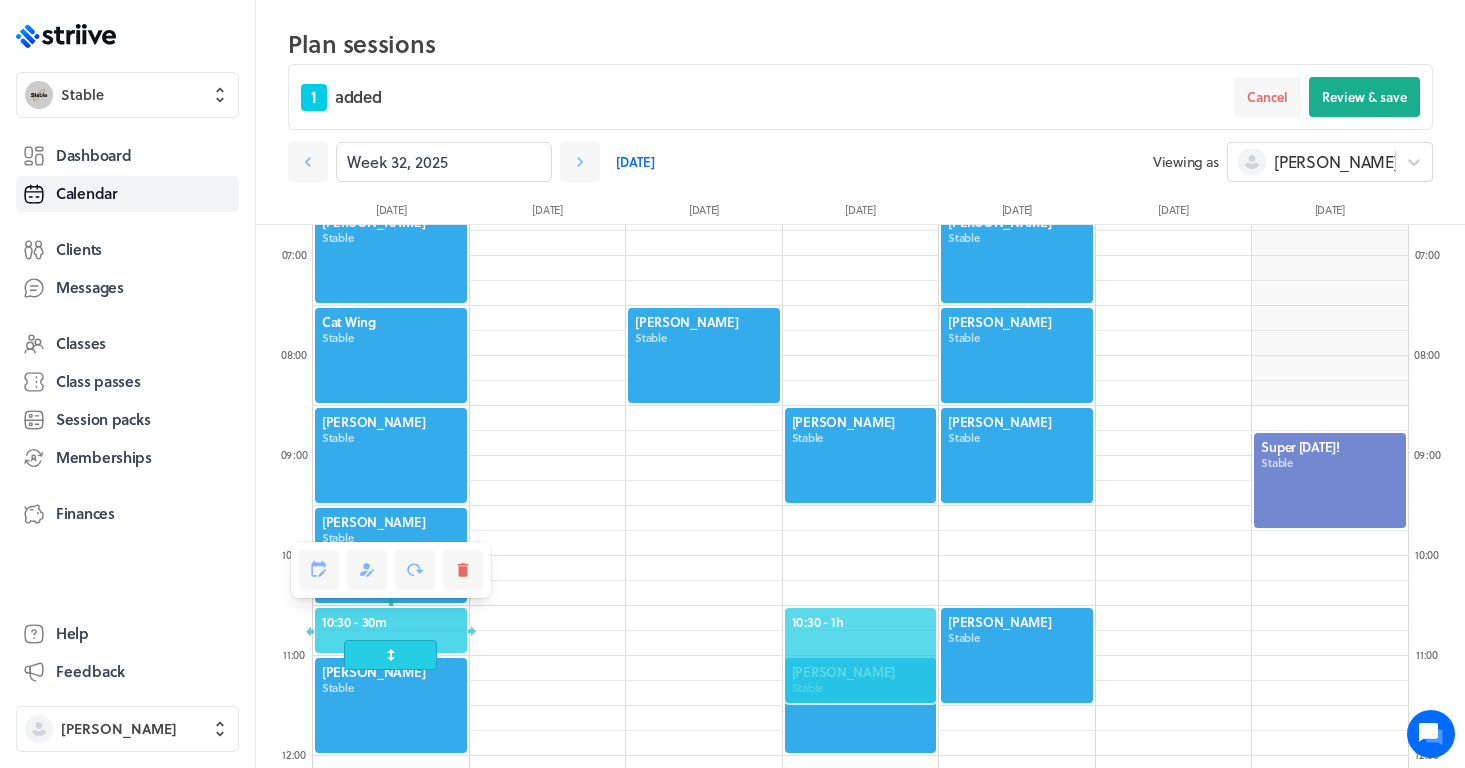 click on "10:30  - 1h" 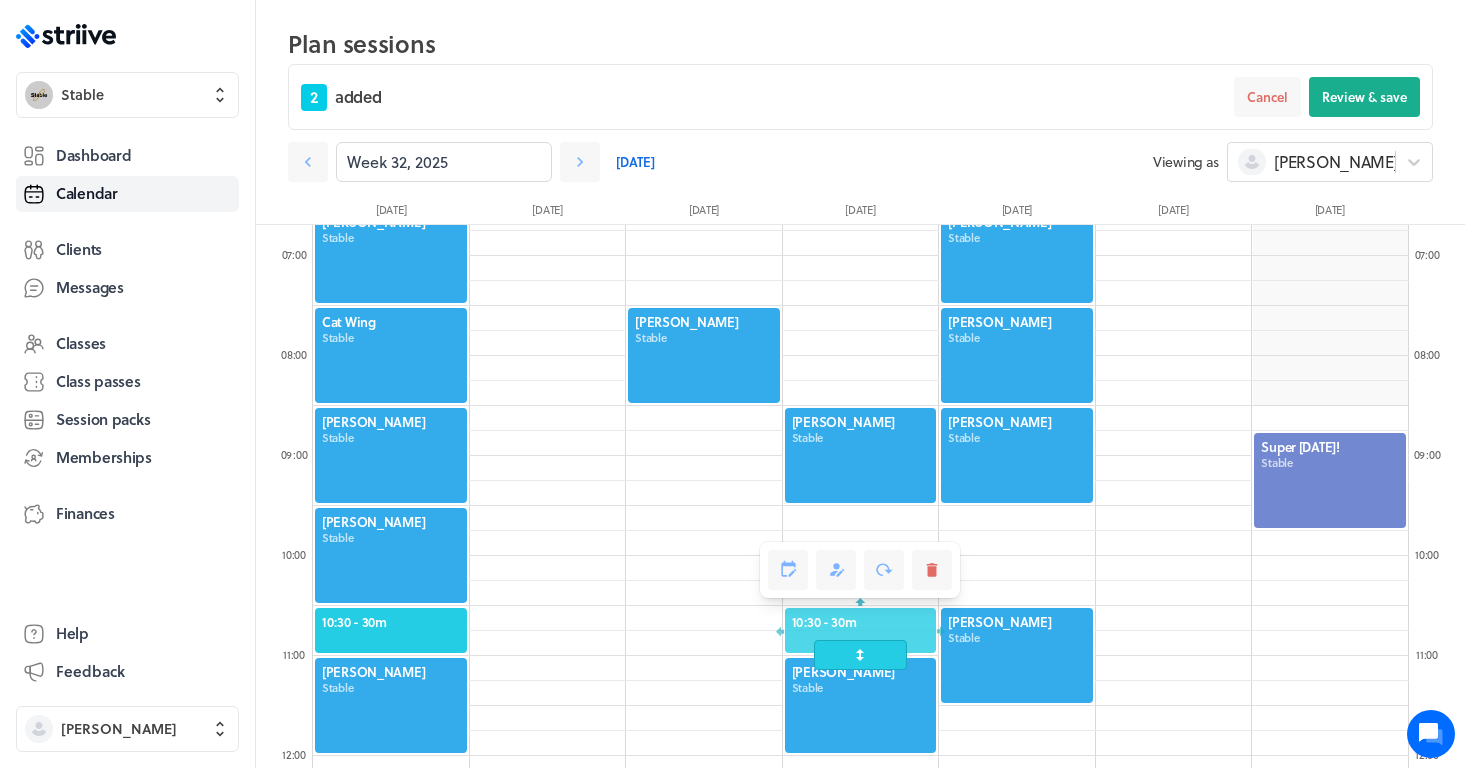 drag, startPoint x: 864, startPoint y: 696, endPoint x: 856, endPoint y: 664, distance: 32.984844 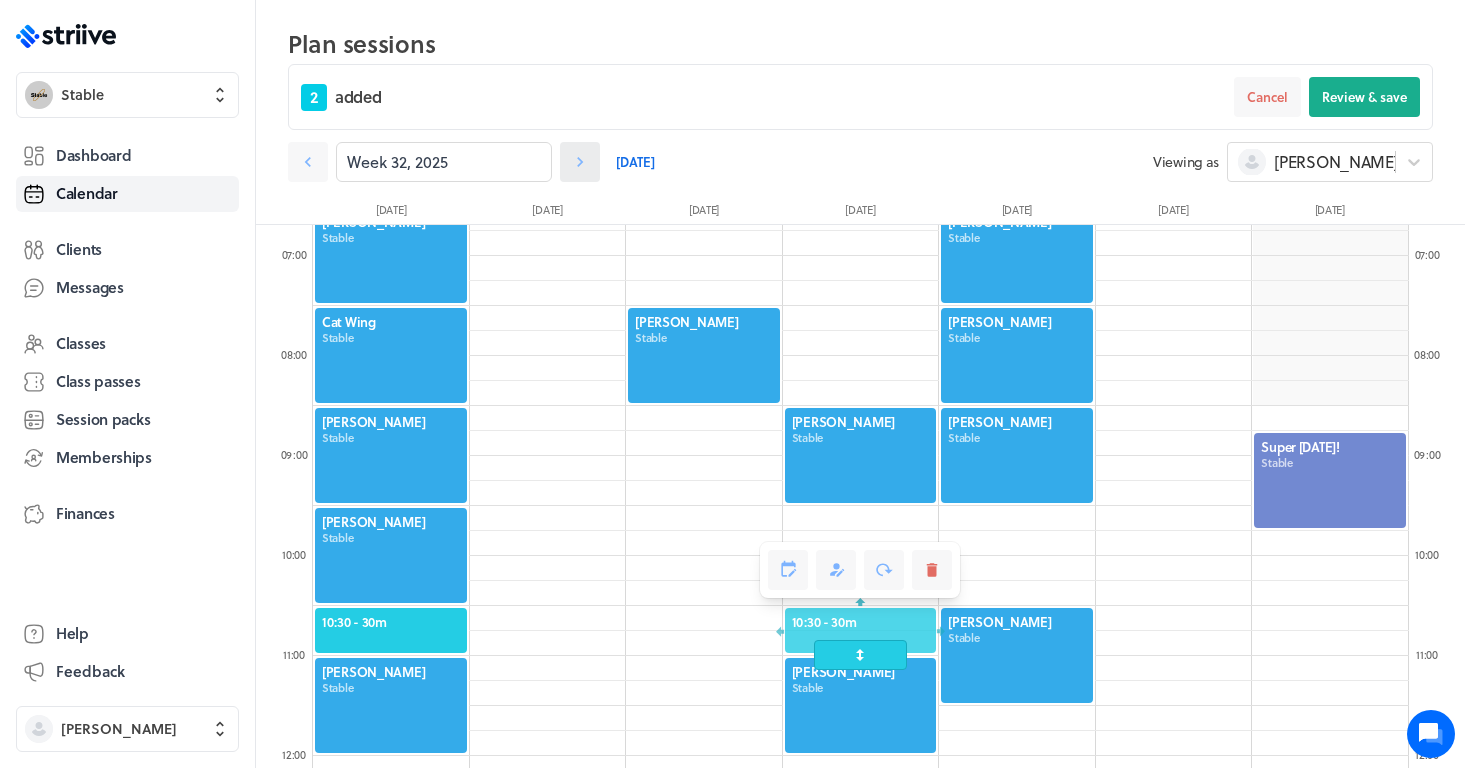 click 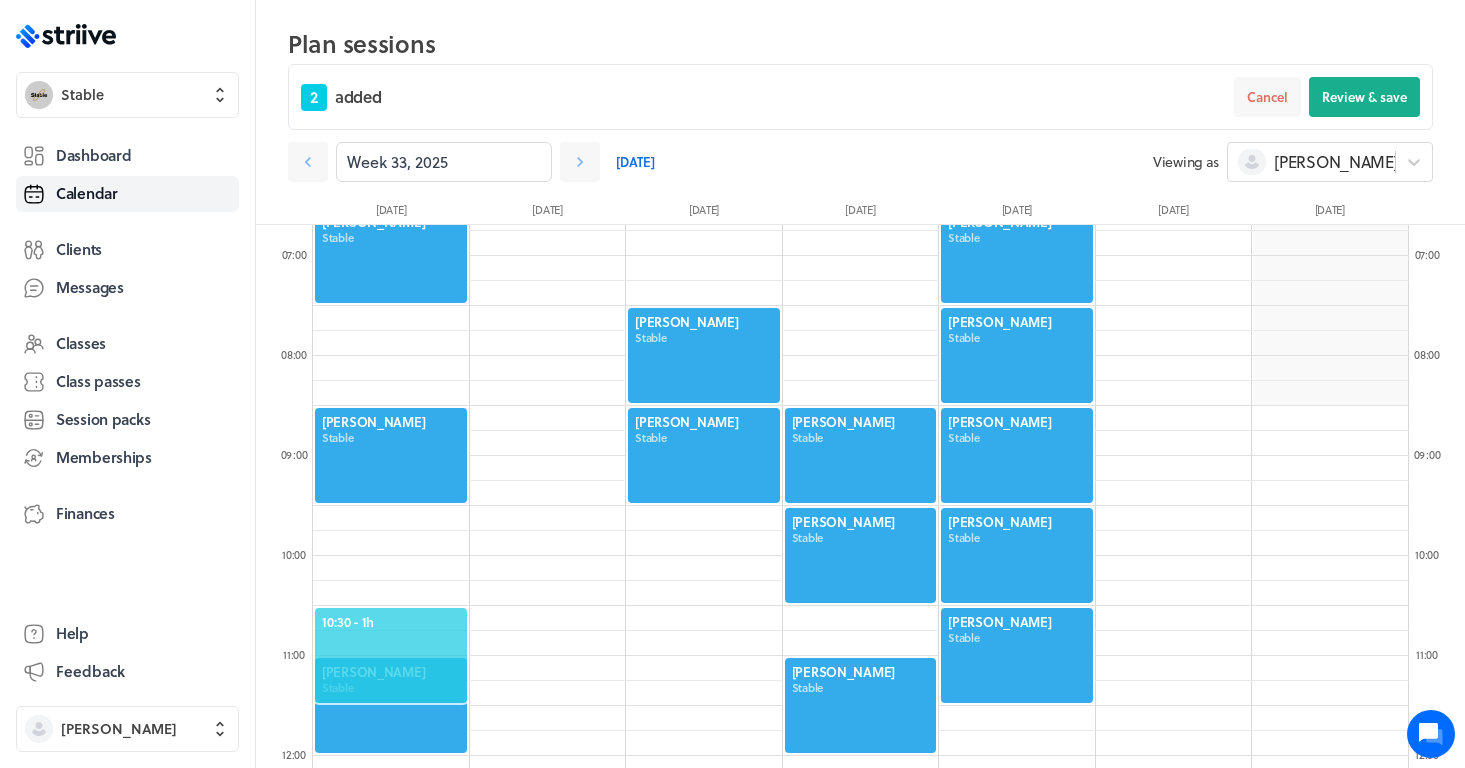 click on "10:30  - 1h" 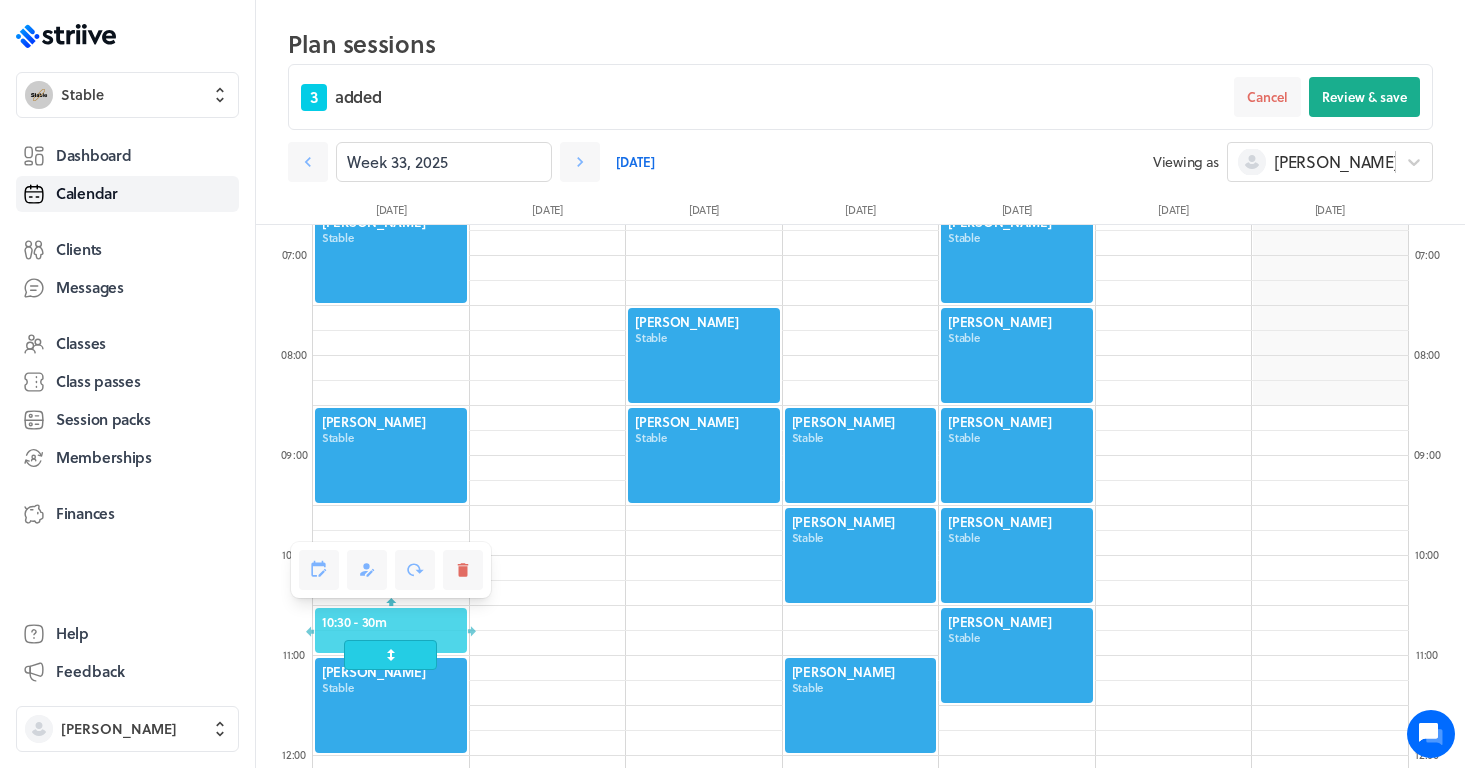 drag, startPoint x: 394, startPoint y: 706, endPoint x: 391, endPoint y: 662, distance: 44.102154 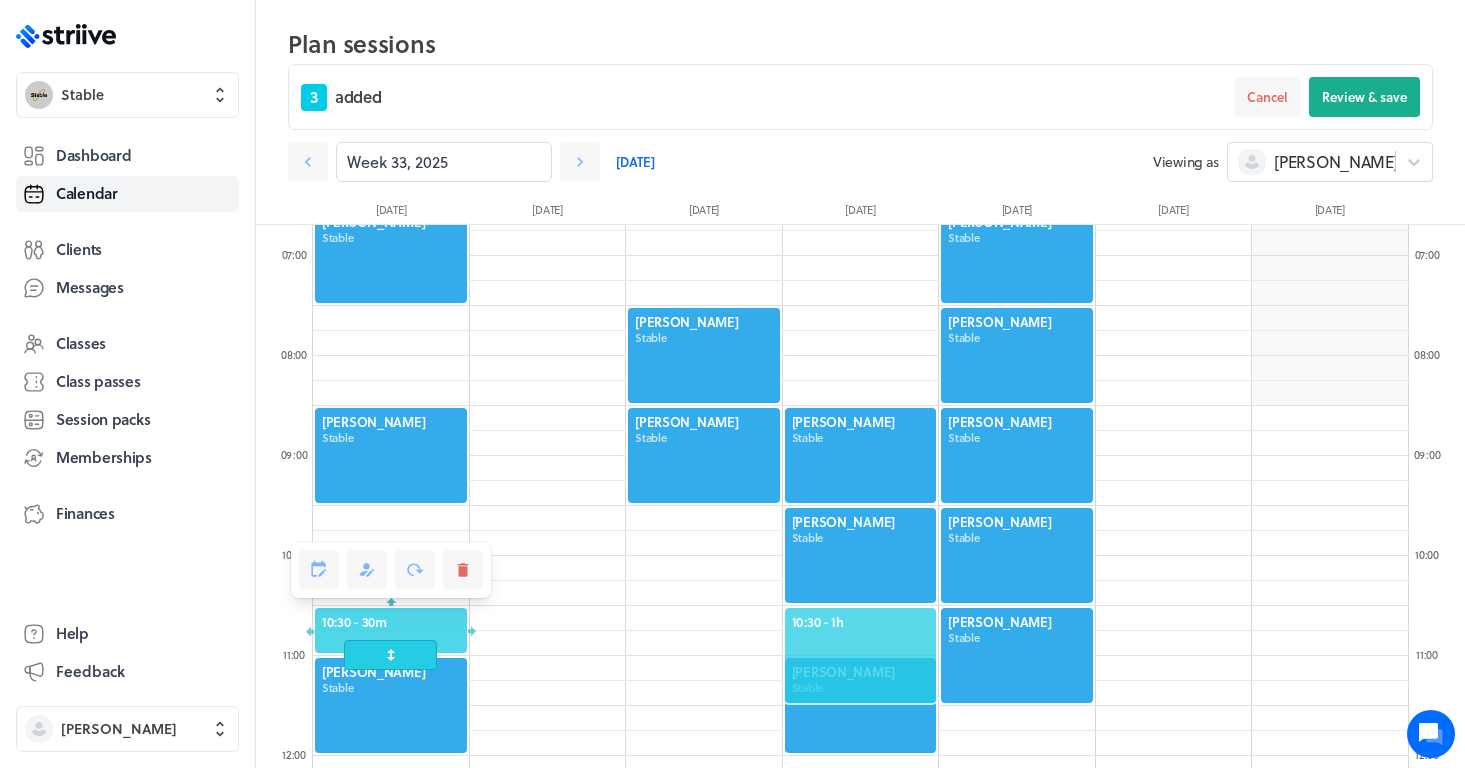 click on "10:30  - 1h" 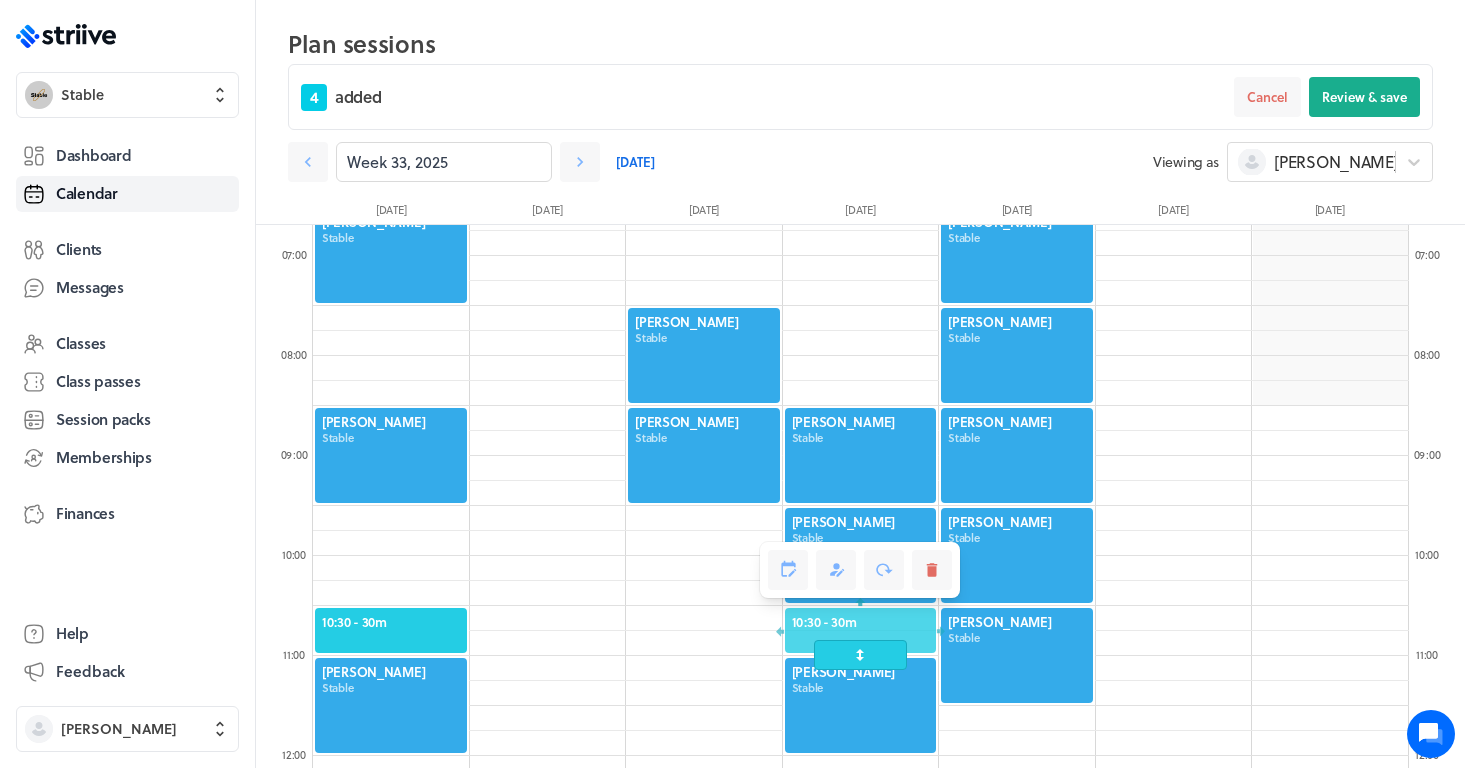 drag, startPoint x: 851, startPoint y: 694, endPoint x: 845, endPoint y: 666, distance: 28.635643 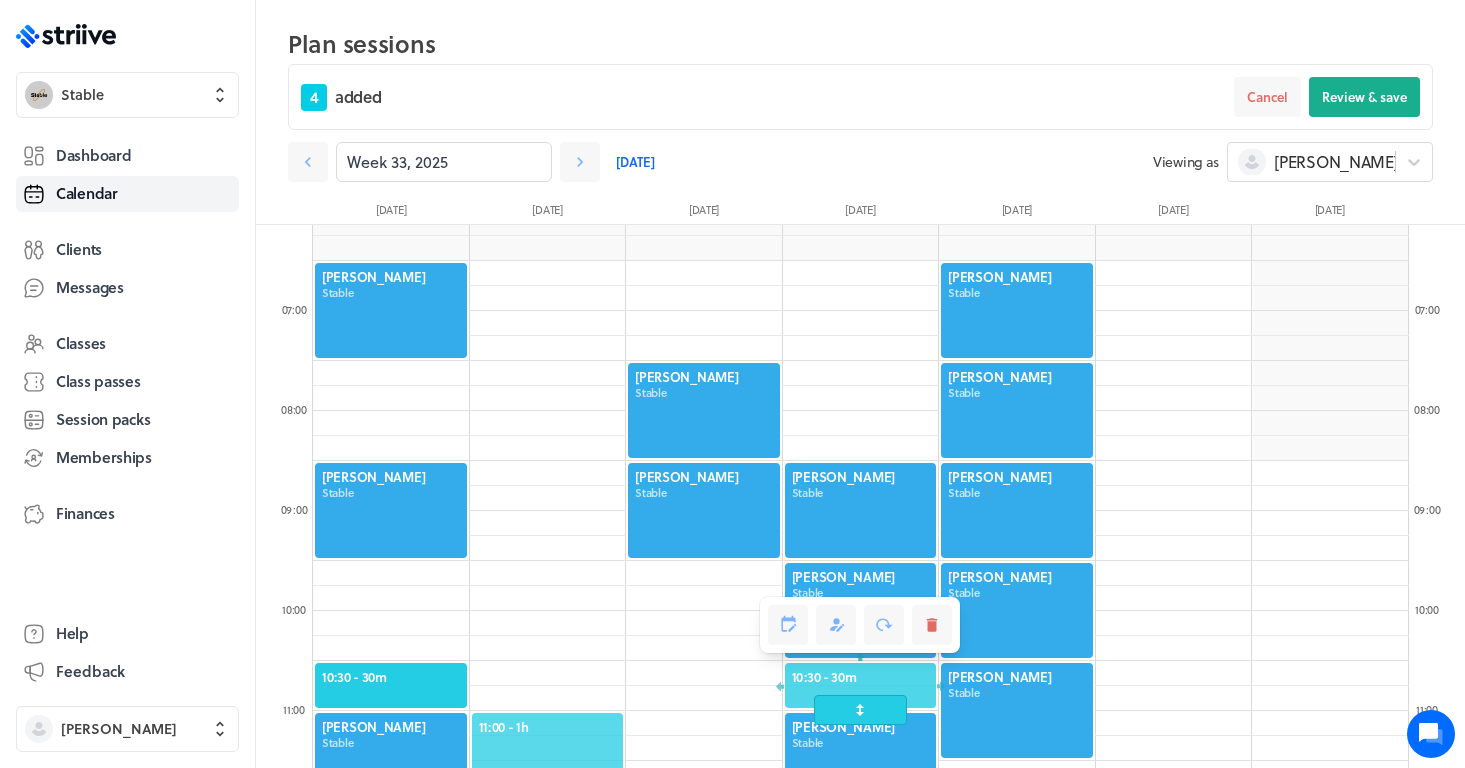 scroll, scrollTop: 620, scrollLeft: 0, axis: vertical 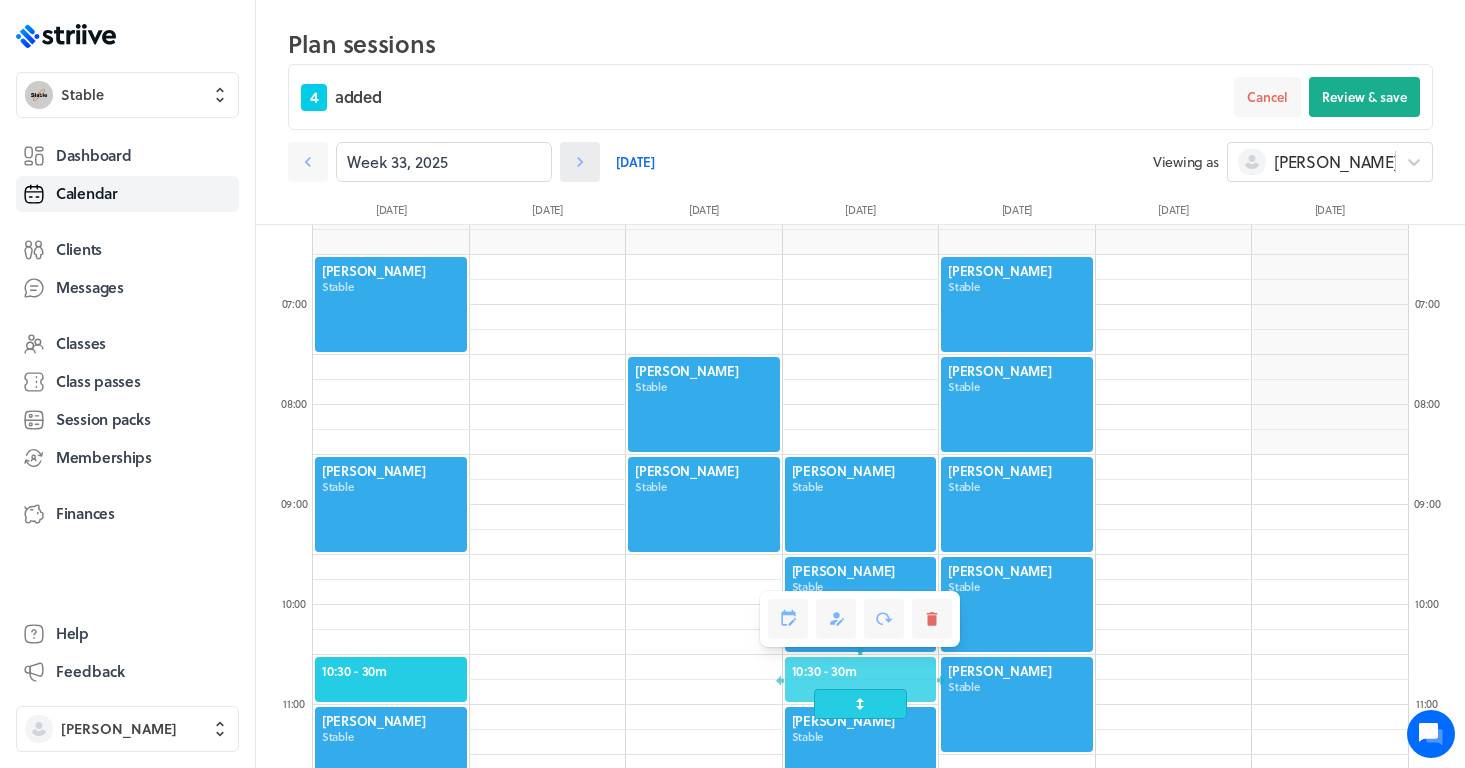 click 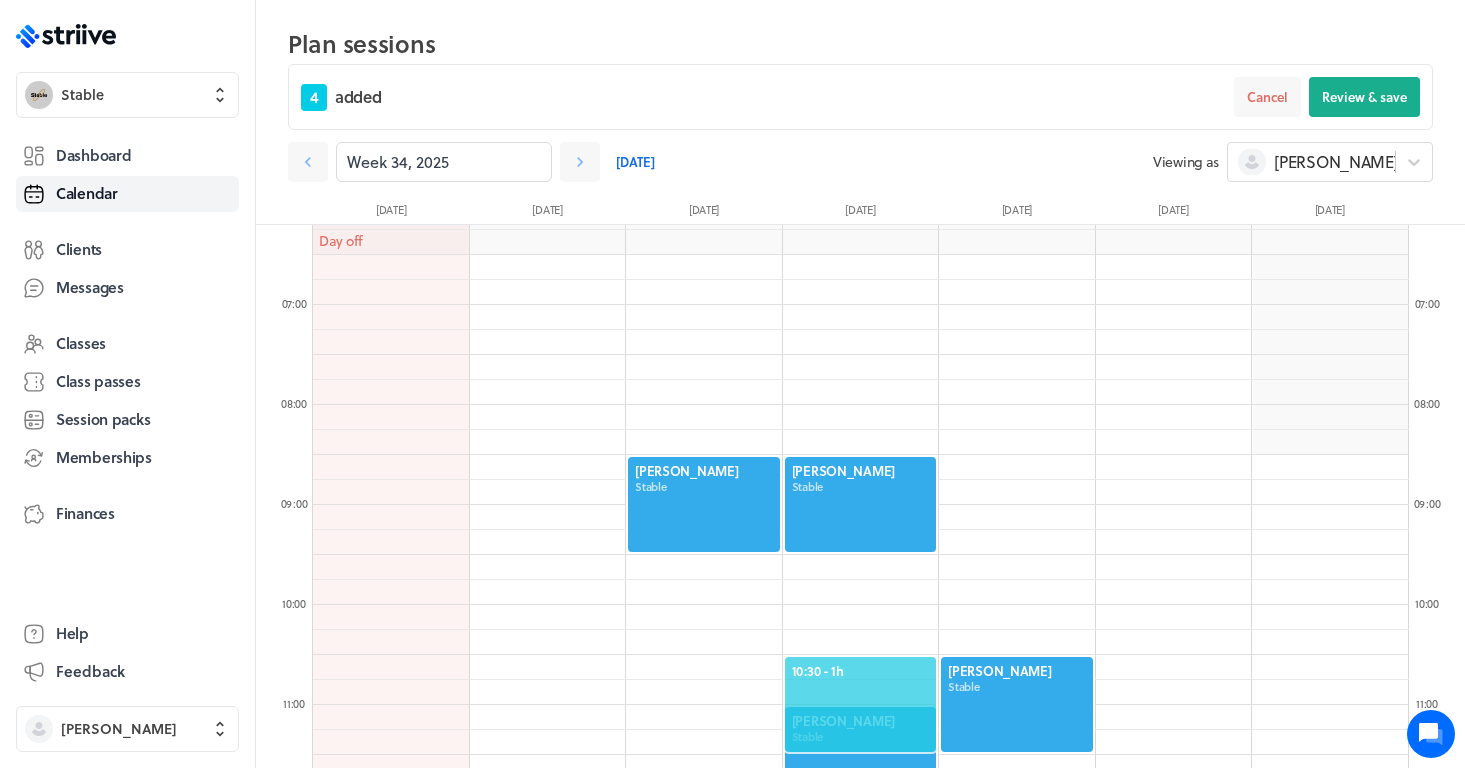 click on "10:30  - 1h" 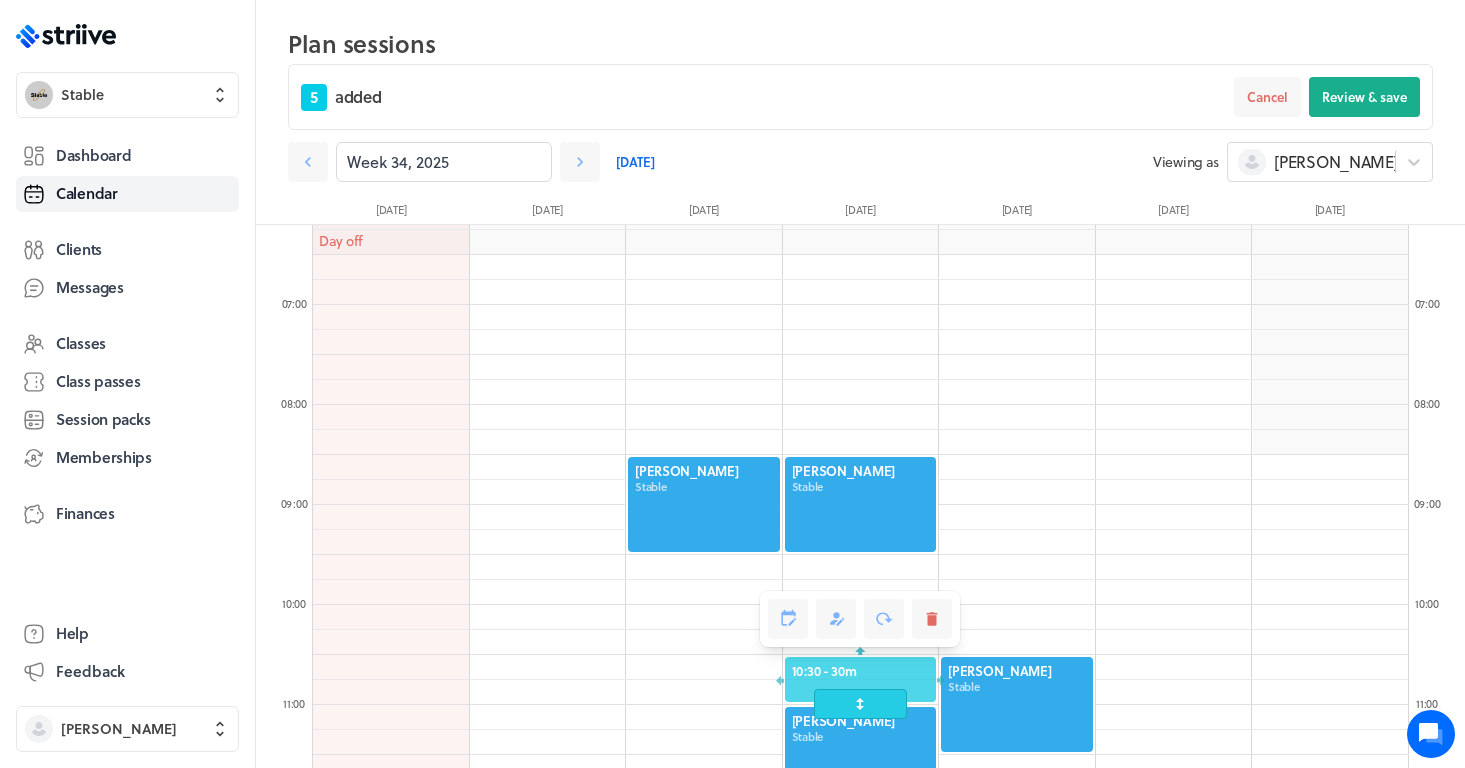 drag, startPoint x: 863, startPoint y: 741, endPoint x: 850, endPoint y: 708, distance: 35.468296 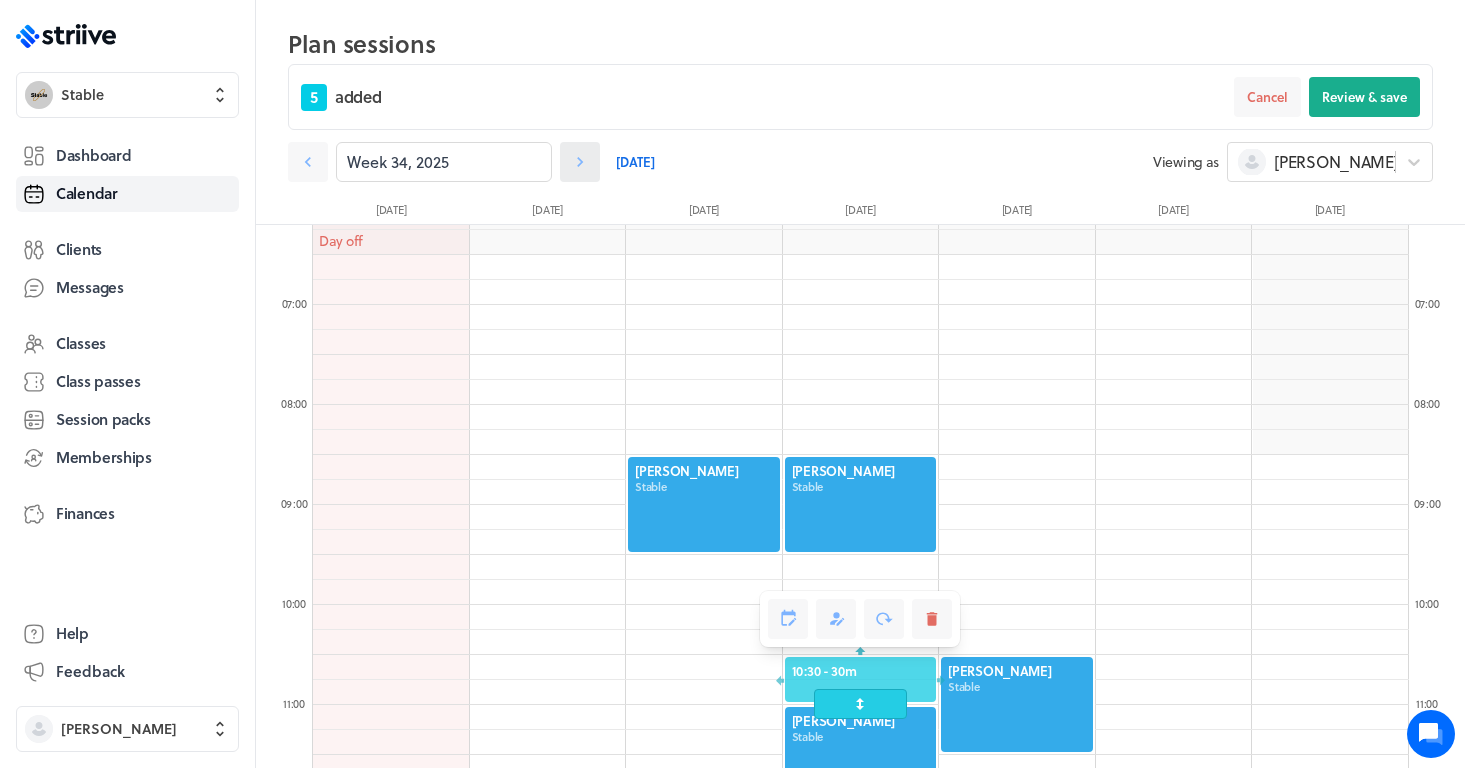 click 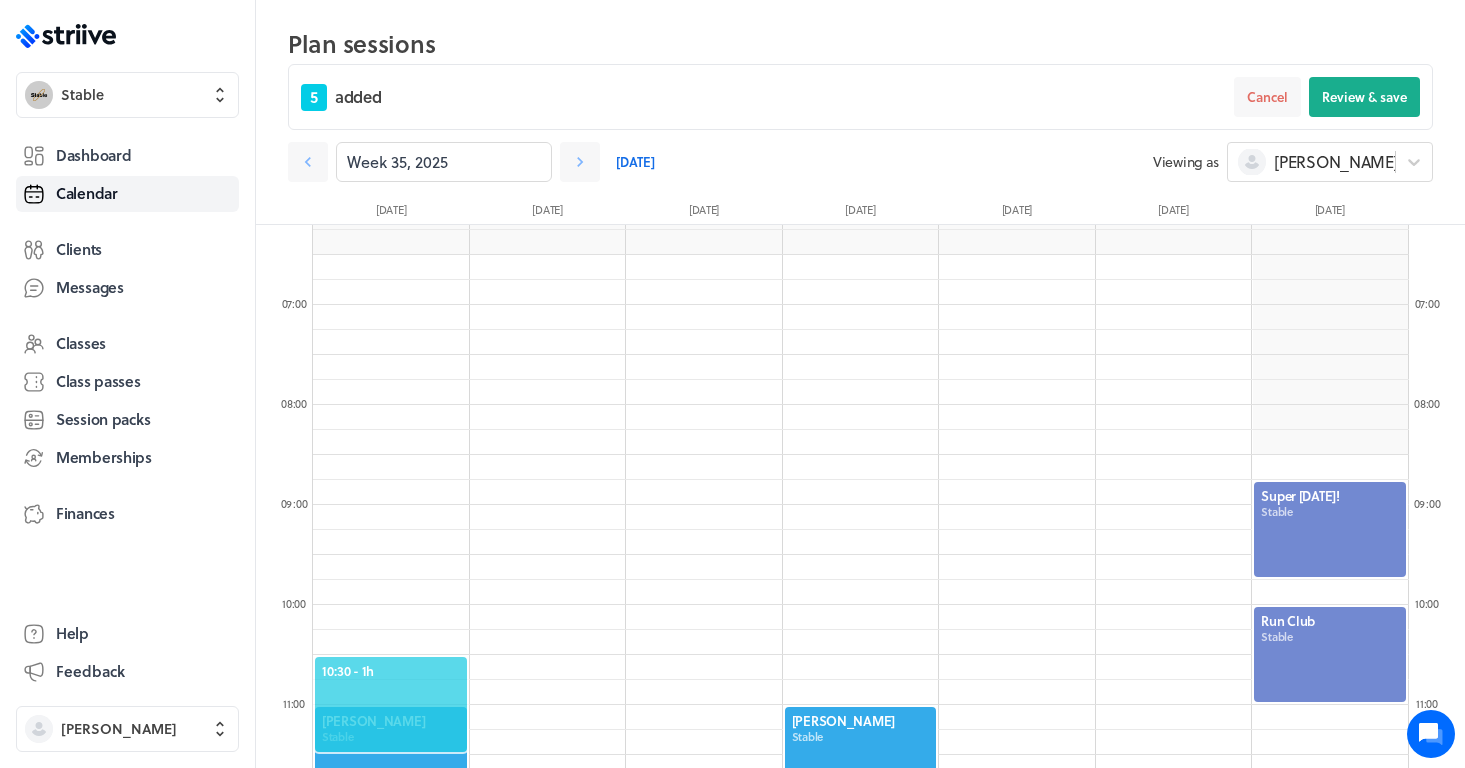 click on "10:30  - 1h" 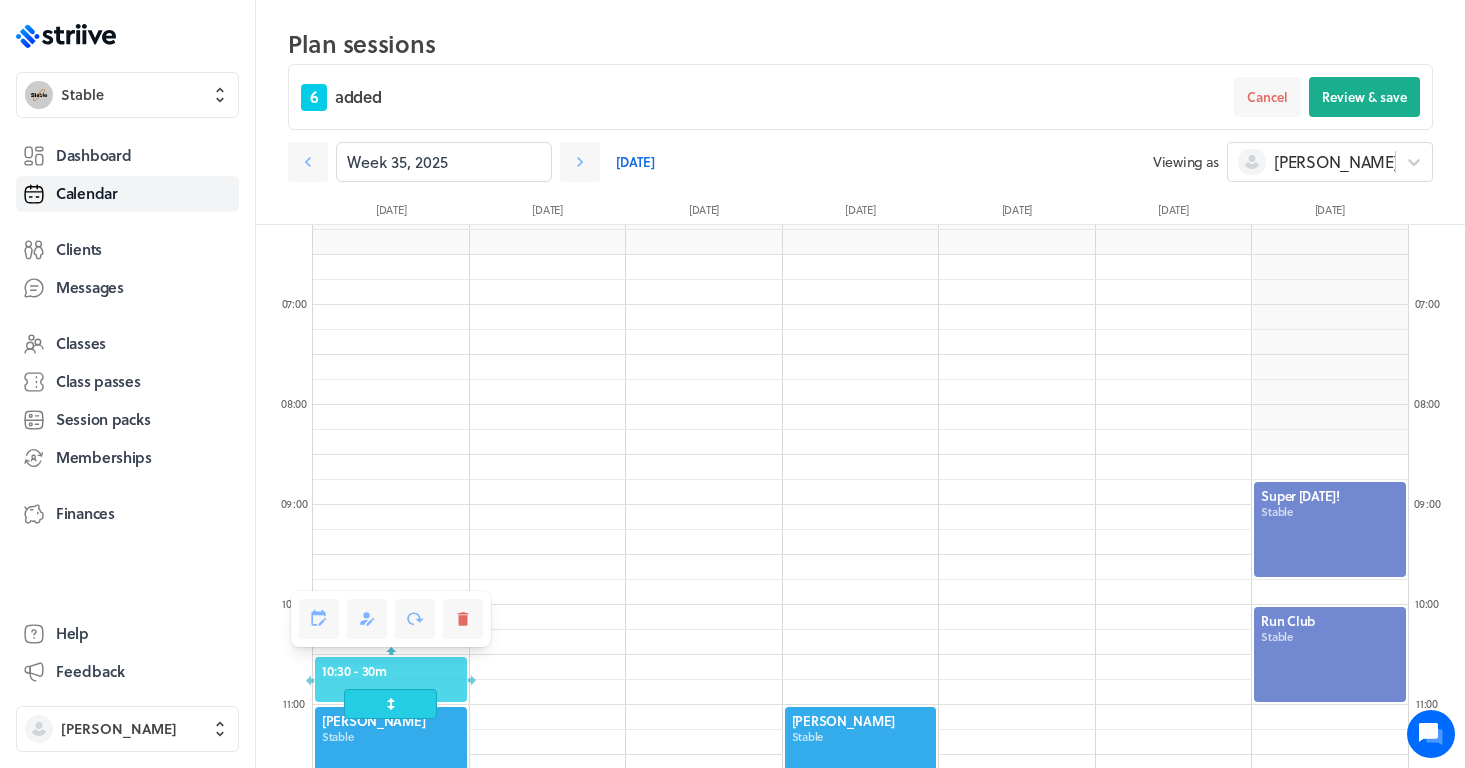 drag, startPoint x: 388, startPoint y: 747, endPoint x: 385, endPoint y: 710, distance: 37.12142 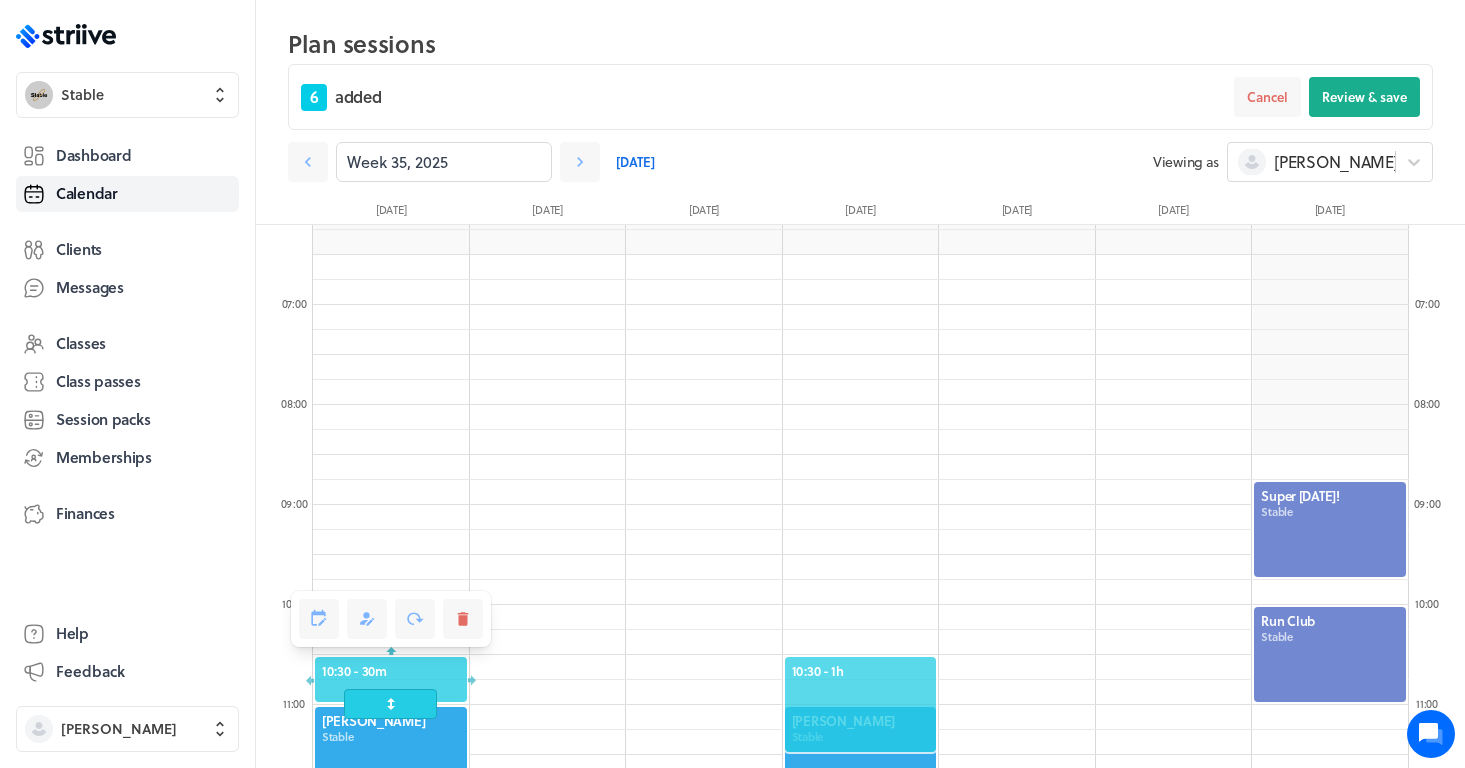 click on "10:30  - 1h" 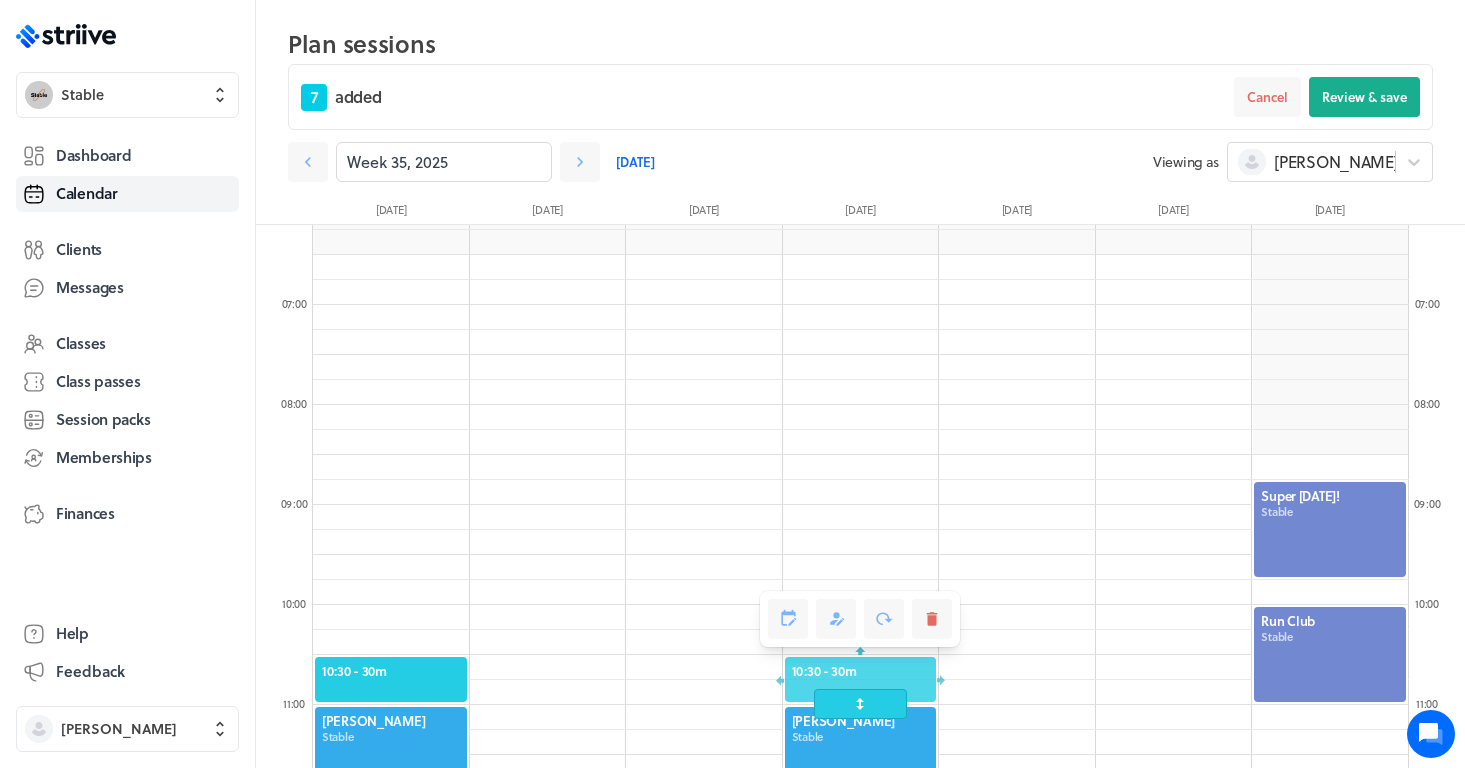 drag, startPoint x: 853, startPoint y: 742, endPoint x: 845, endPoint y: 713, distance: 30.083218 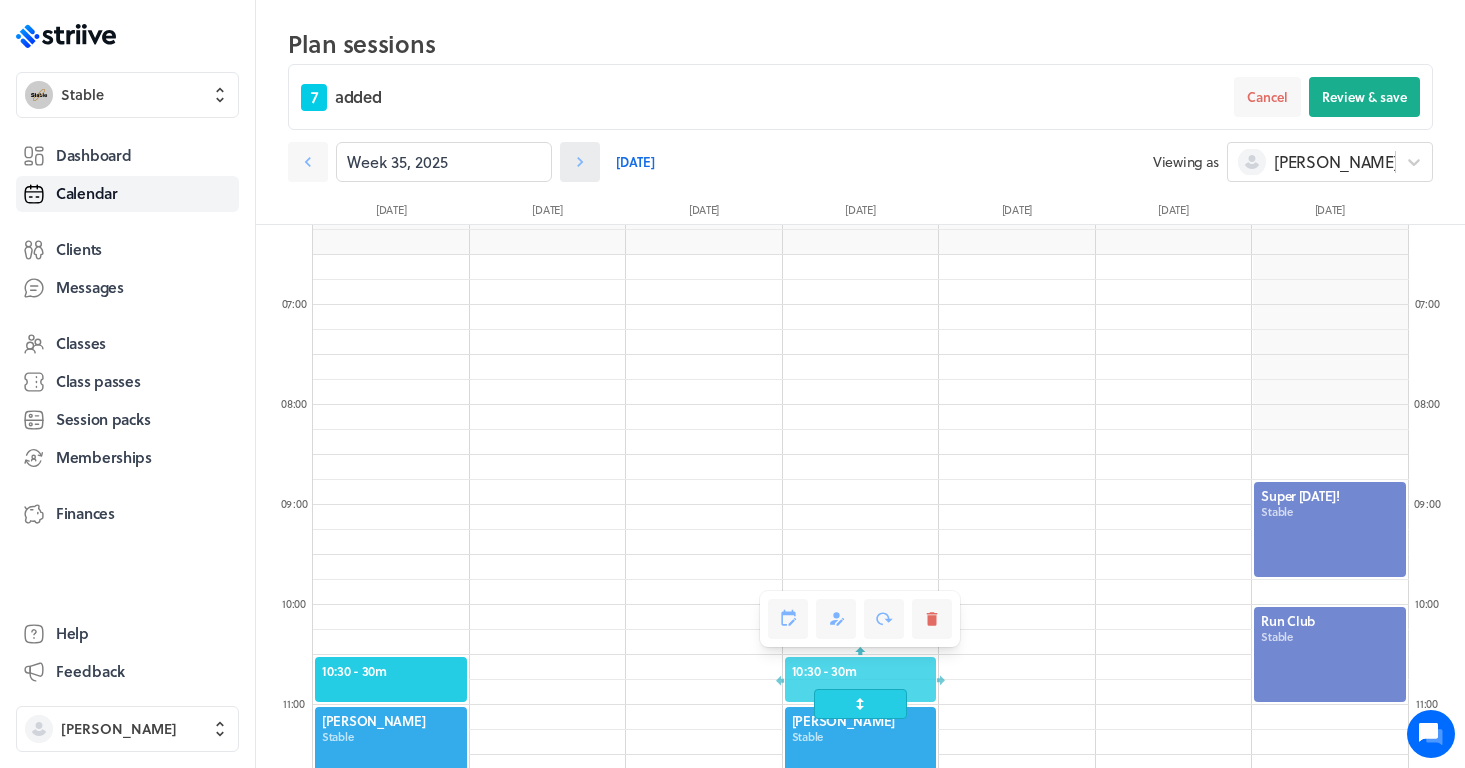 click at bounding box center [580, 162] 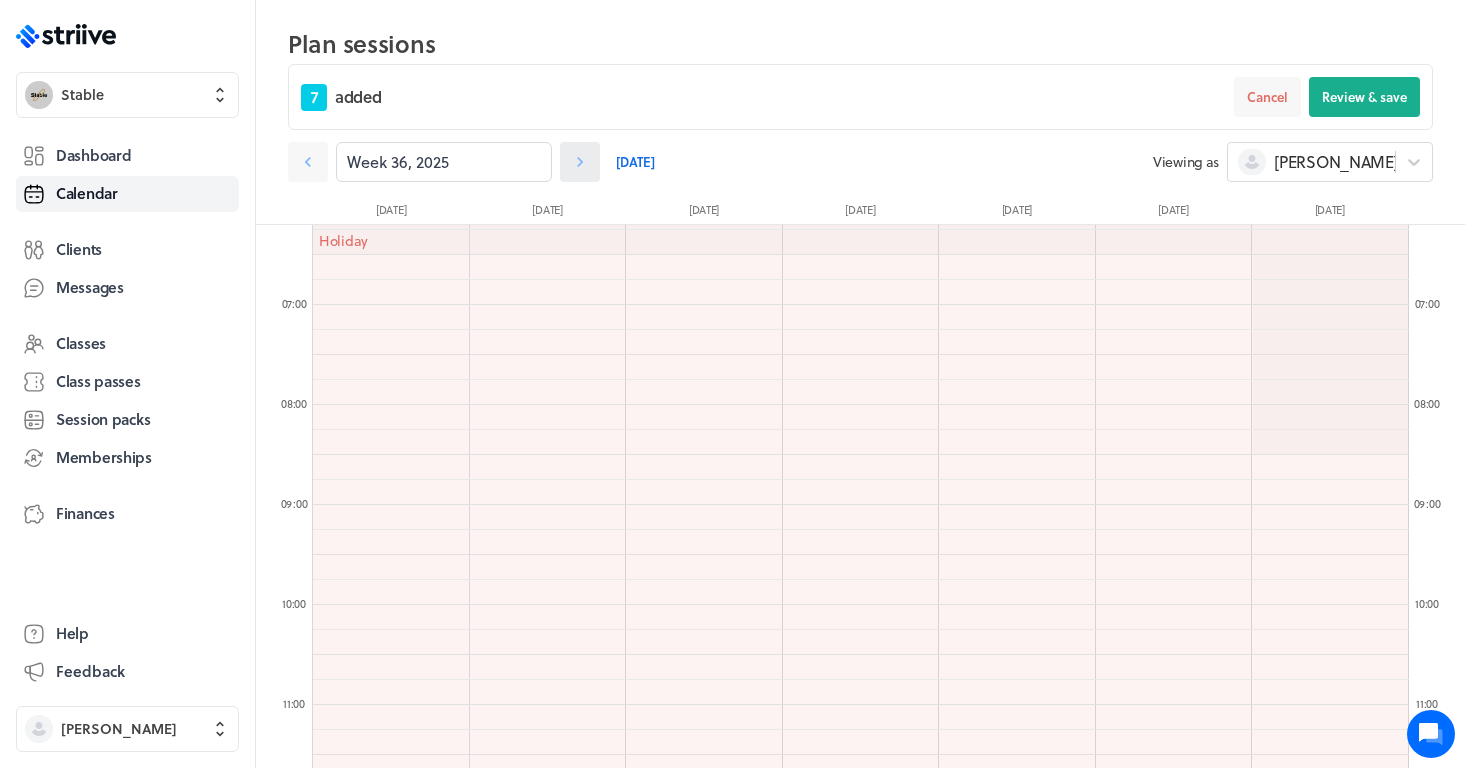 click 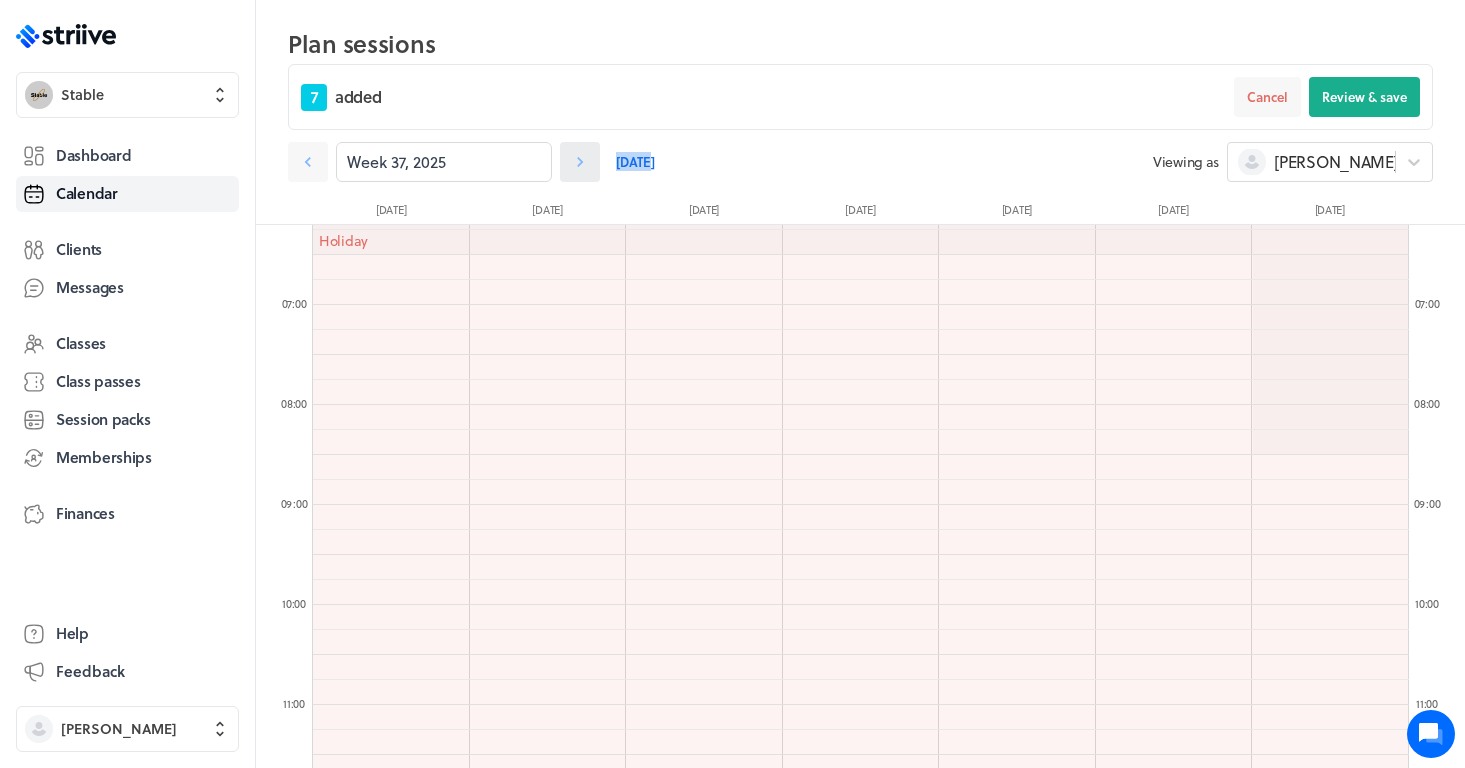 click 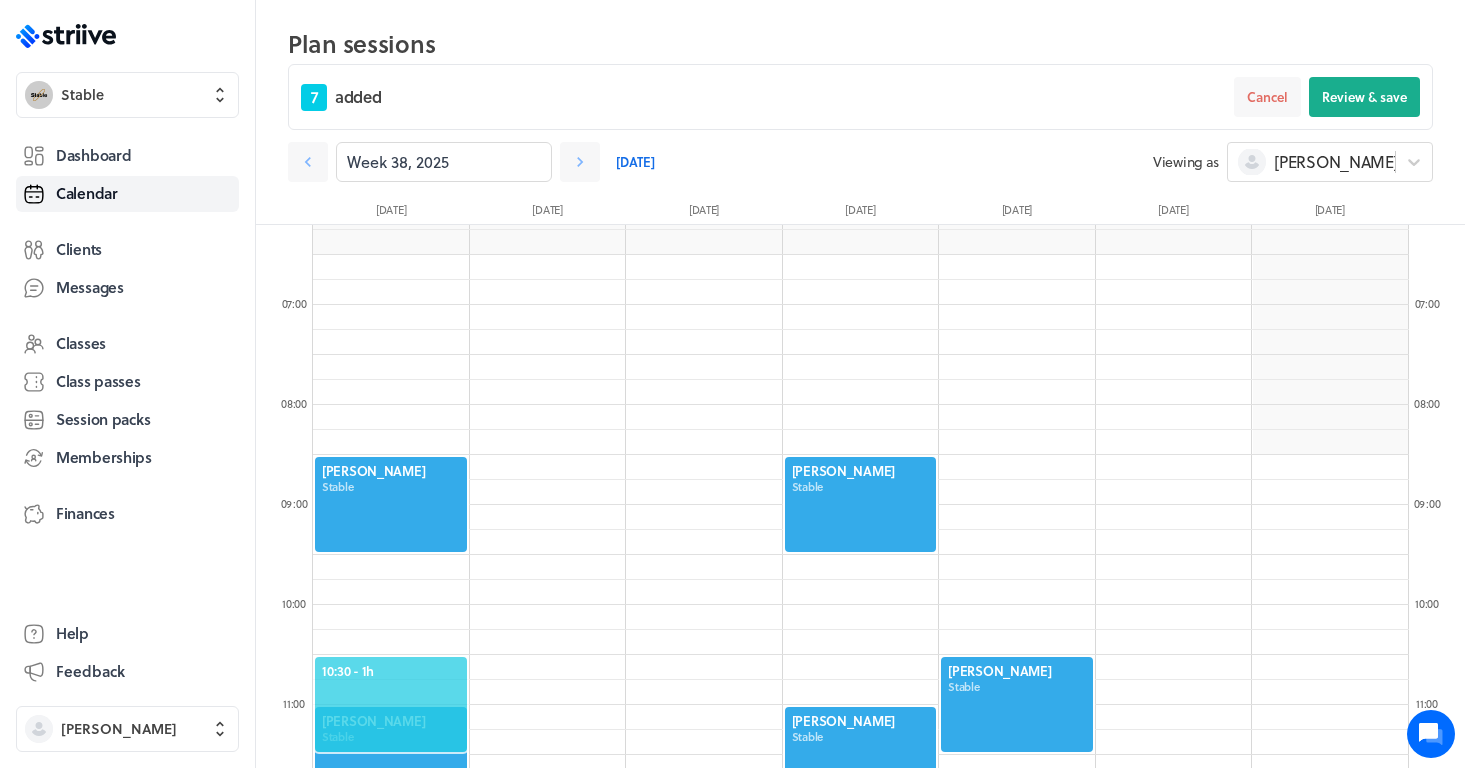 click on "10:30  - 1h" 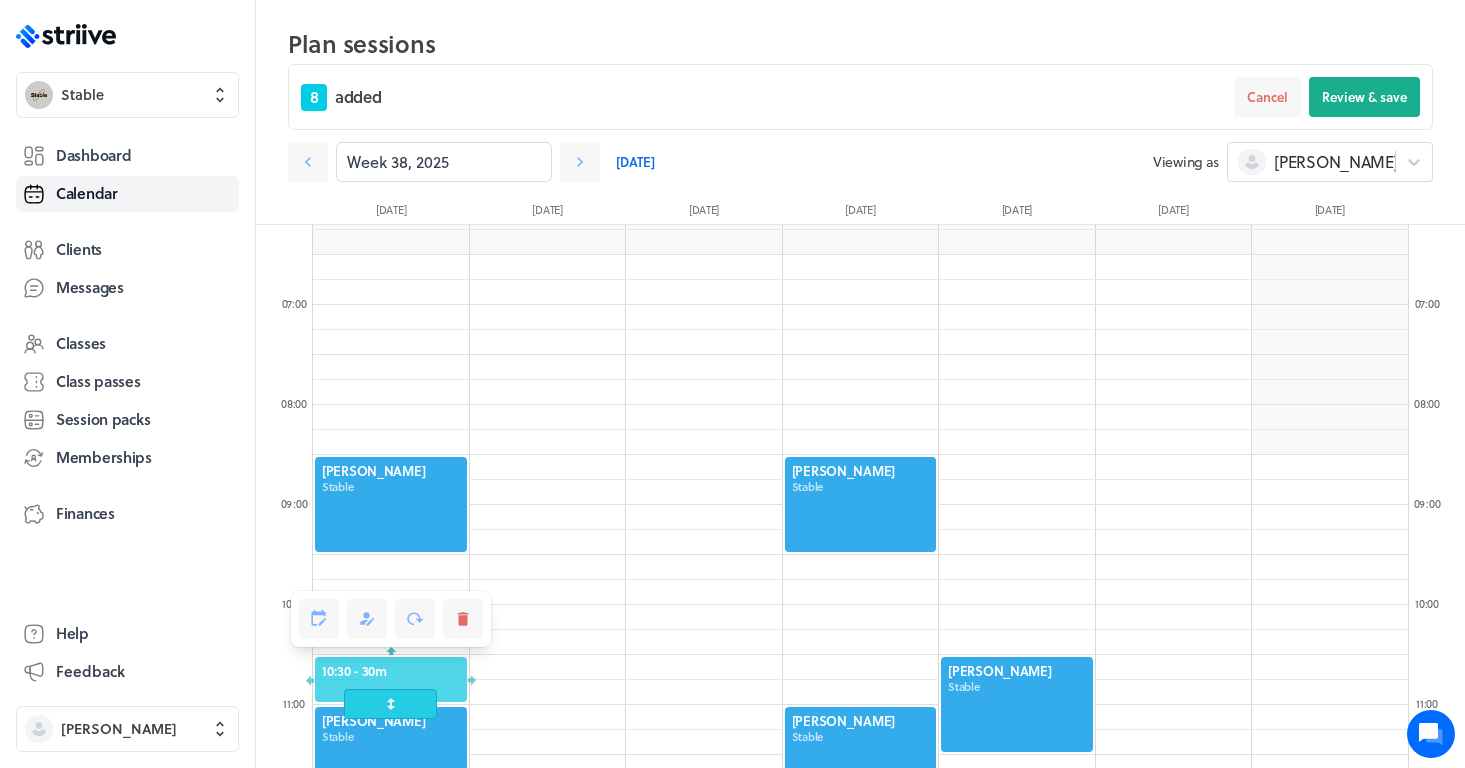 drag, startPoint x: 391, startPoint y: 741, endPoint x: 389, endPoint y: 716, distance: 25.079872 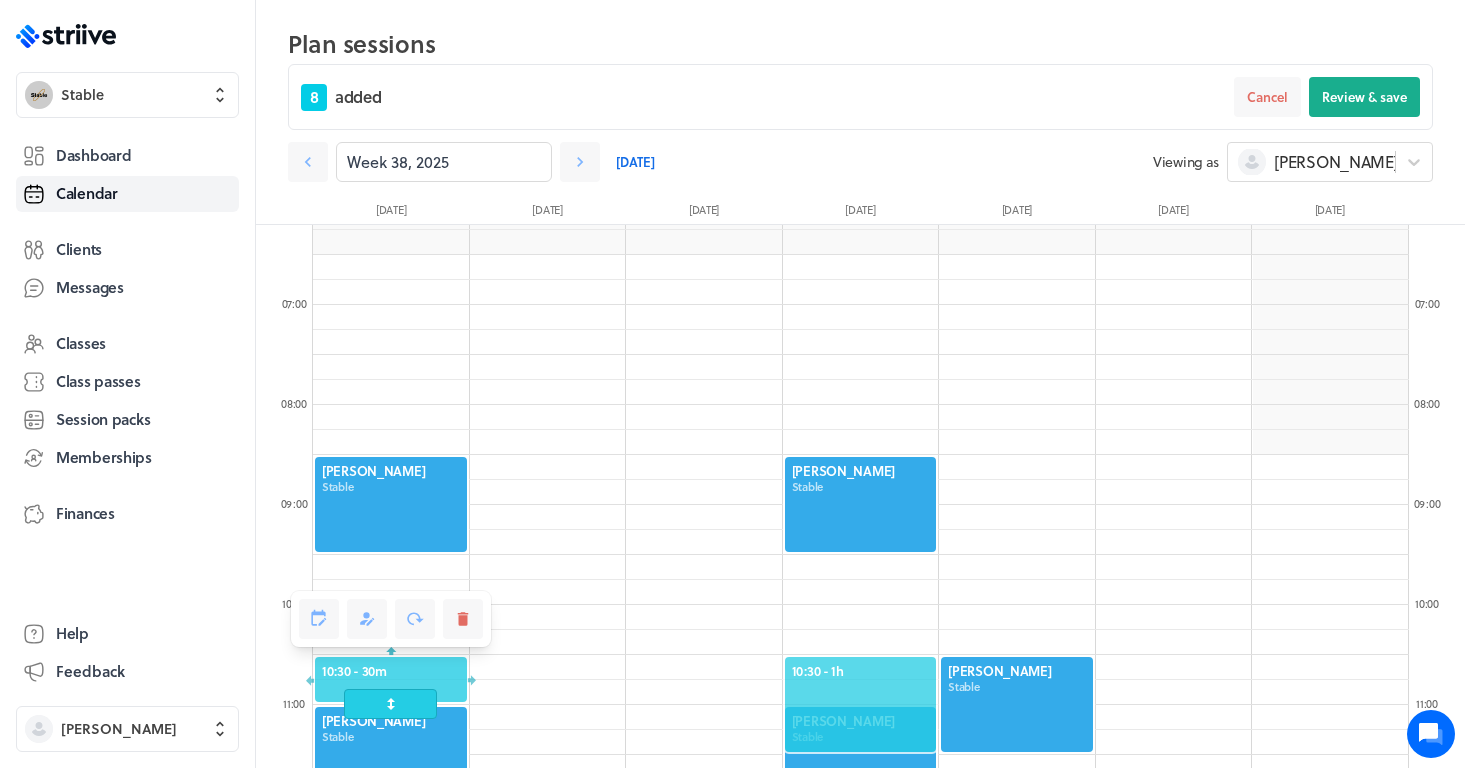 click on "10:30  - 1h" 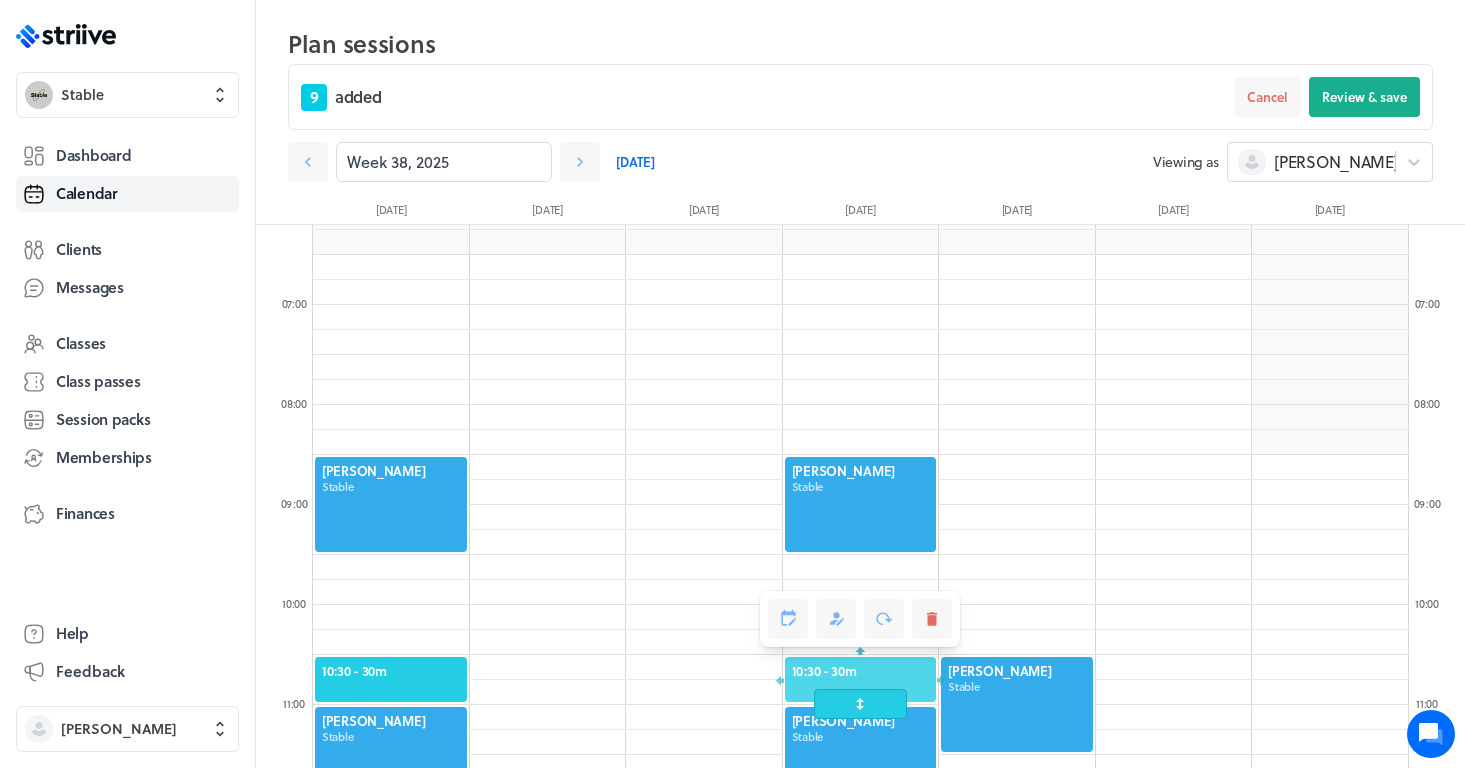 drag, startPoint x: 856, startPoint y: 745, endPoint x: 850, endPoint y: 715, distance: 30.594116 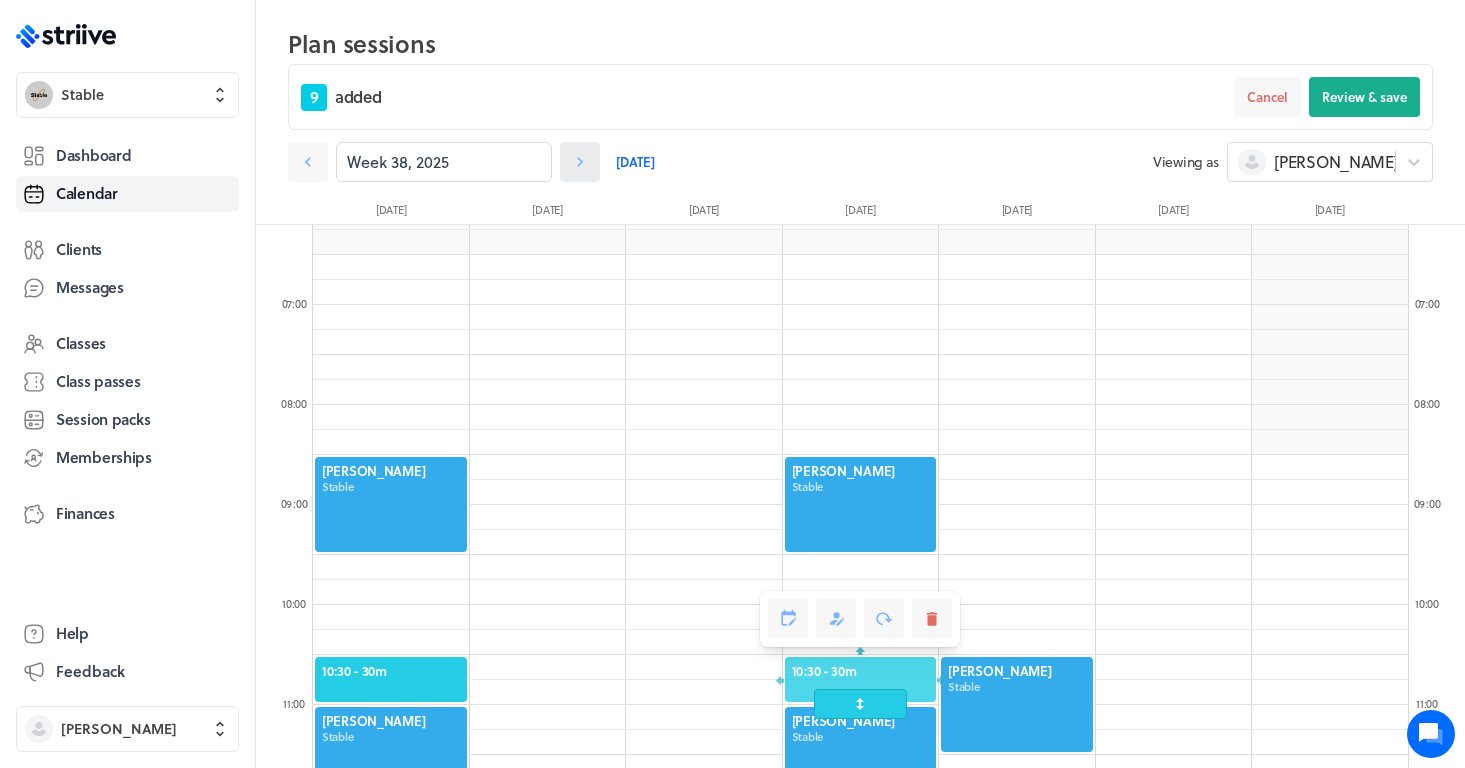 click at bounding box center (580, 162) 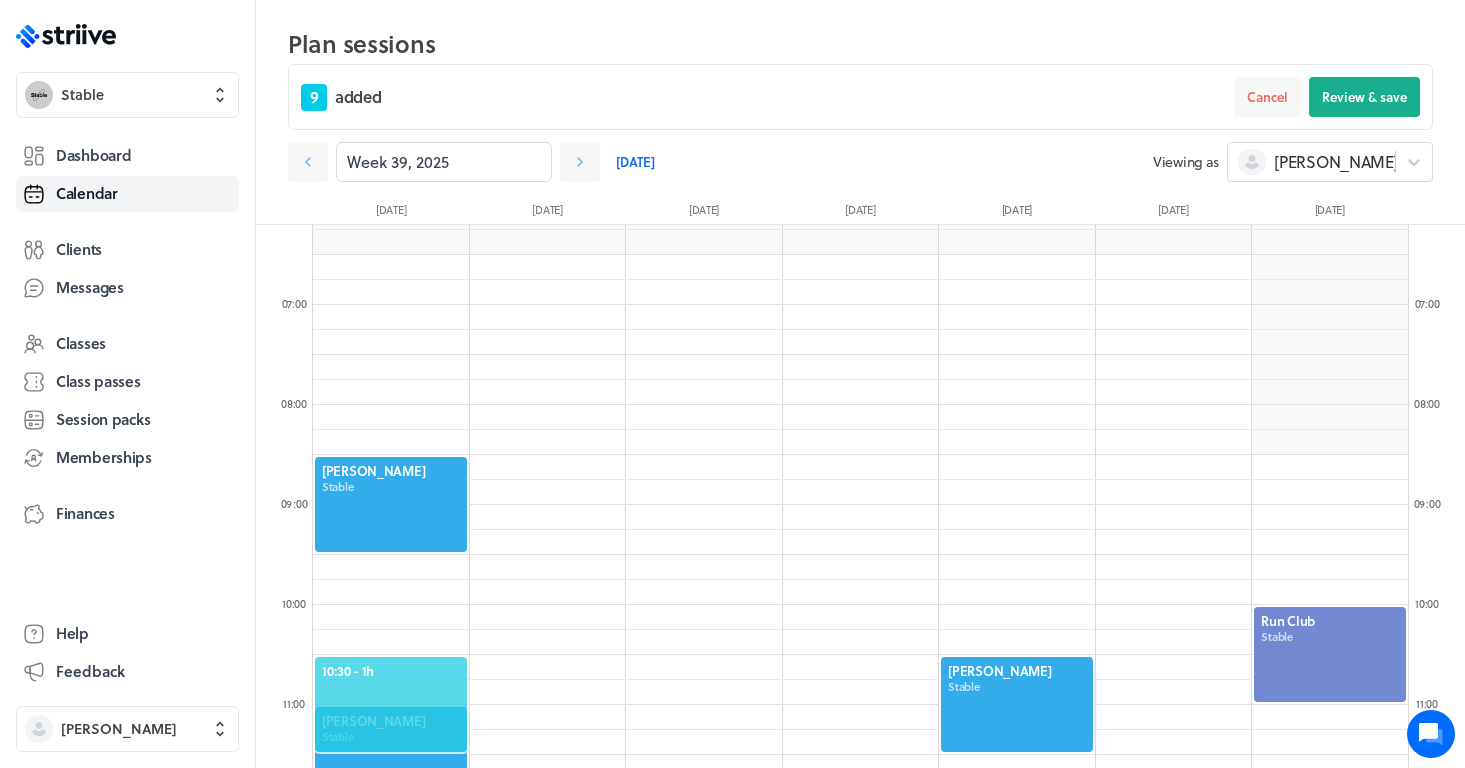 click on "10:30  - 1h" 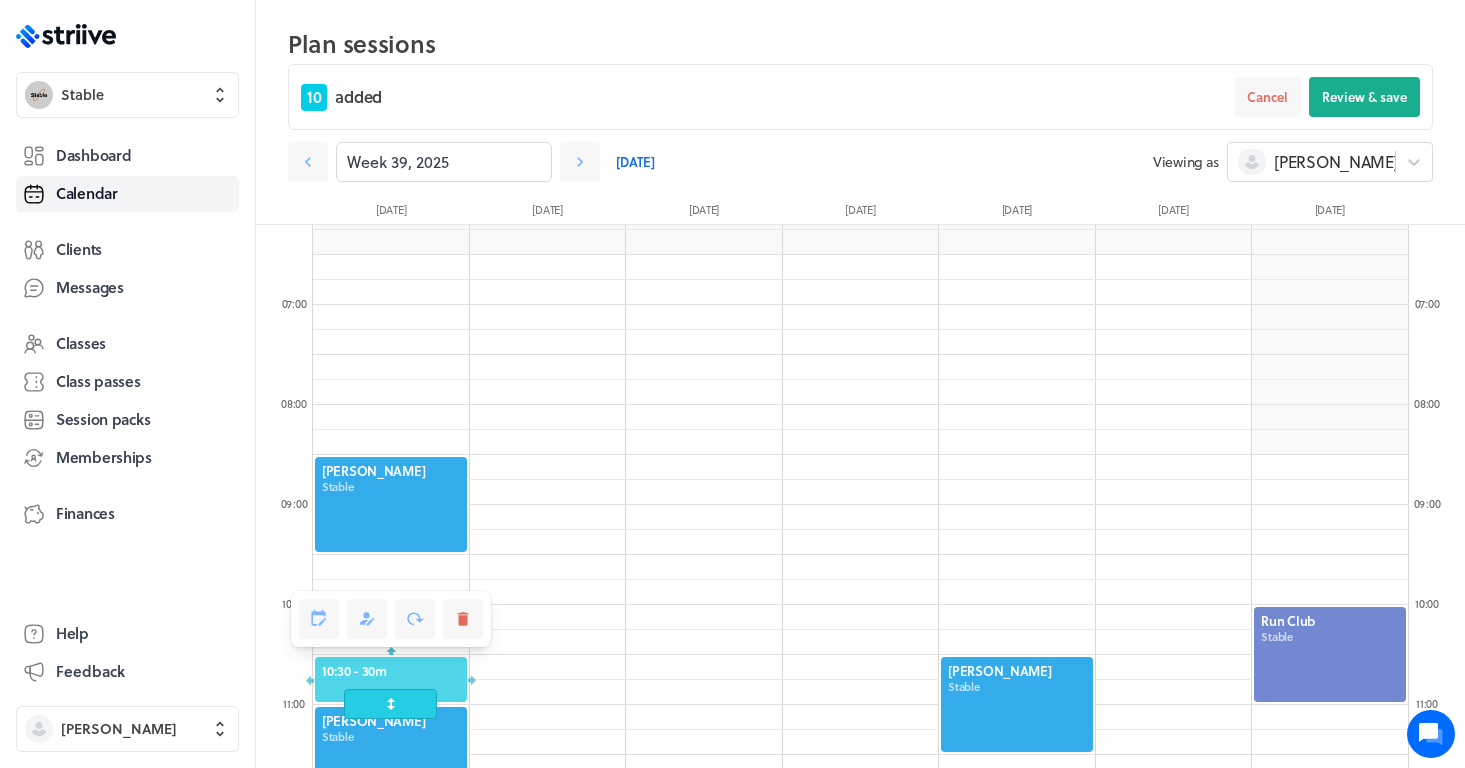drag, startPoint x: 392, startPoint y: 751, endPoint x: 389, endPoint y: 713, distance: 38.118237 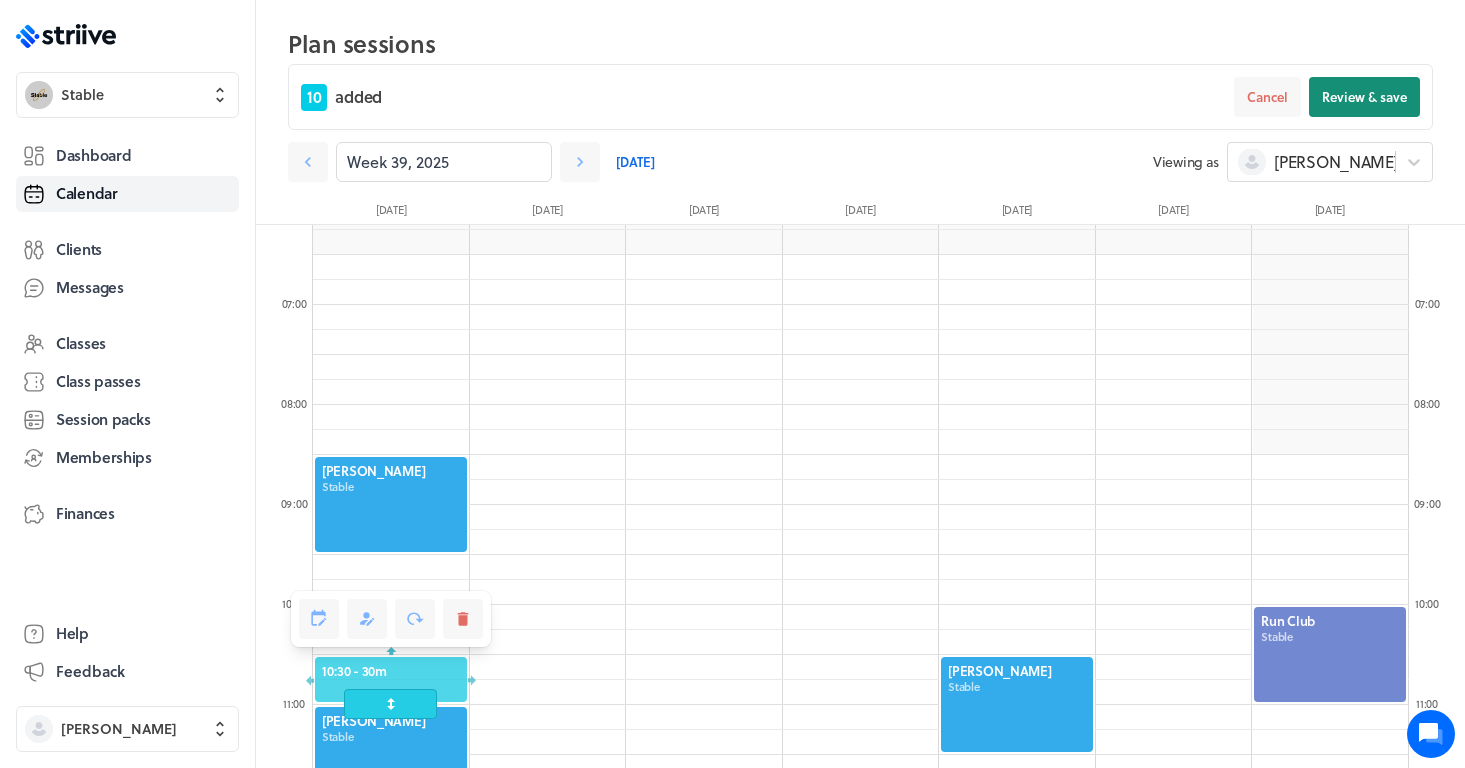 click on "Review & save" at bounding box center (1364, 97) 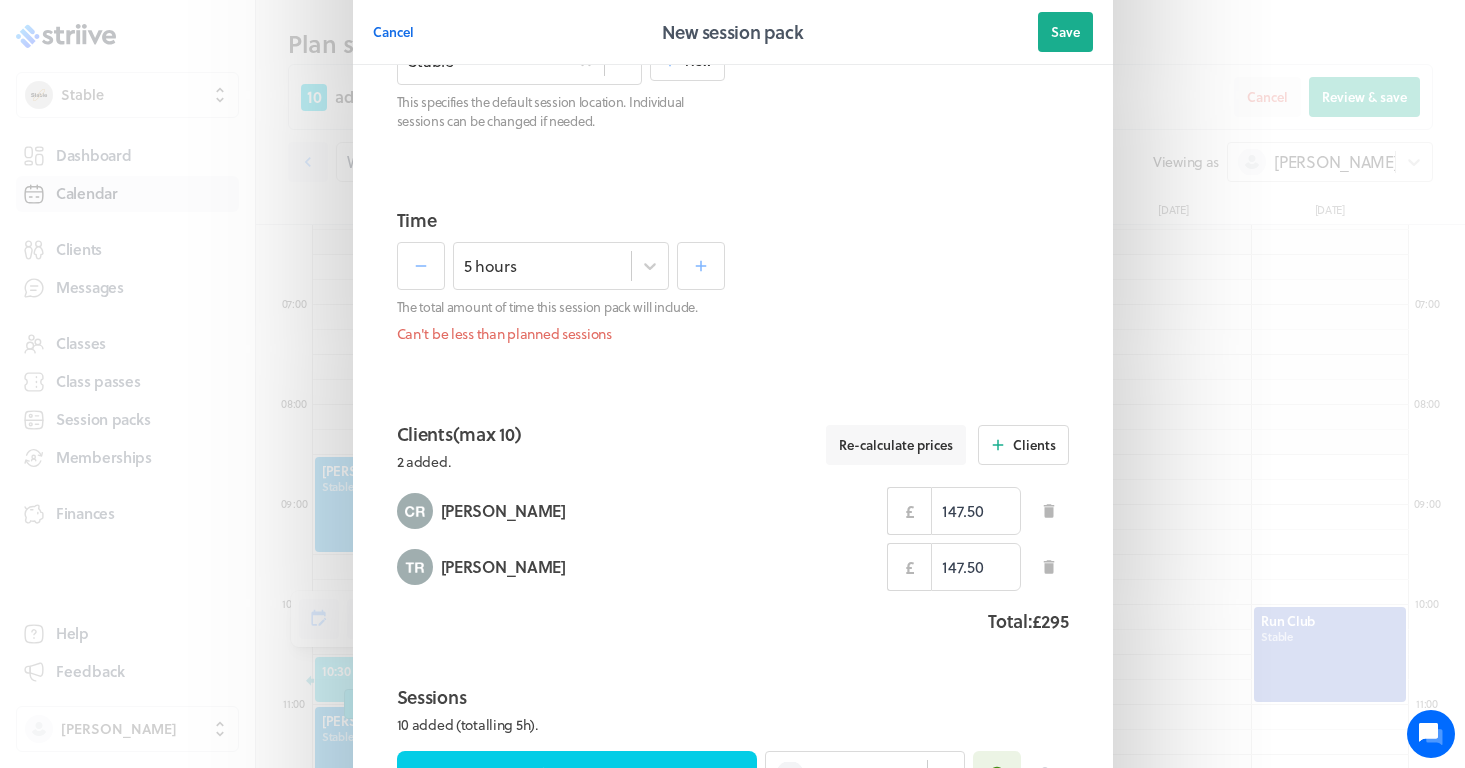 scroll, scrollTop: 379, scrollLeft: 0, axis: vertical 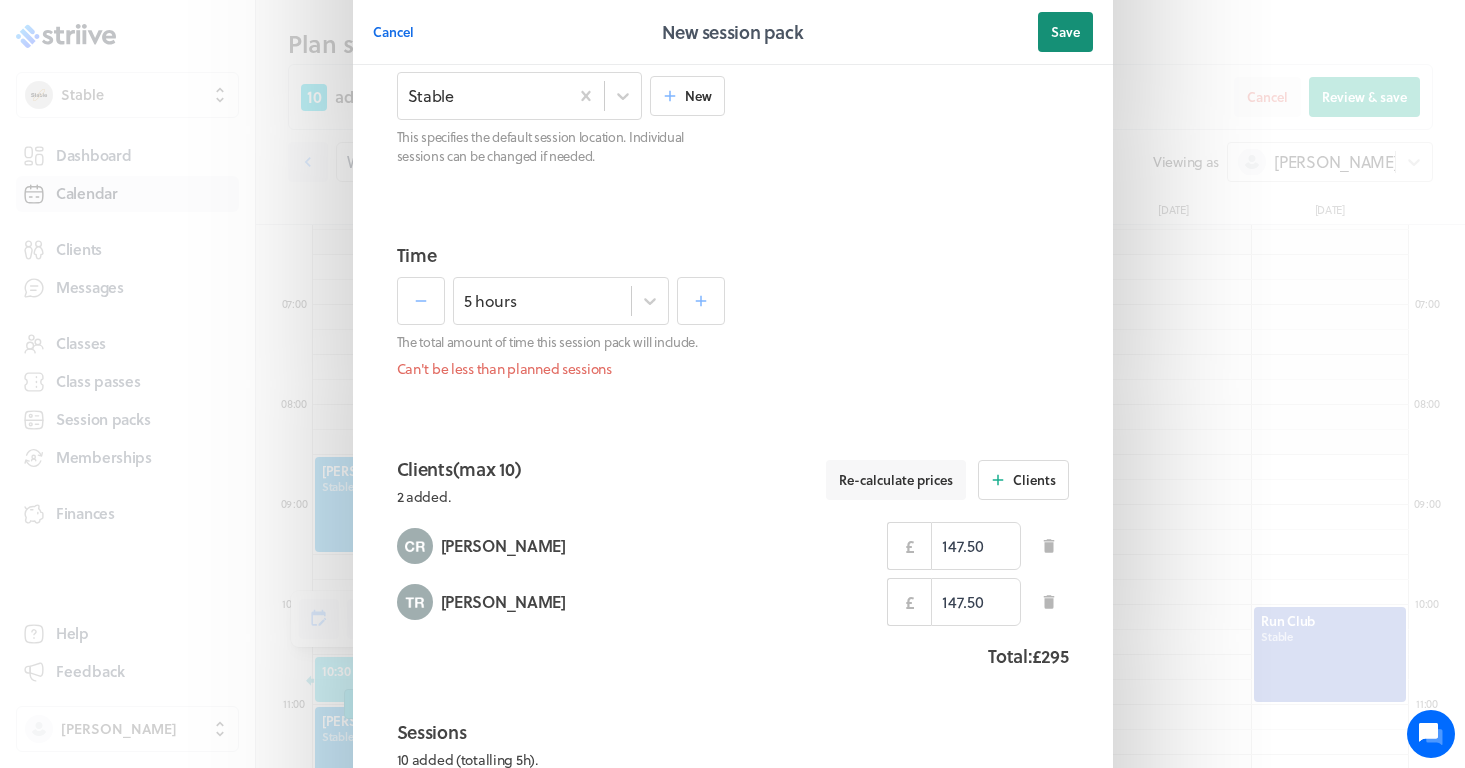 click on "Save" at bounding box center [1065, 32] 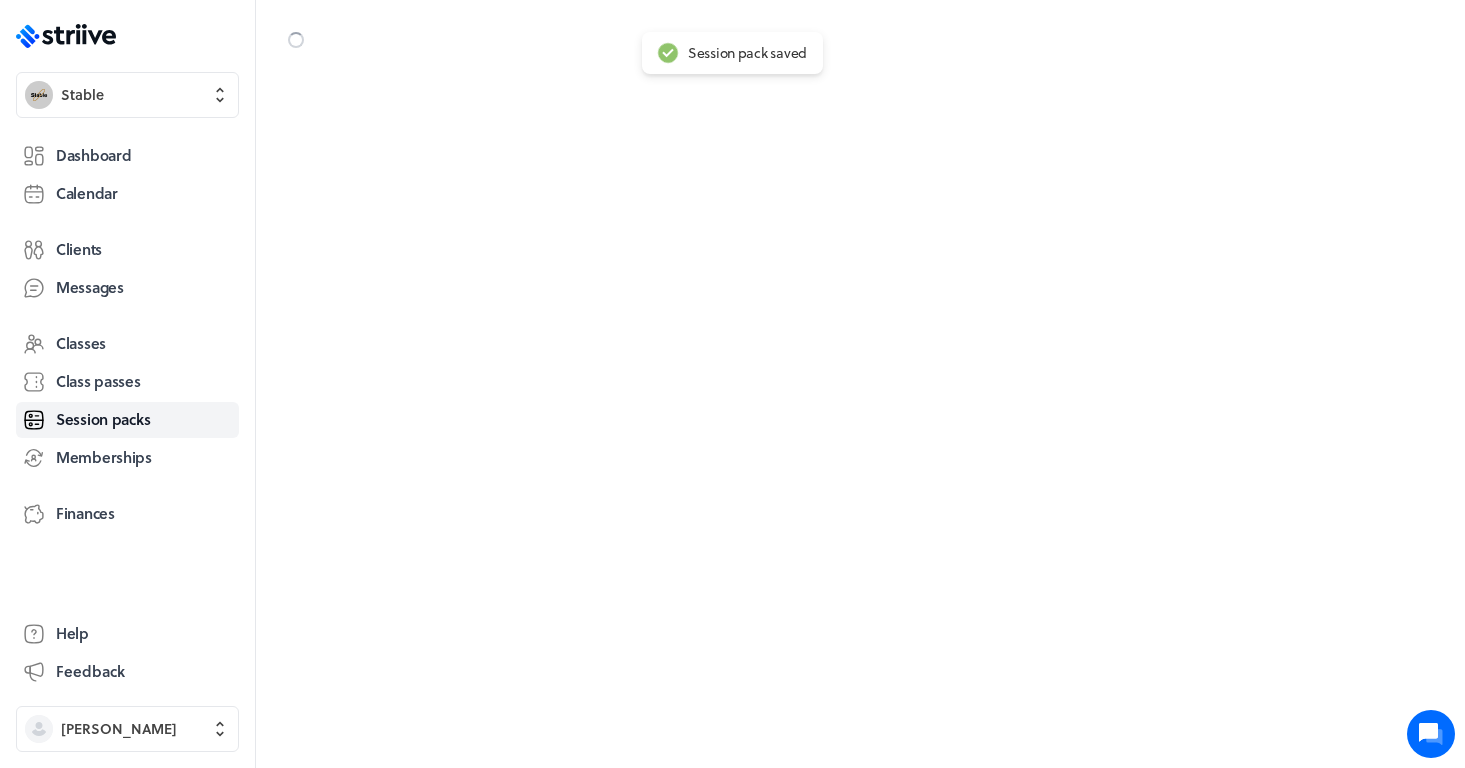 scroll, scrollTop: 0, scrollLeft: 0, axis: both 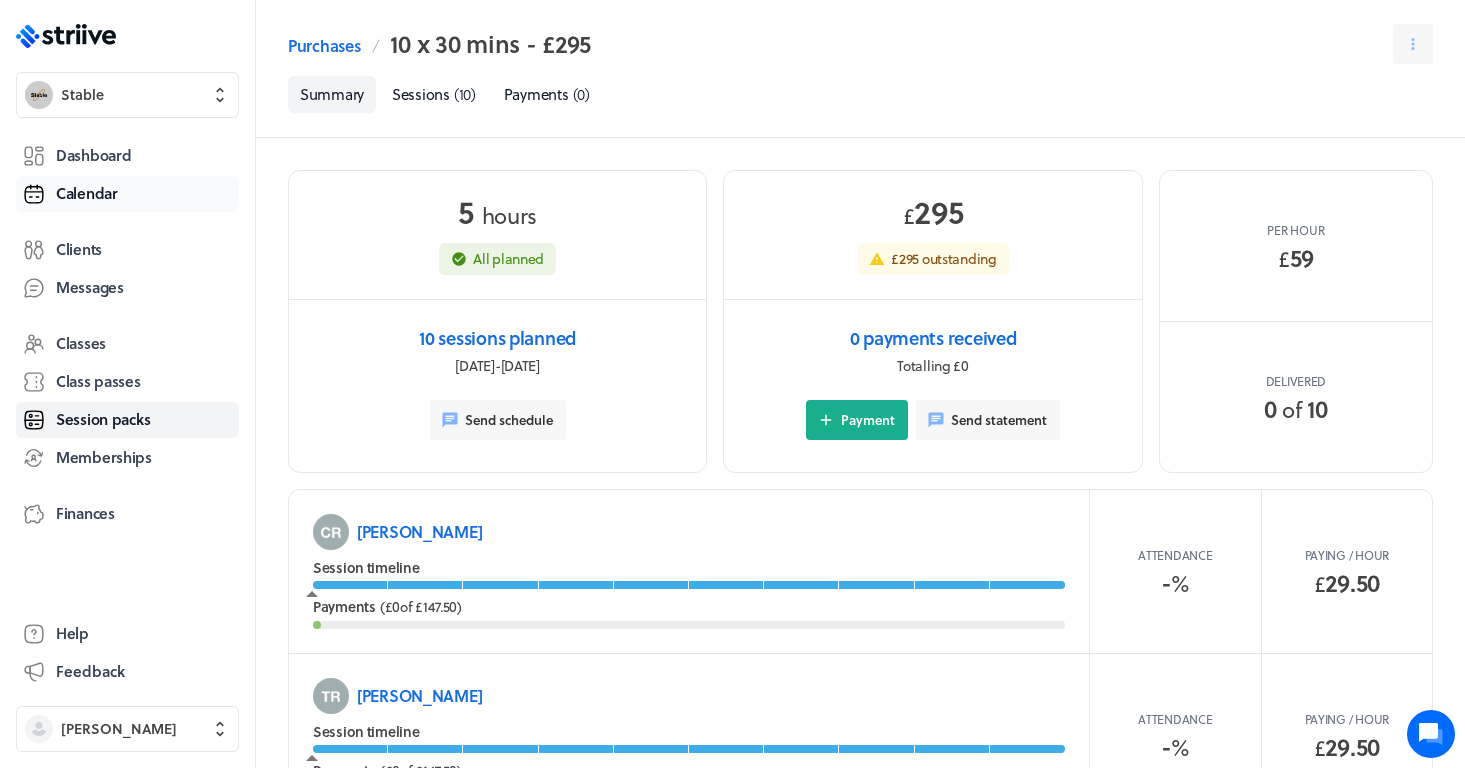 click on "Calendar" at bounding box center [87, 193] 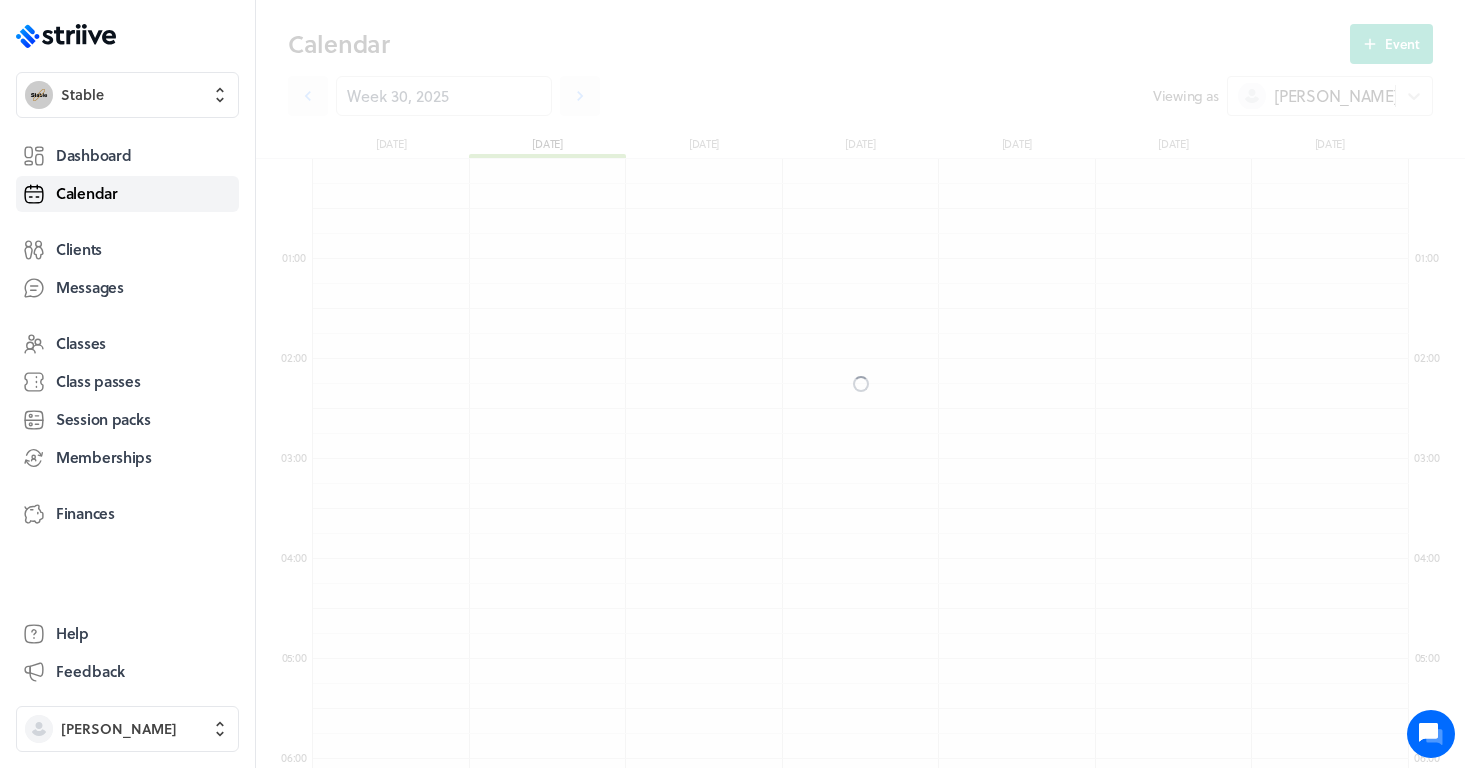 scroll, scrollTop: 600, scrollLeft: 0, axis: vertical 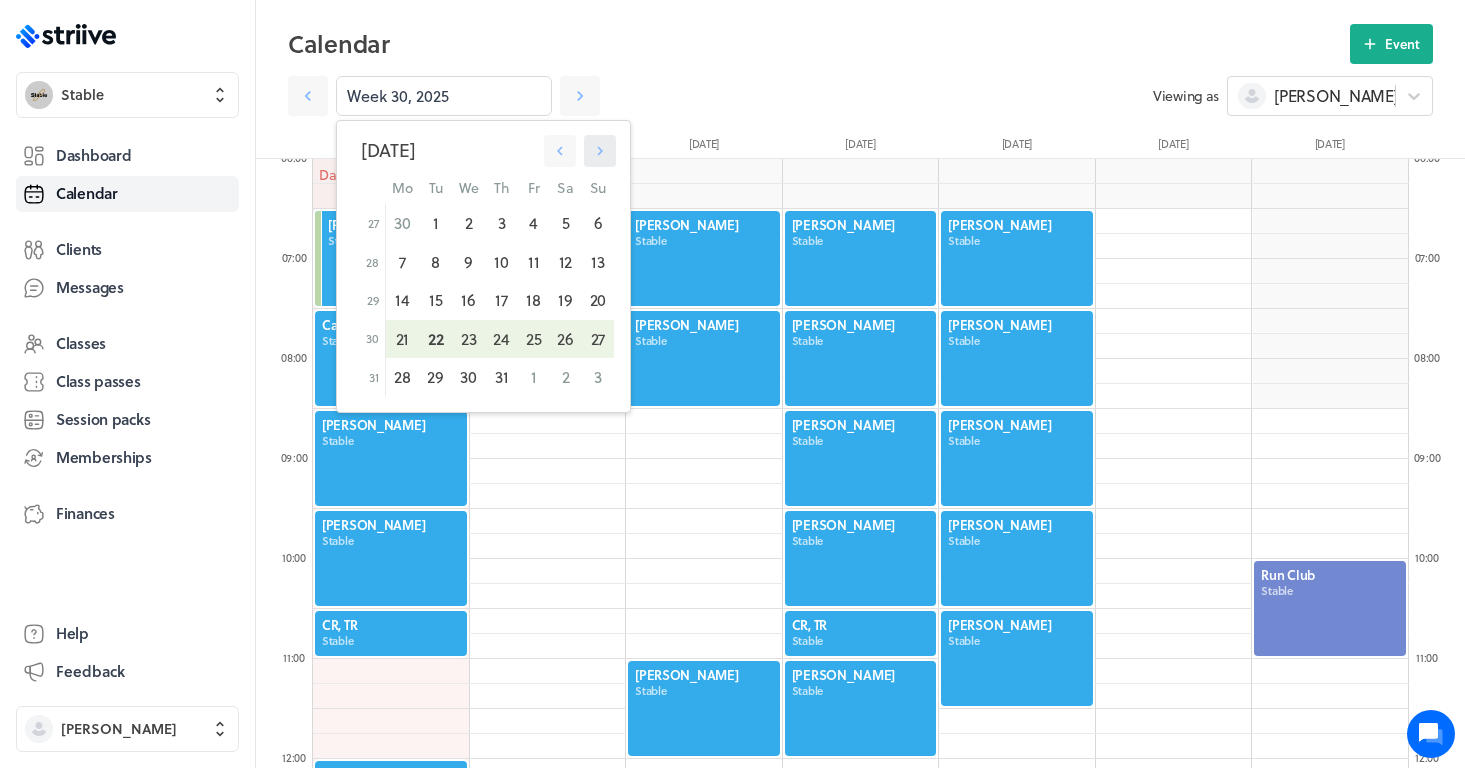 click 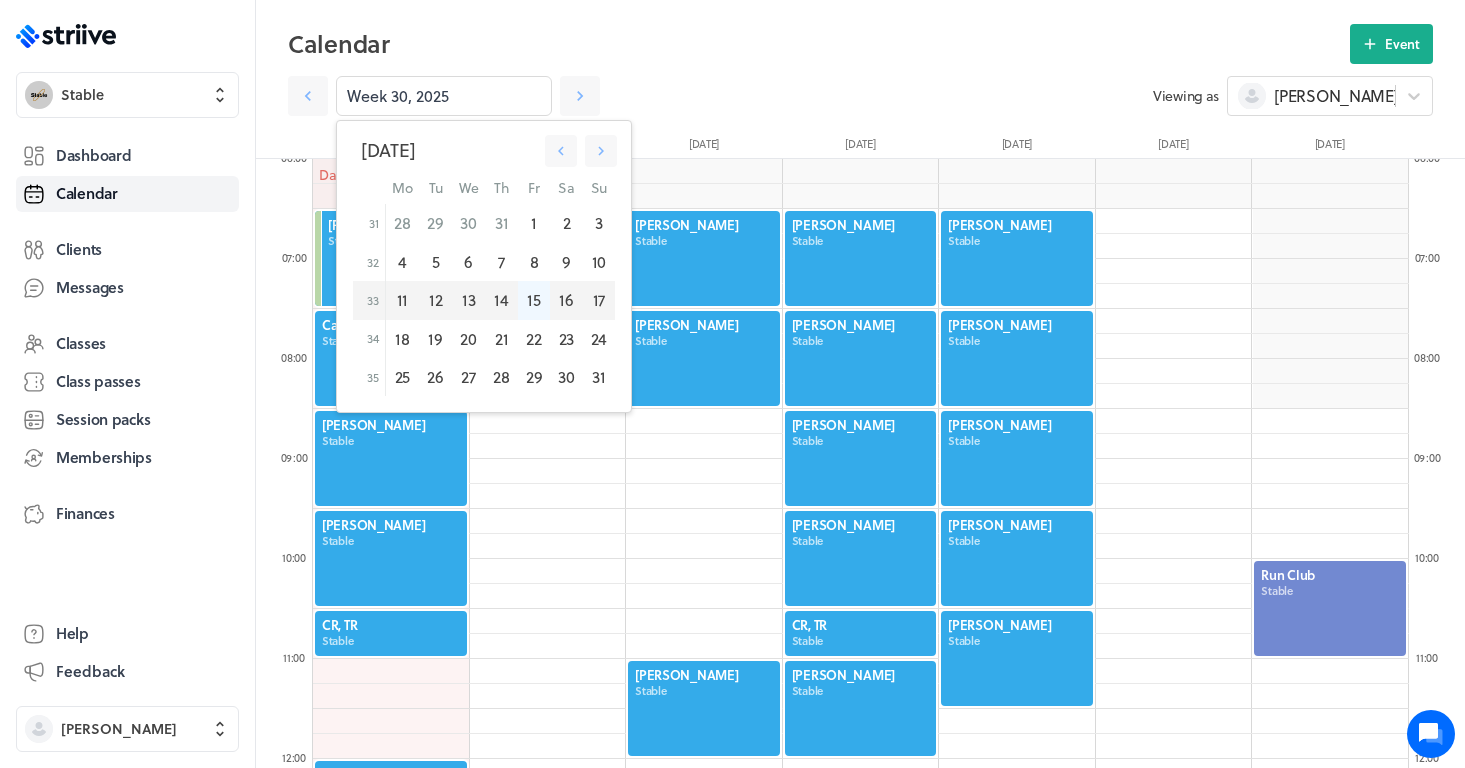 click on "15" at bounding box center (534, 300) 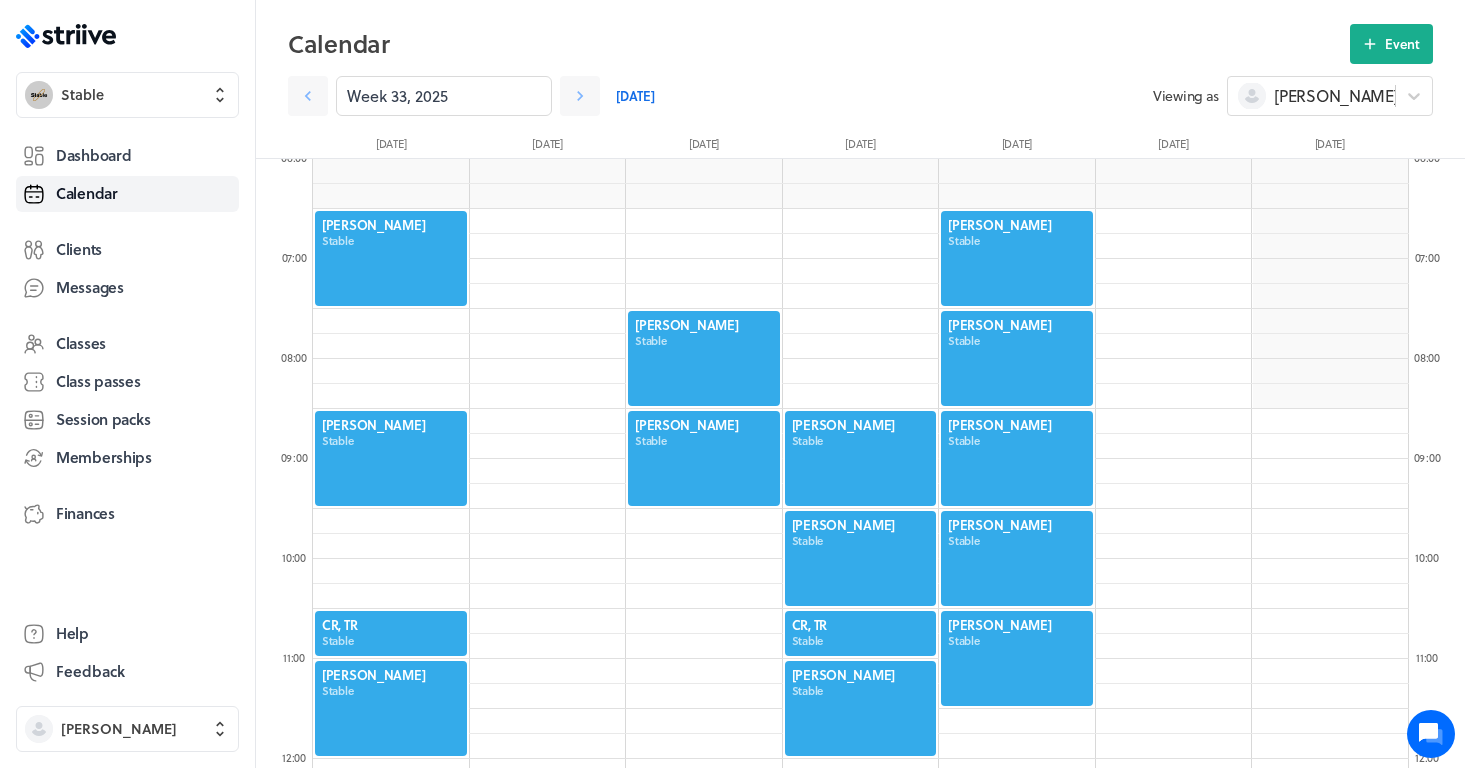 click at bounding box center [1017, 258] 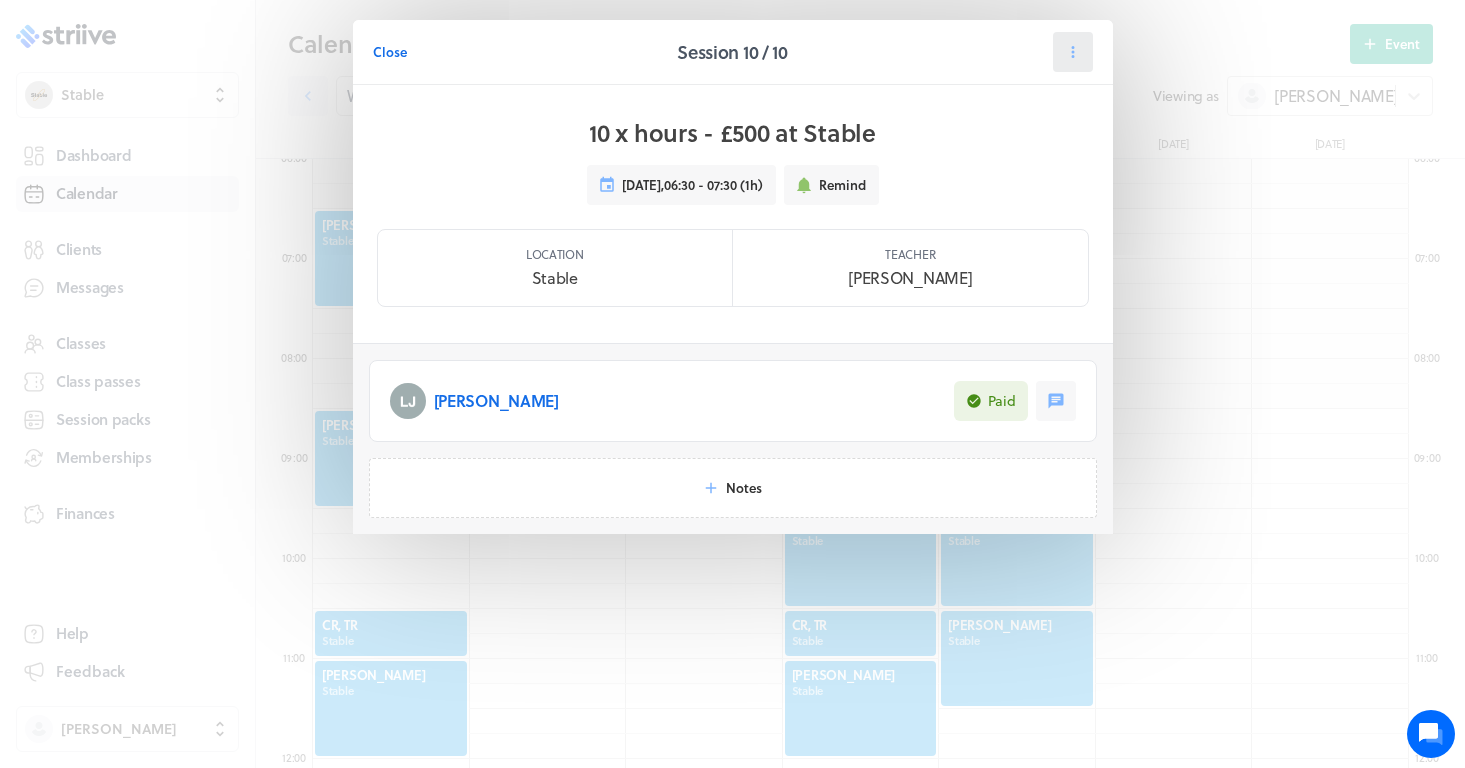 click 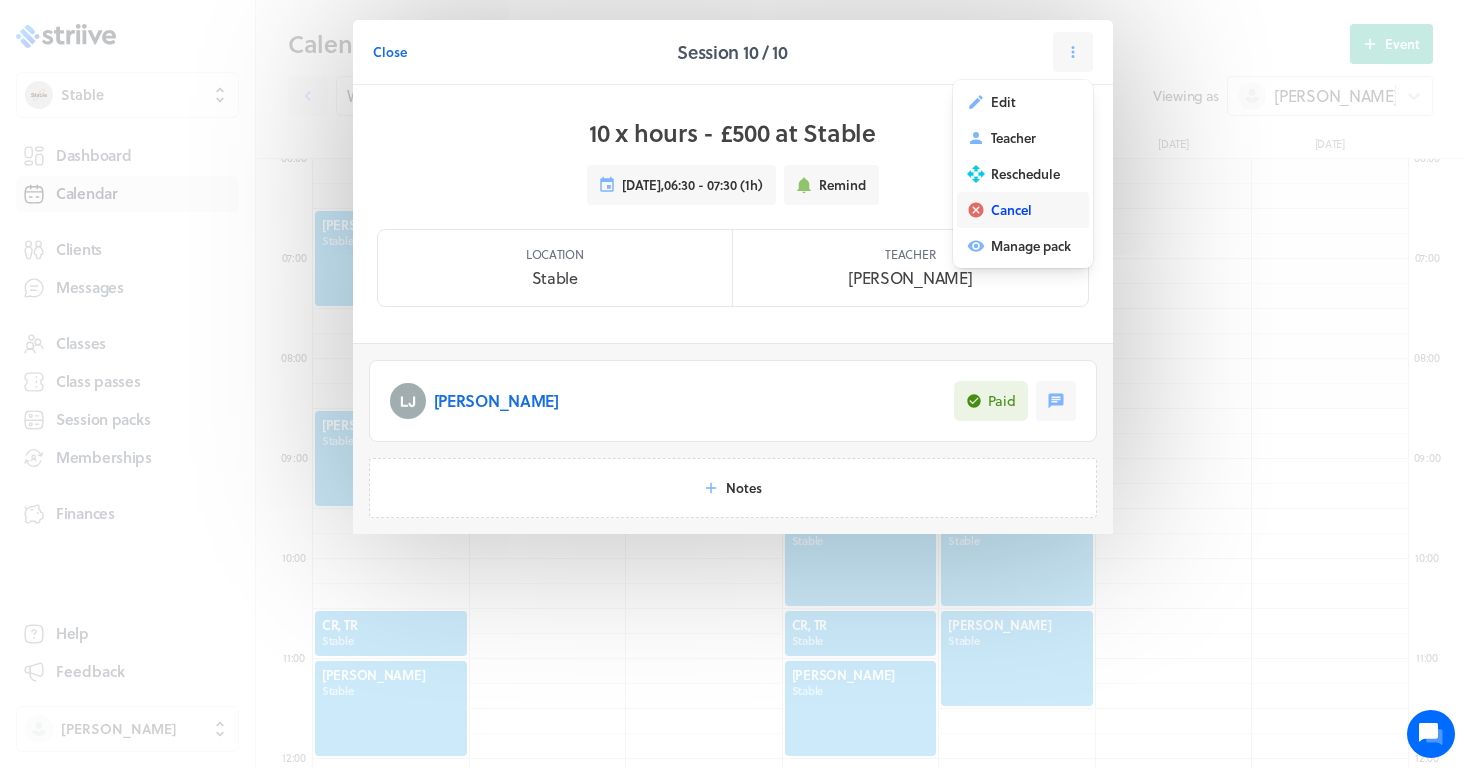click on "Cancel" at bounding box center (1011, 210) 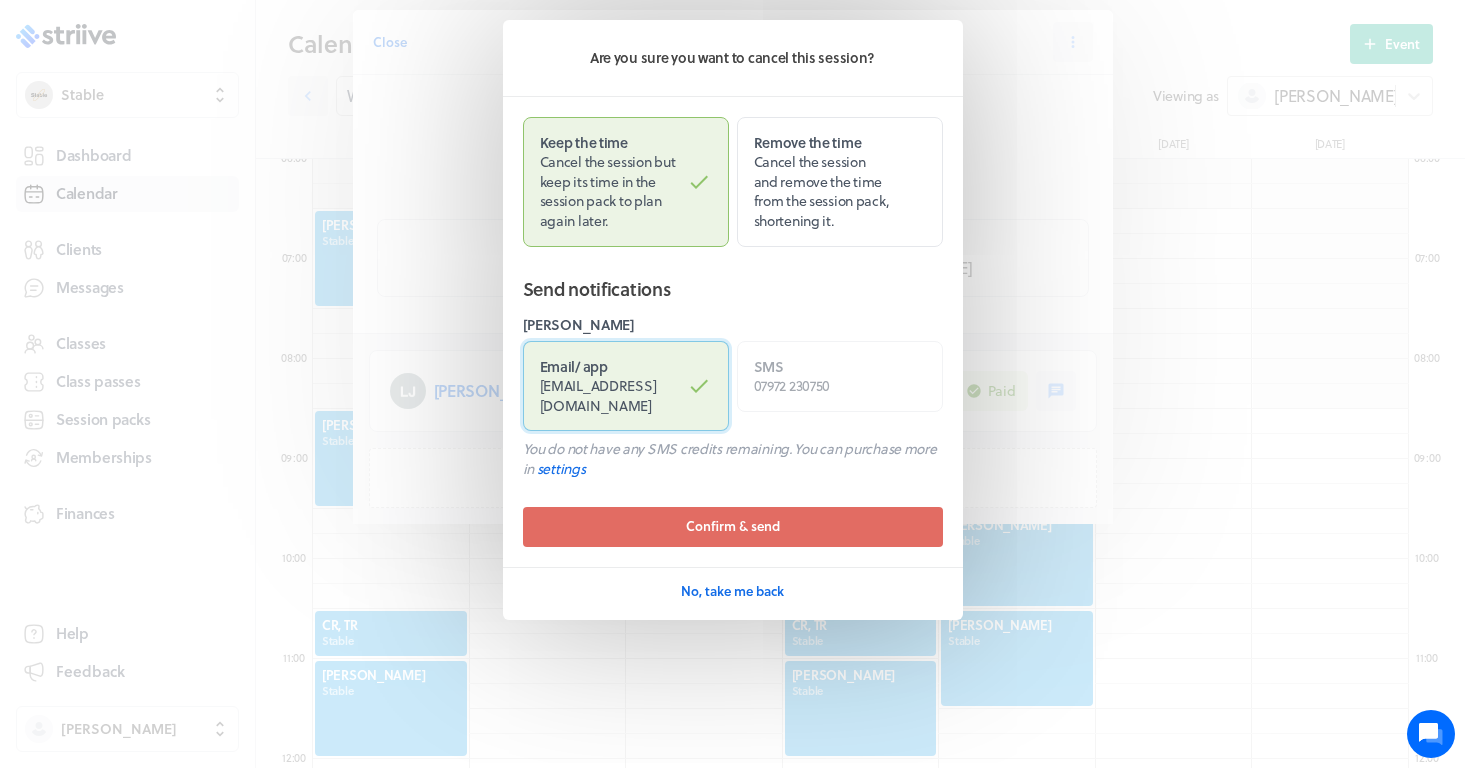 click on "Email  / app [EMAIL_ADDRESS][DOMAIN_NAME]" at bounding box center (626, 386) 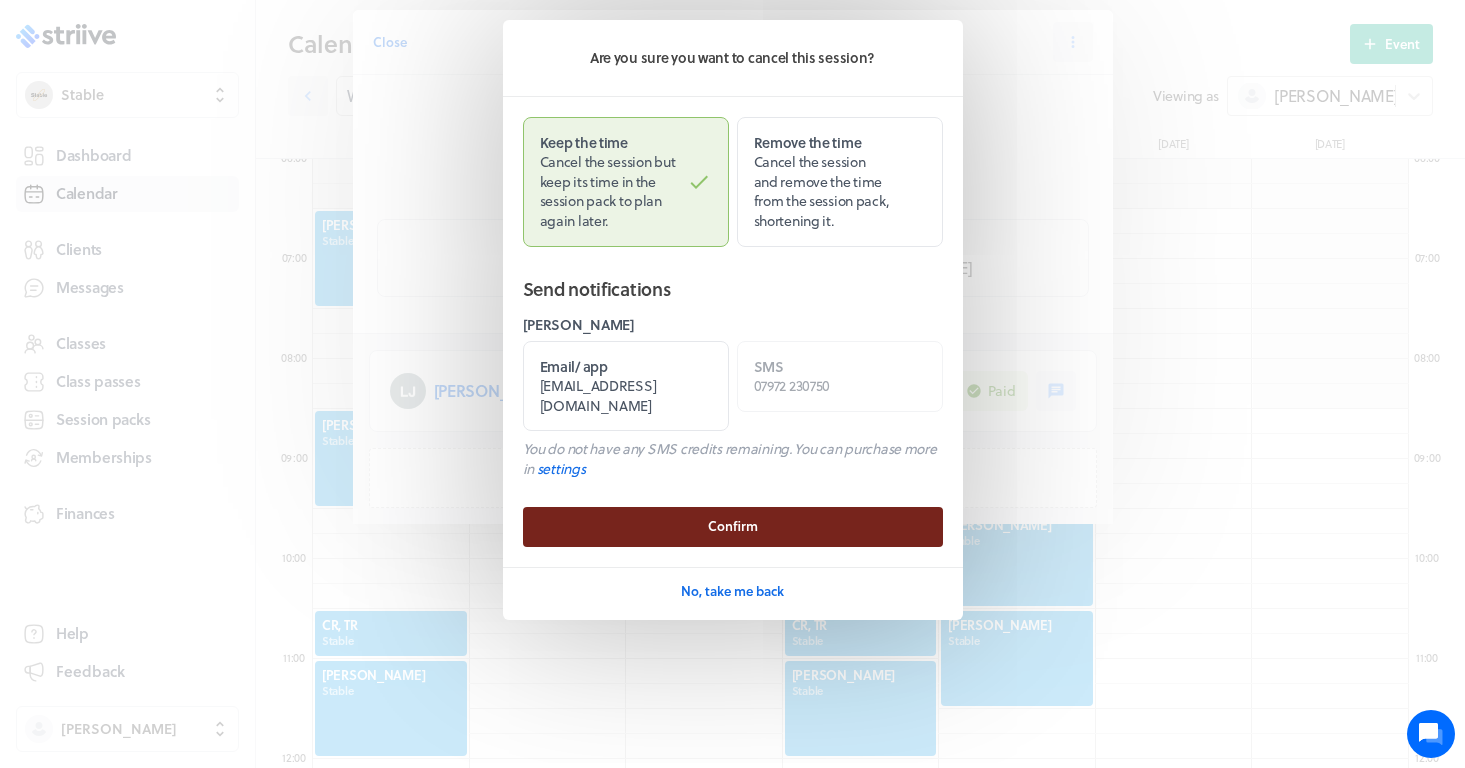 click on "Confirm" at bounding box center [733, 526] 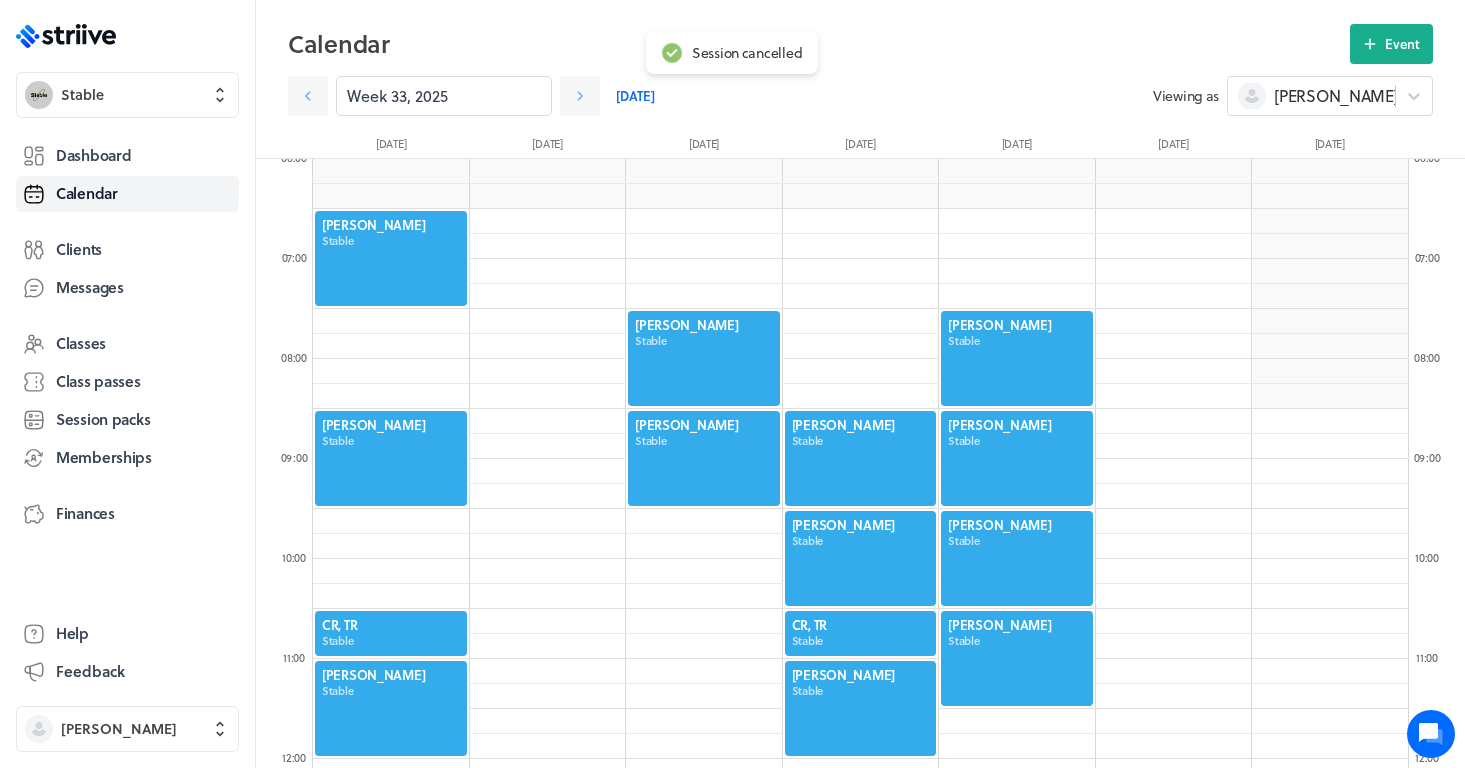 click at bounding box center [1017, 358] 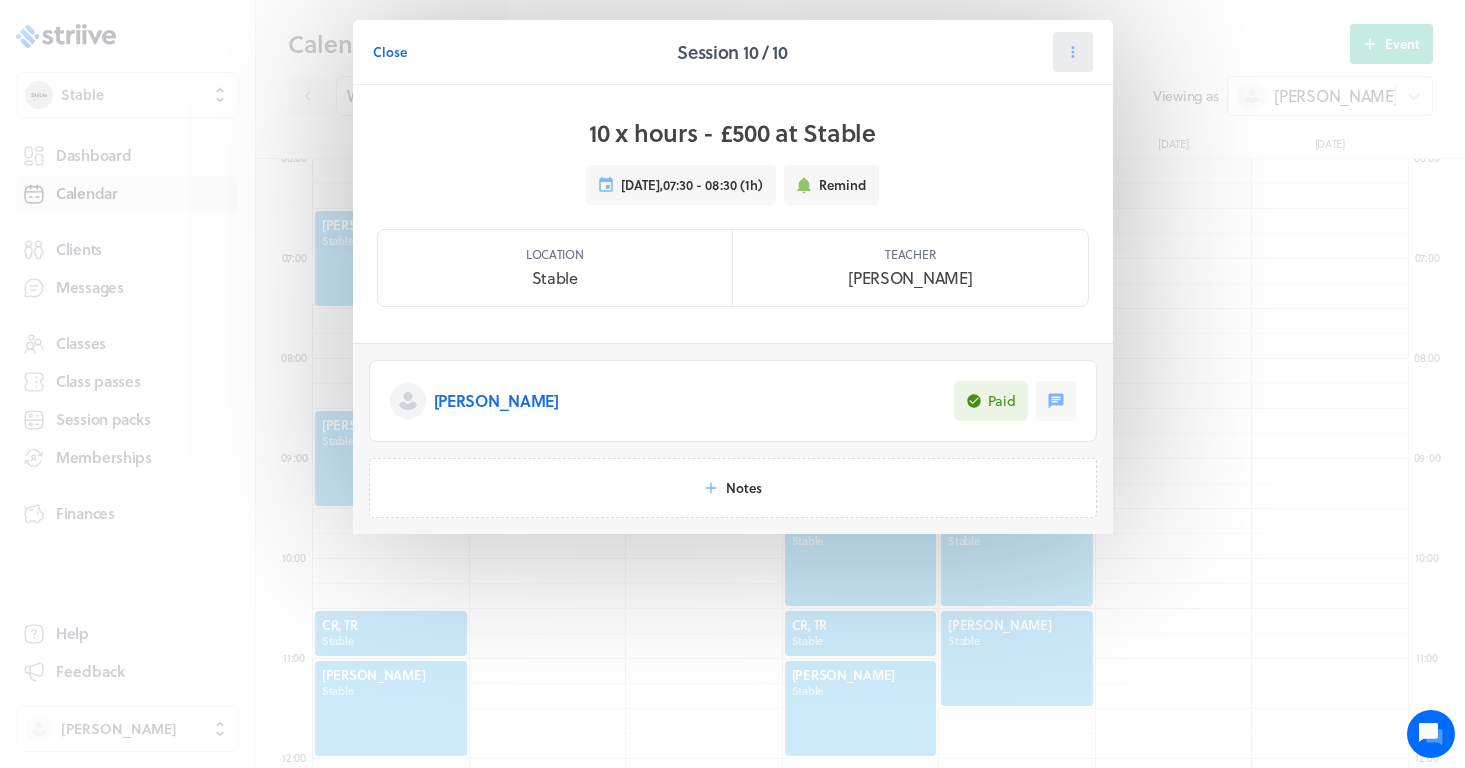 click 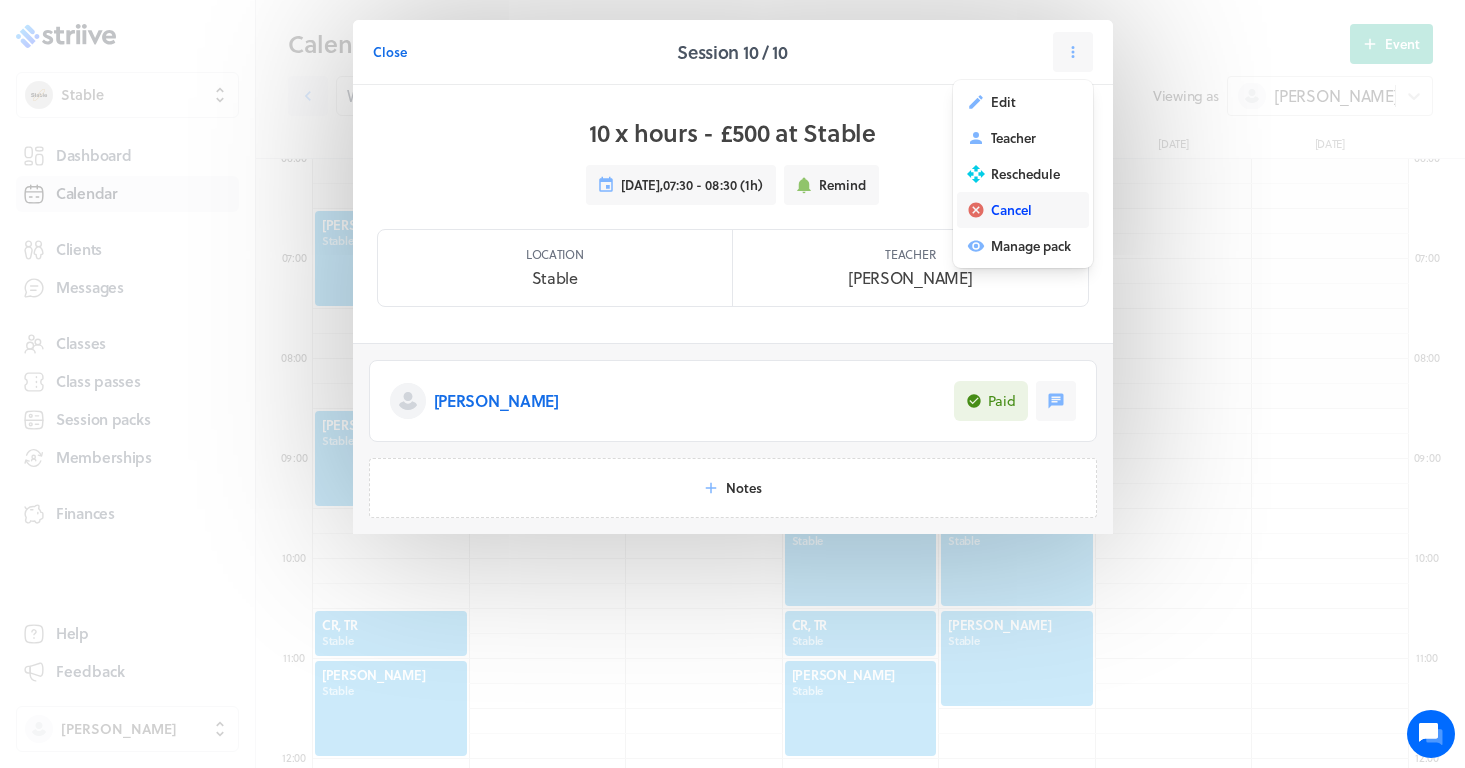 click on "Cancel" at bounding box center (1011, 210) 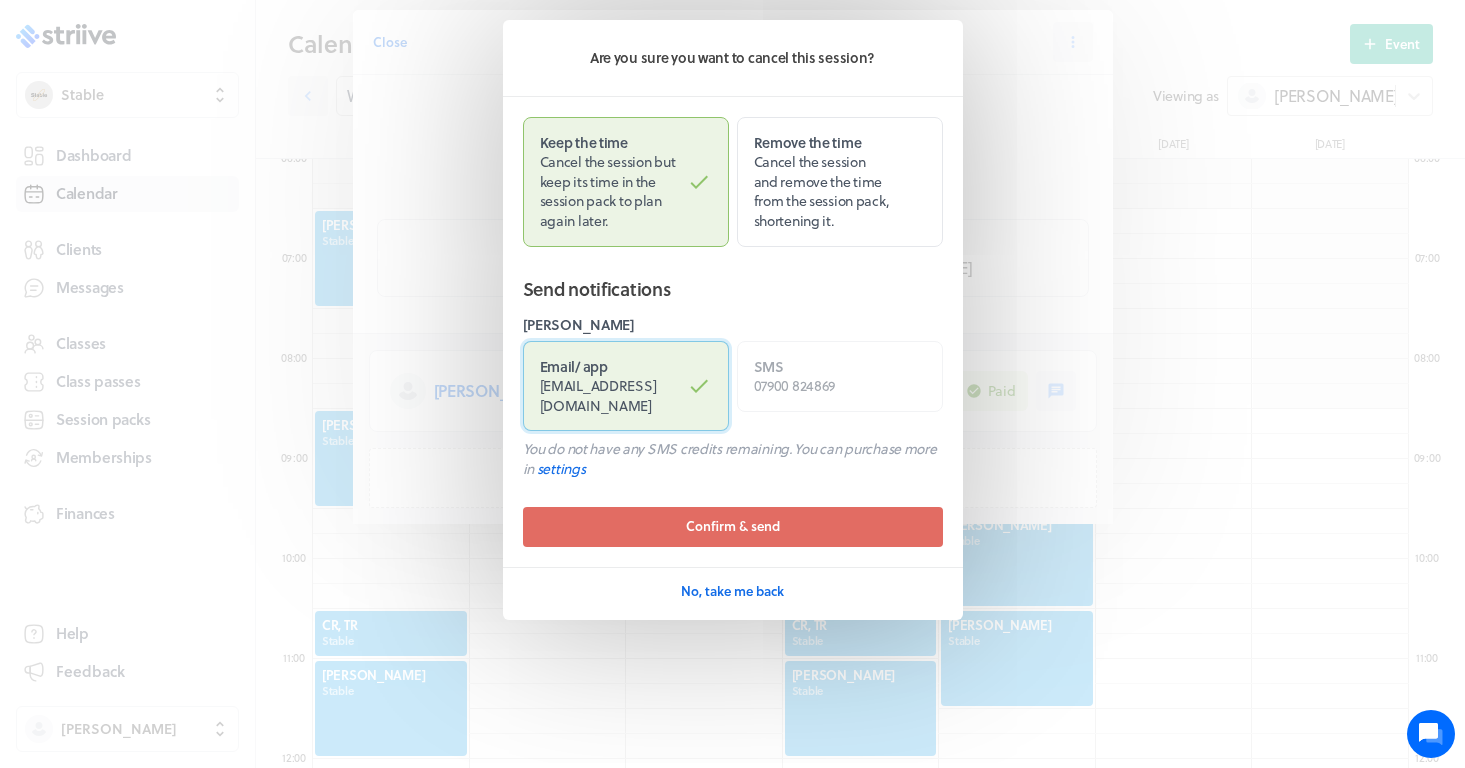 click on "[EMAIL_ADDRESS][DOMAIN_NAME]" at bounding box center [598, 395] 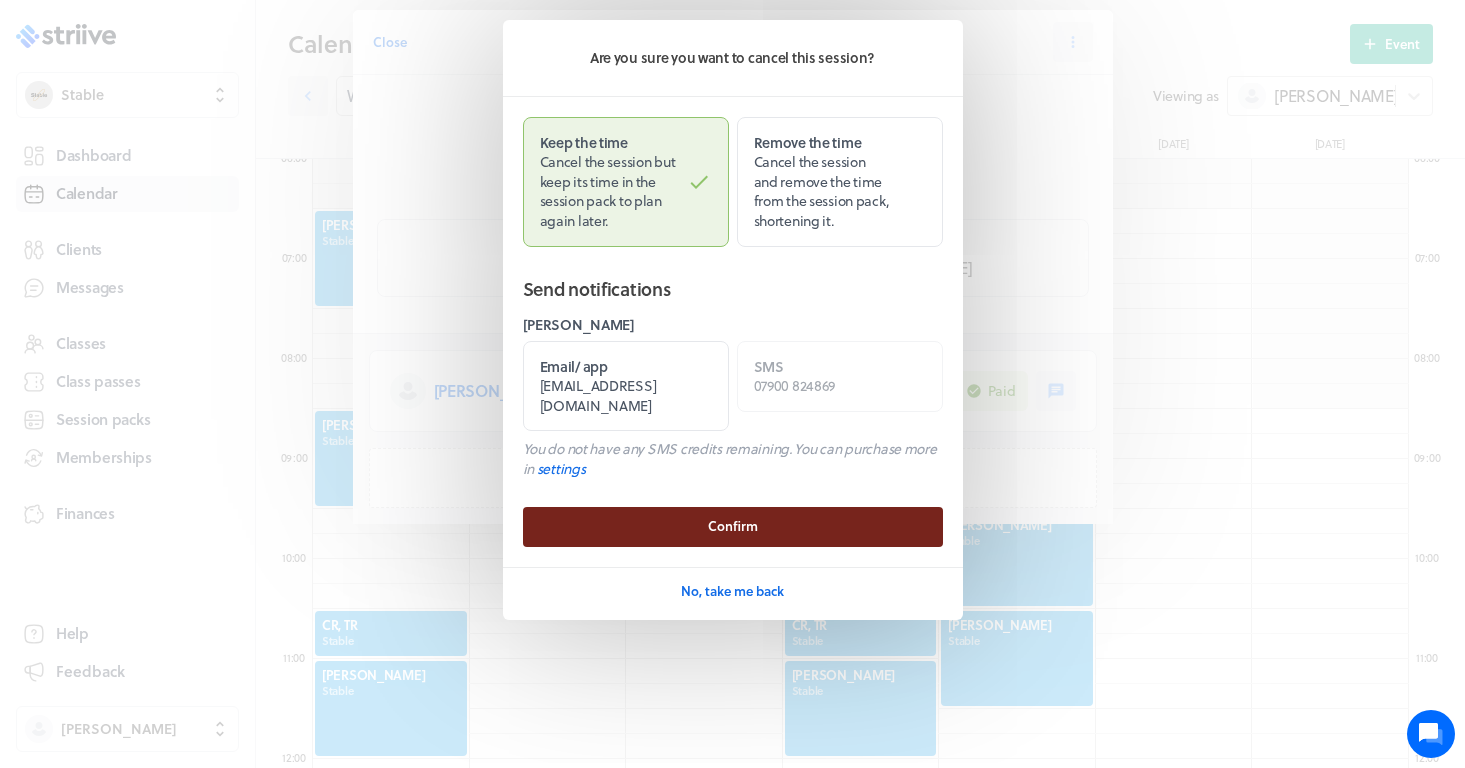 click on "Confirm" at bounding box center (733, 526) 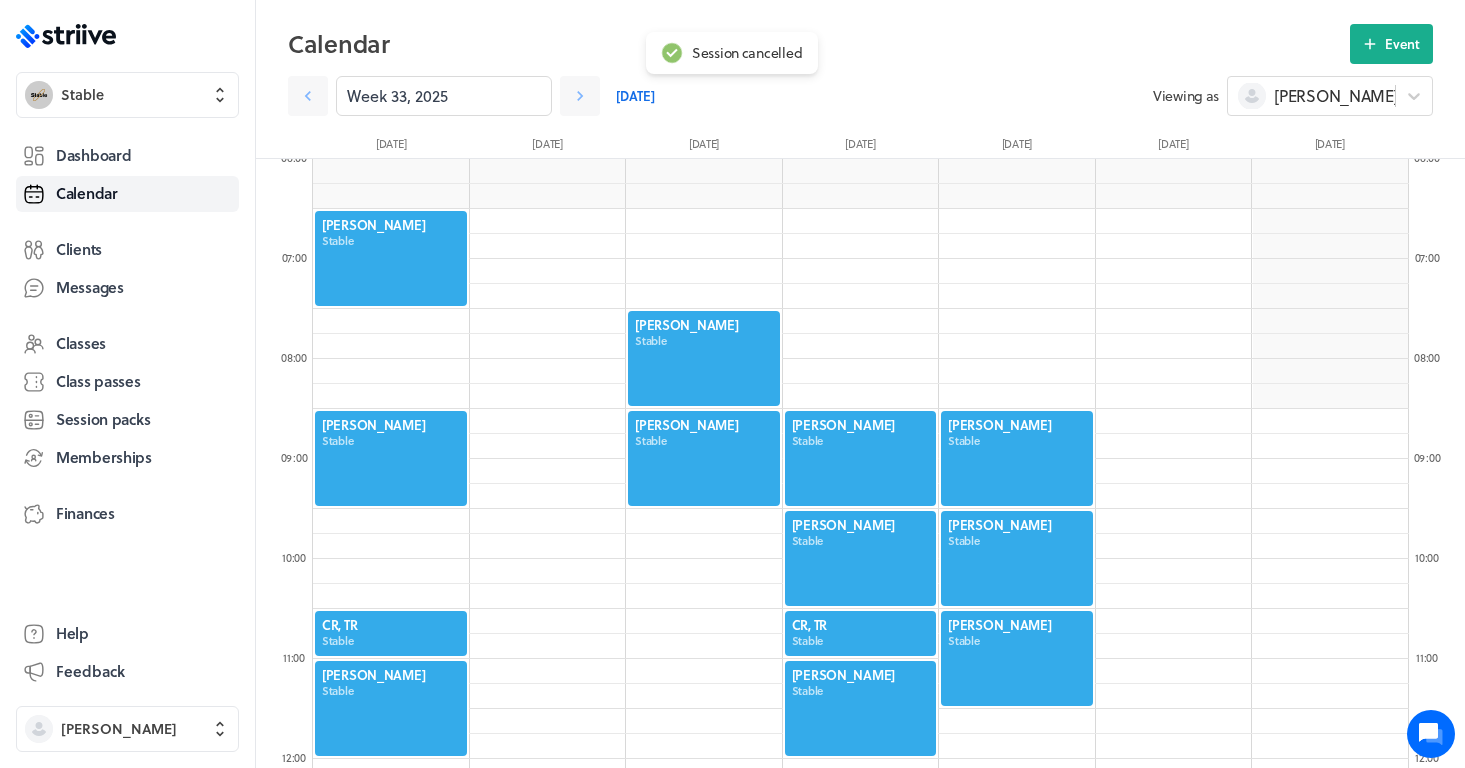 click at bounding box center [1017, 458] 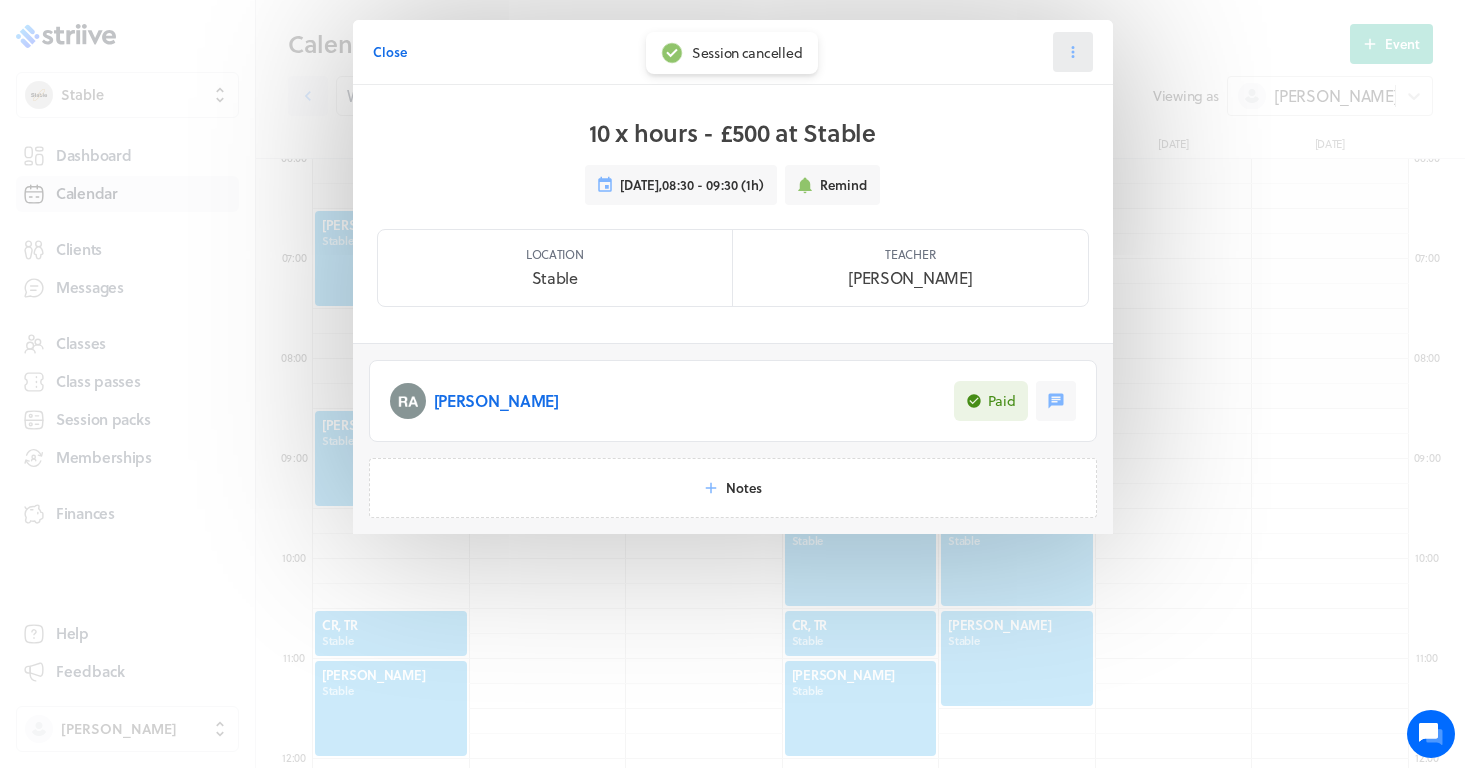 click 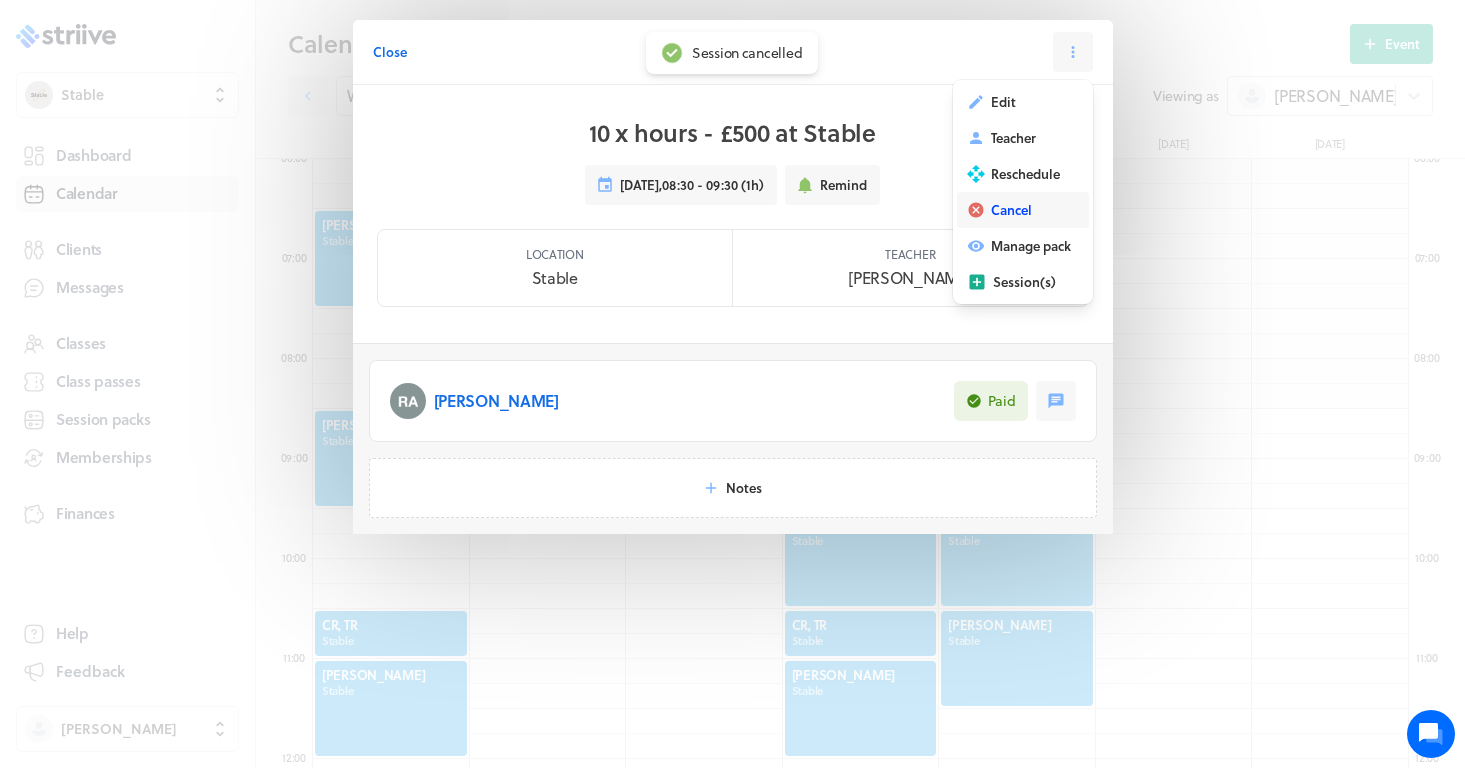 click on "Cancel" at bounding box center (1011, 210) 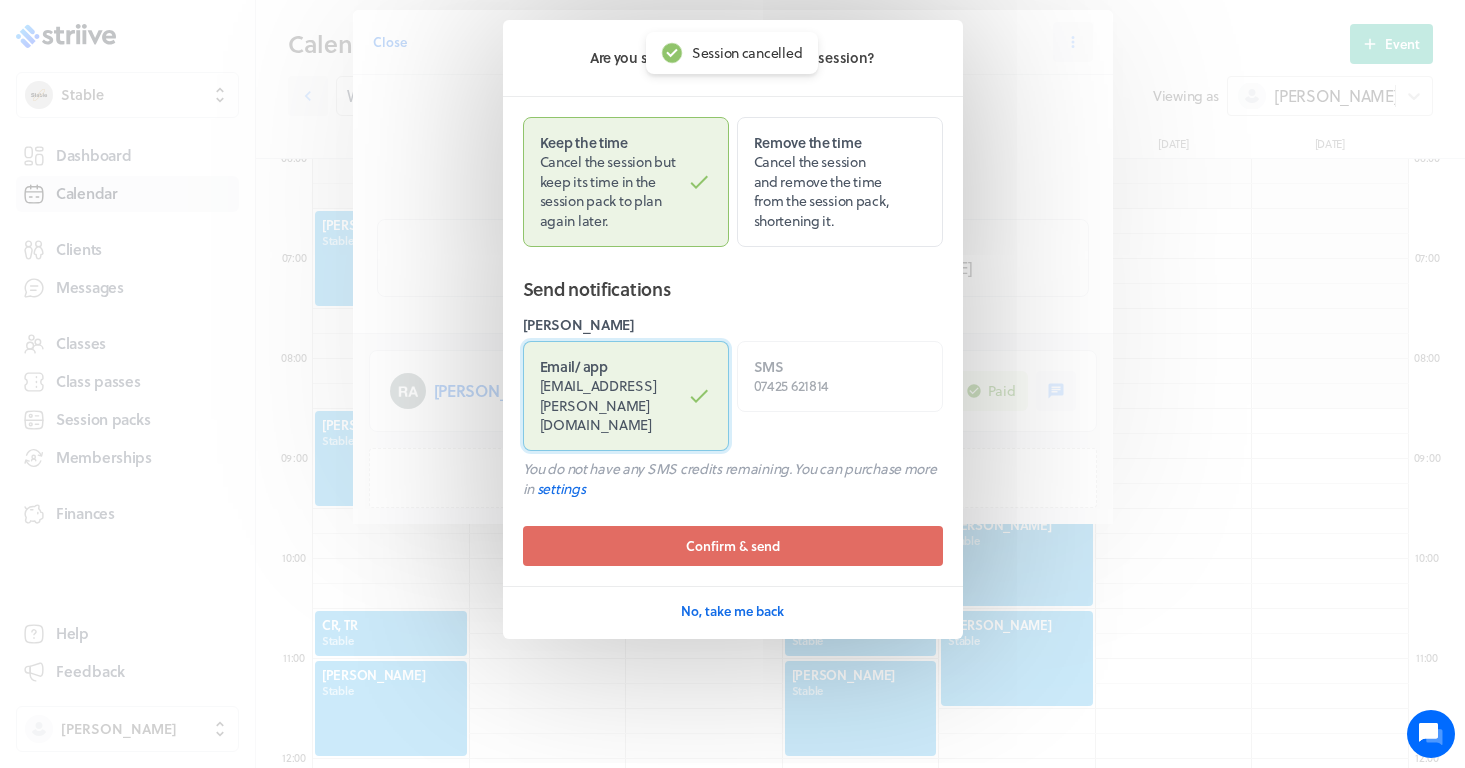 click on "Email  / app [PERSON_NAME][EMAIL_ADDRESS][PERSON_NAME][DOMAIN_NAME]" at bounding box center (626, 396) 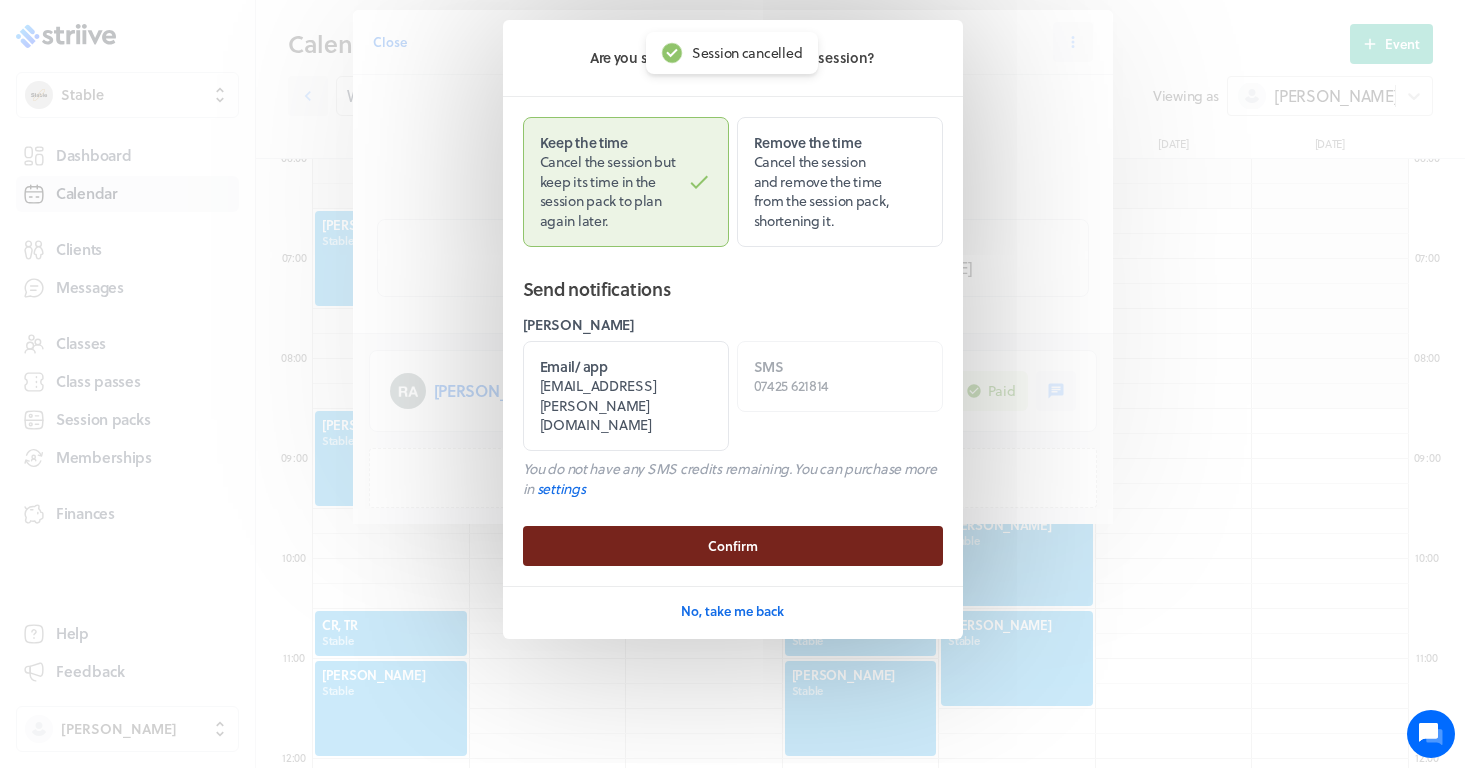 click on "Confirm" at bounding box center [733, 546] 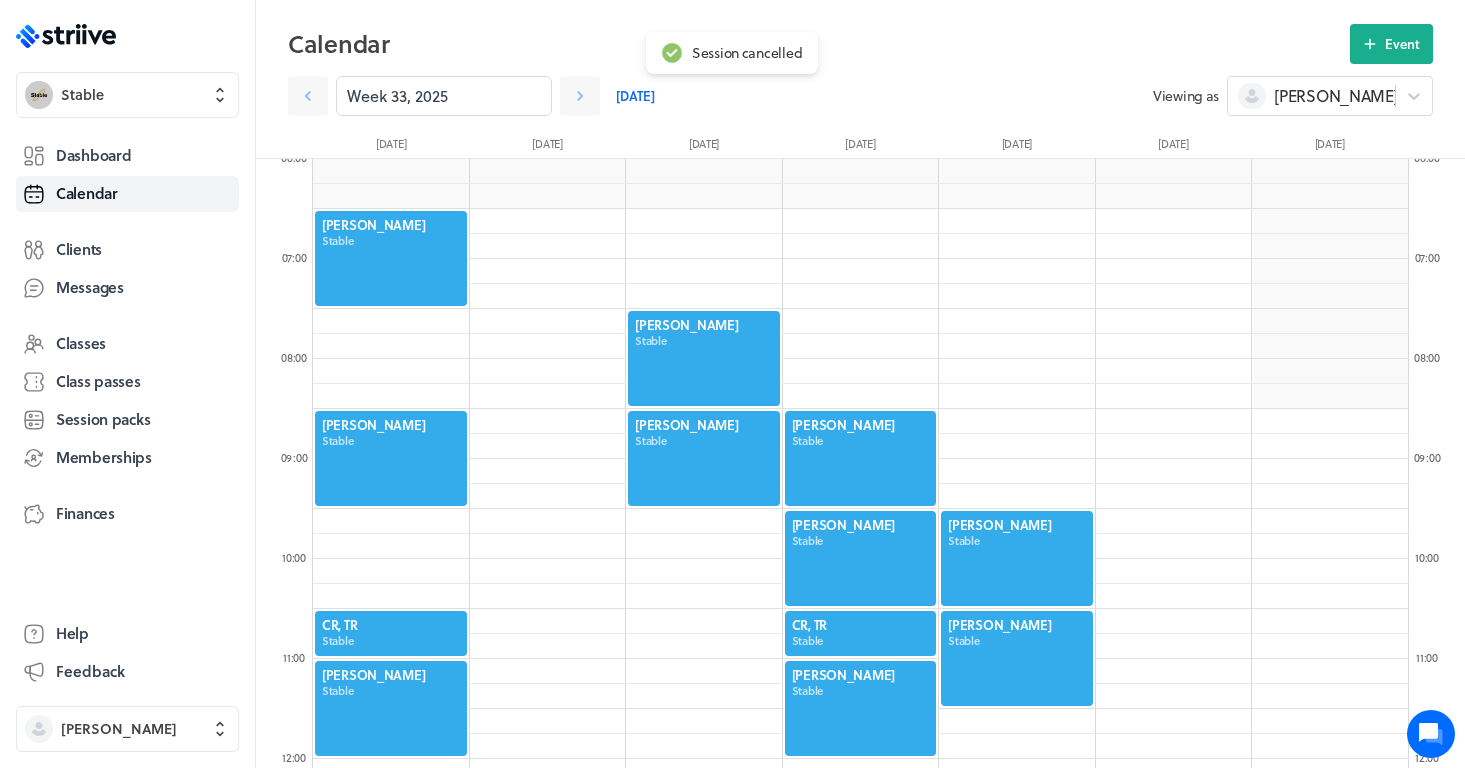click at bounding box center (1017, 558) 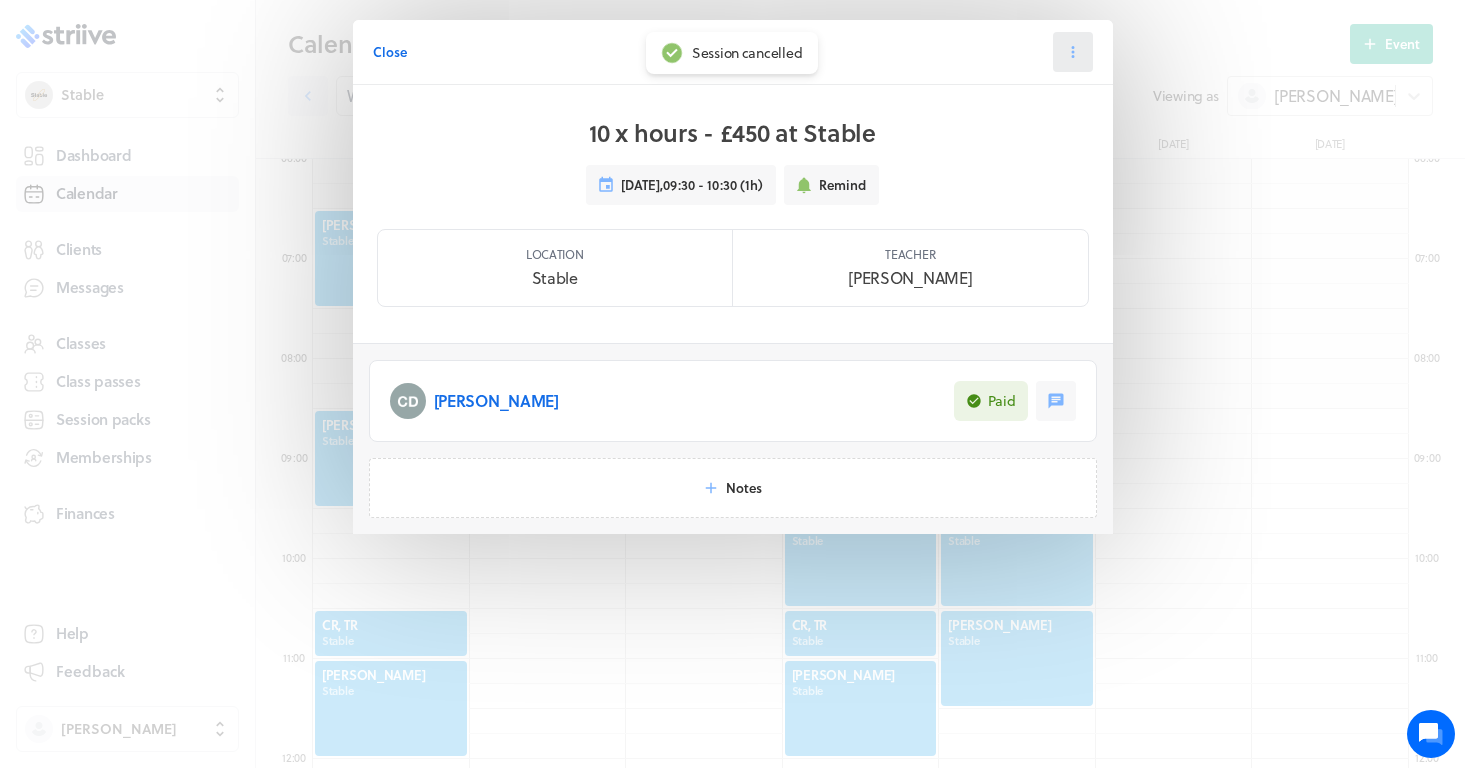 click at bounding box center (1073, 52) 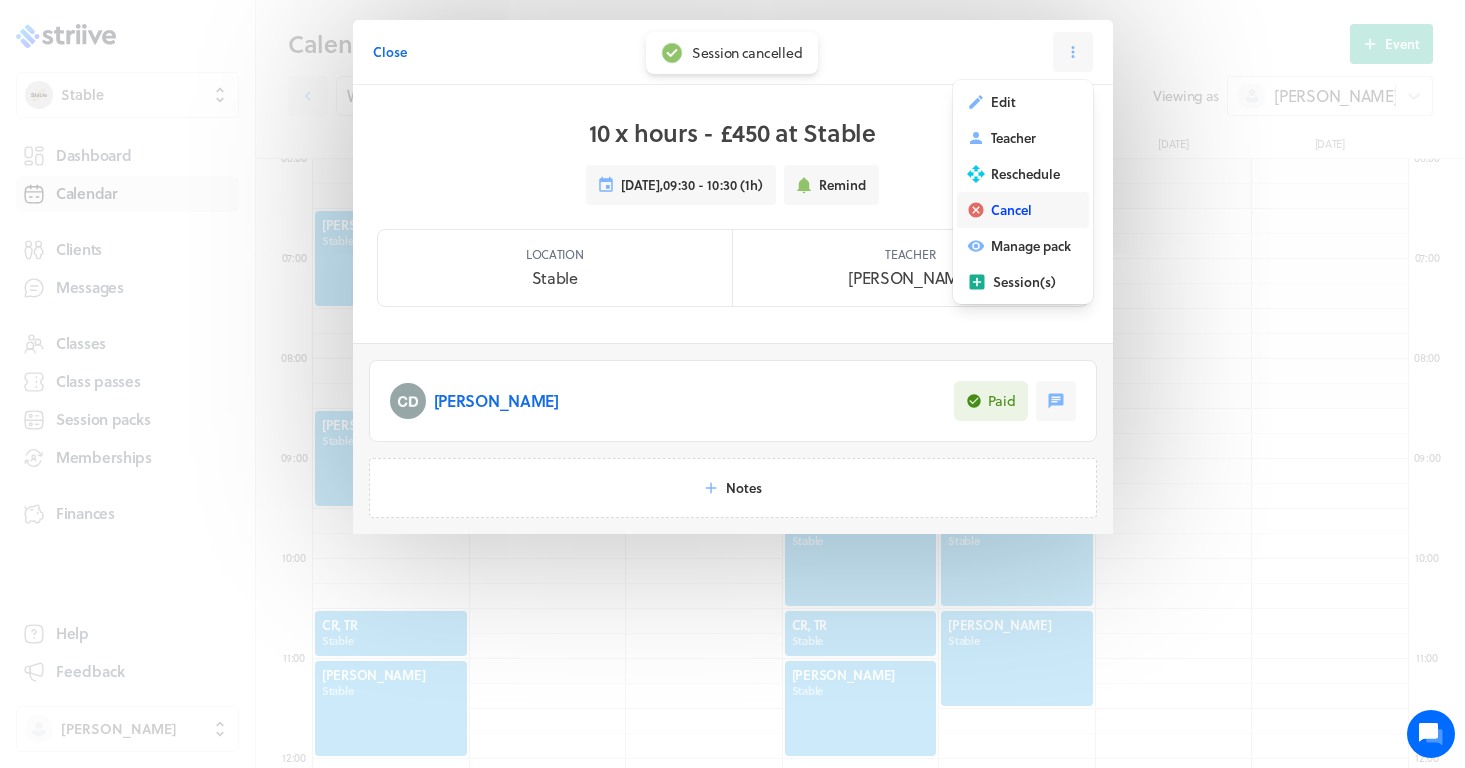 click on "Cancel" at bounding box center (1023, 210) 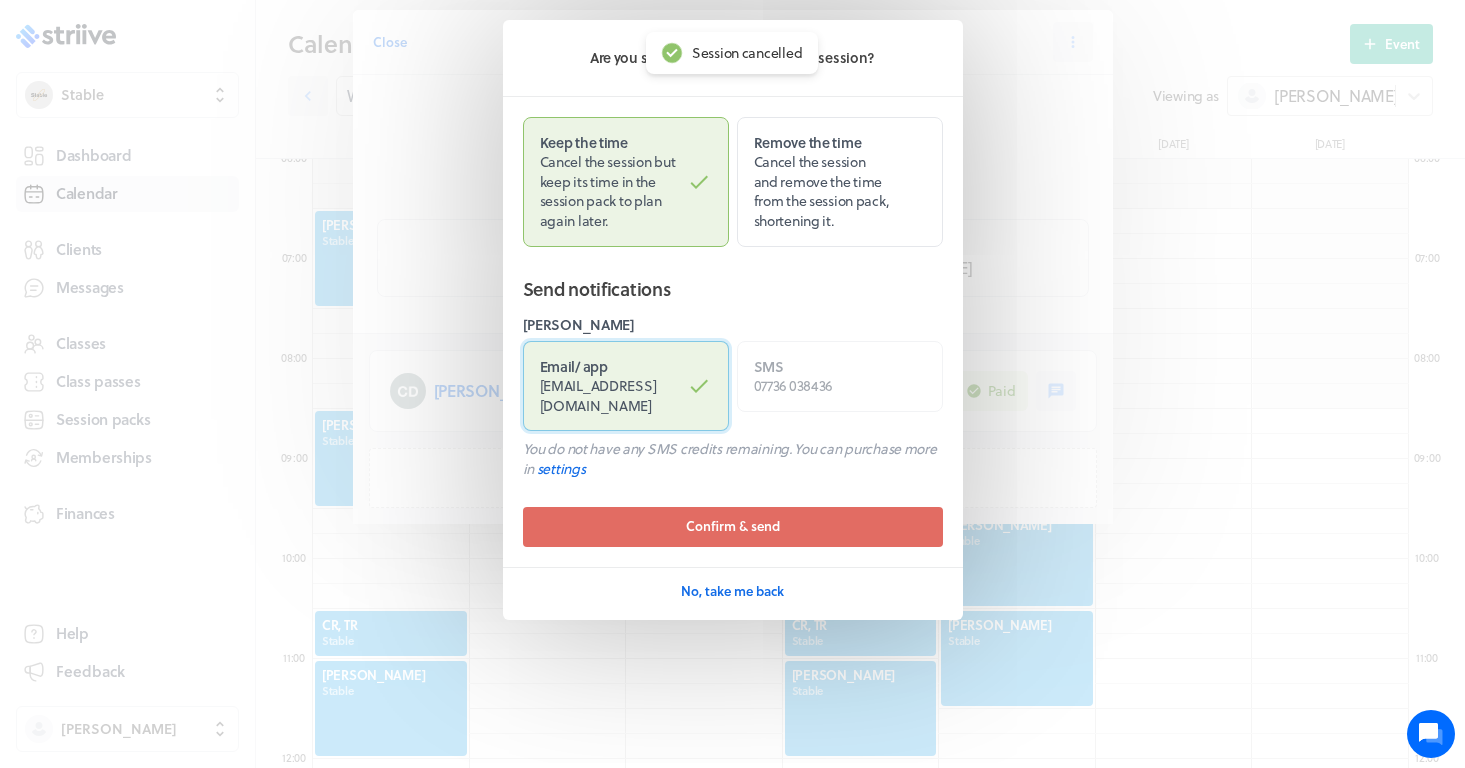 click on "Email  / app [EMAIL_ADDRESS][DOMAIN_NAME]" at bounding box center (626, 386) 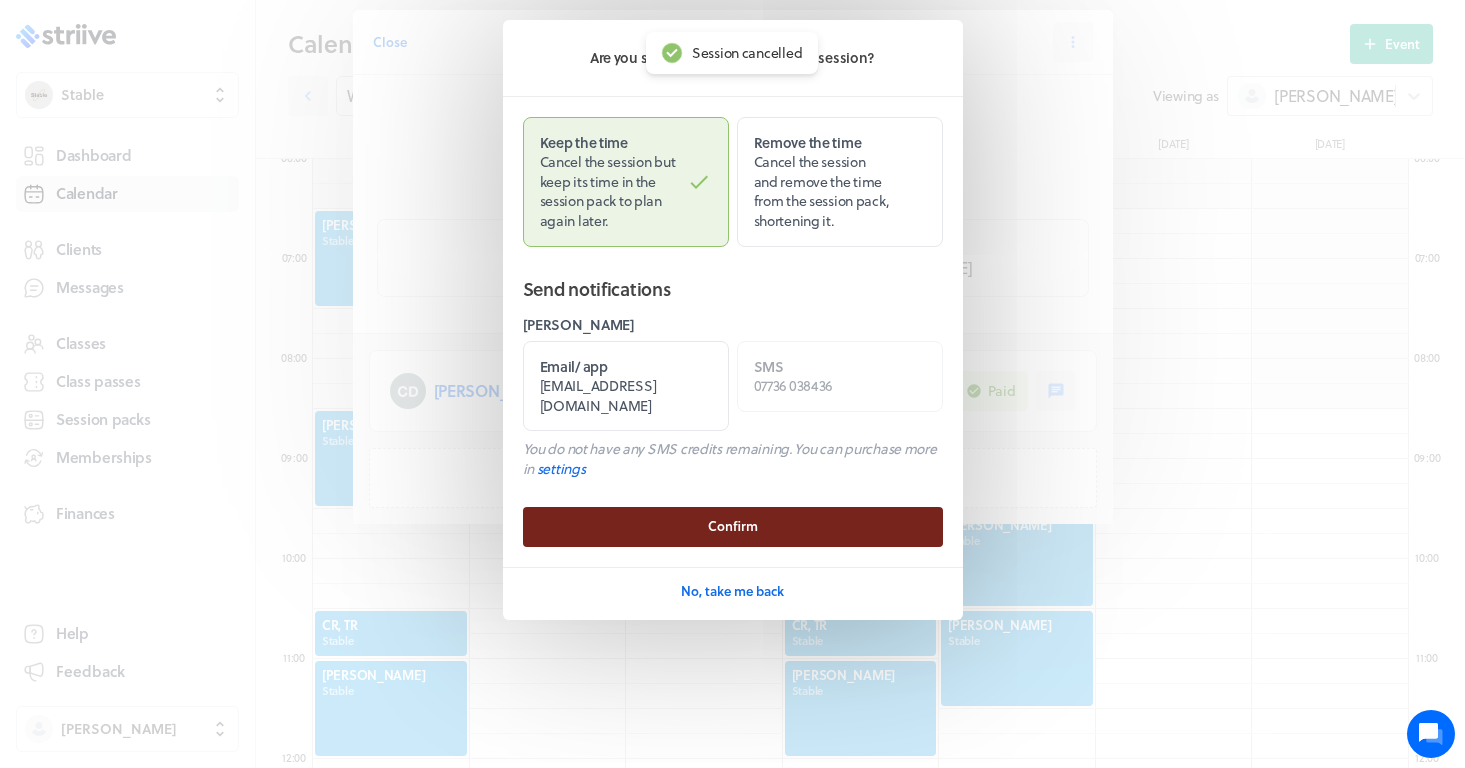 click on "Confirm" at bounding box center [733, 526] 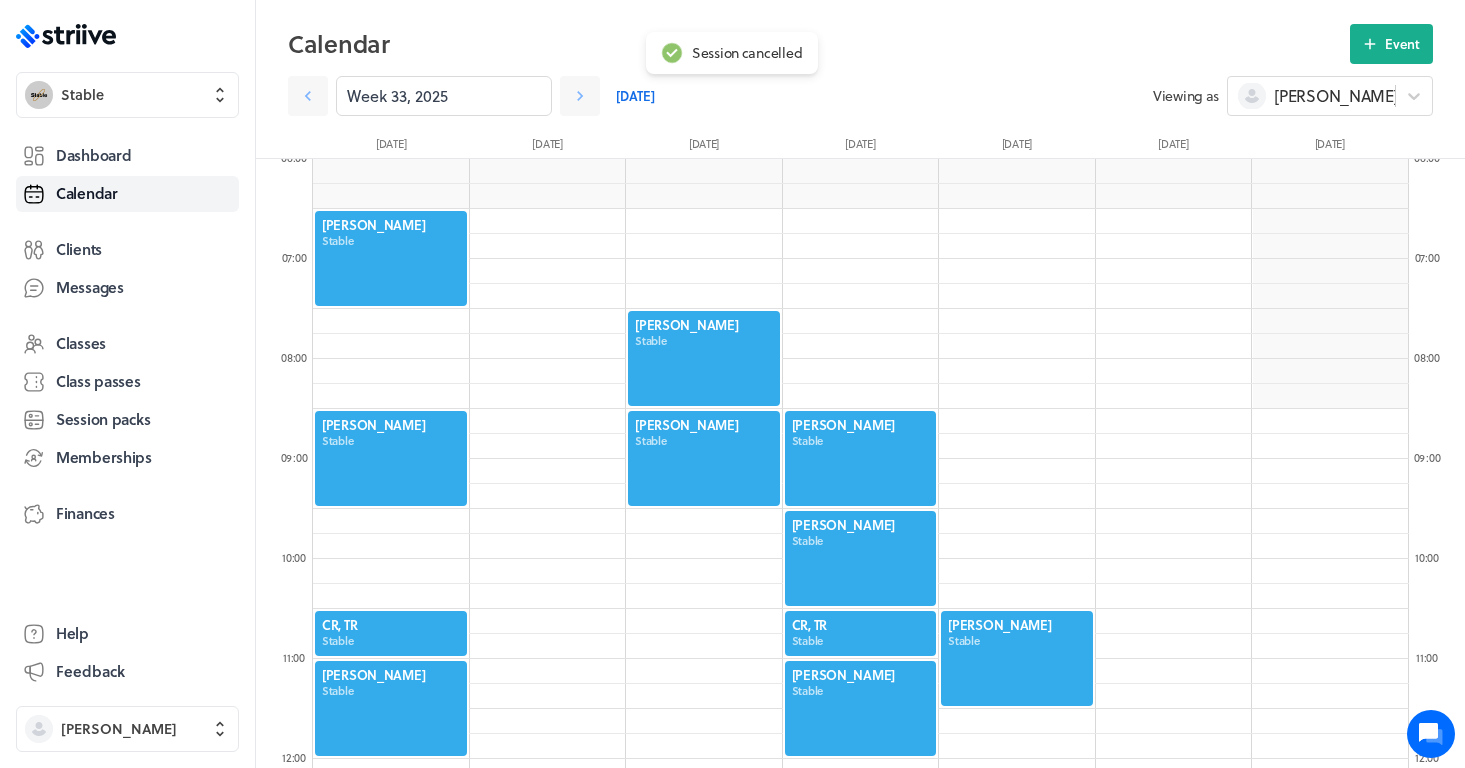 click at bounding box center (1017, 658) 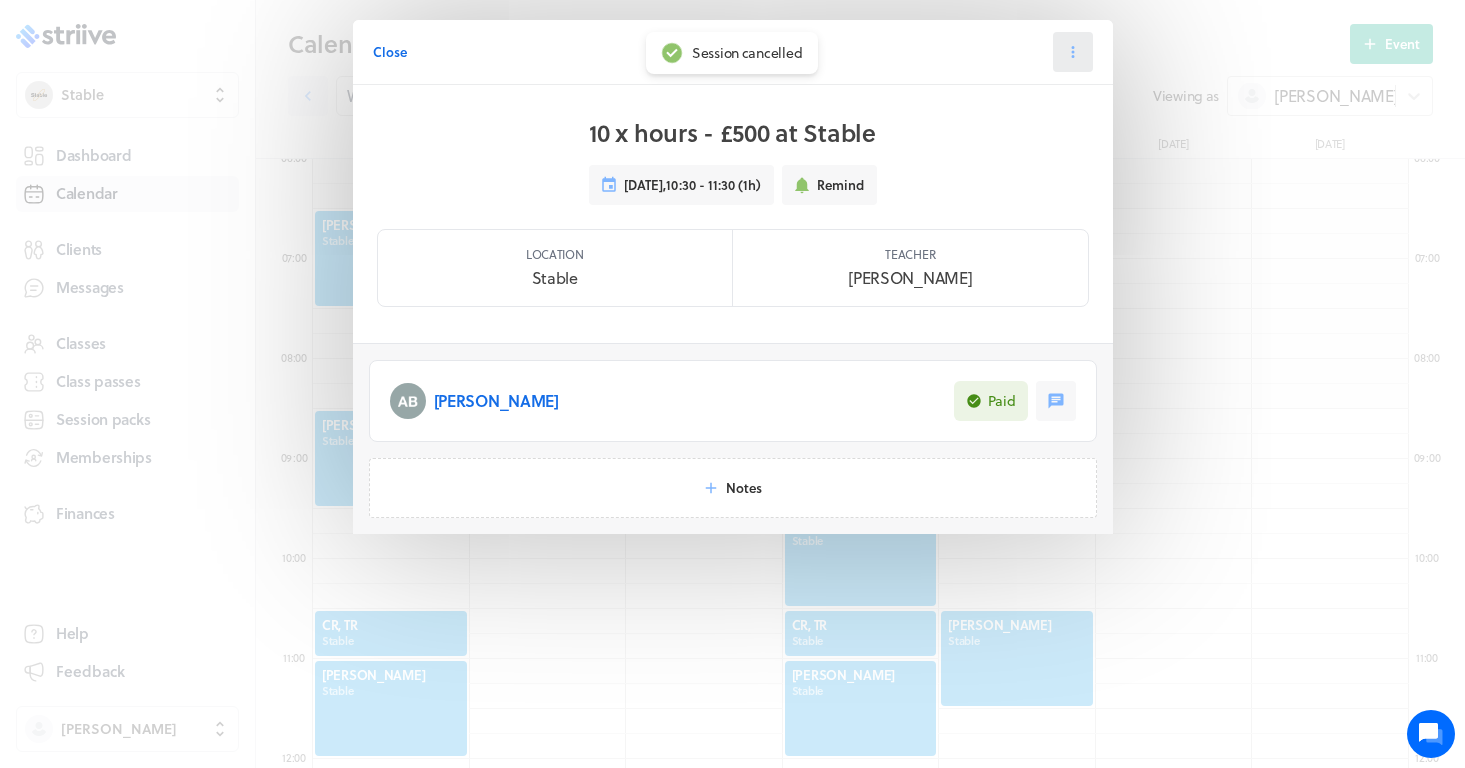 click 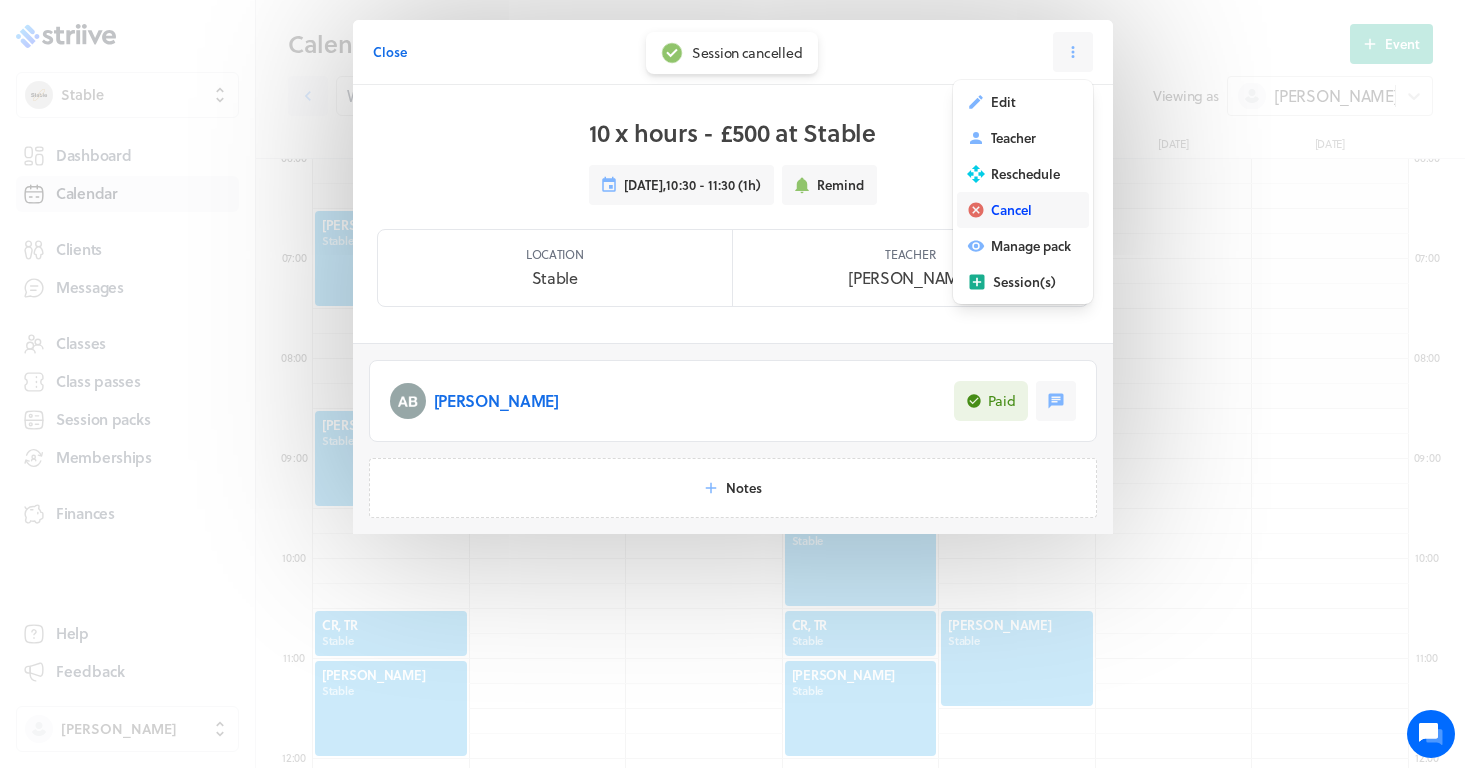 click on "Cancel" at bounding box center (1011, 210) 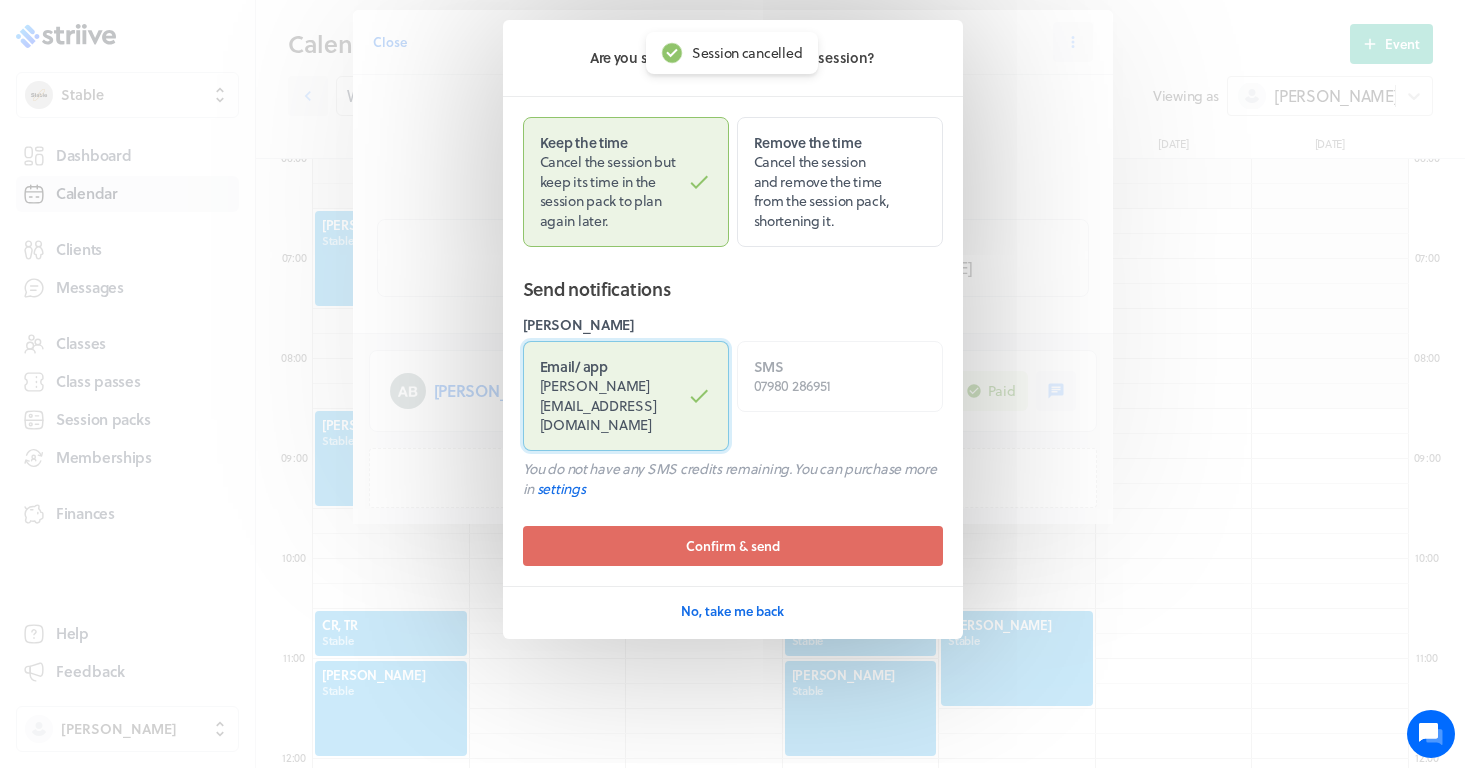click on "Email  / app [PERSON_NAME][EMAIL_ADDRESS][DOMAIN_NAME]" at bounding box center [626, 396] 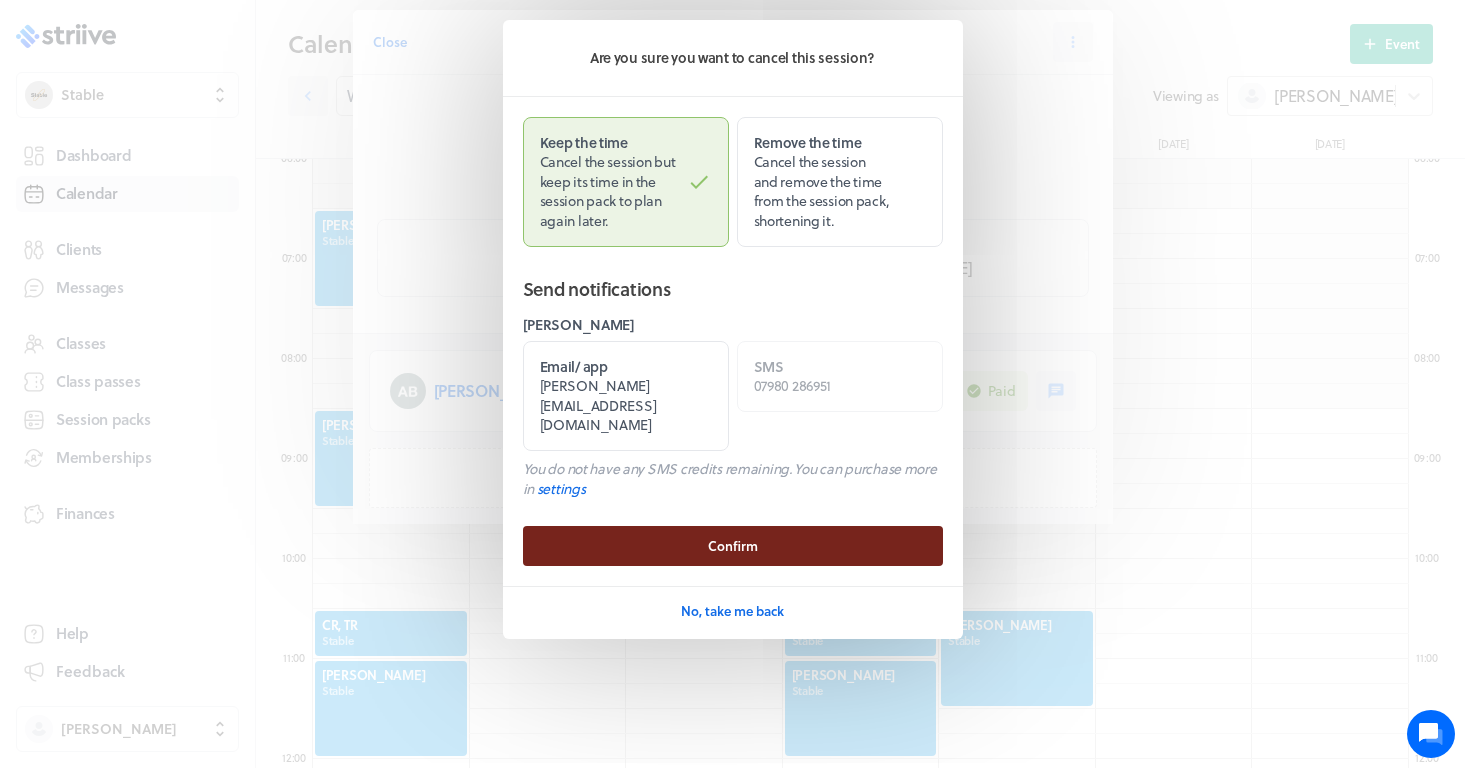 click on "Confirm" at bounding box center (733, 546) 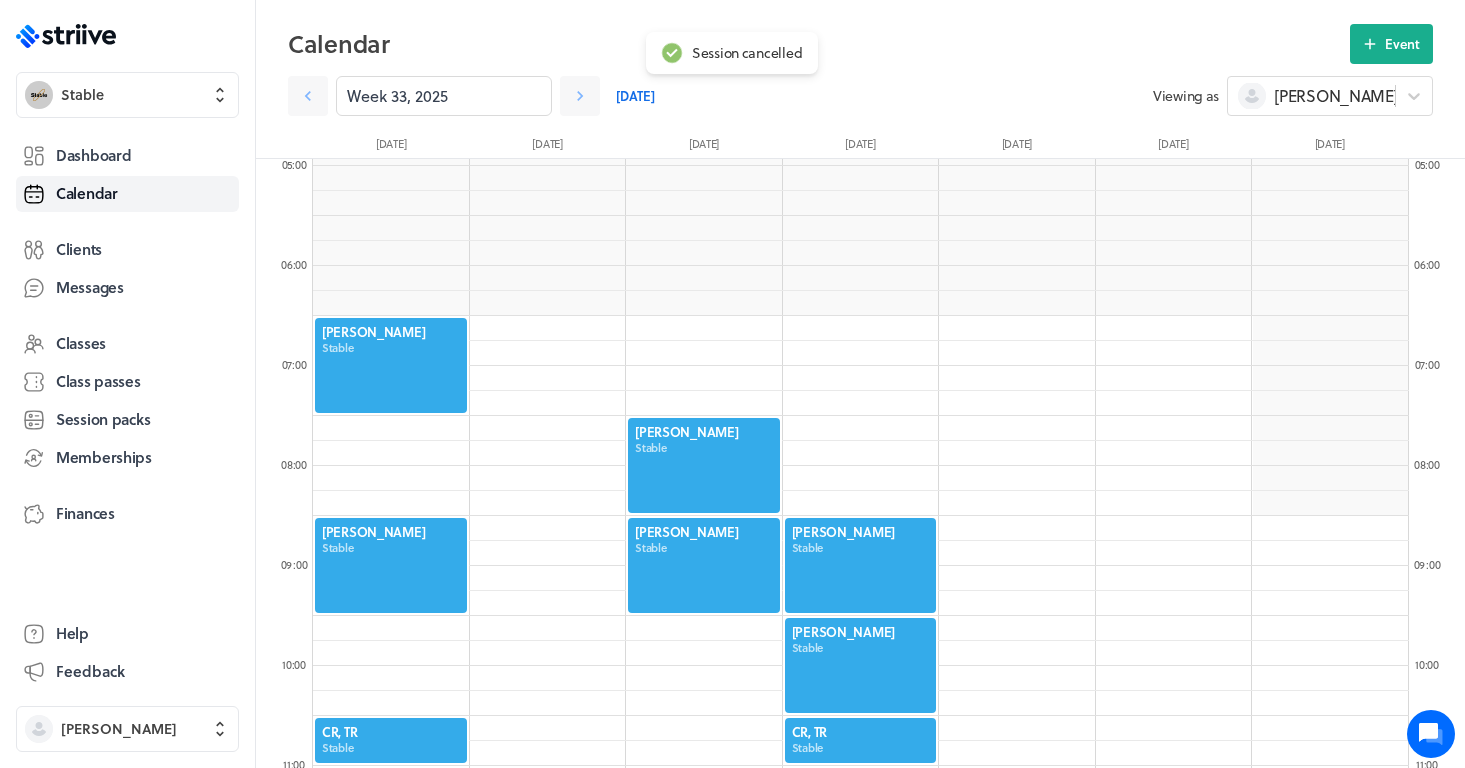 scroll, scrollTop: 486, scrollLeft: 0, axis: vertical 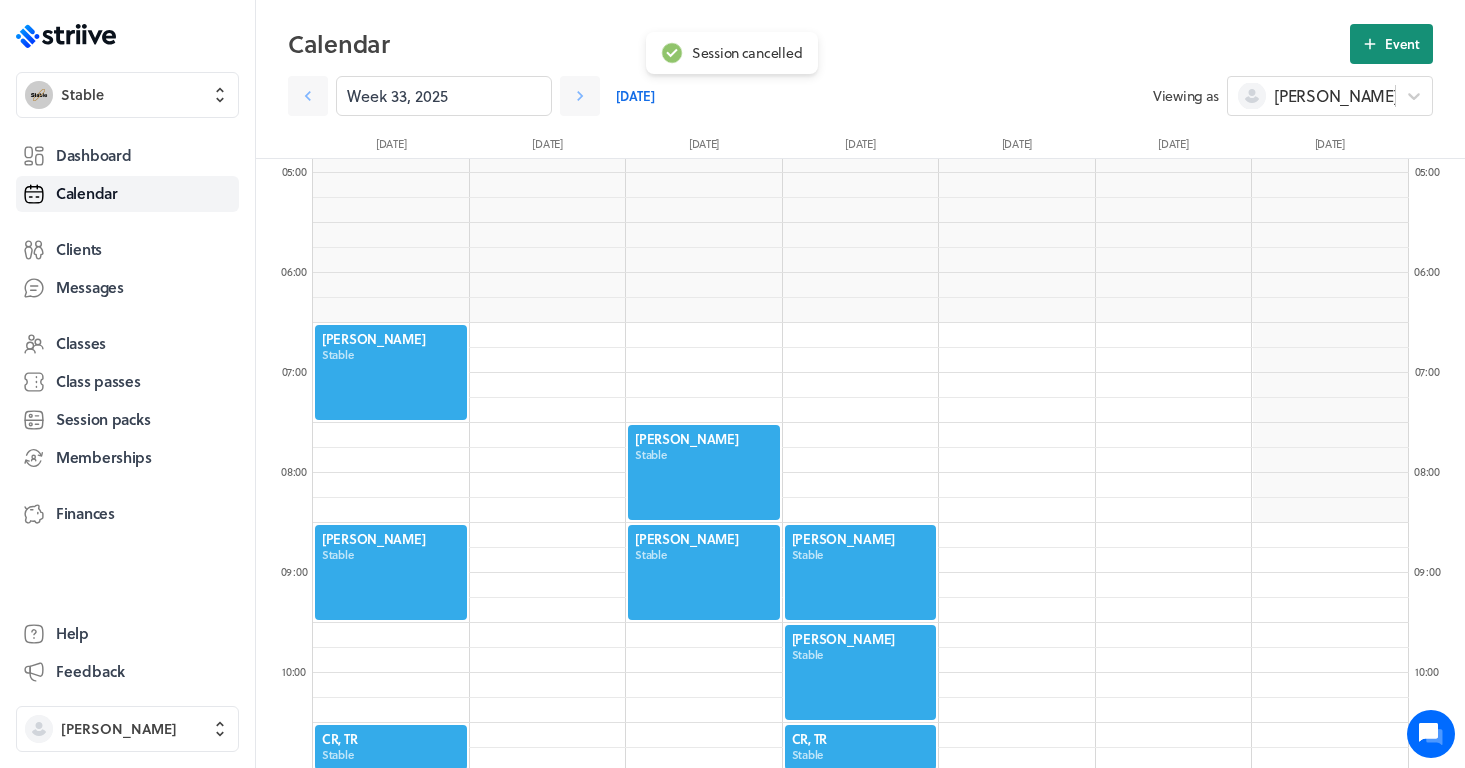click on "Event" at bounding box center (1391, 44) 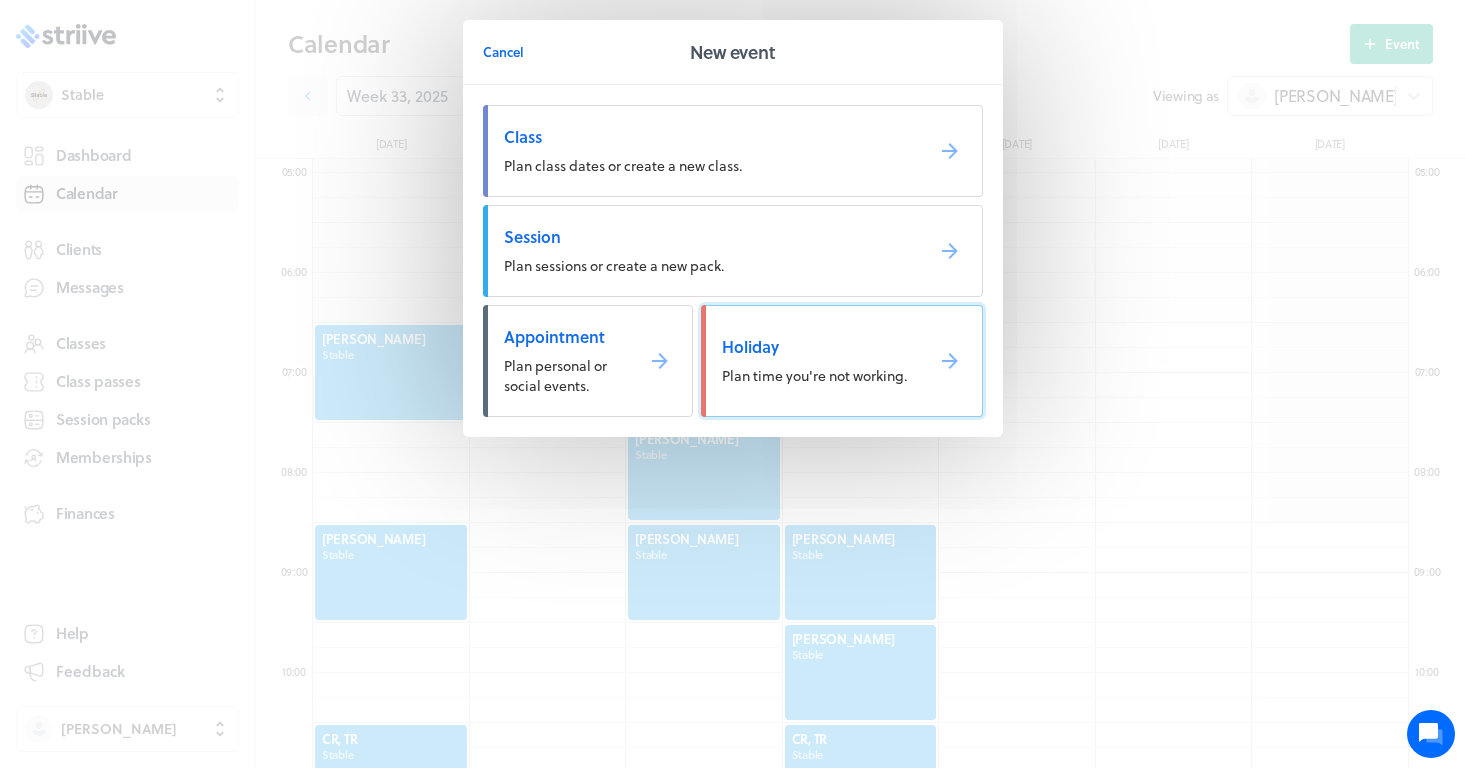 click on "Plan time you're not working." at bounding box center (814, 375) 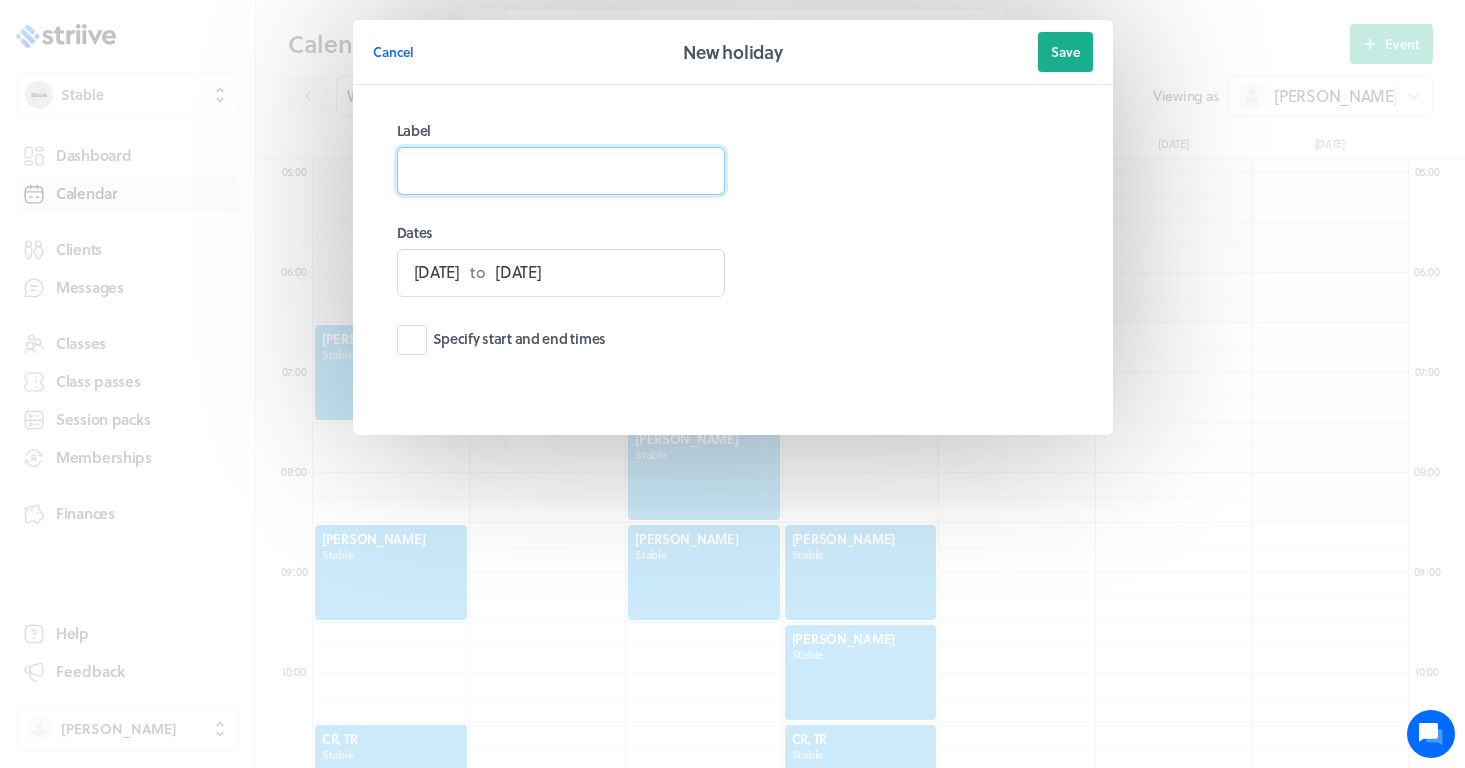 click at bounding box center [561, 171] 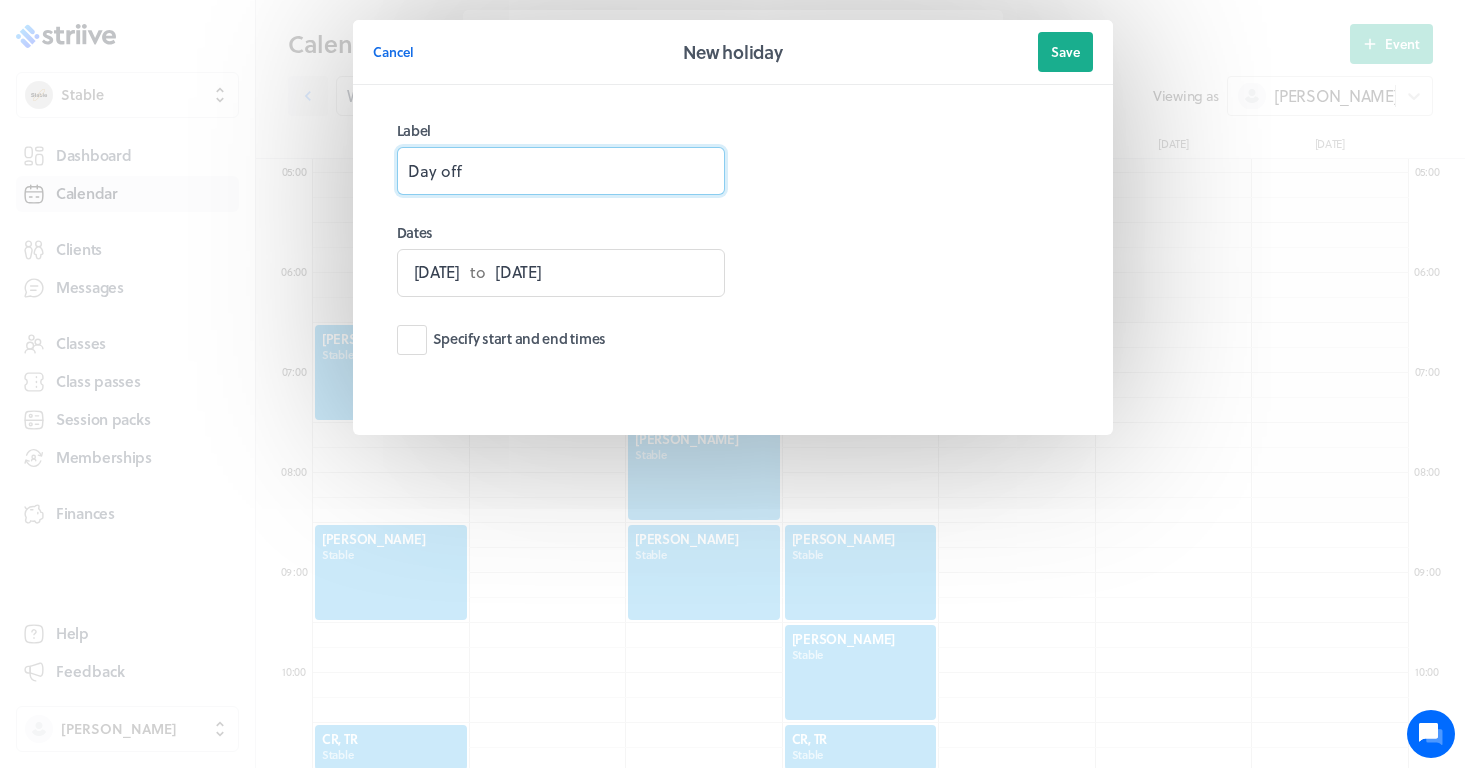 type on "Day off" 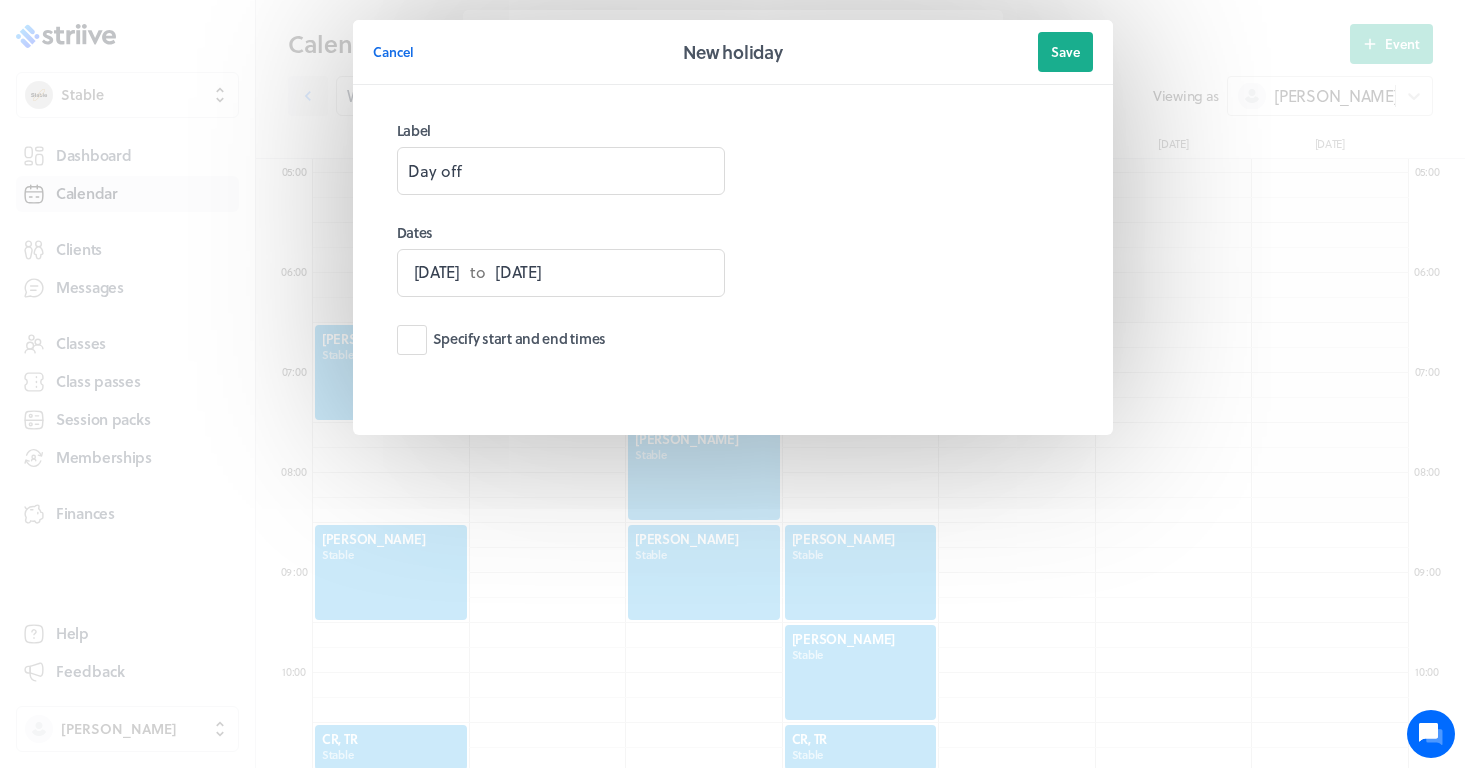 click on "[DATE]" at bounding box center (437, 272) 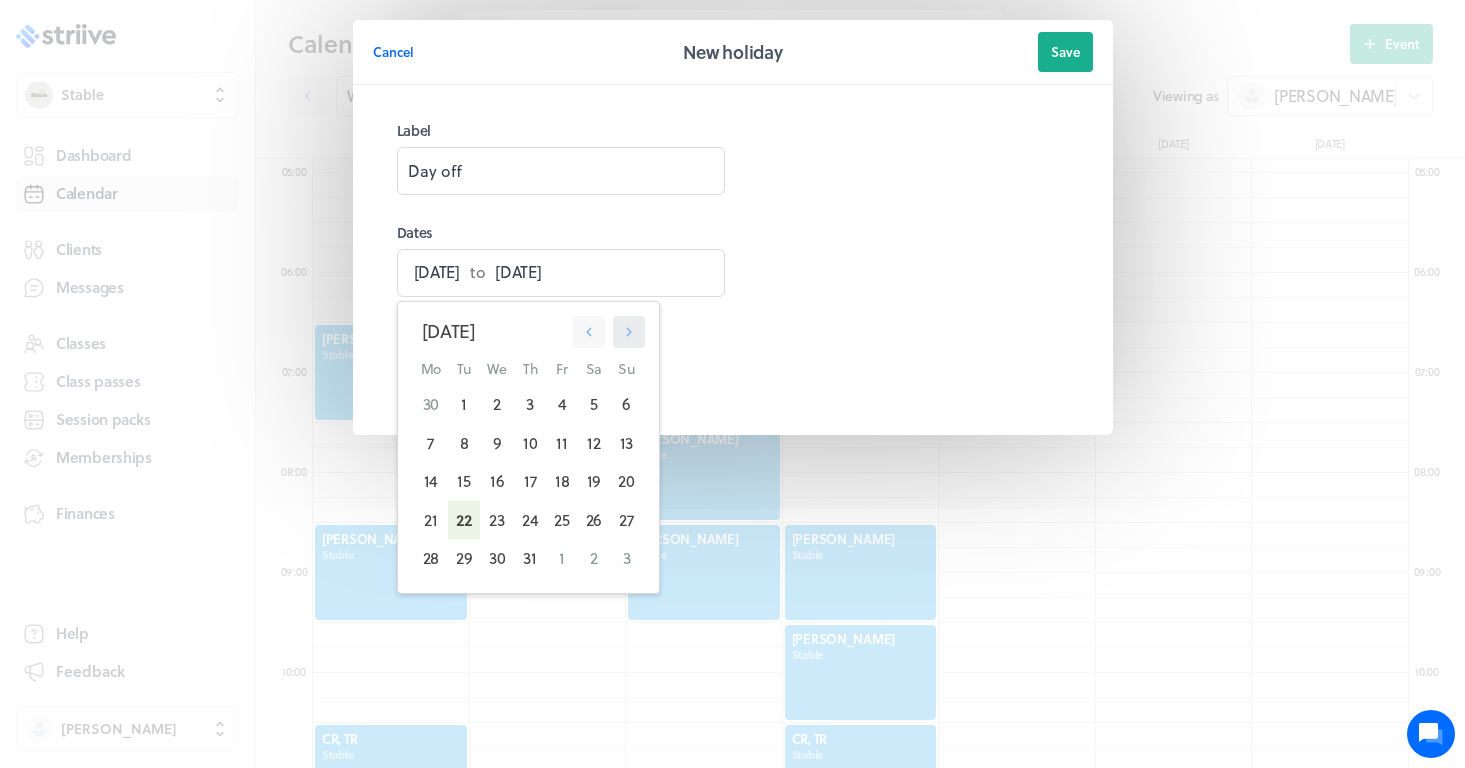 click 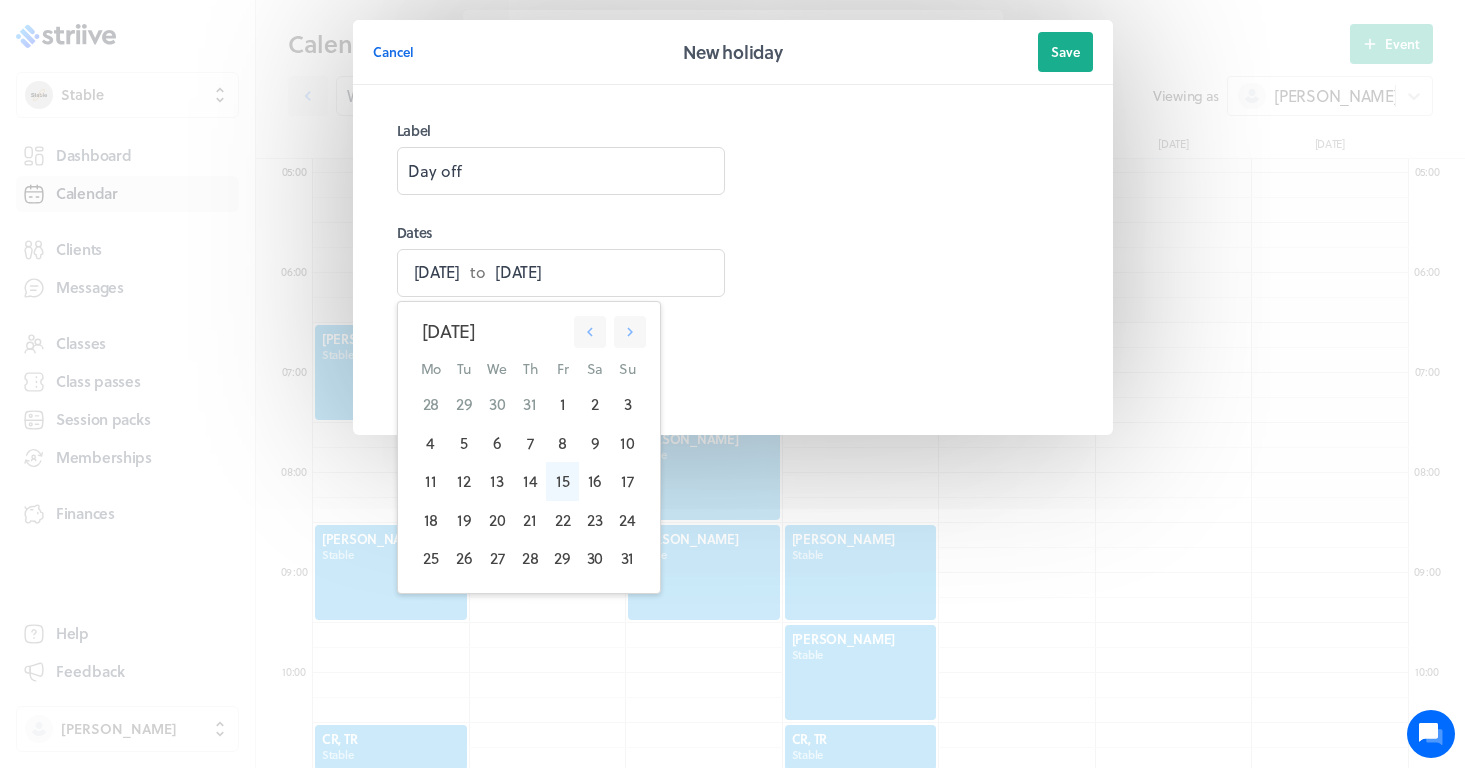 click on "15" at bounding box center (562, 481) 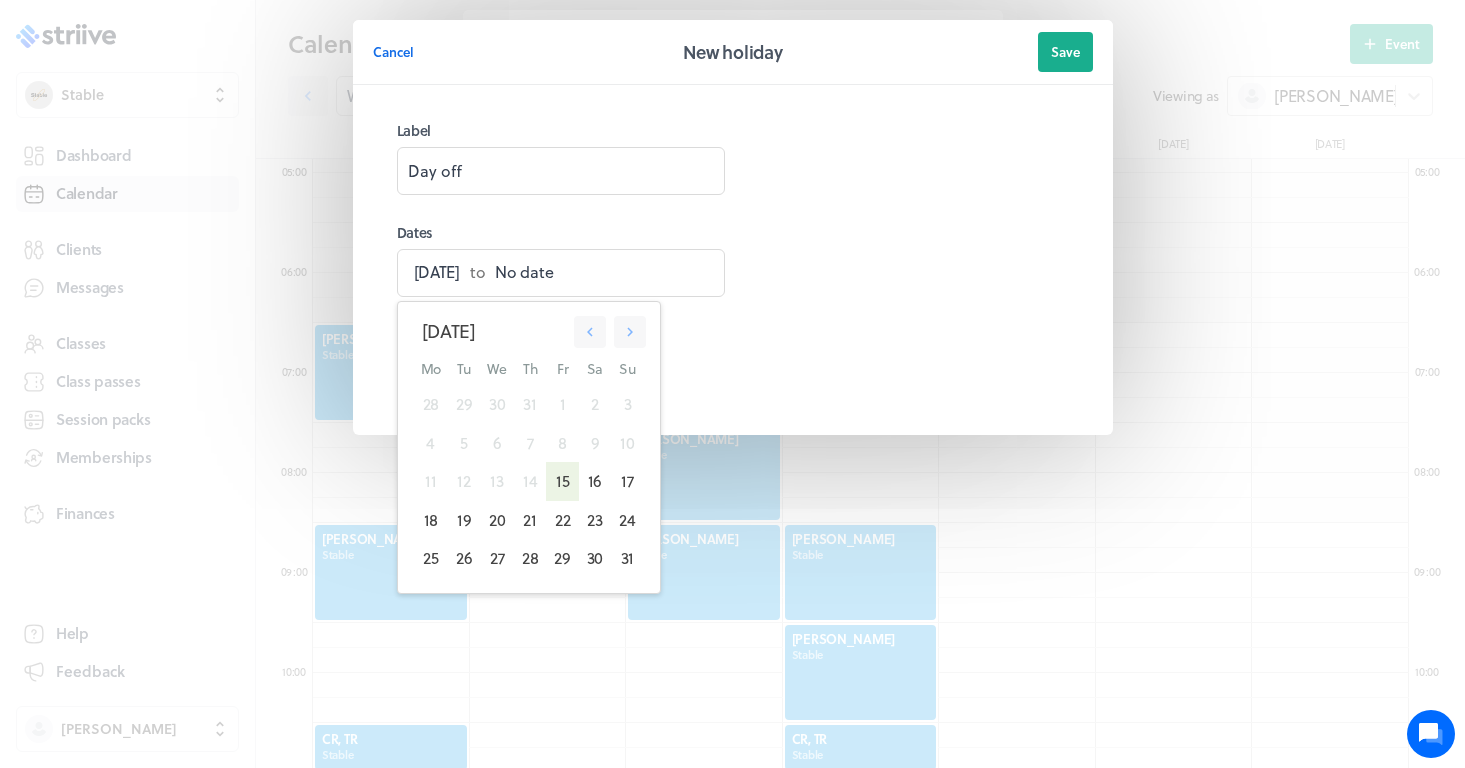 click on "No date" at bounding box center (524, 272) 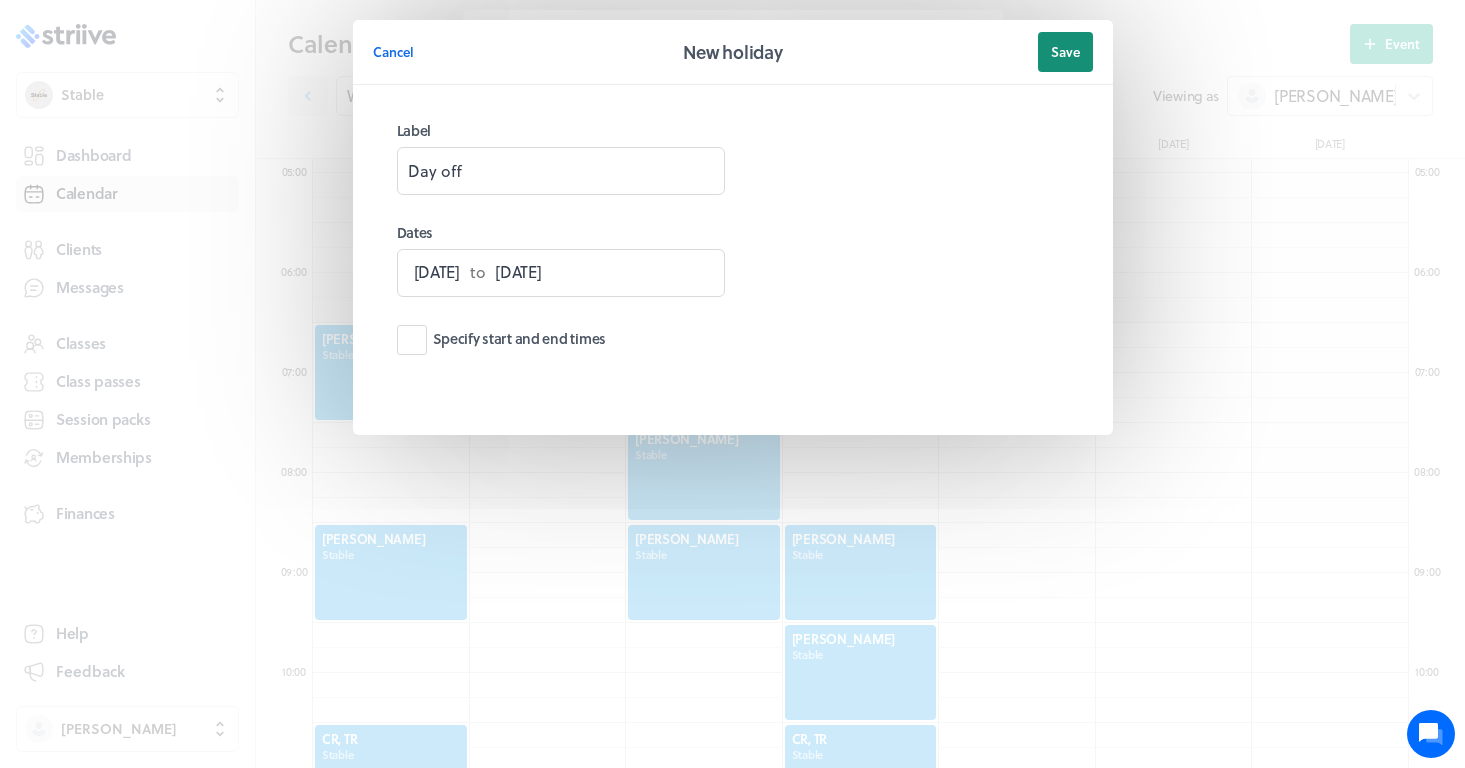 click on "Save" at bounding box center [1065, 52] 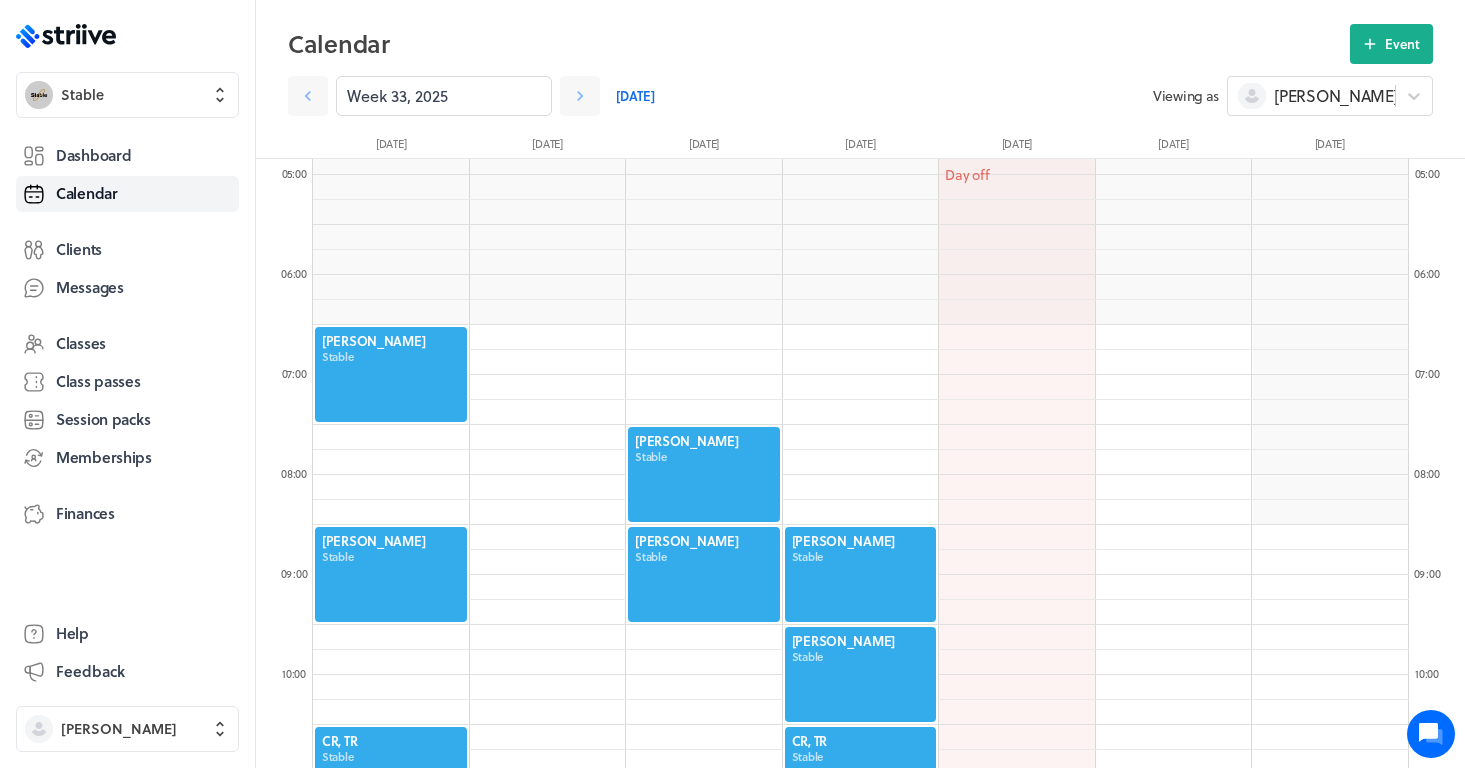 scroll, scrollTop: 453, scrollLeft: 0, axis: vertical 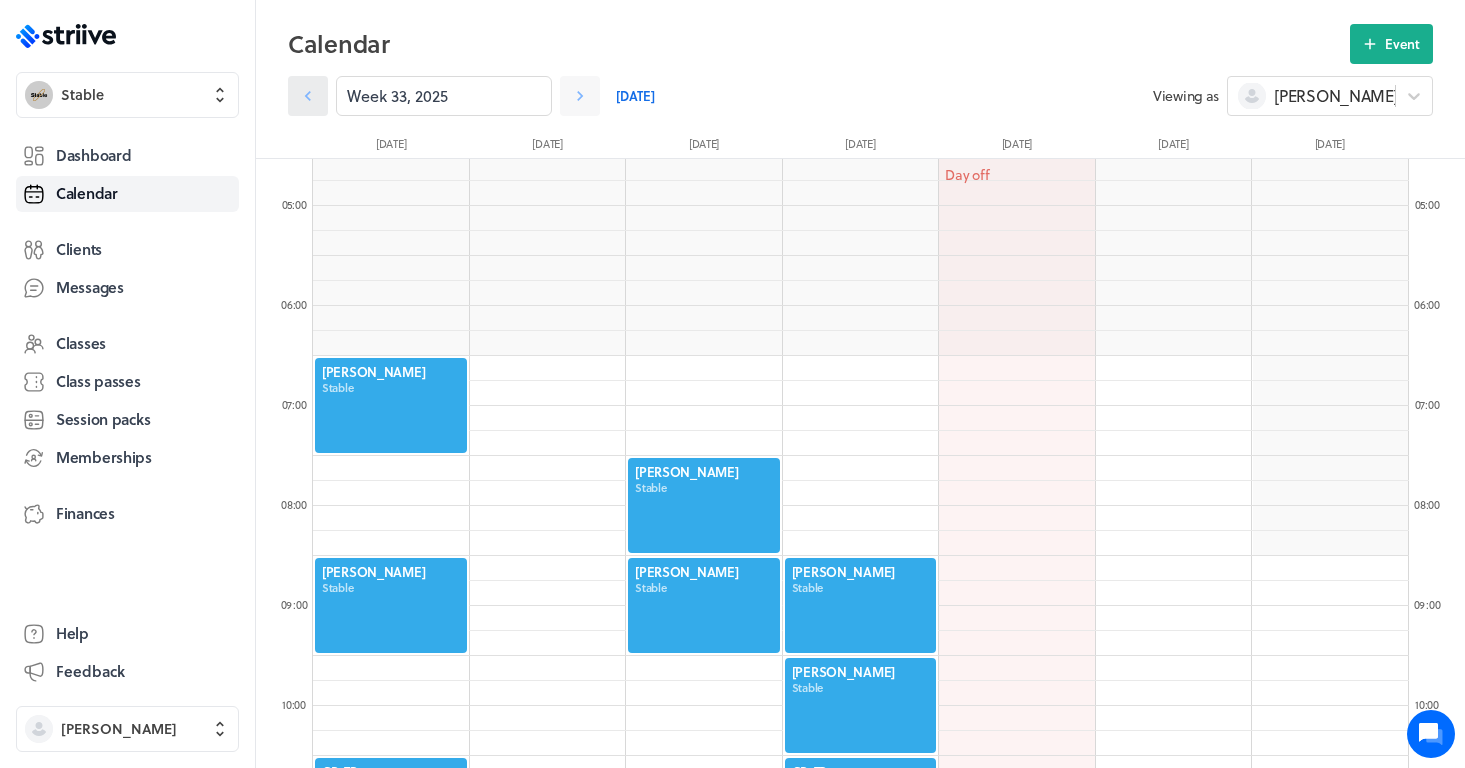 click 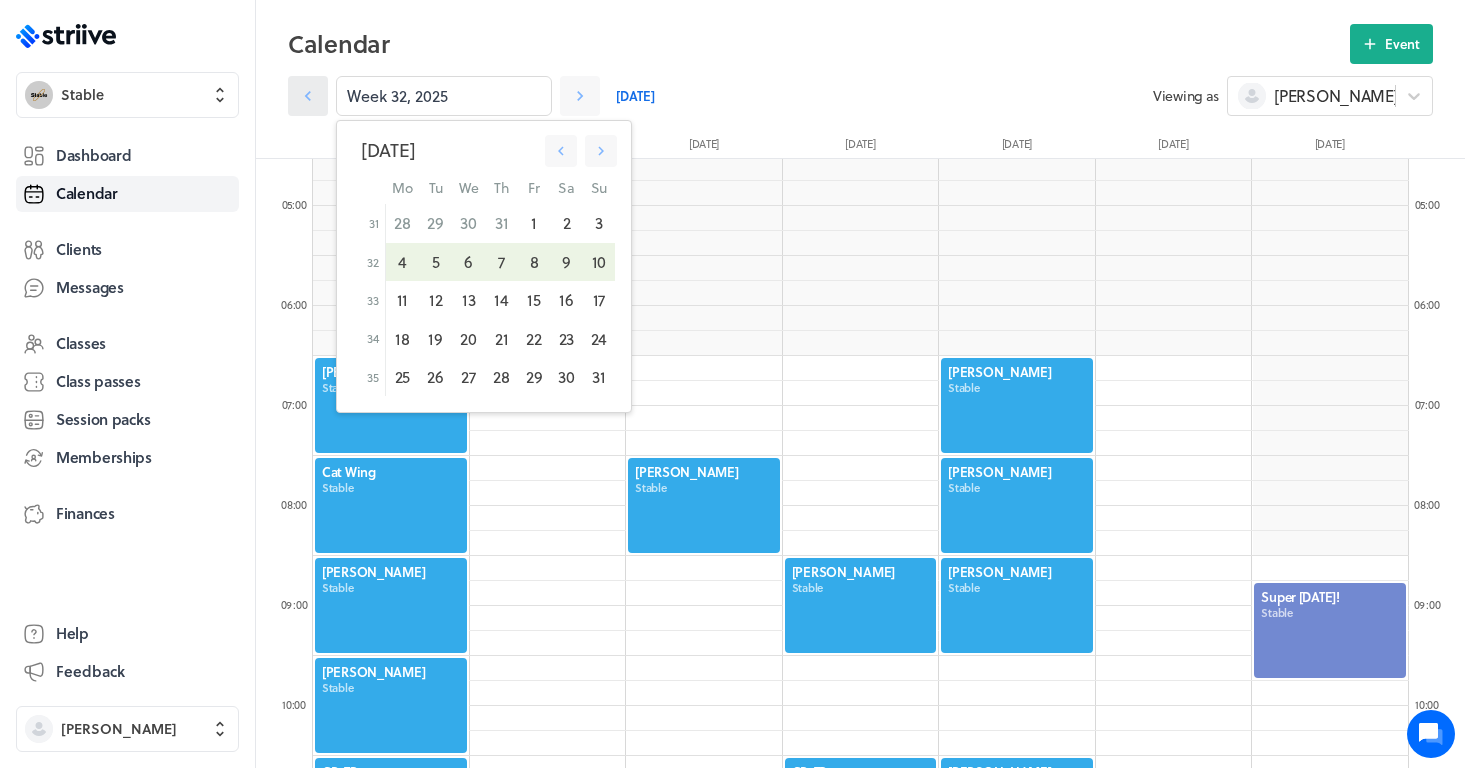 click 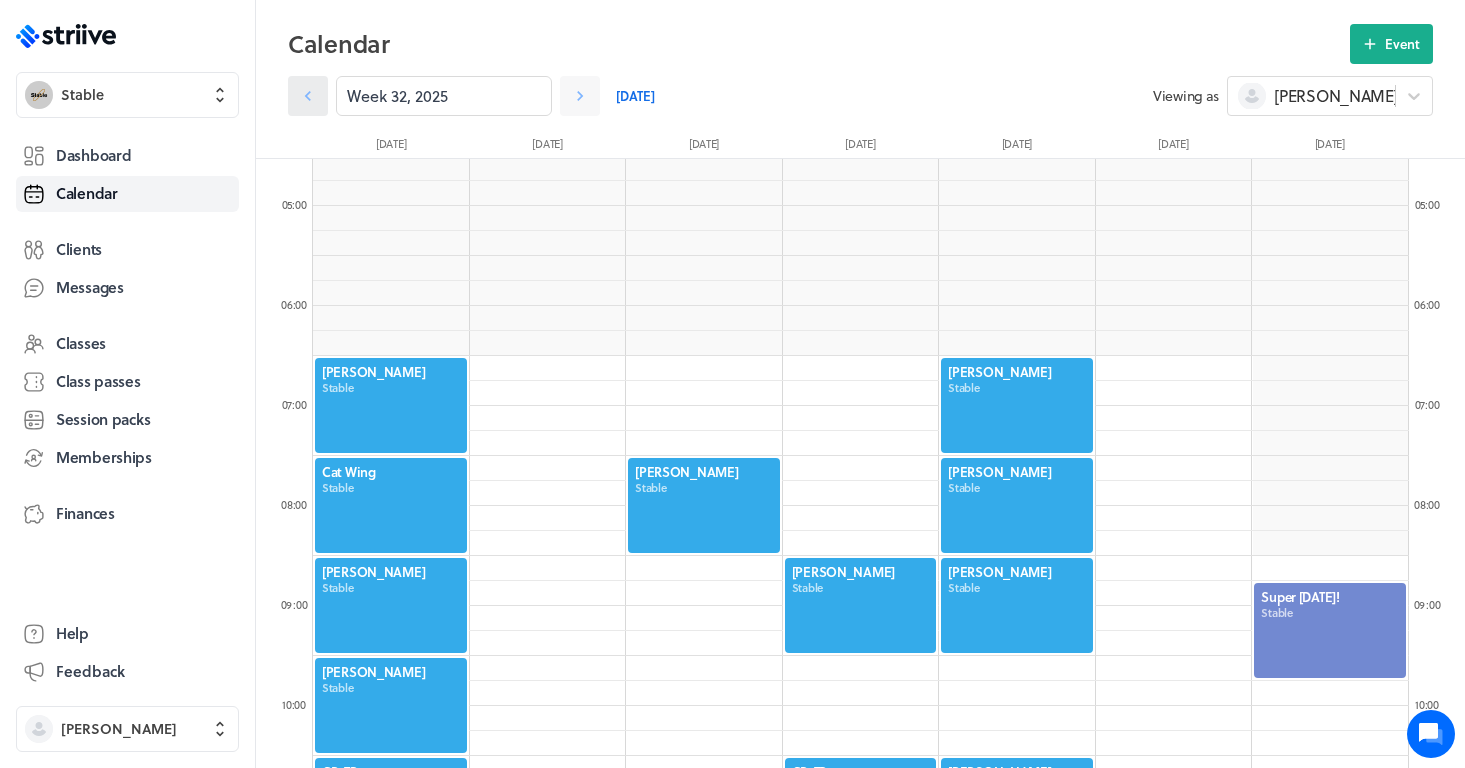 click 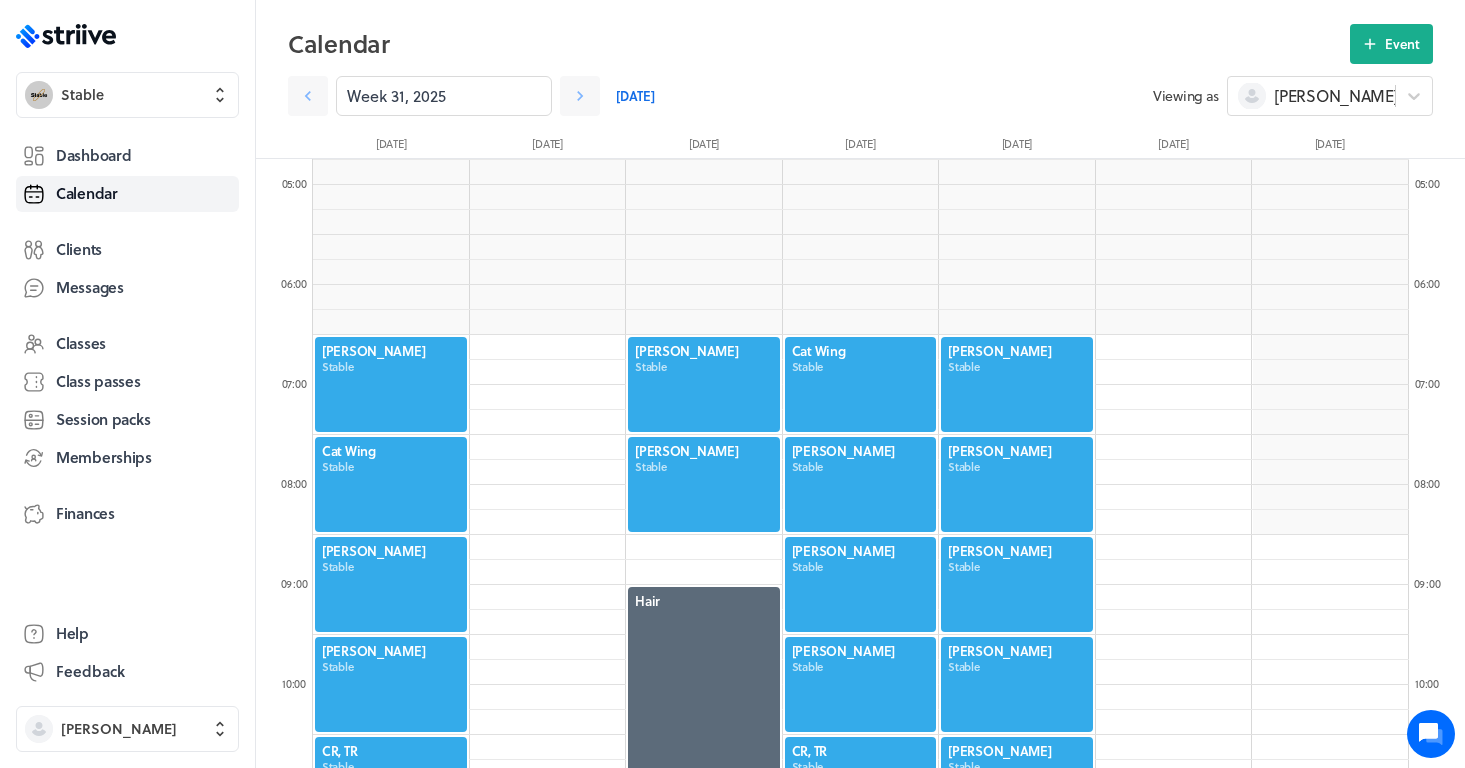 scroll, scrollTop: 486, scrollLeft: 0, axis: vertical 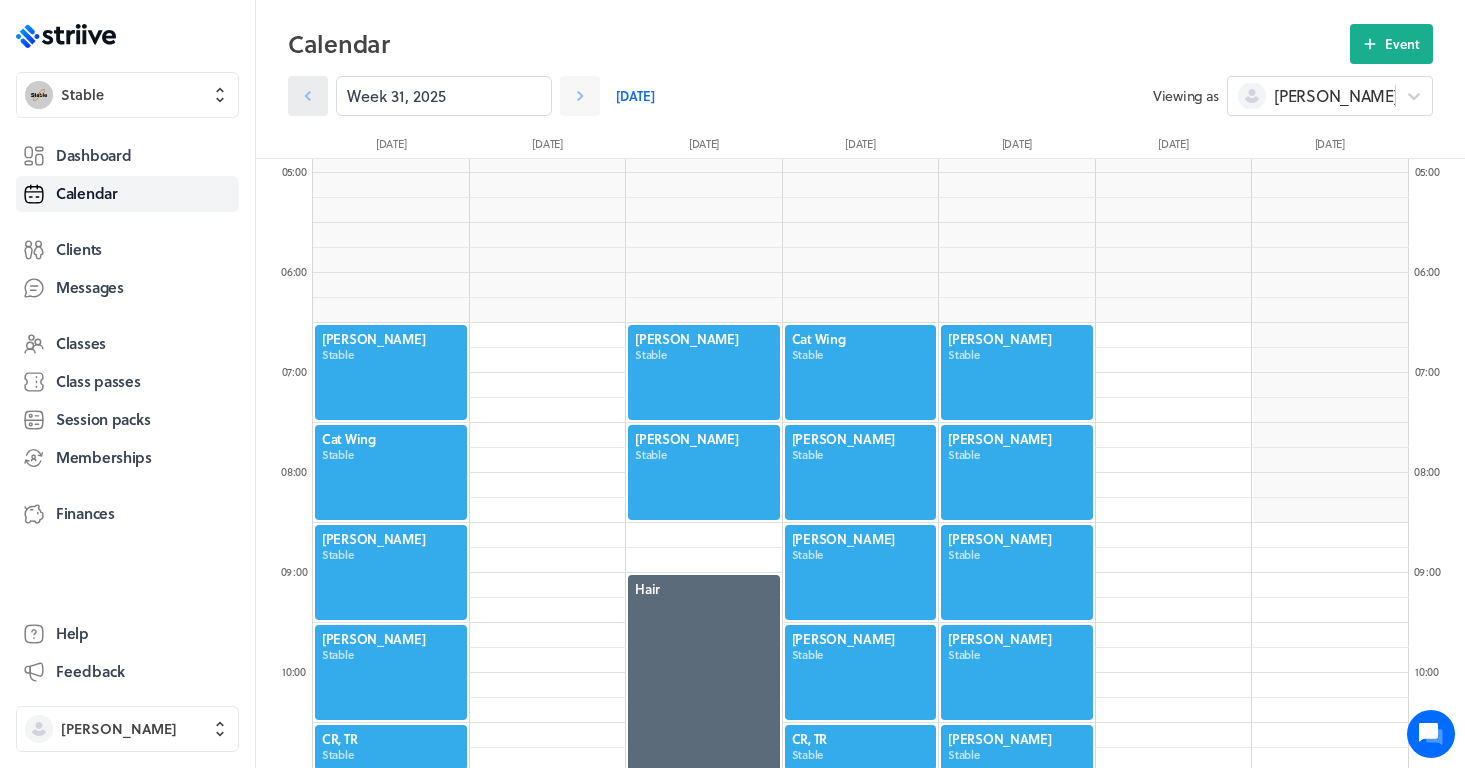 click 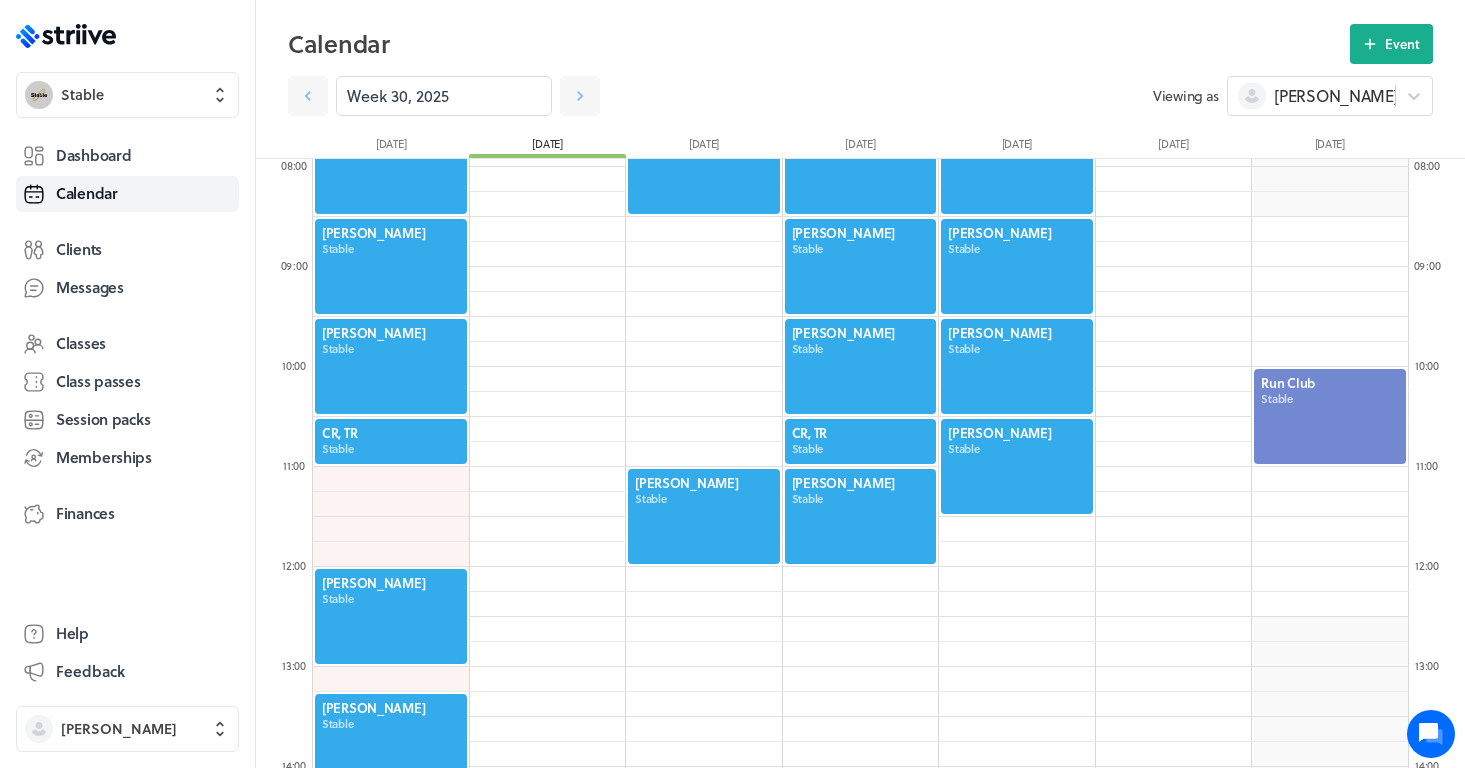 scroll, scrollTop: 789, scrollLeft: 0, axis: vertical 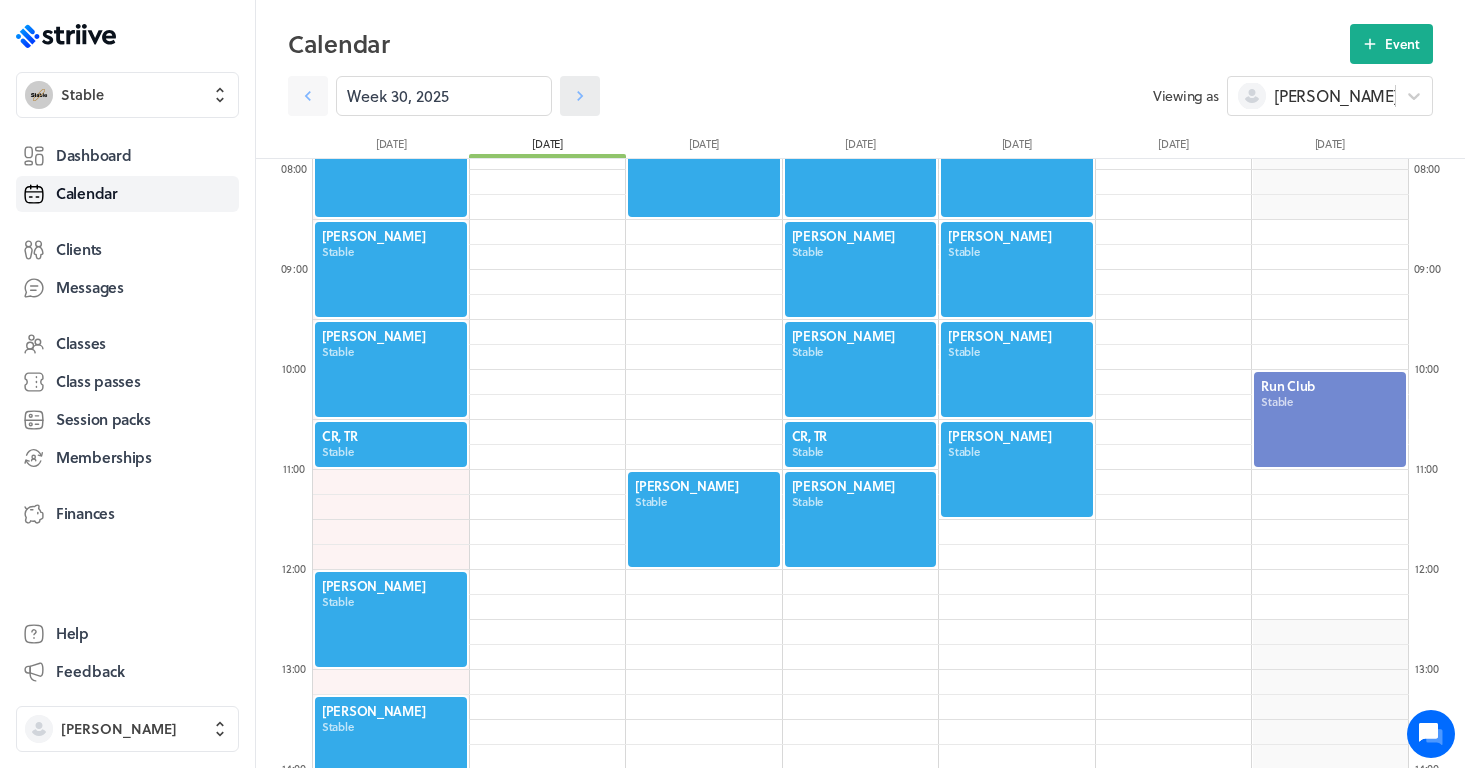 click 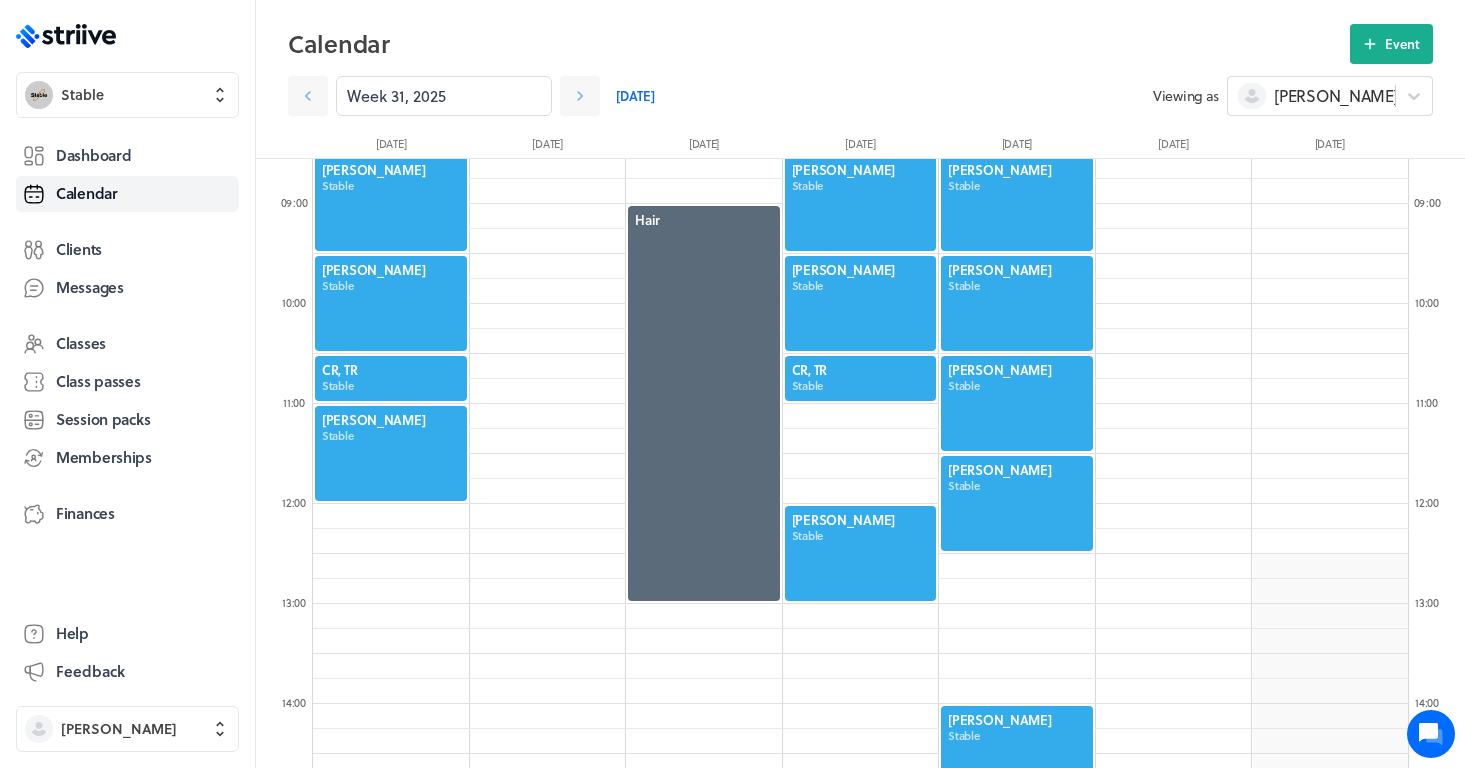scroll, scrollTop: 856, scrollLeft: 0, axis: vertical 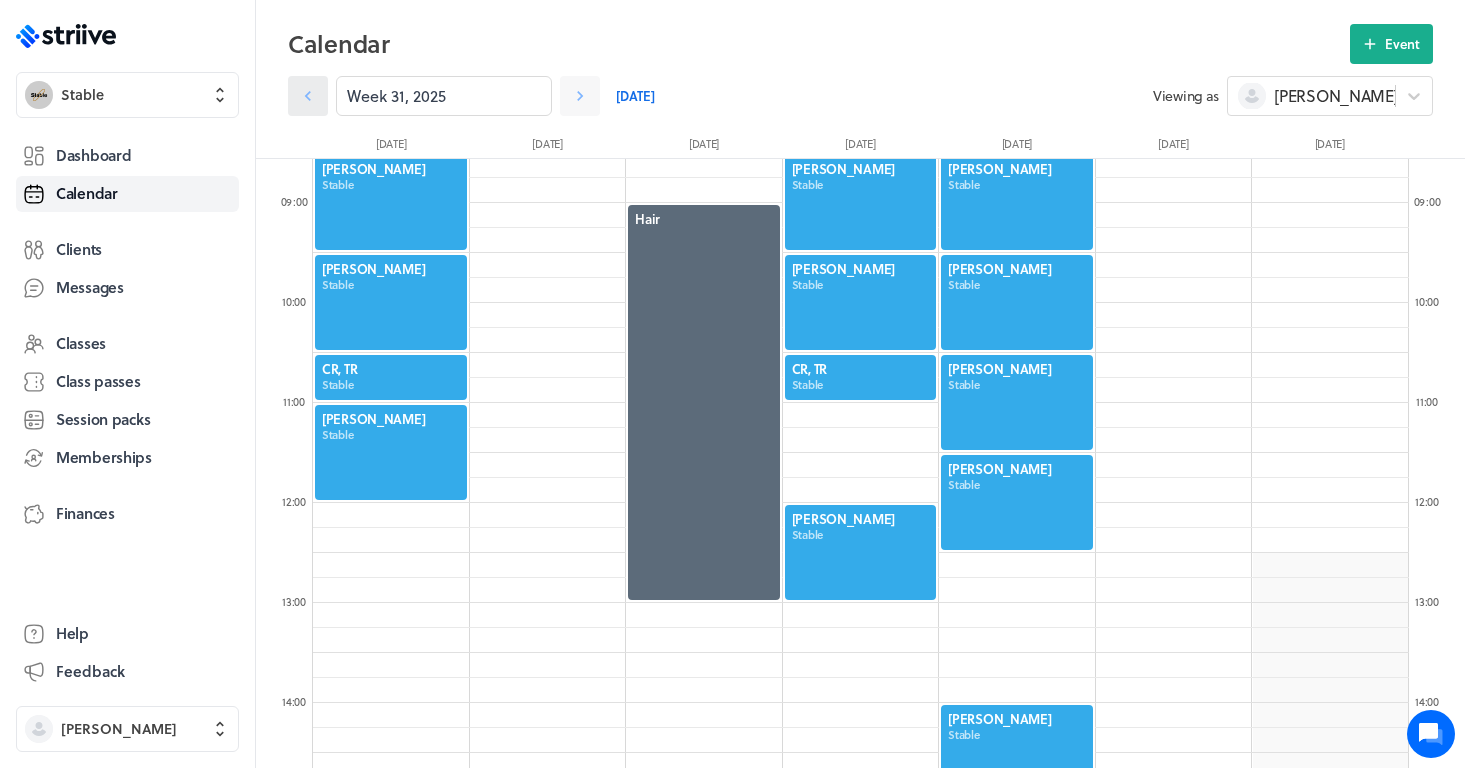 click 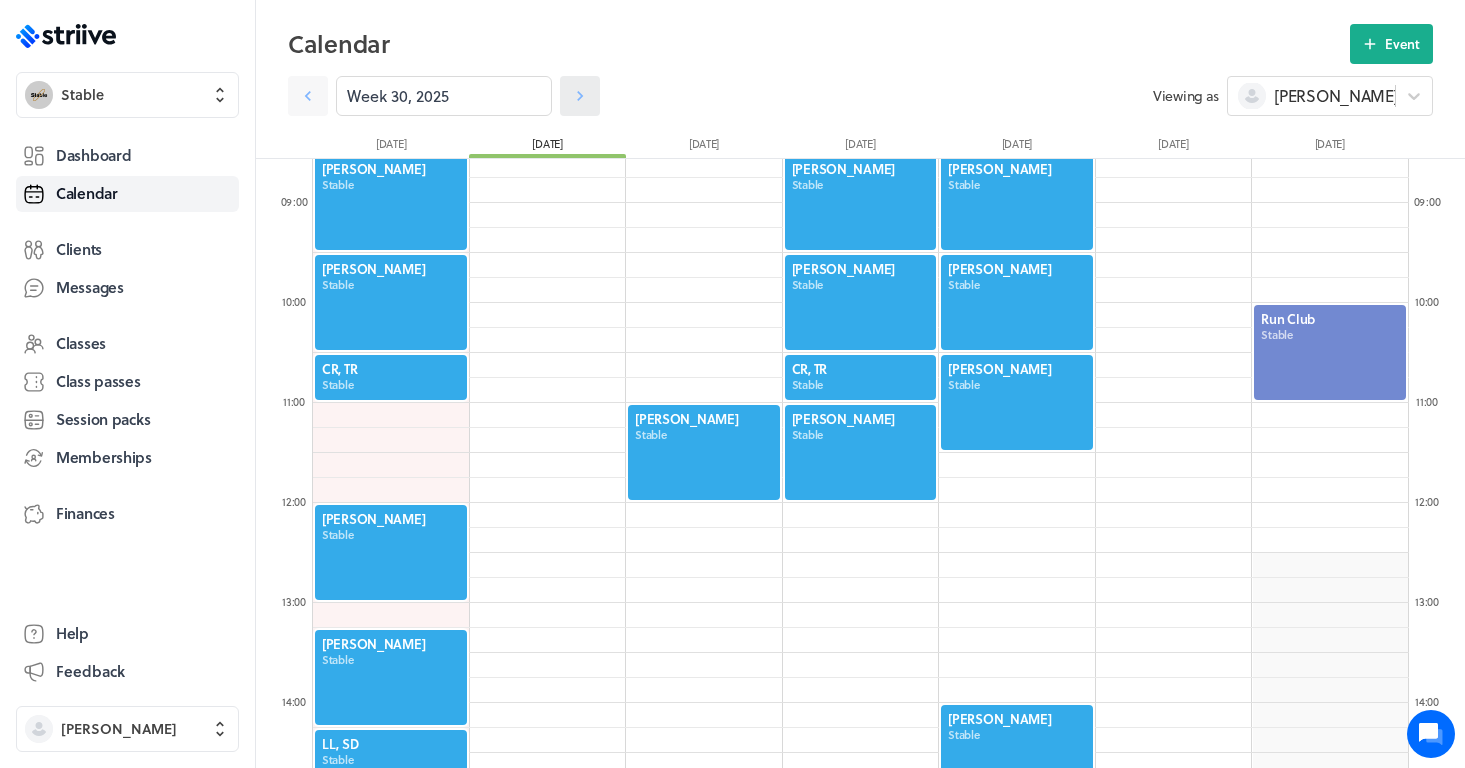 click 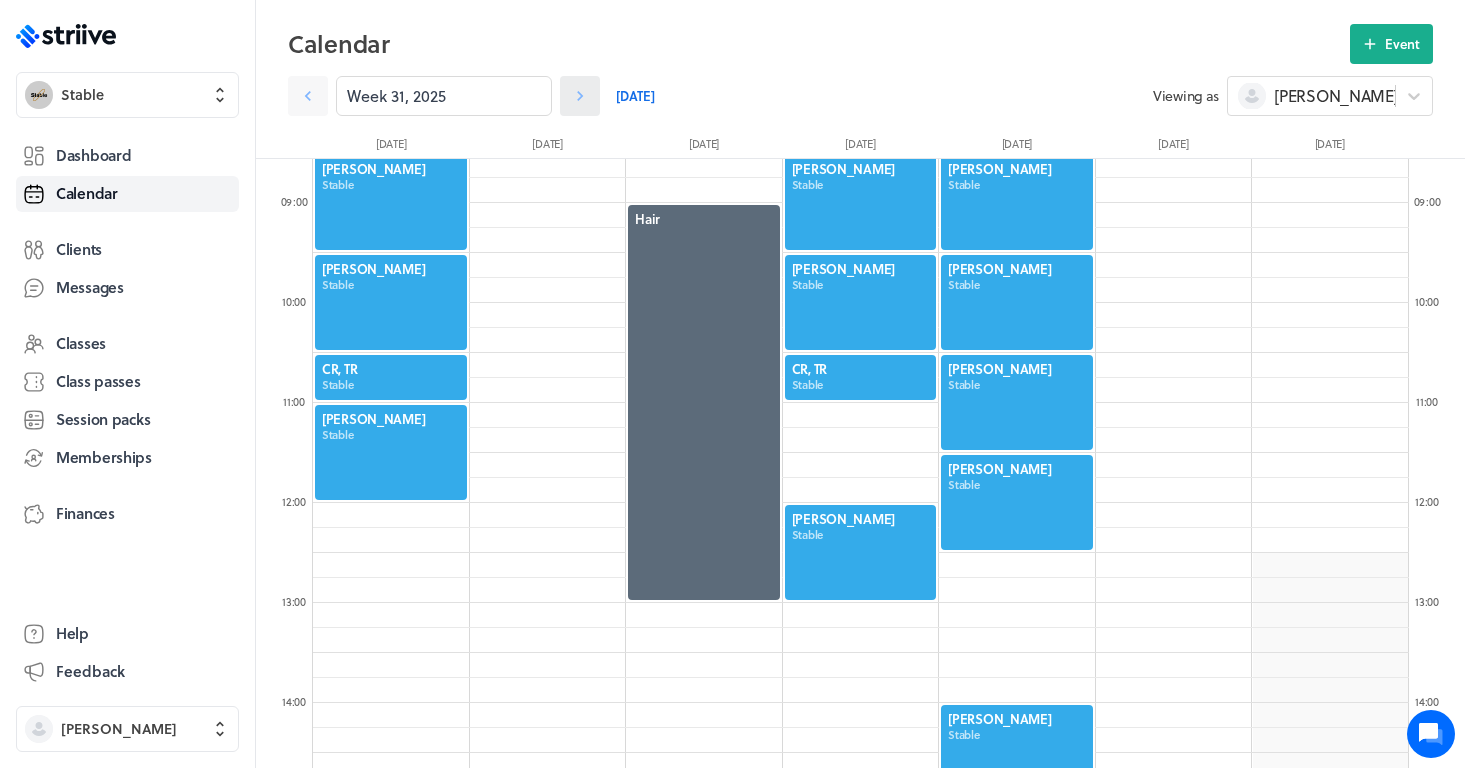 click 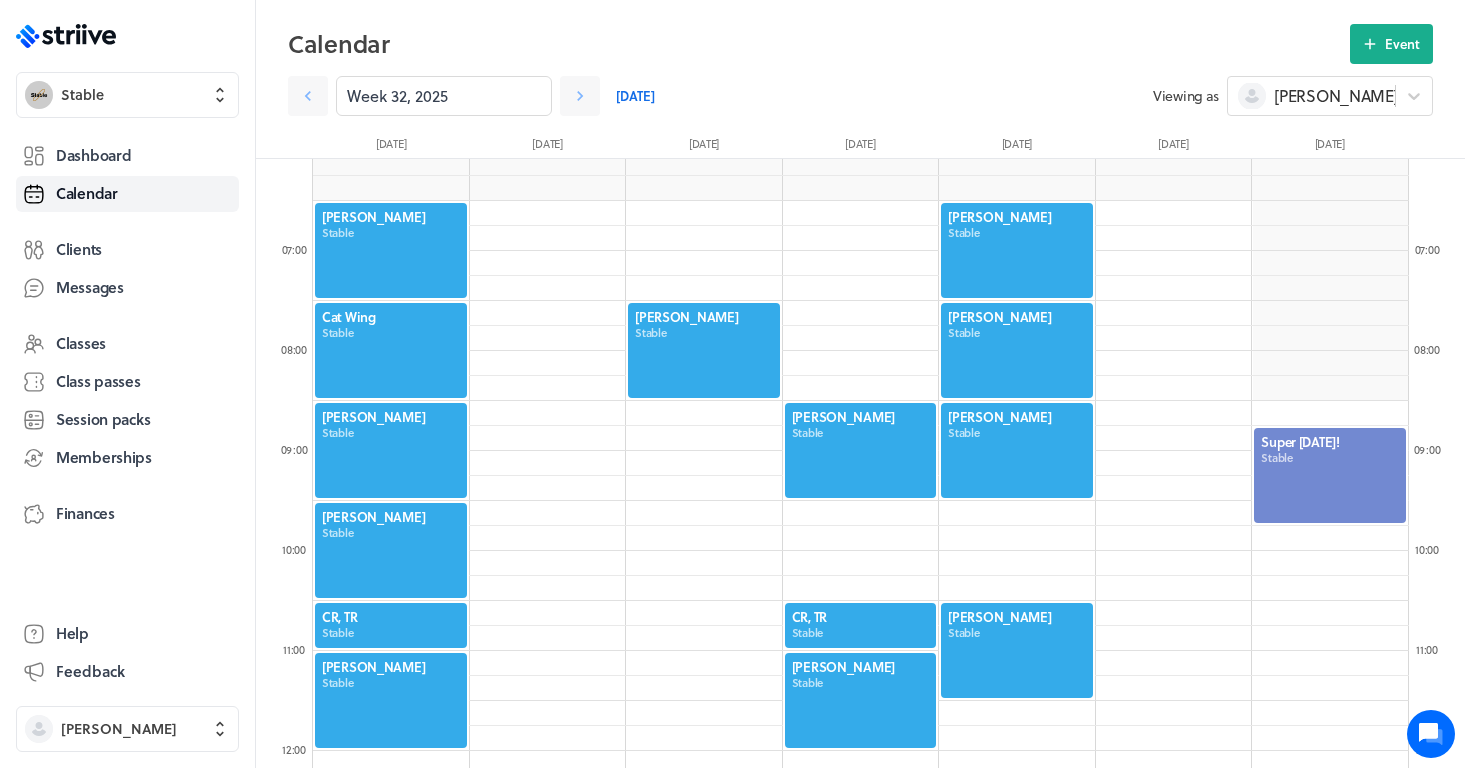 scroll, scrollTop: 545, scrollLeft: 0, axis: vertical 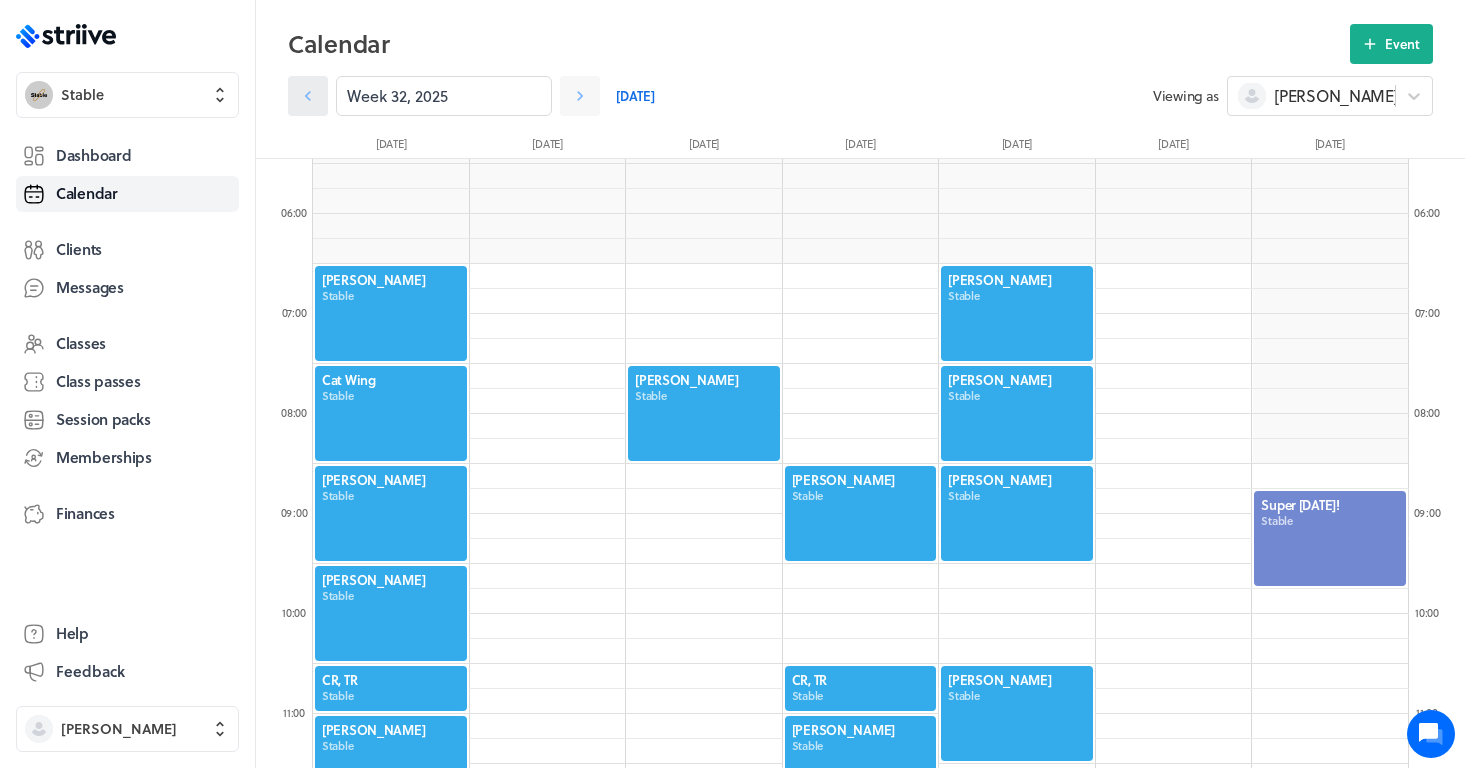 click at bounding box center (308, 96) 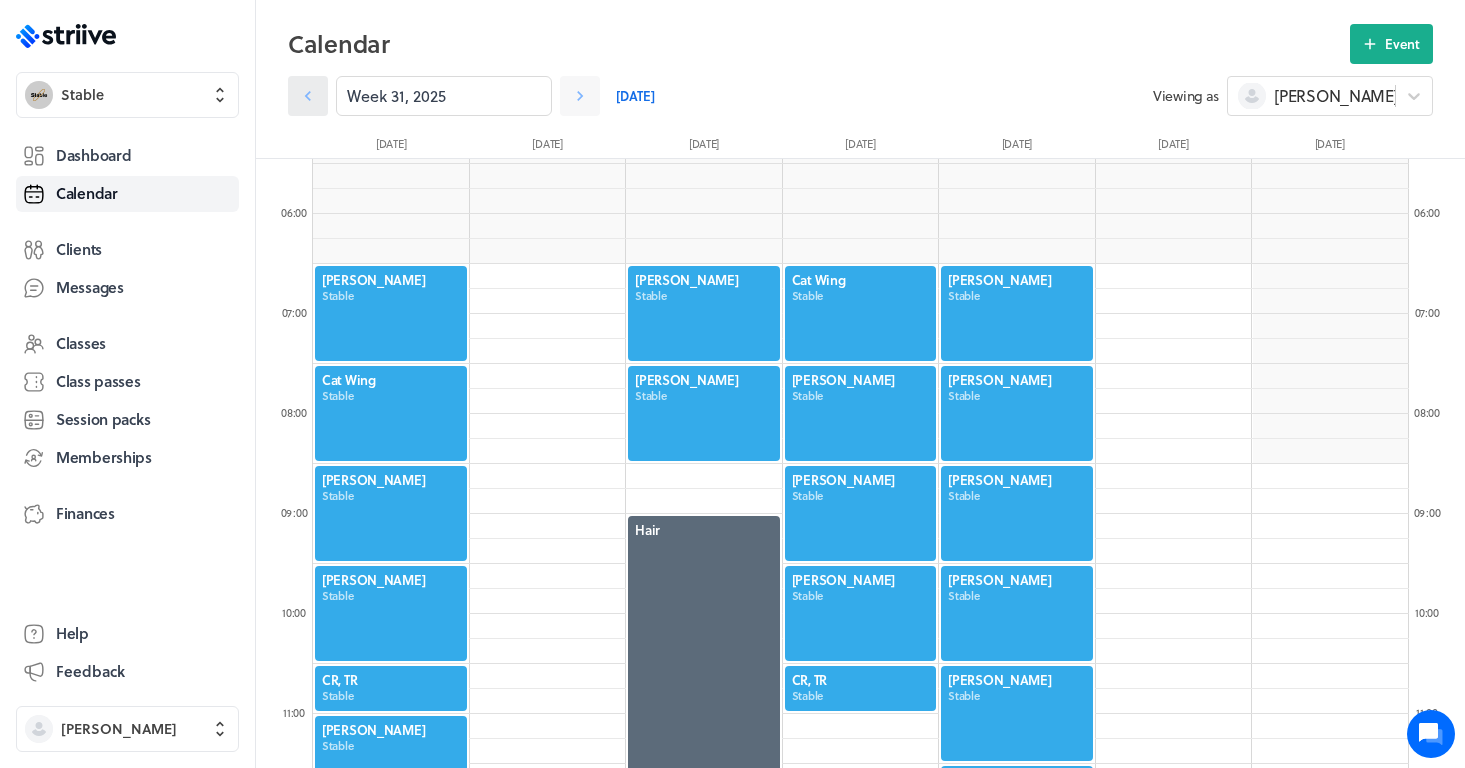 click at bounding box center [308, 96] 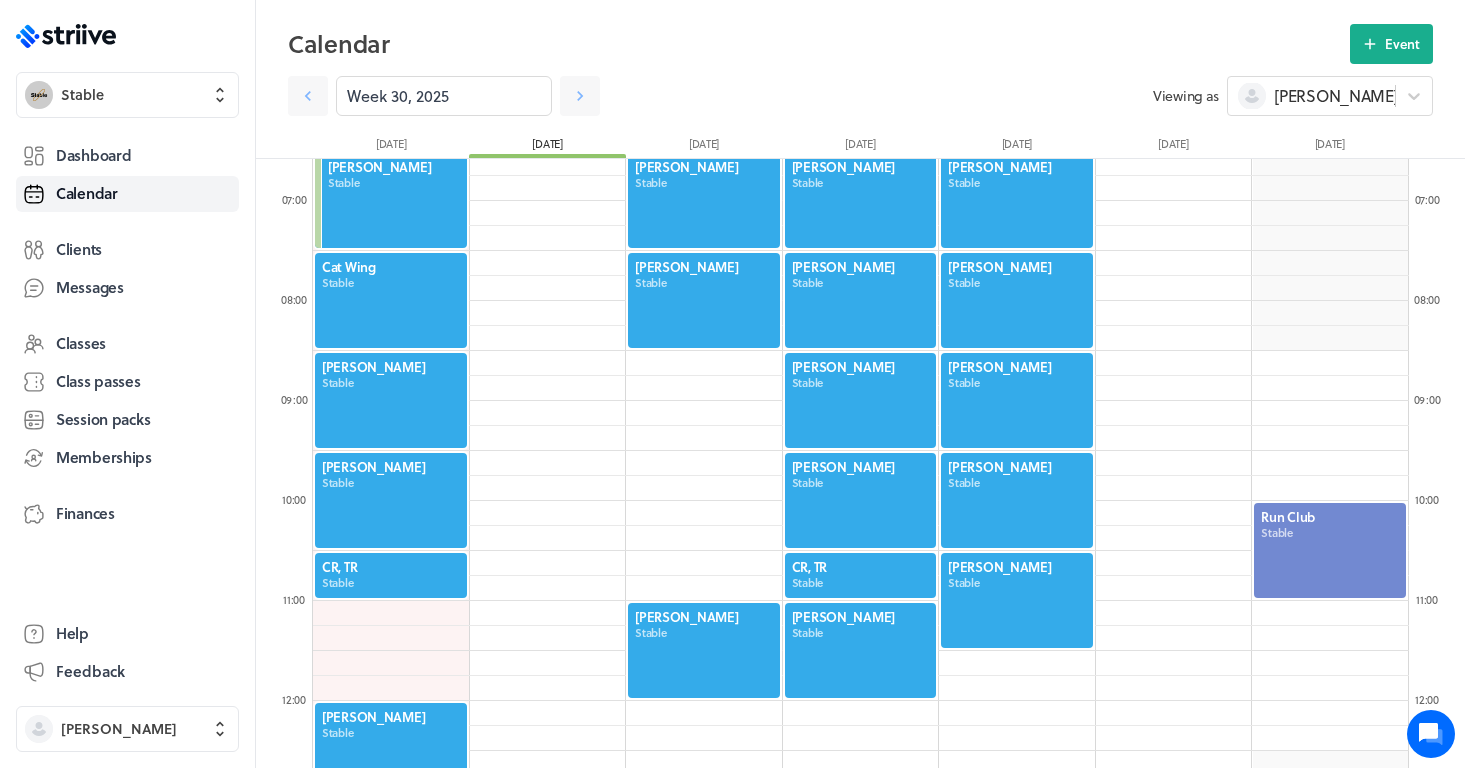 scroll, scrollTop: 657, scrollLeft: 0, axis: vertical 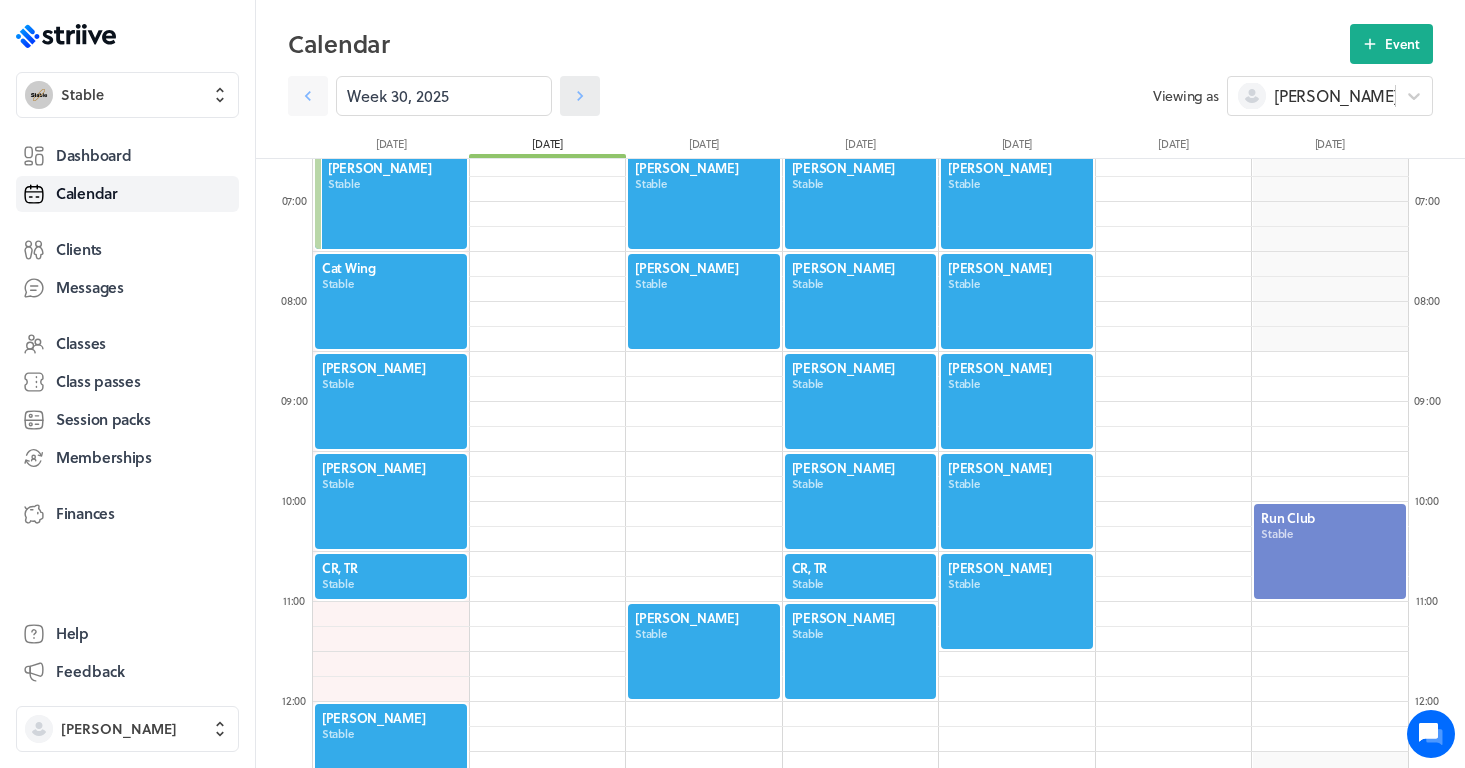 click 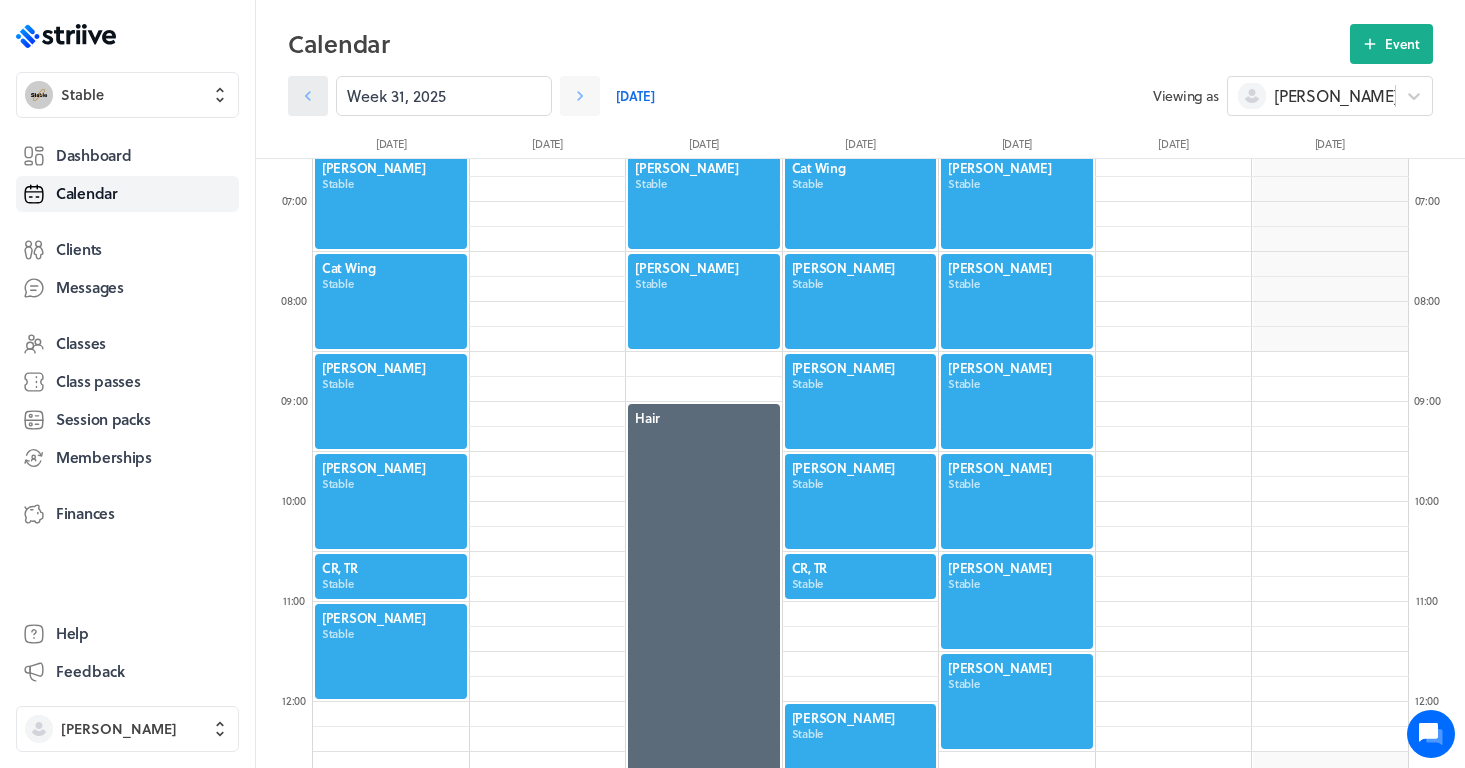 click 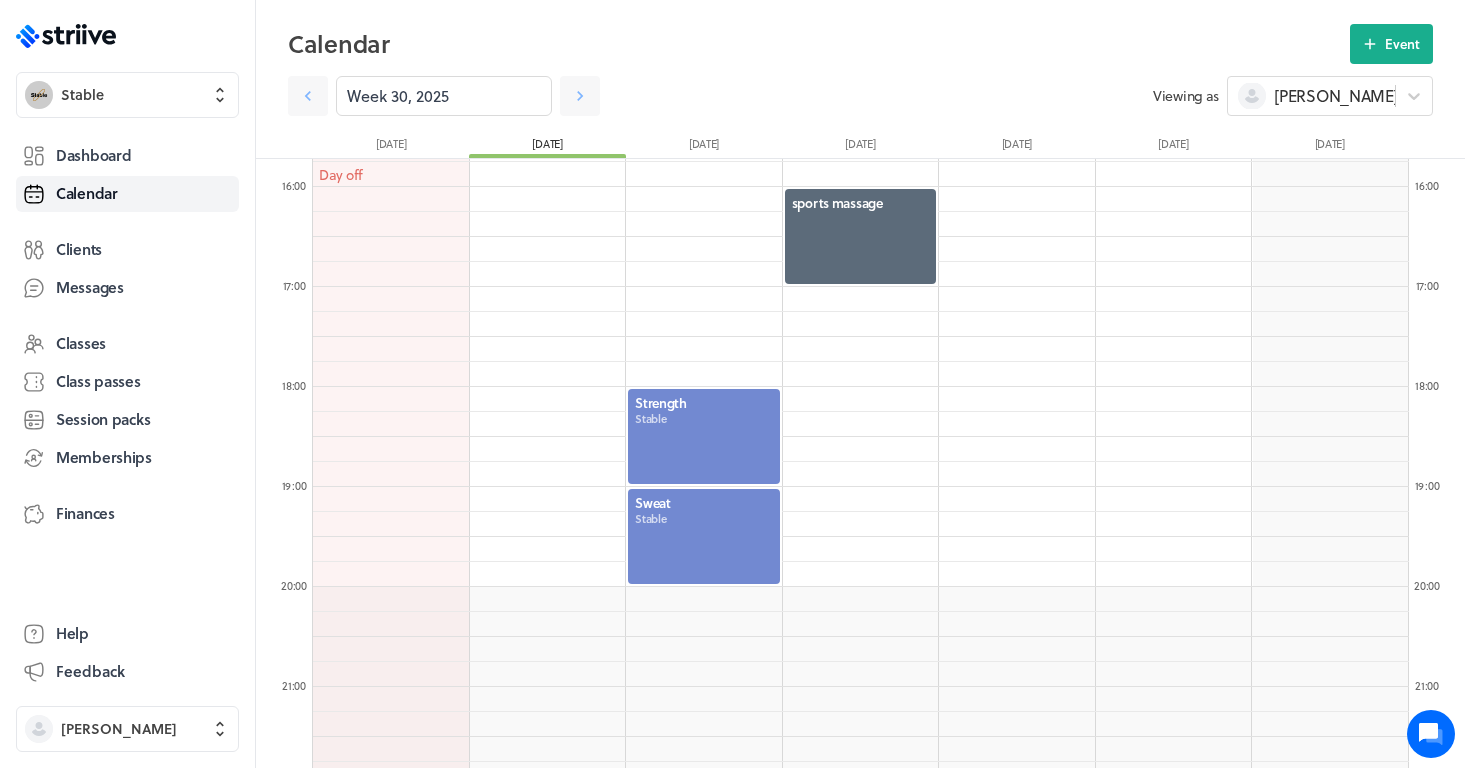 scroll, scrollTop: 1566, scrollLeft: 0, axis: vertical 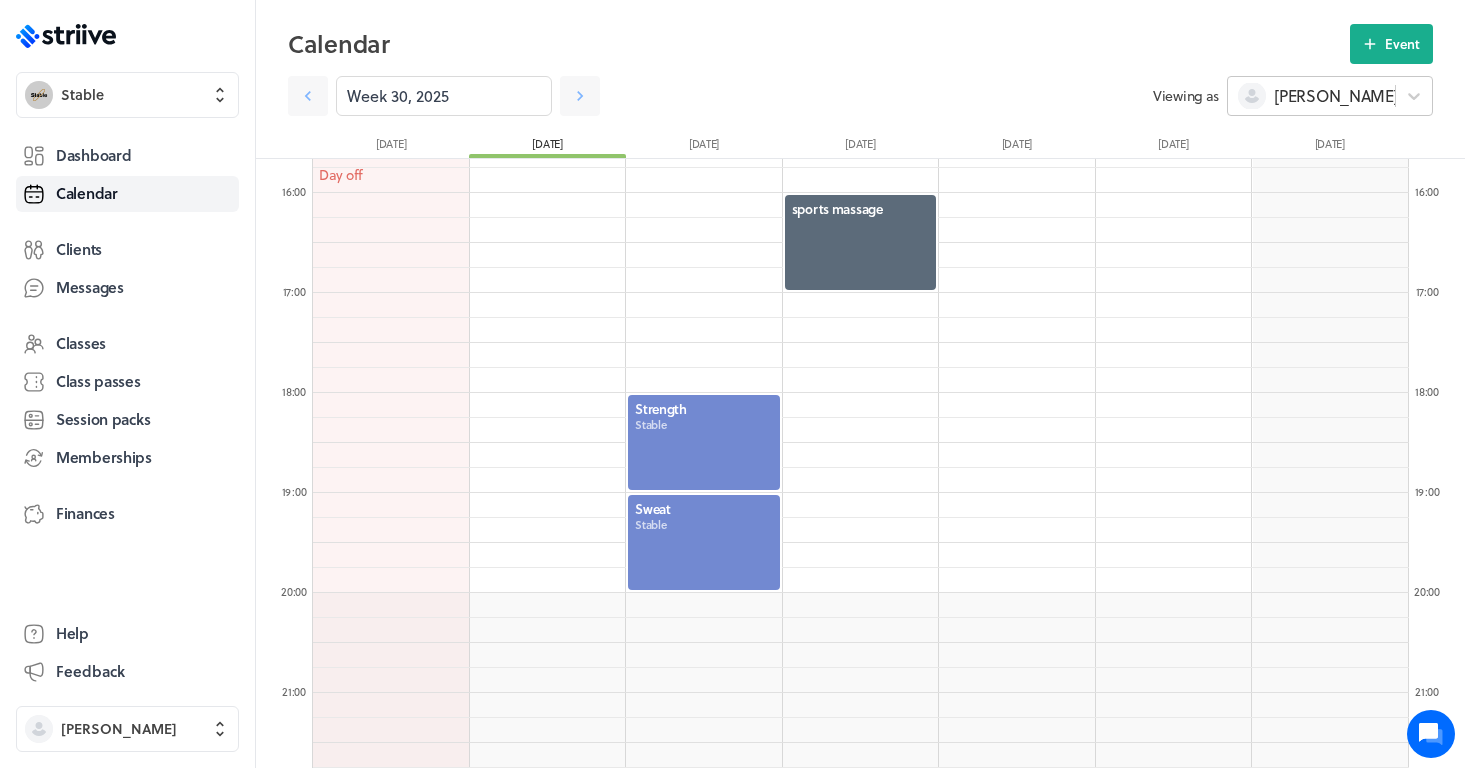 click on "[PERSON_NAME]" at bounding box center [1336, 96] 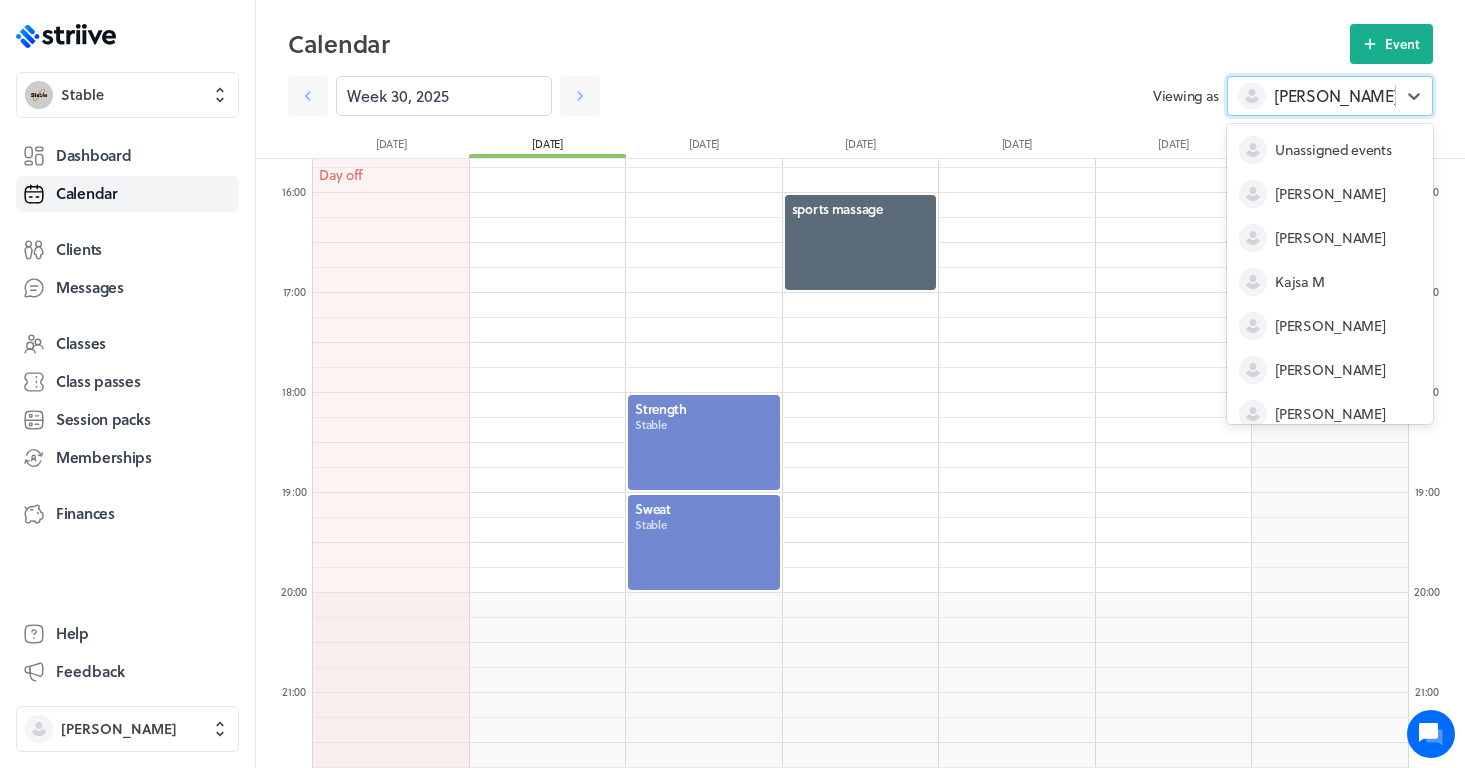 scroll, scrollTop: 104, scrollLeft: 0, axis: vertical 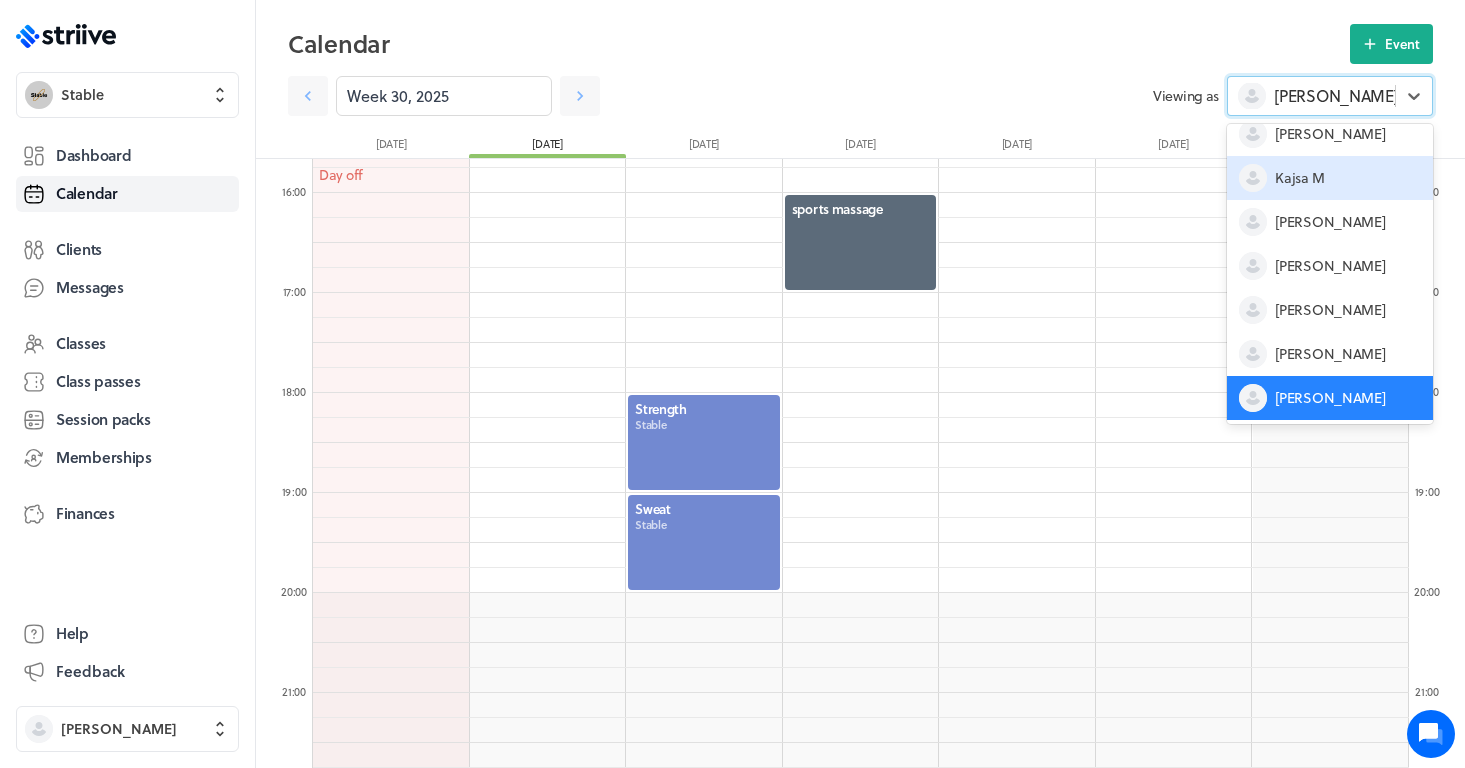 click on "Kajsa M" at bounding box center (1299, 178) 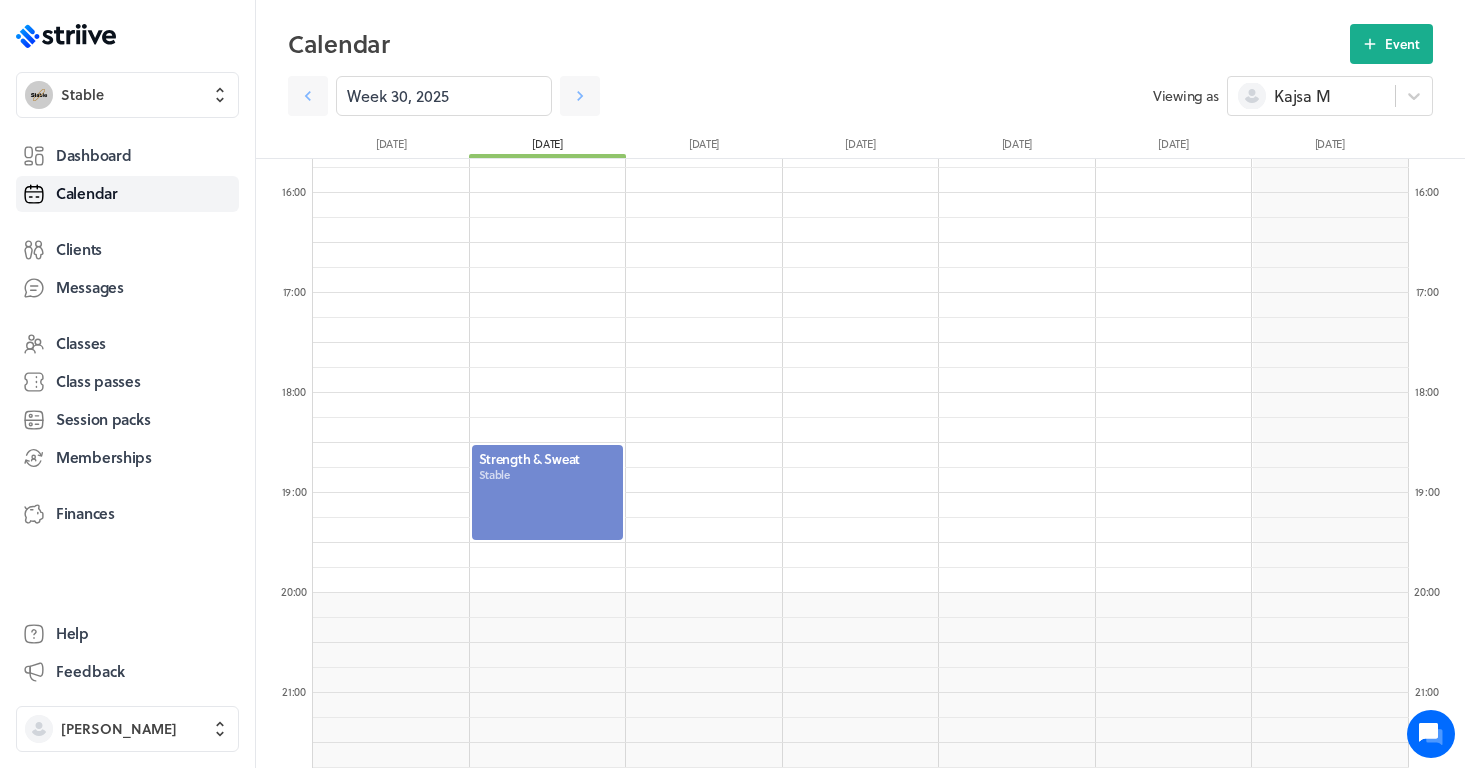 click at bounding box center [548, 492] 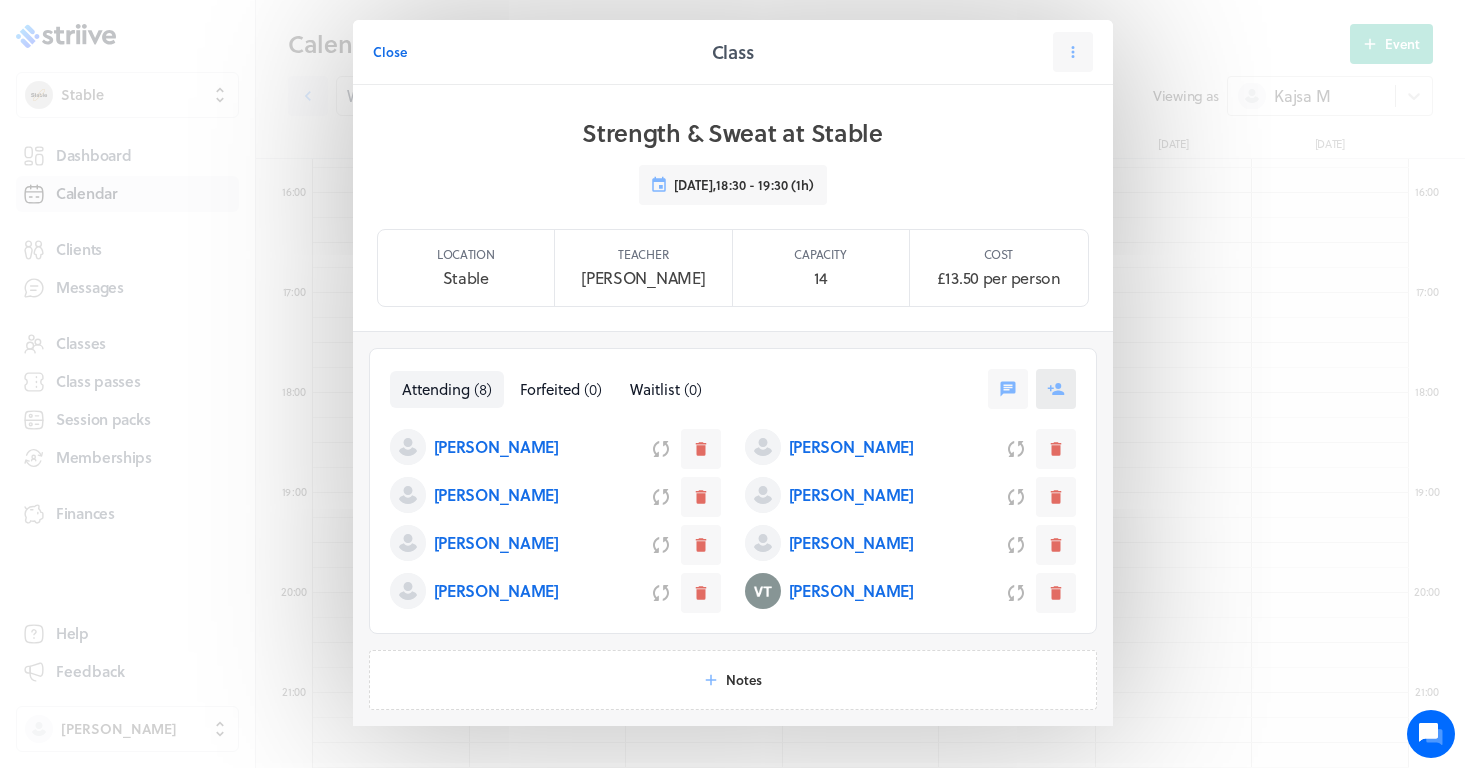 click 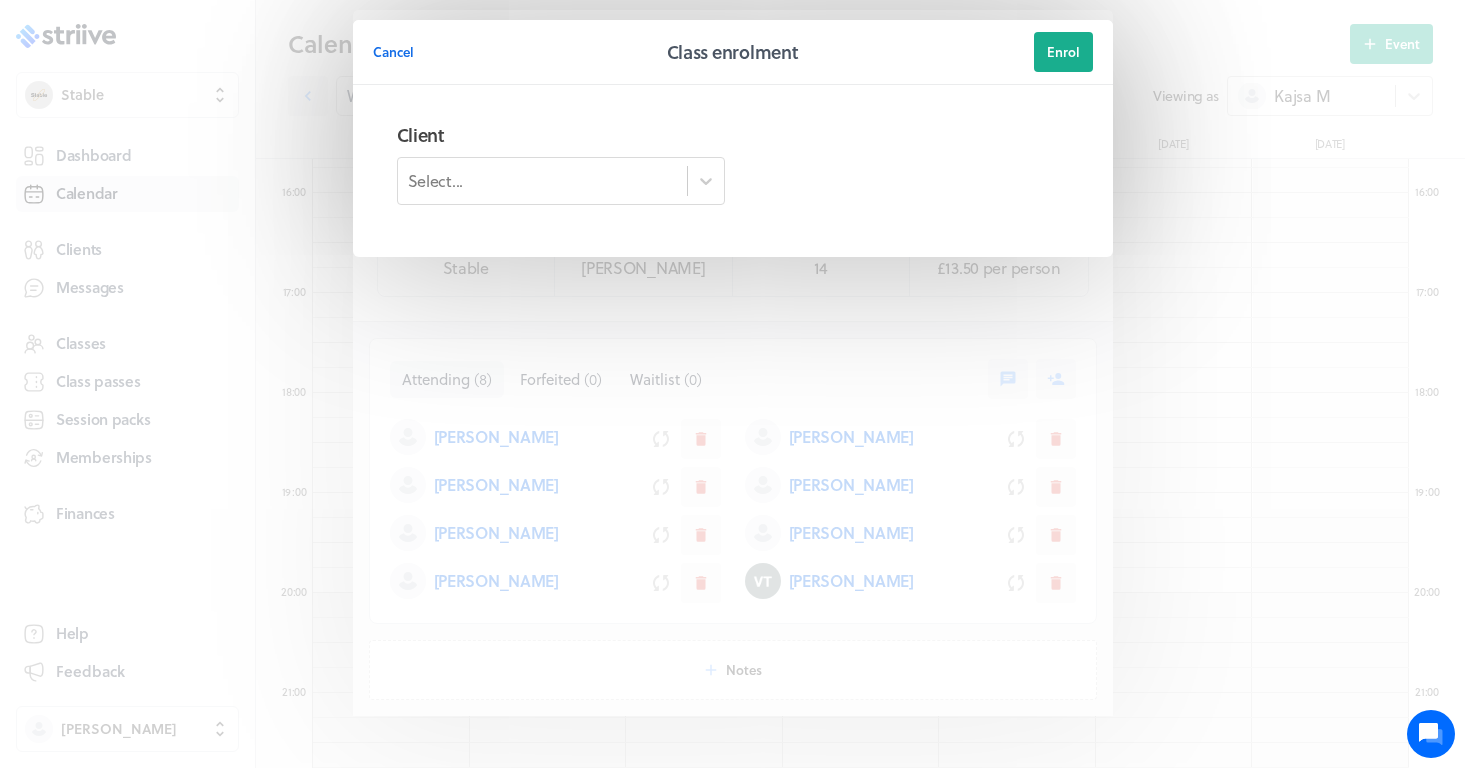 click on "Select..." at bounding box center [542, 181] 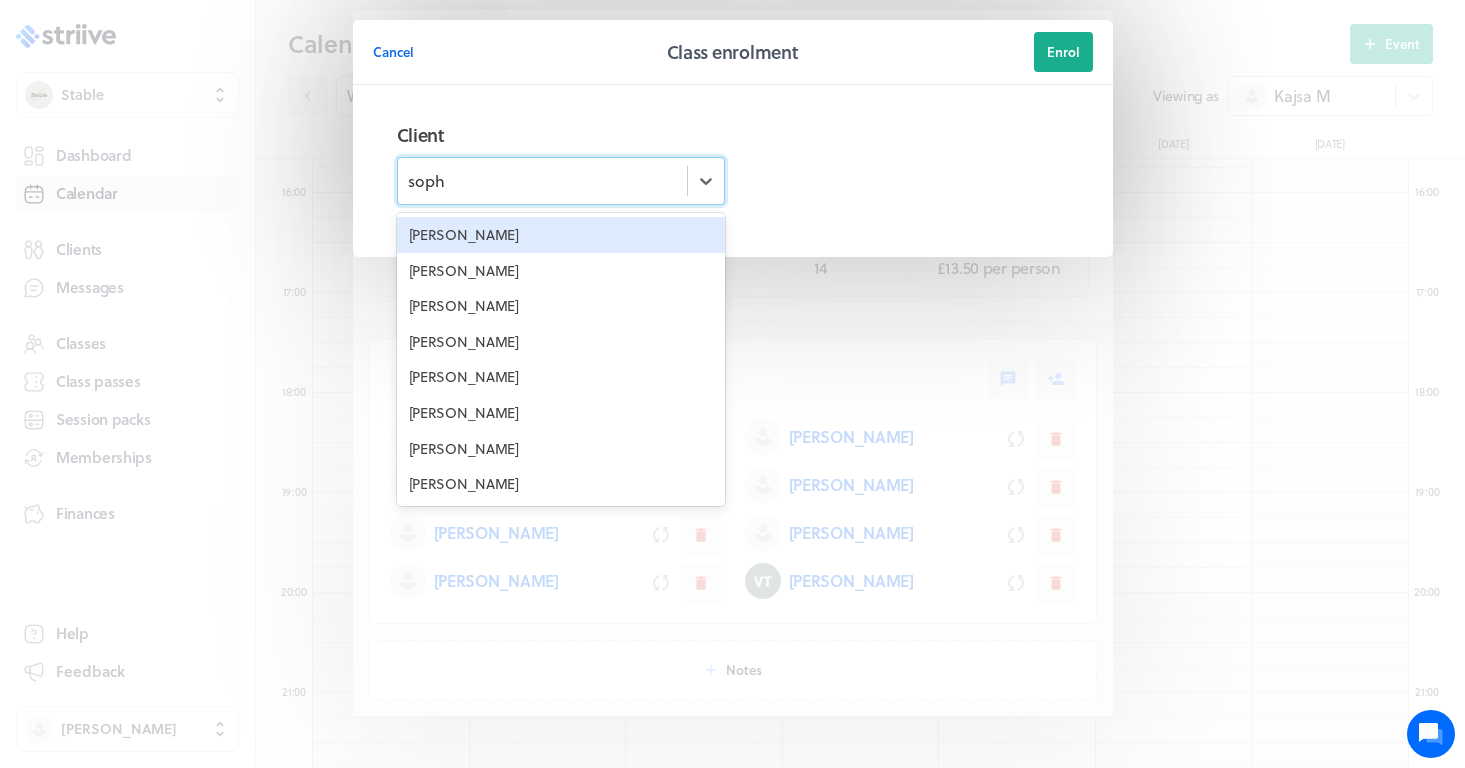 type on "sophi" 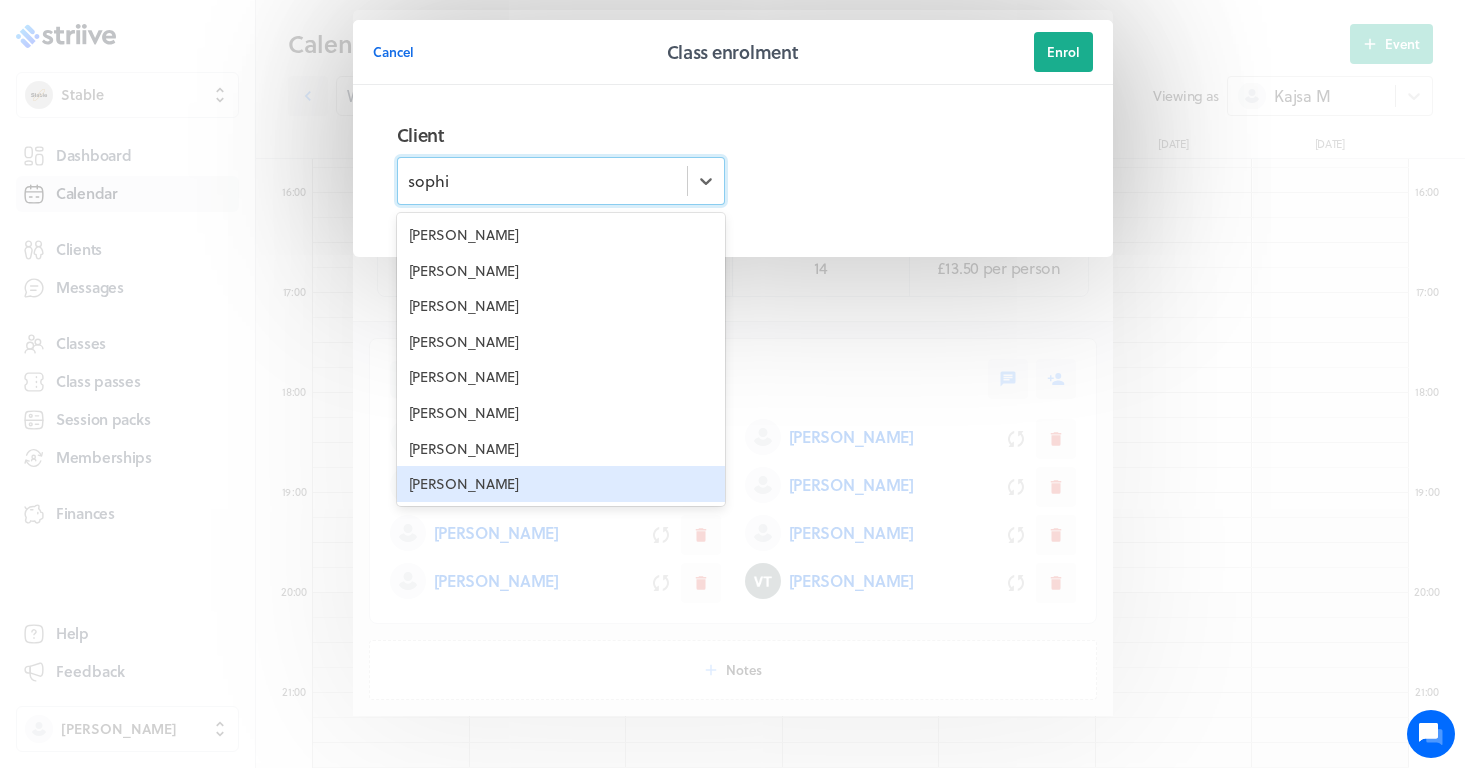click on "[PERSON_NAME]" at bounding box center (561, 484) 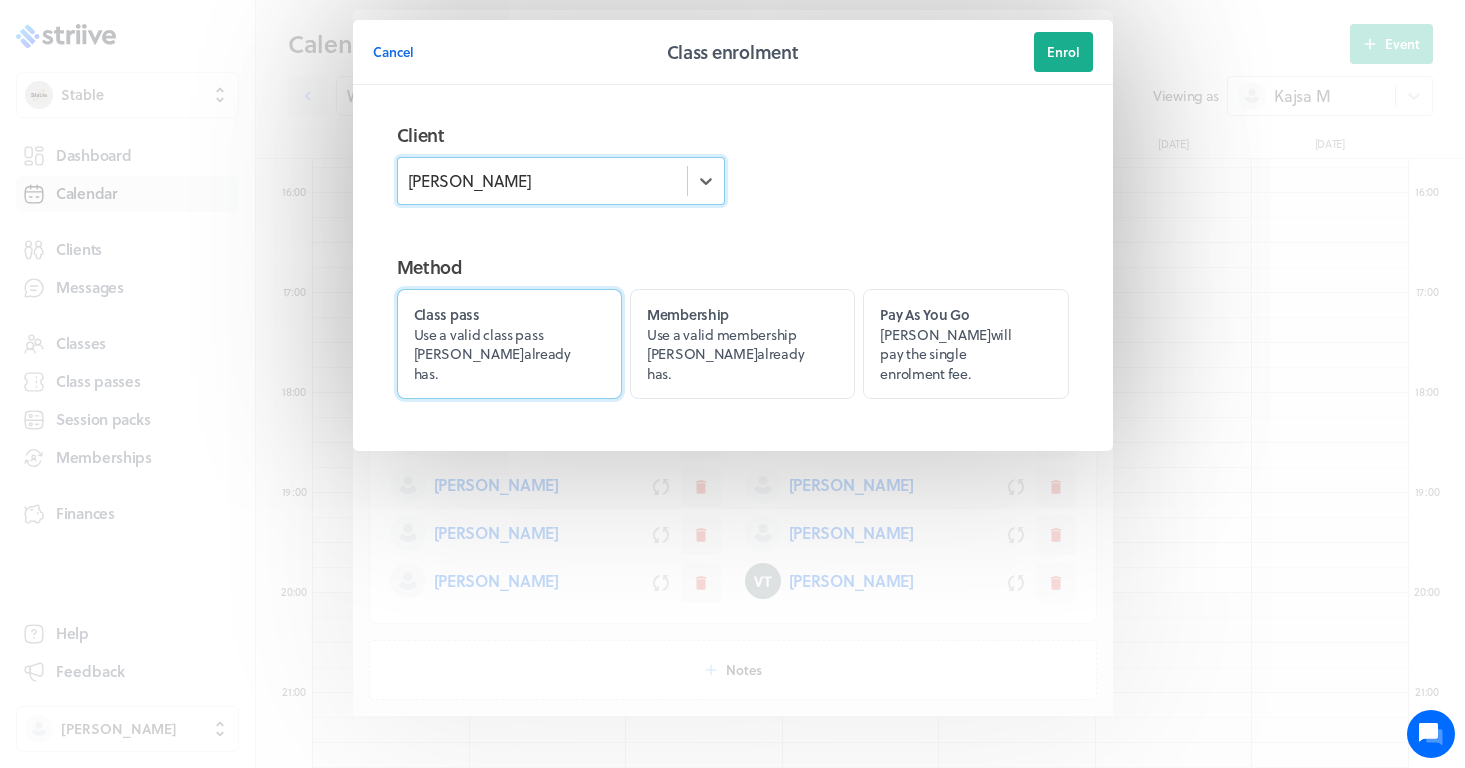 click on "Class pass Use a valid class pass   [PERSON_NAME]  already has." at bounding box center (509, 344) 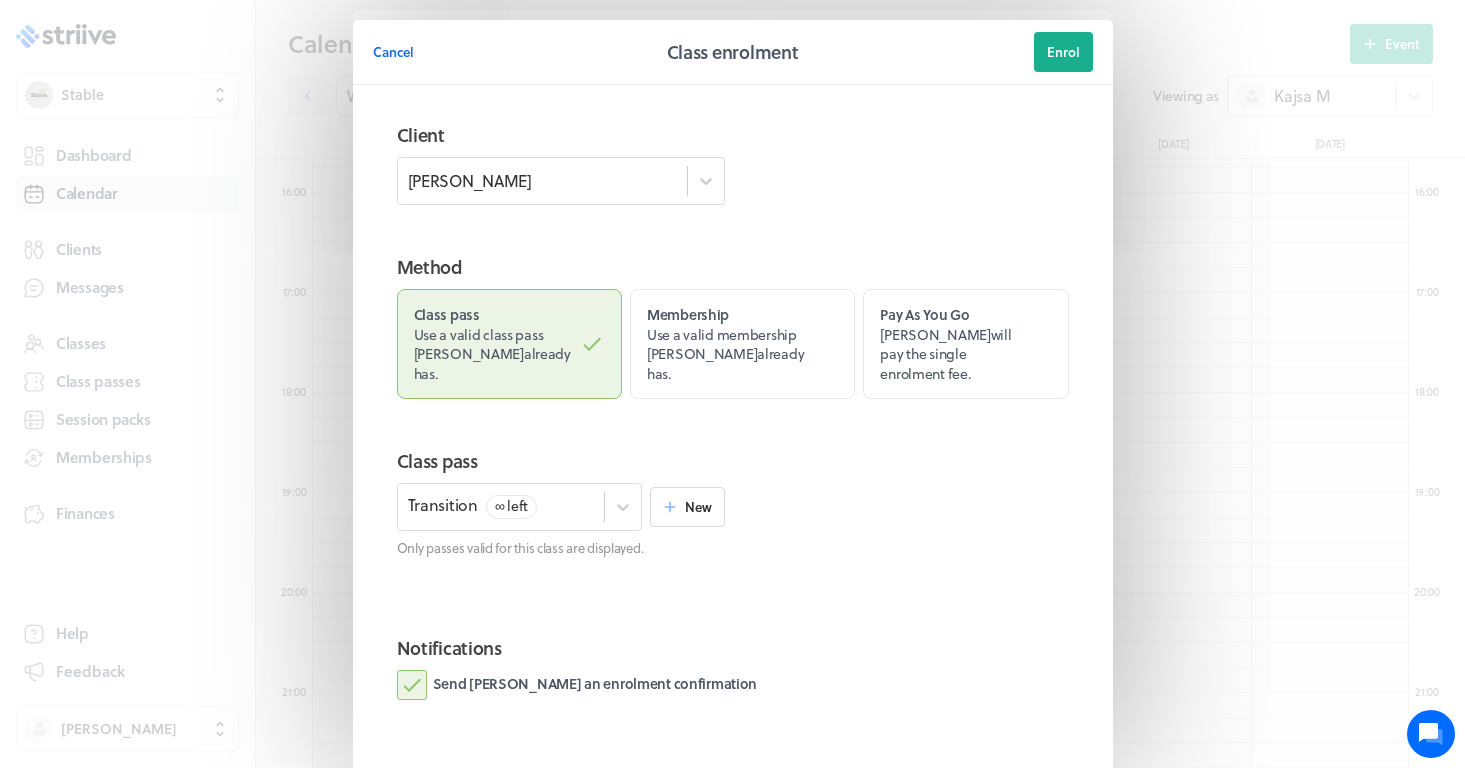 click on "Send [PERSON_NAME] an enrolment confirmation" at bounding box center [577, 685] 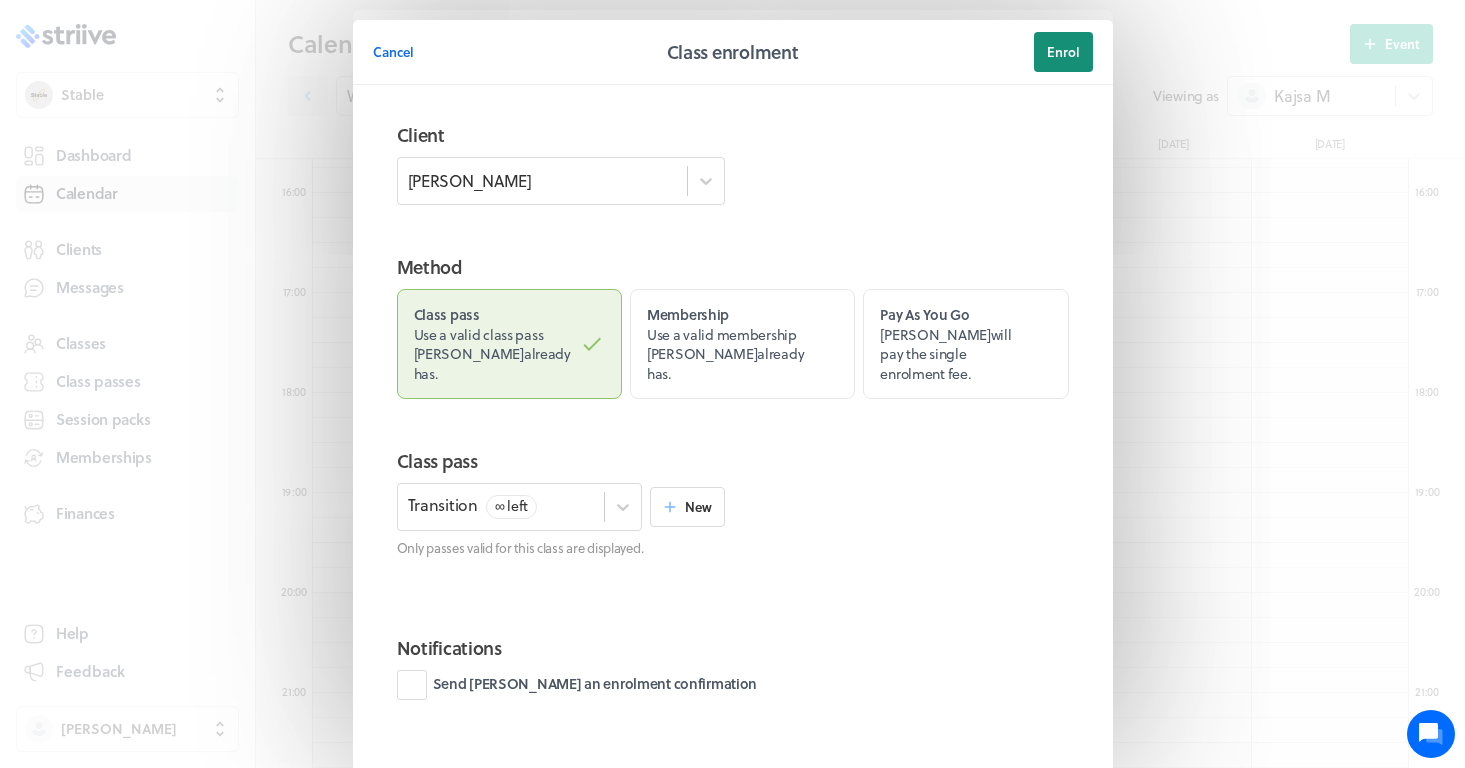 click on "Enrol" at bounding box center [1063, 52] 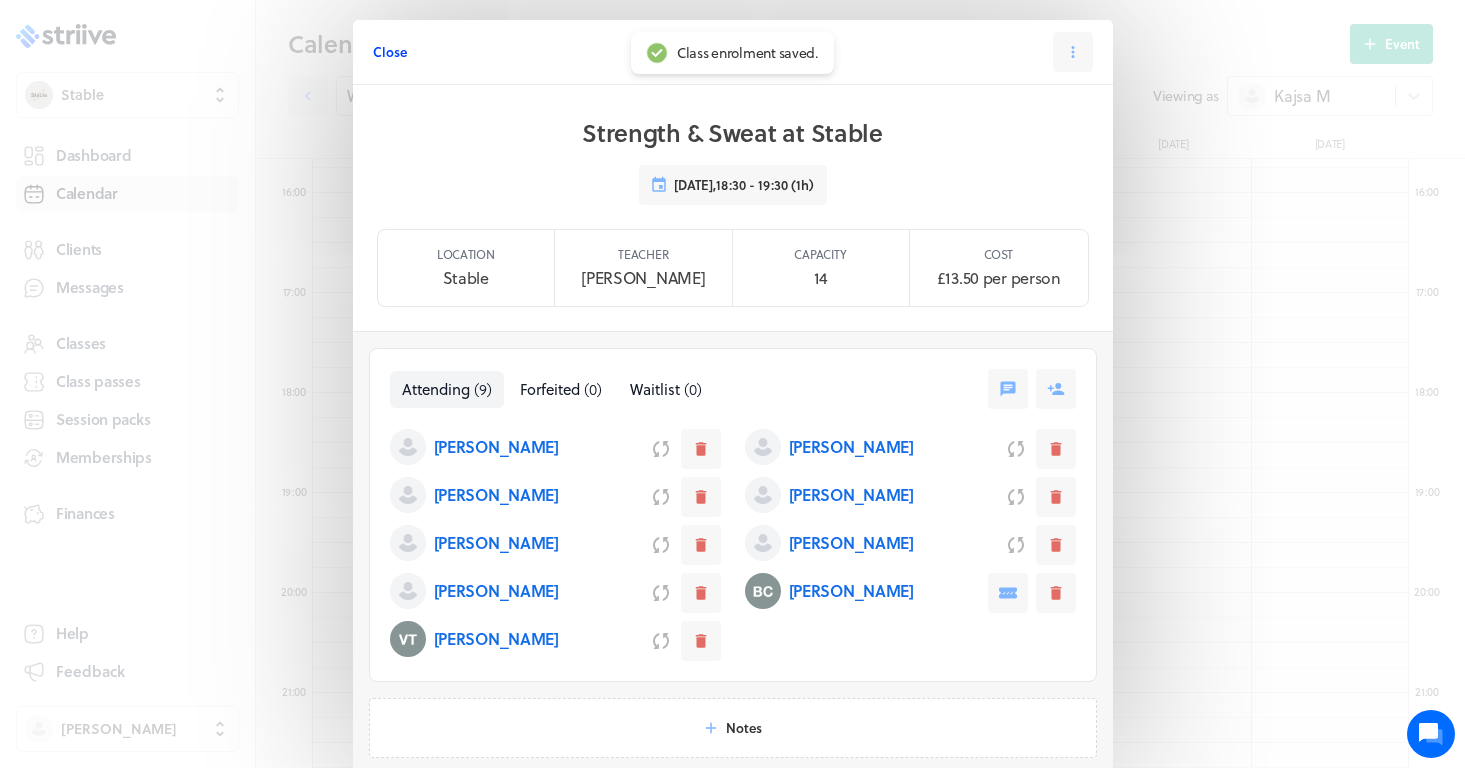 click on "Close" at bounding box center [390, 52] 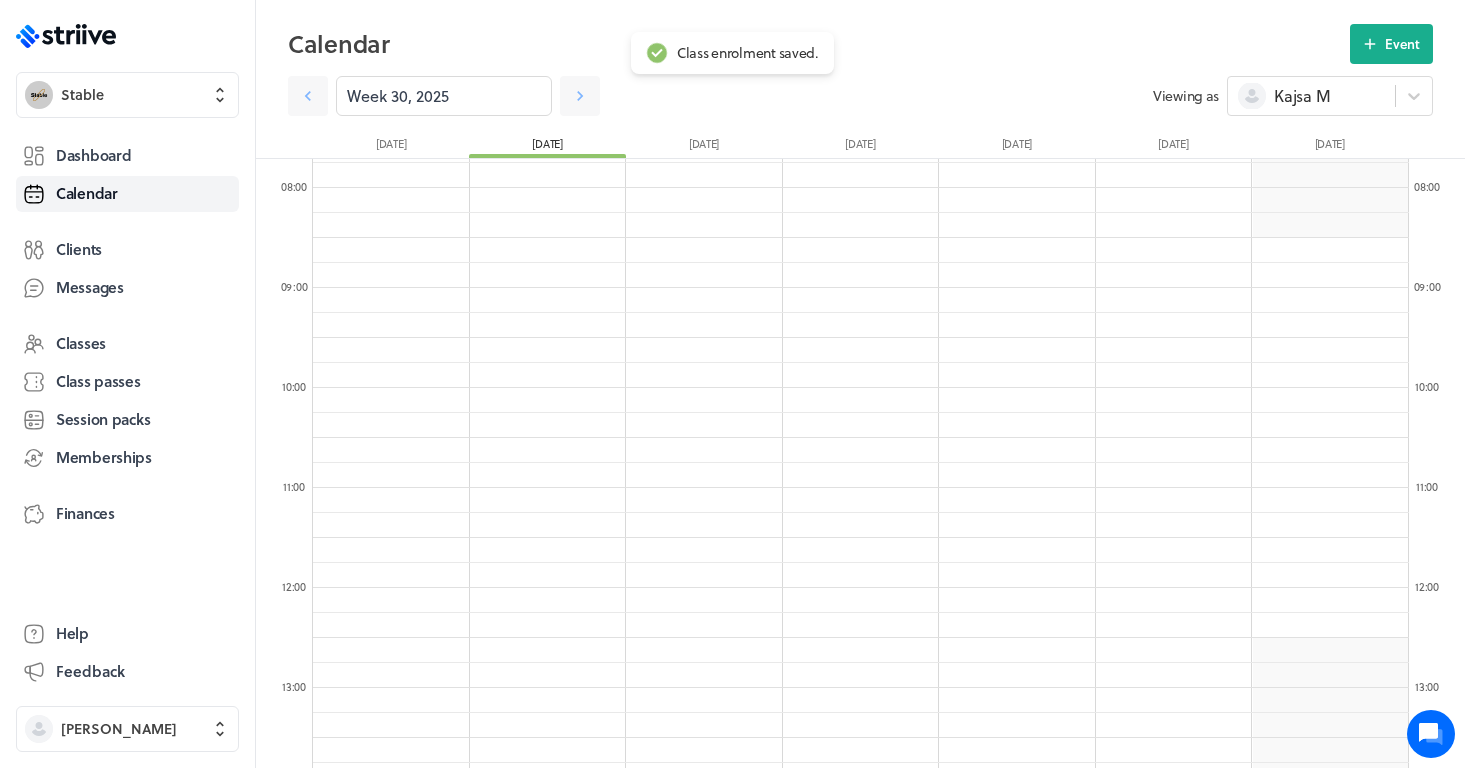 scroll, scrollTop: 678, scrollLeft: 0, axis: vertical 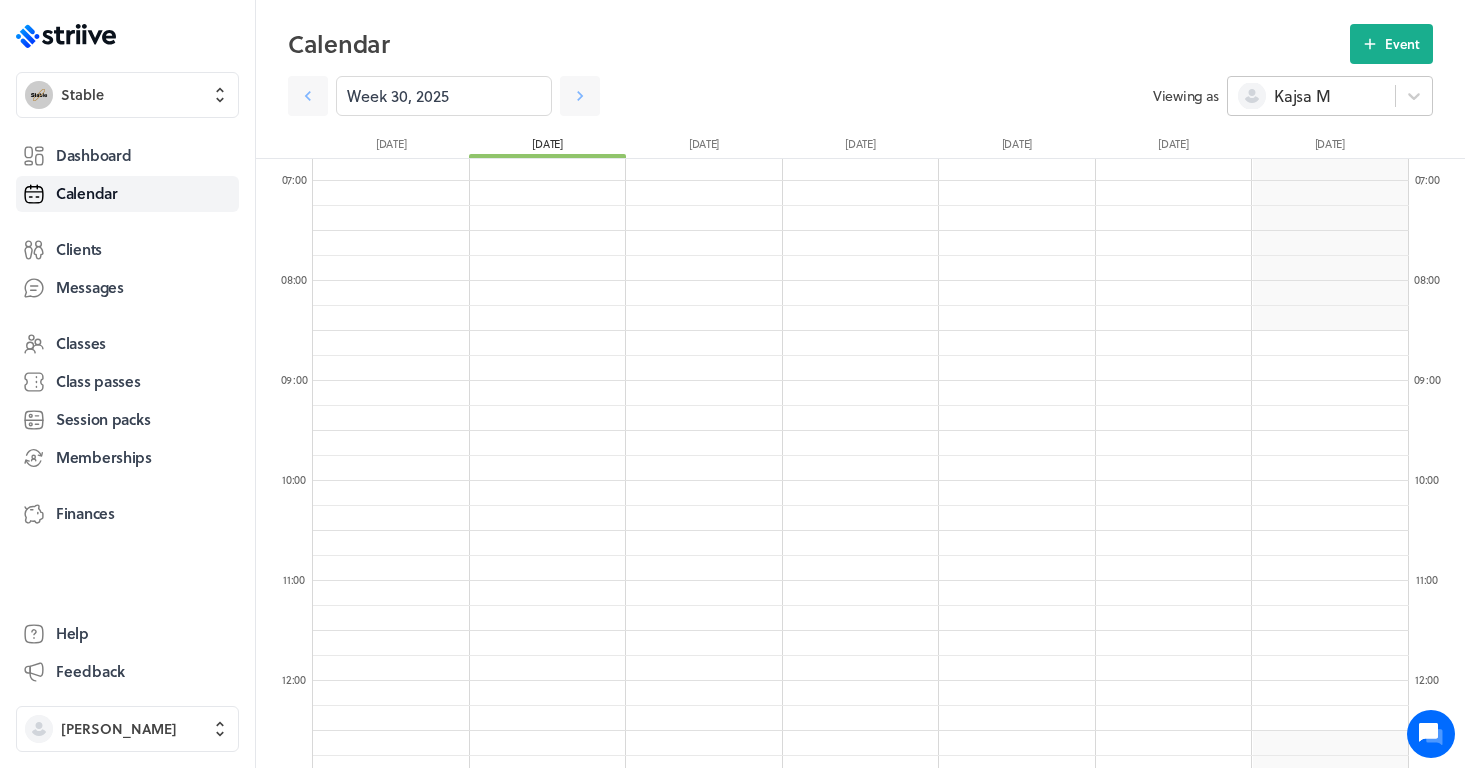 click on "Kajsa M" at bounding box center (1330, 96) 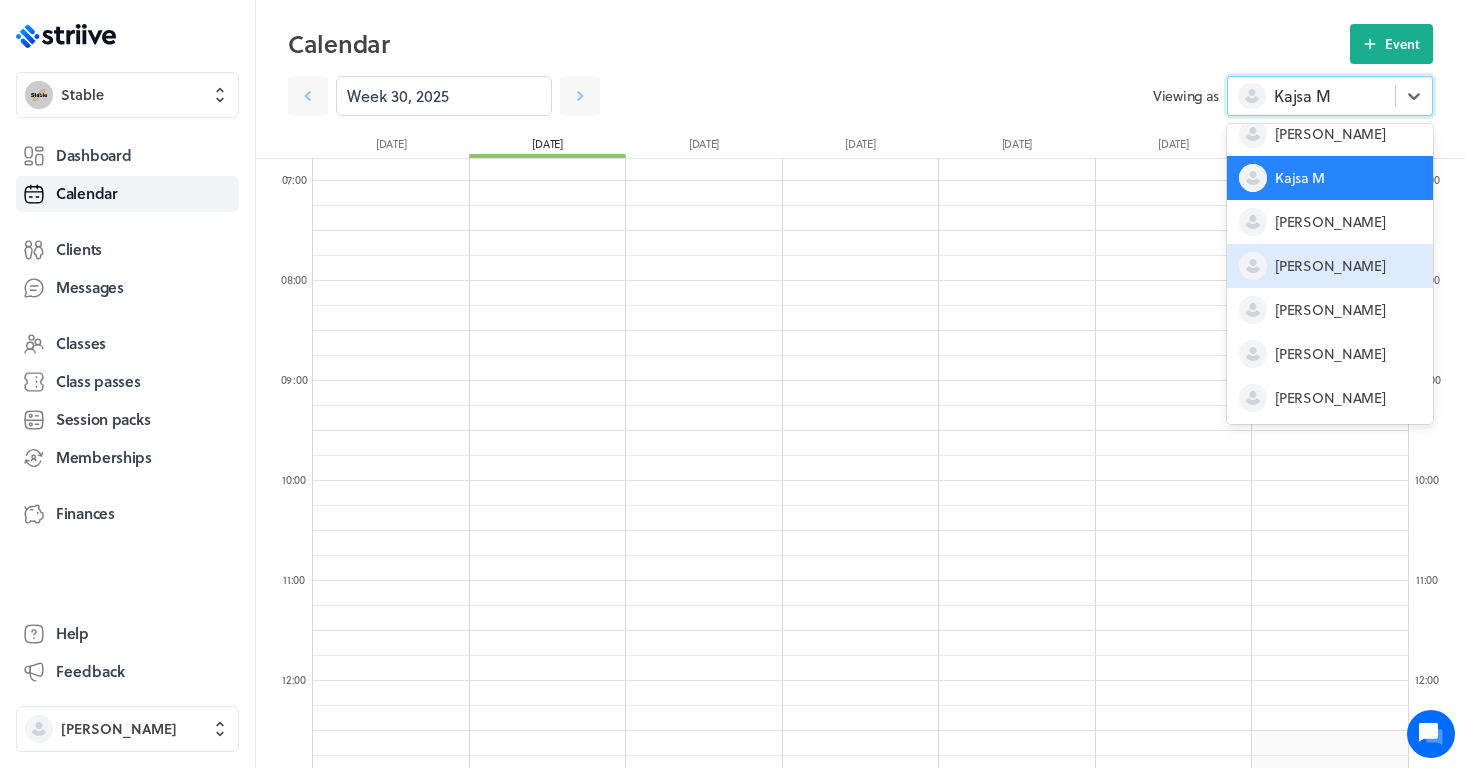 scroll, scrollTop: 104, scrollLeft: 0, axis: vertical 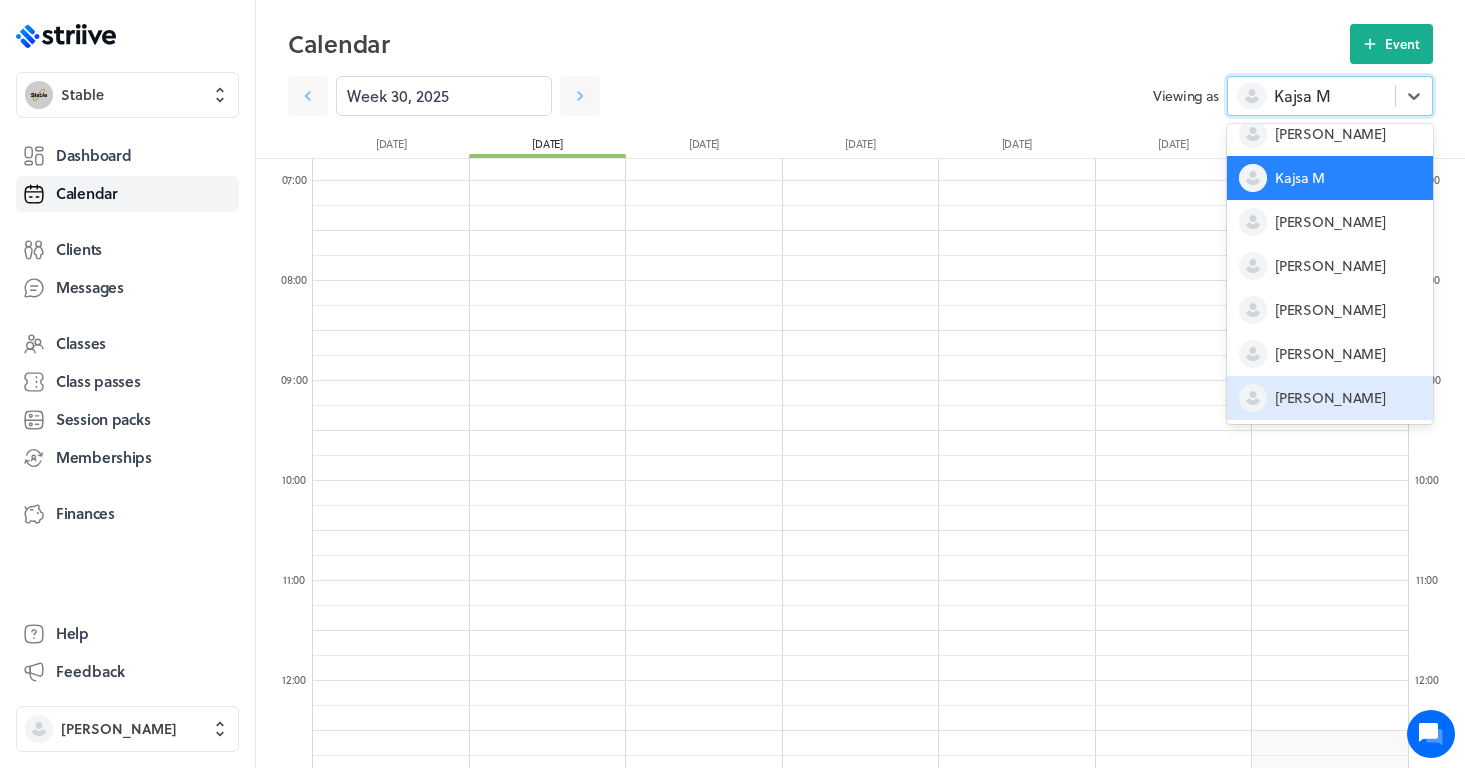 click on "[PERSON_NAME]" at bounding box center (1330, 398) 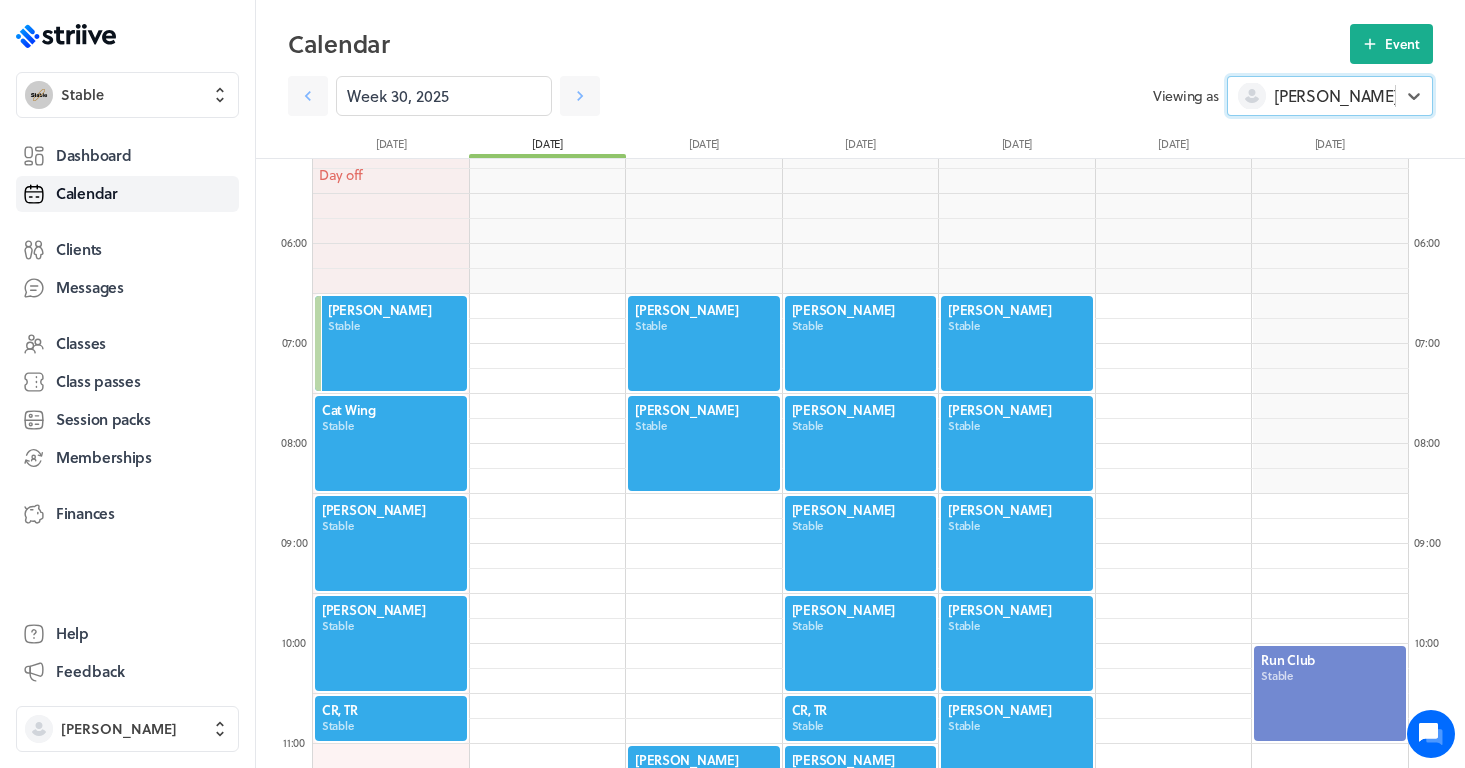 scroll, scrollTop: 564, scrollLeft: 0, axis: vertical 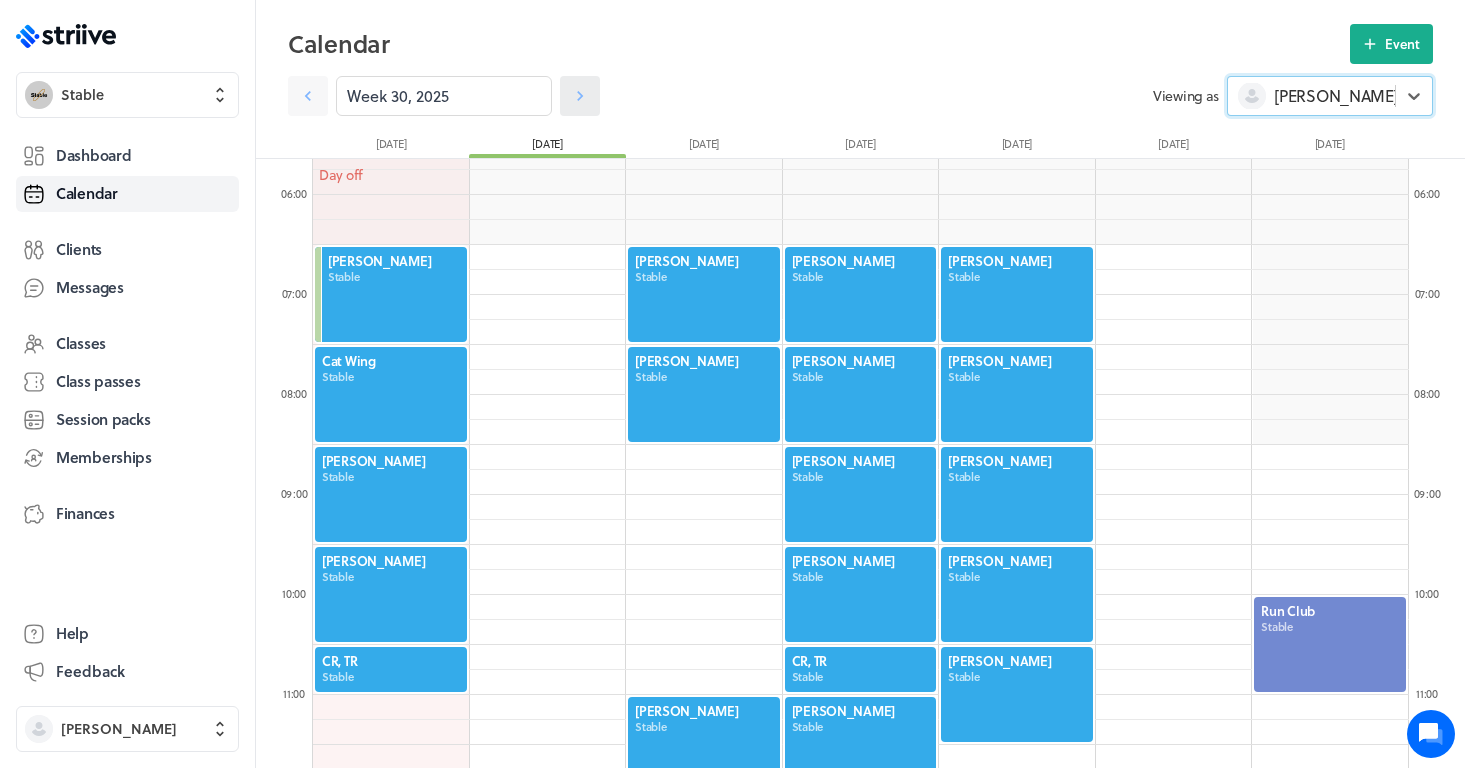 click 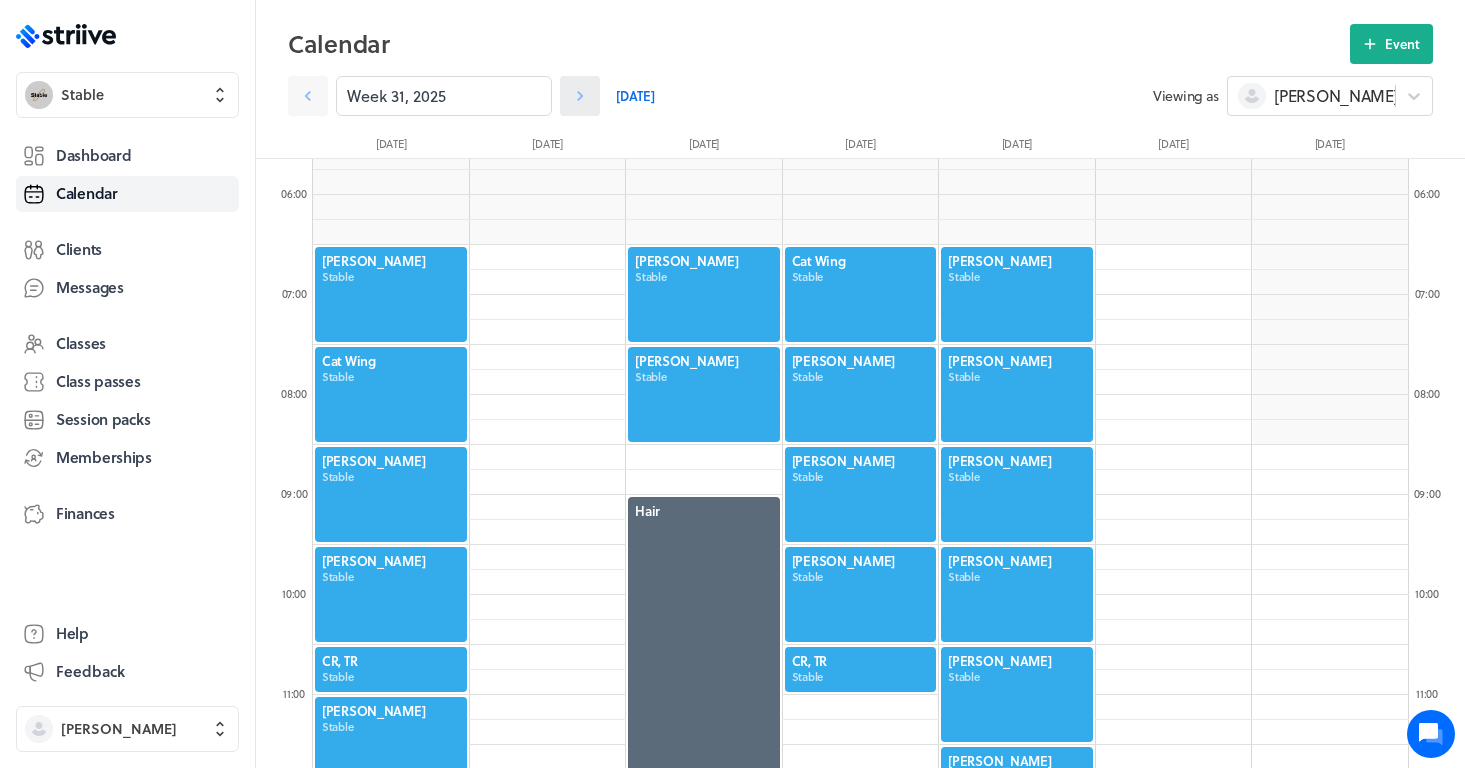click 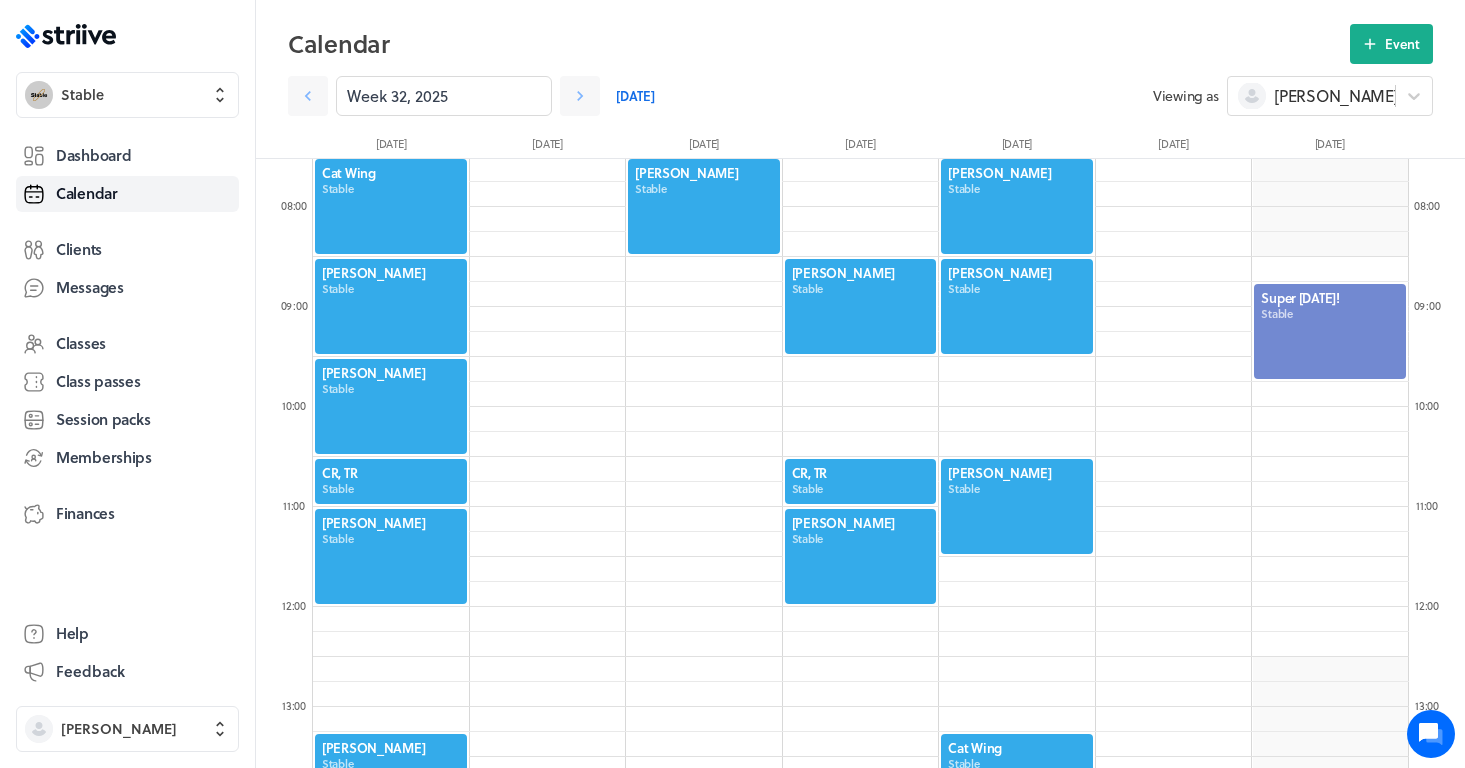 scroll, scrollTop: 774, scrollLeft: 0, axis: vertical 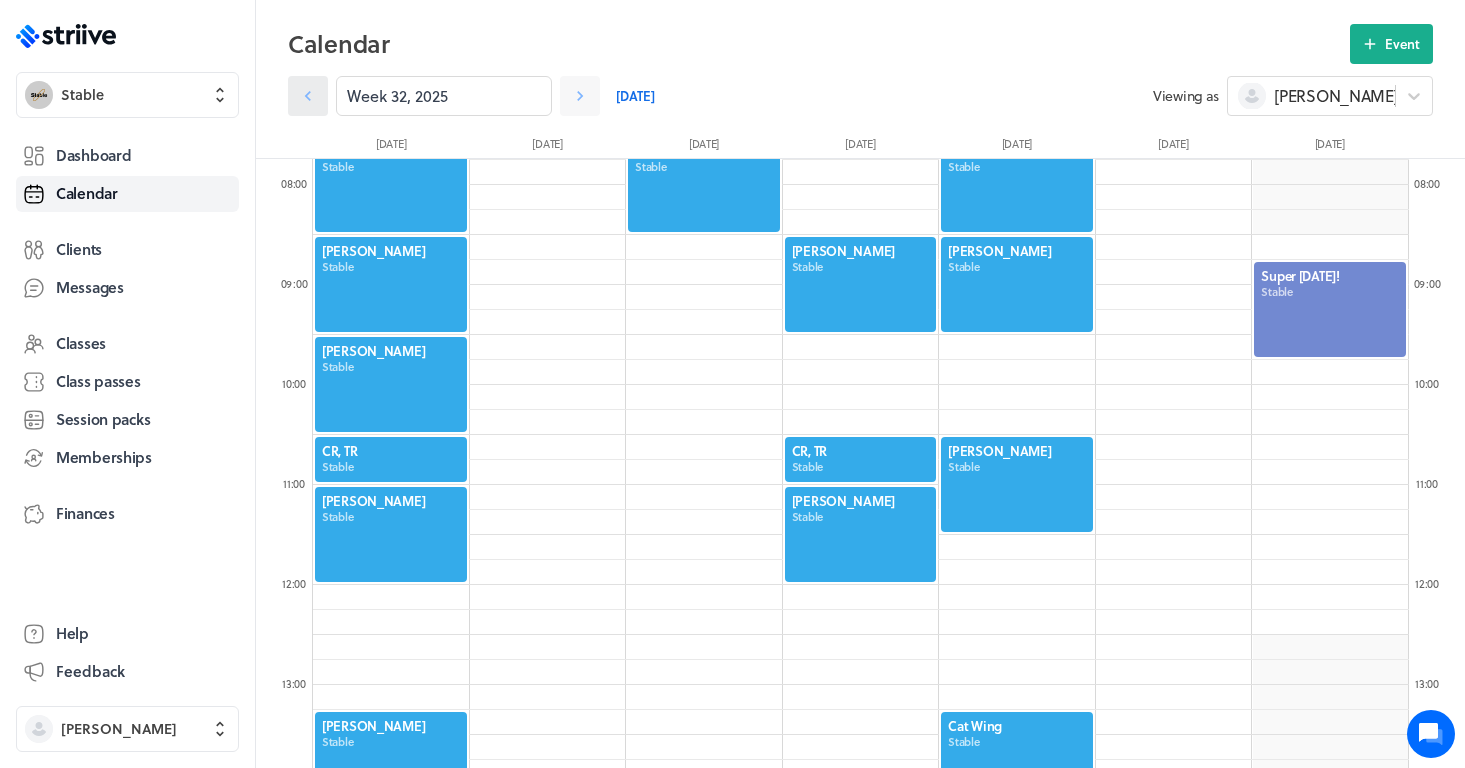 click 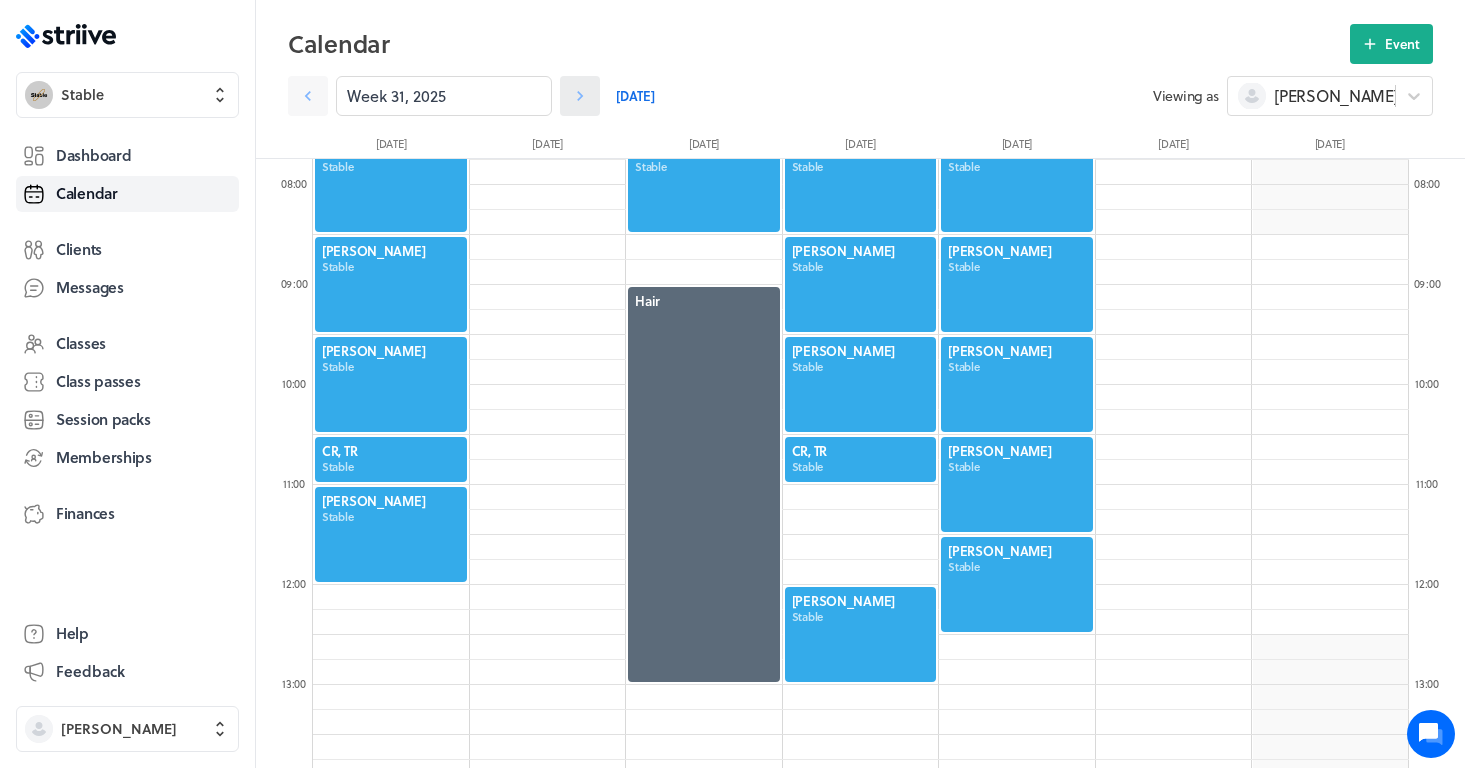 click 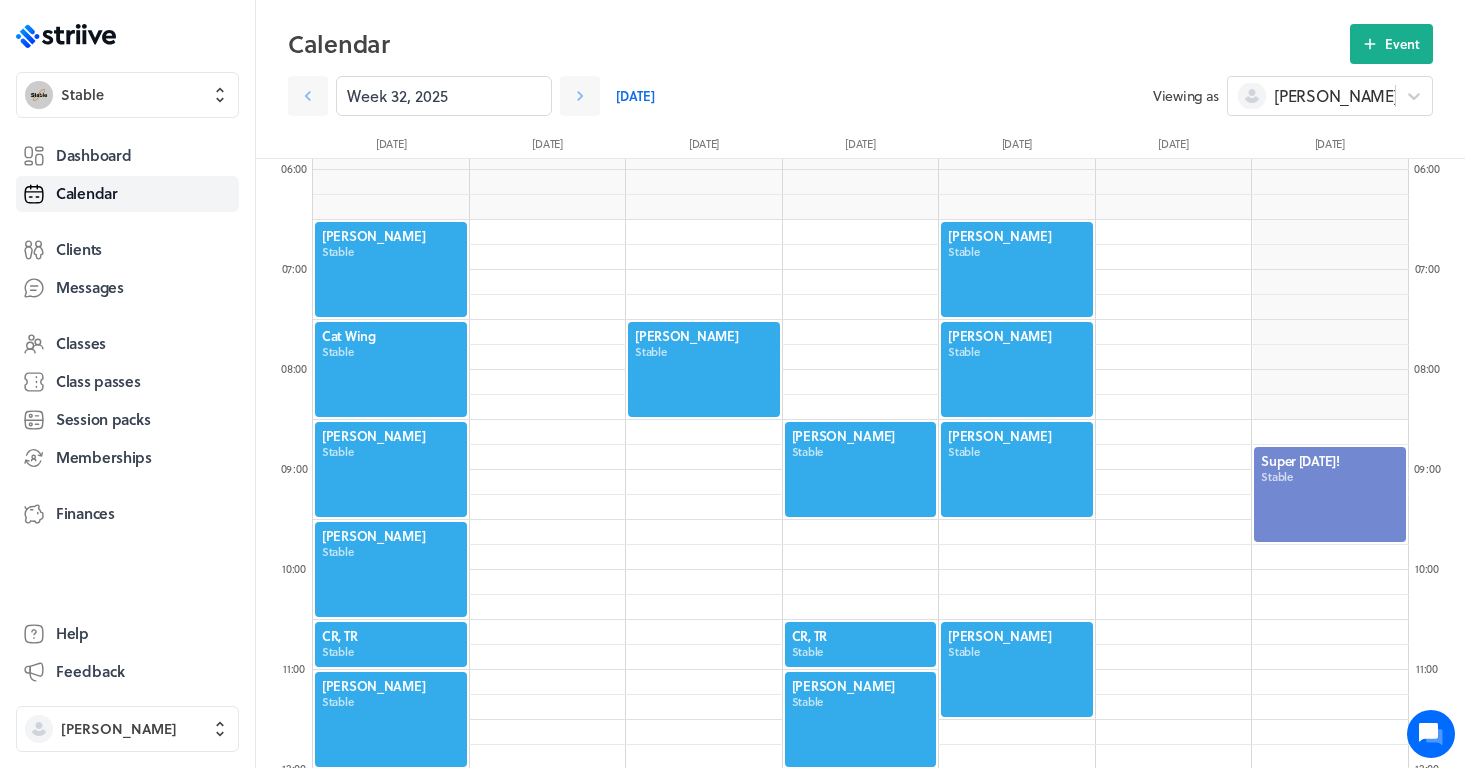 scroll, scrollTop: 579, scrollLeft: 0, axis: vertical 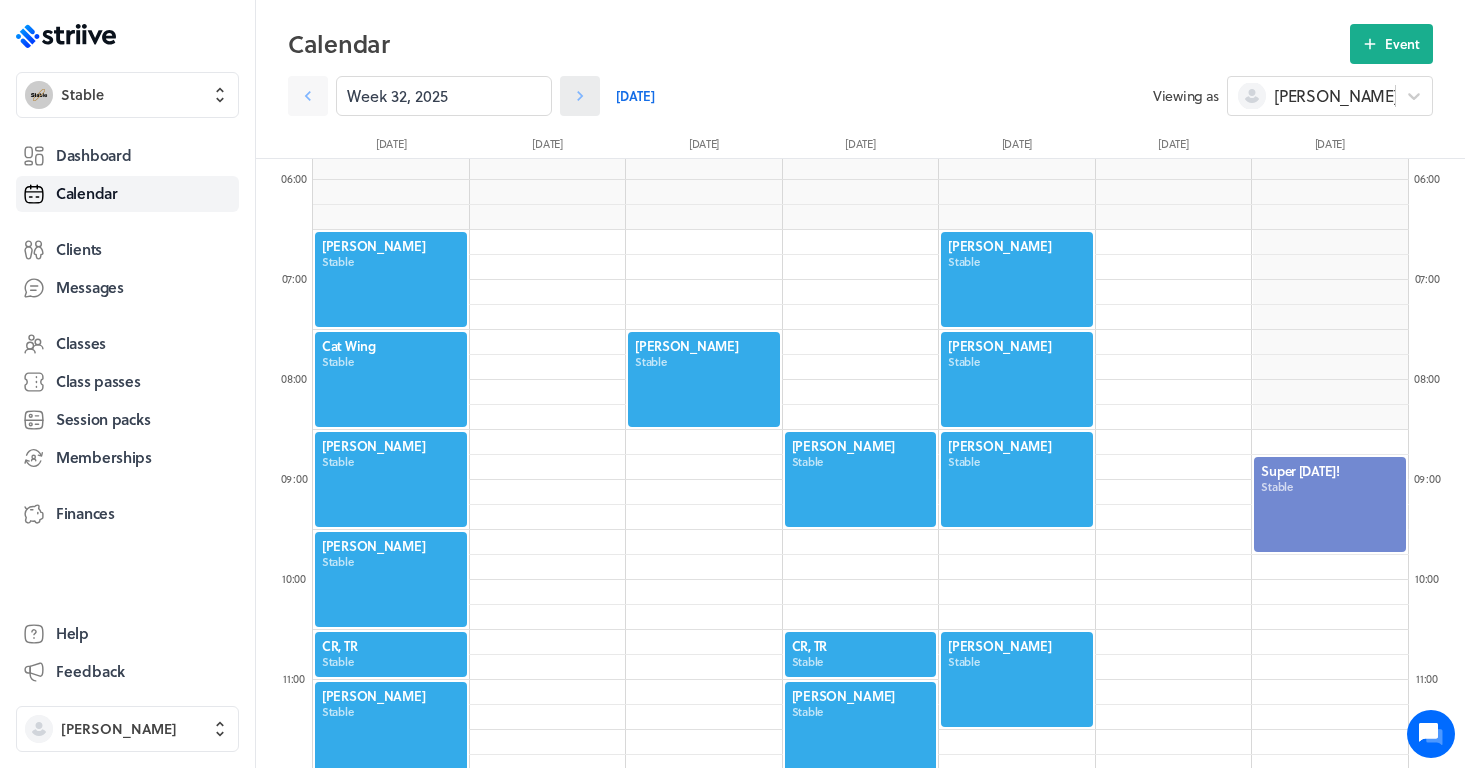click 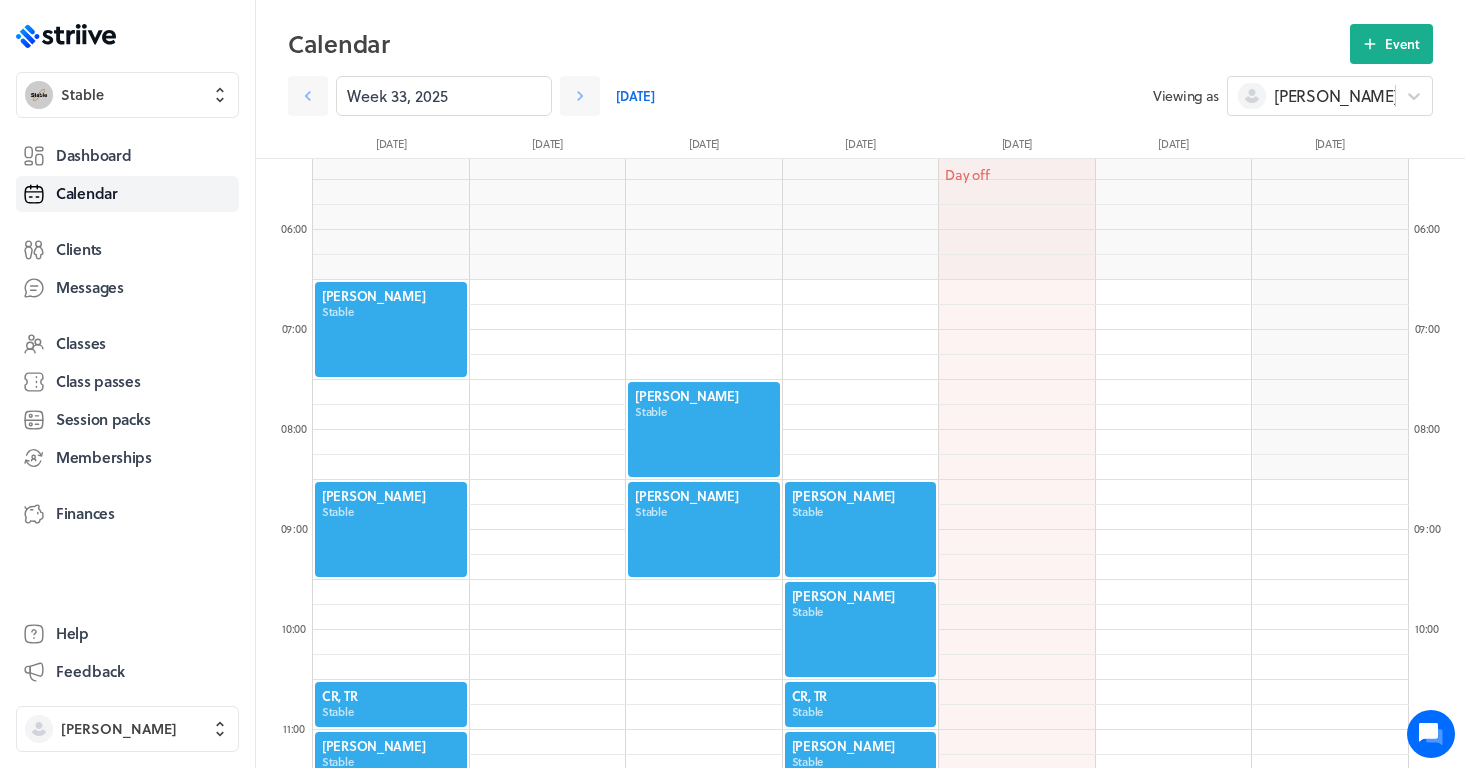 scroll, scrollTop: 530, scrollLeft: 0, axis: vertical 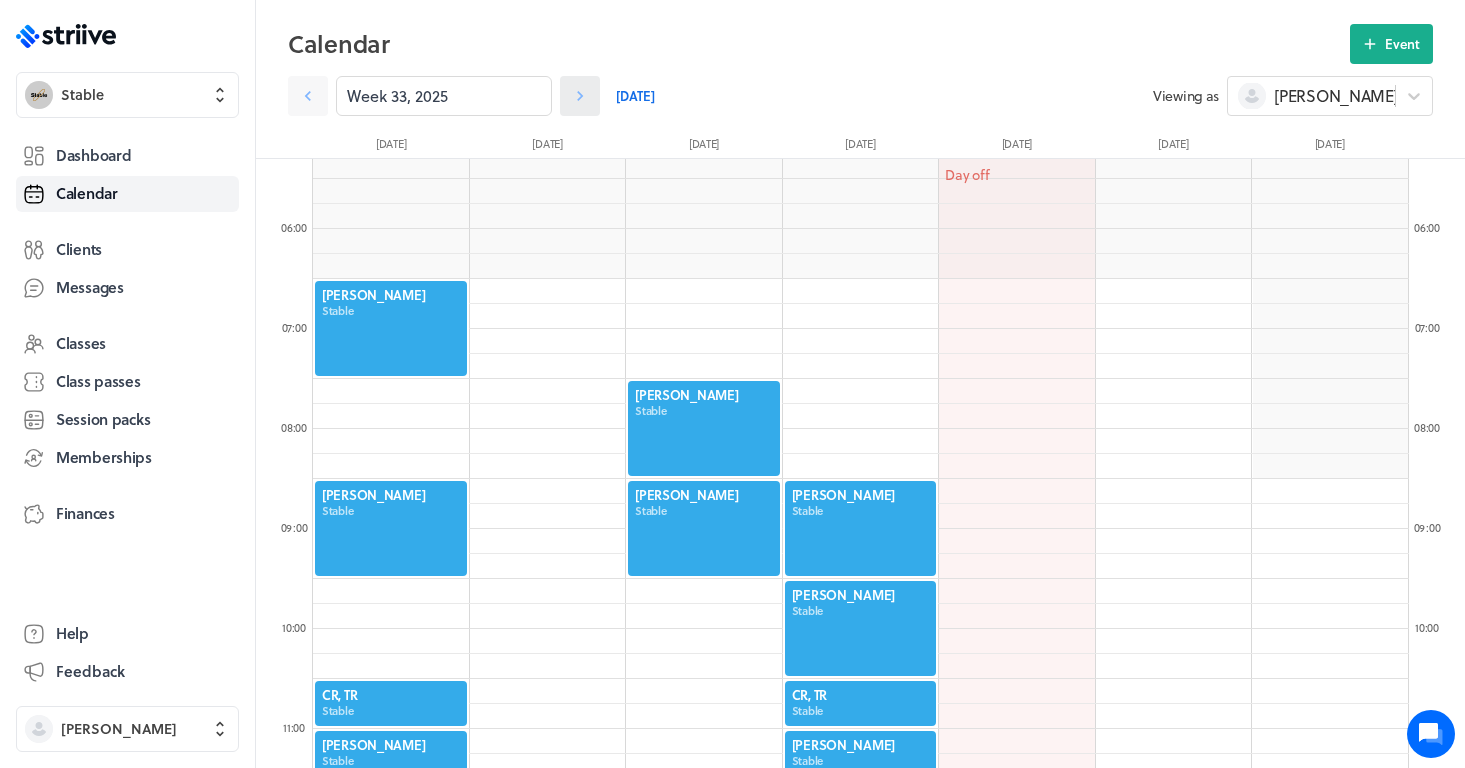 click at bounding box center [580, 96] 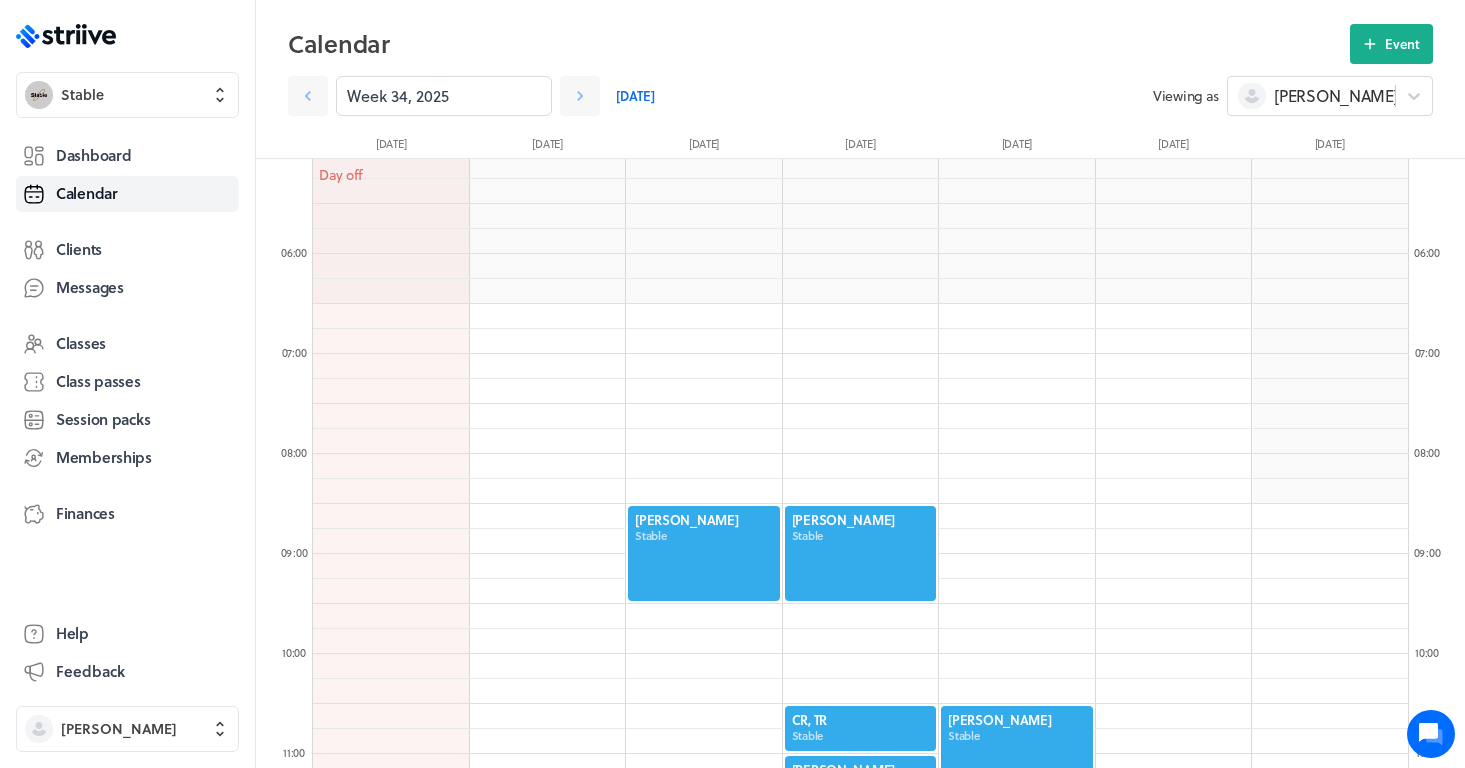scroll, scrollTop: 487, scrollLeft: 0, axis: vertical 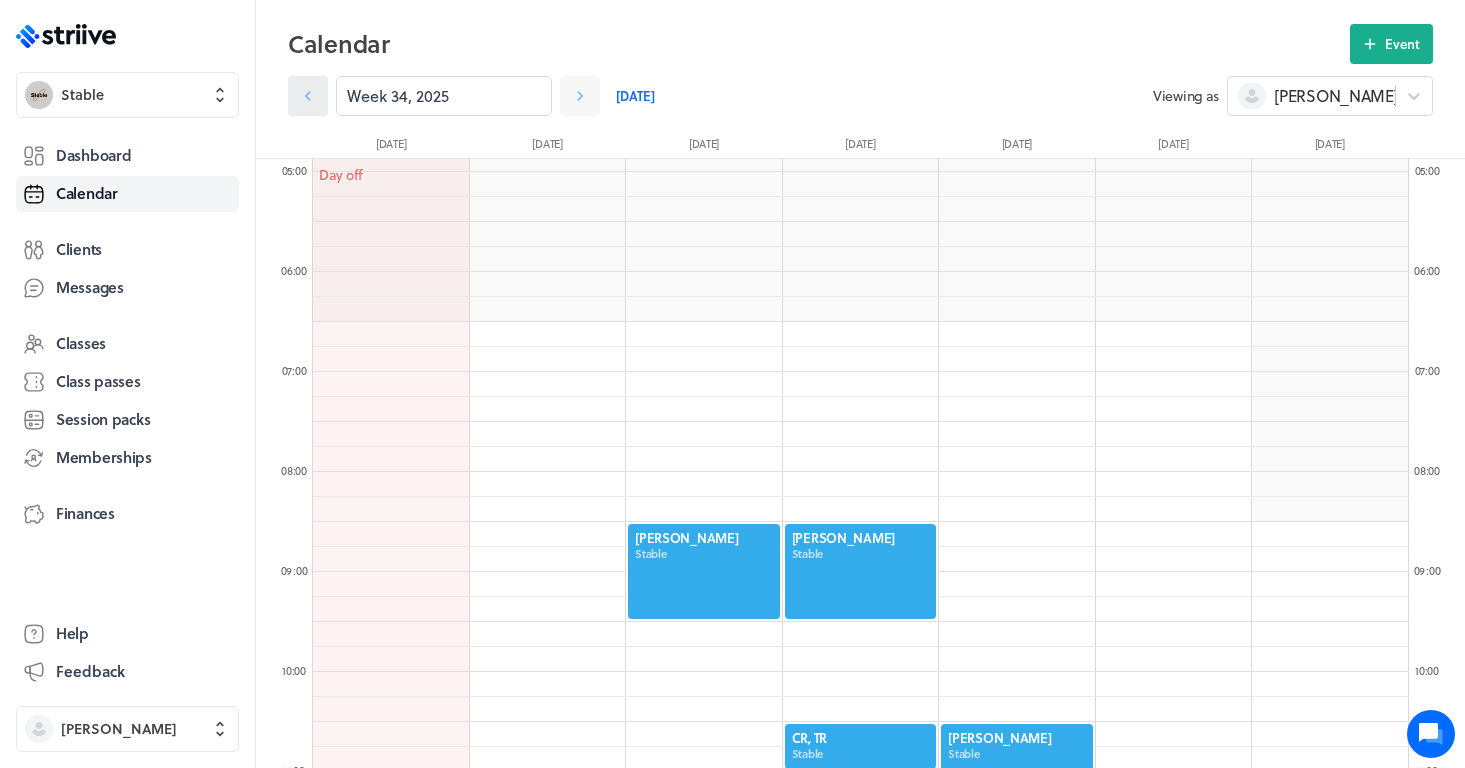 click 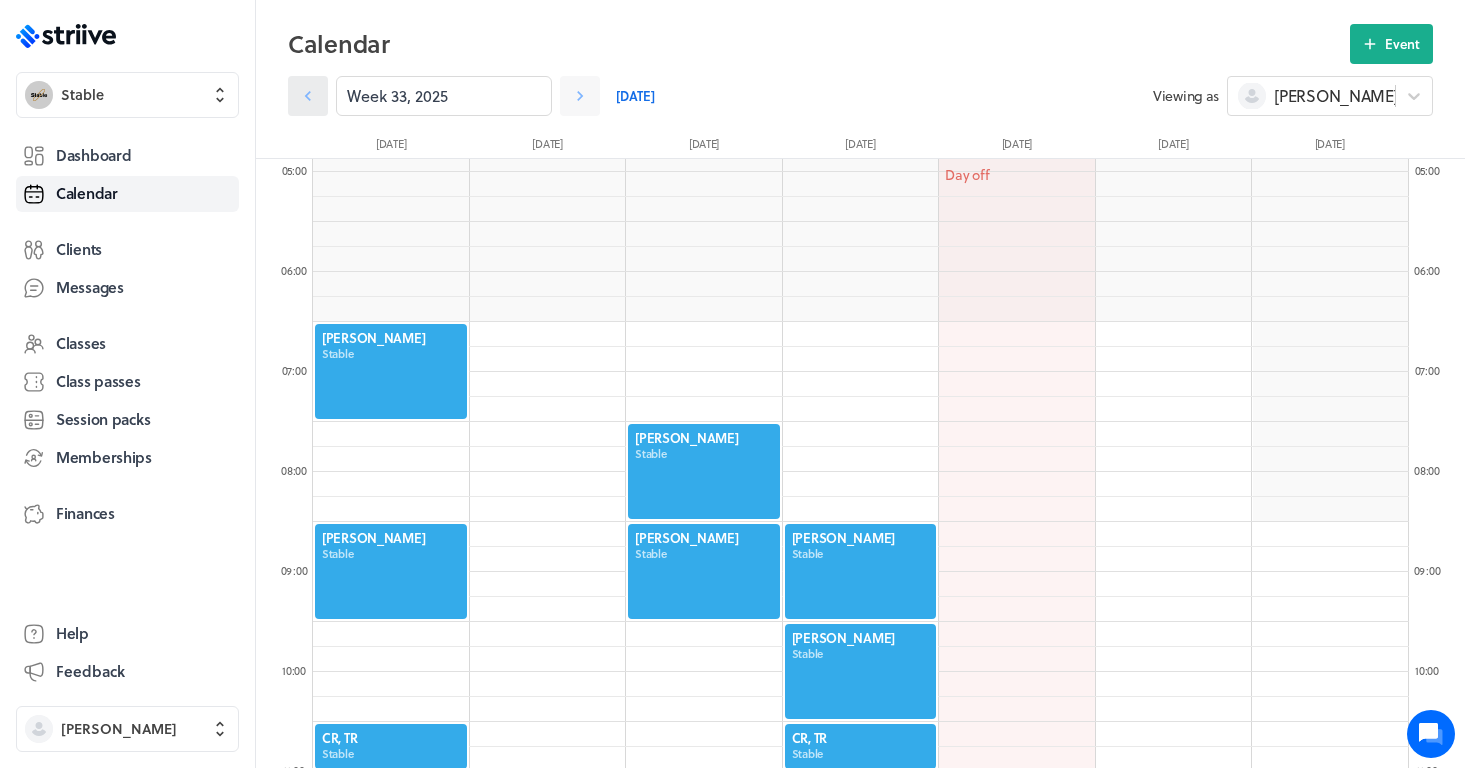 click 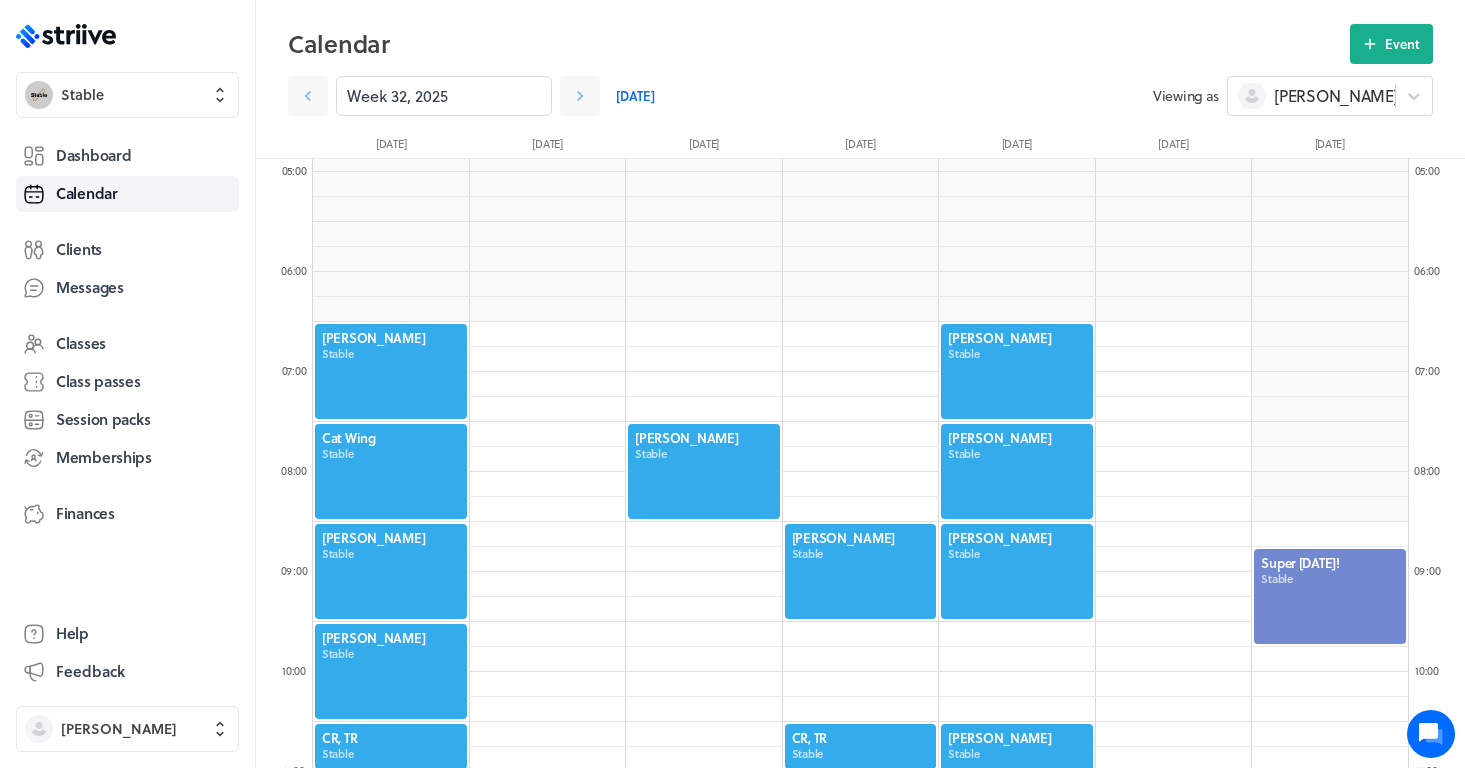 click at bounding box center (391, 671) 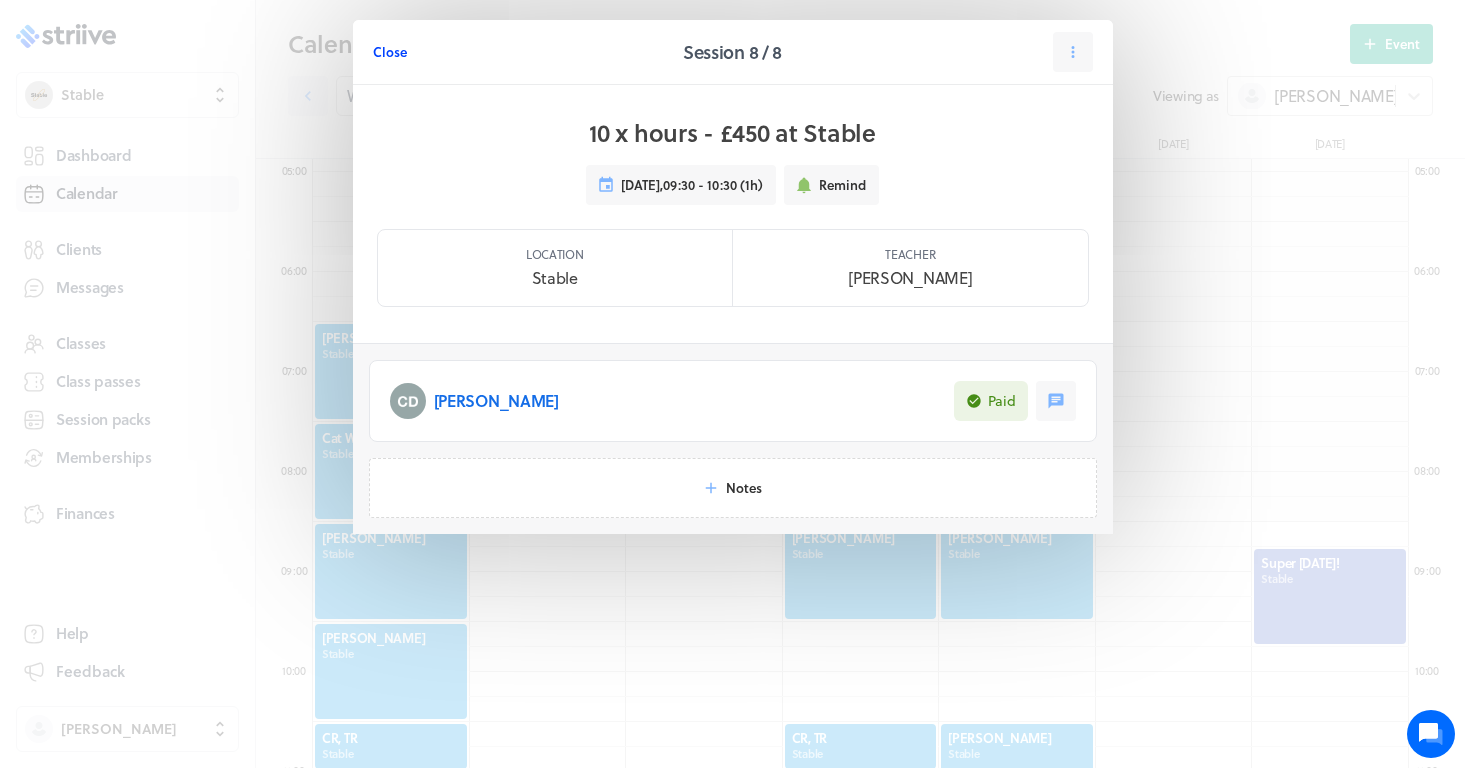 click on "Close" at bounding box center [390, 52] 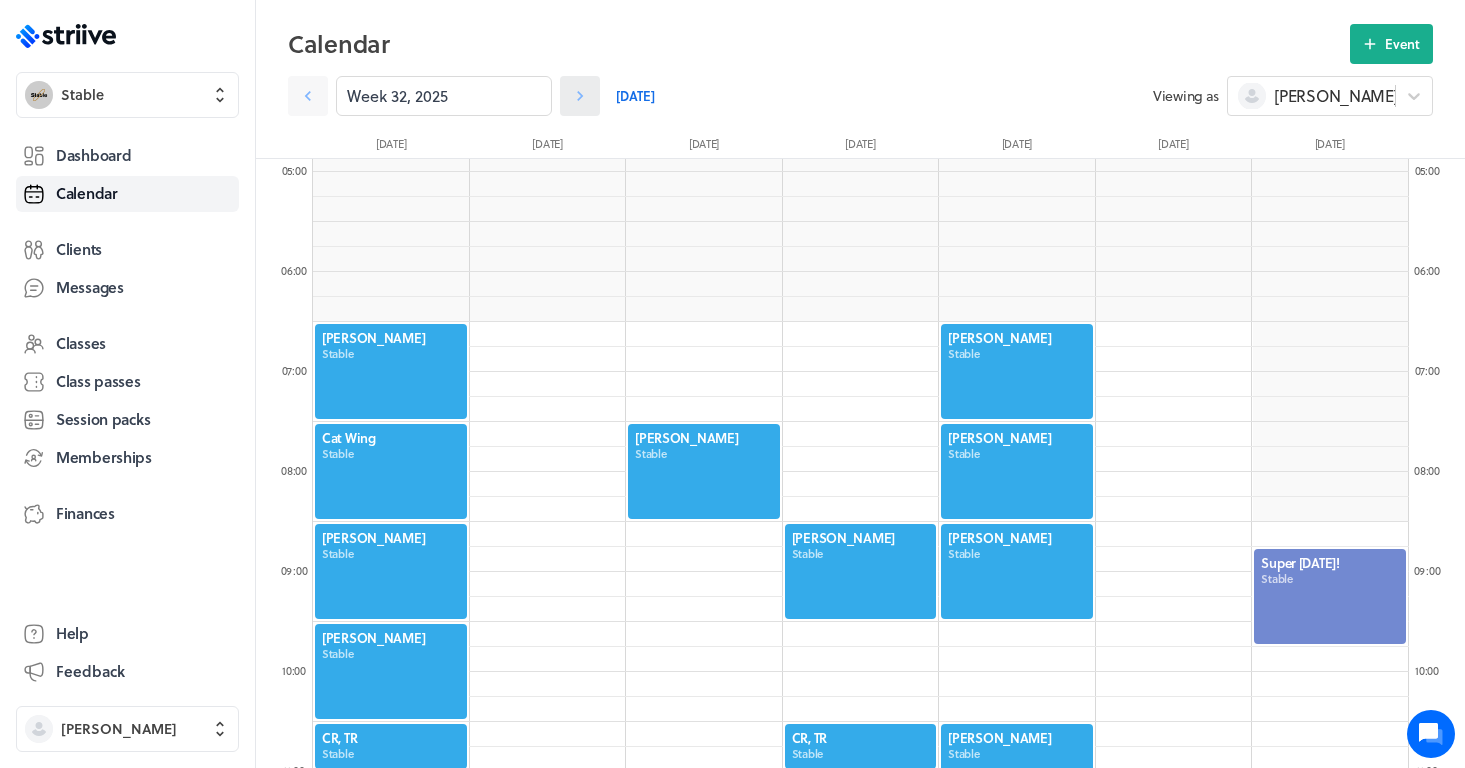 click at bounding box center [580, 96] 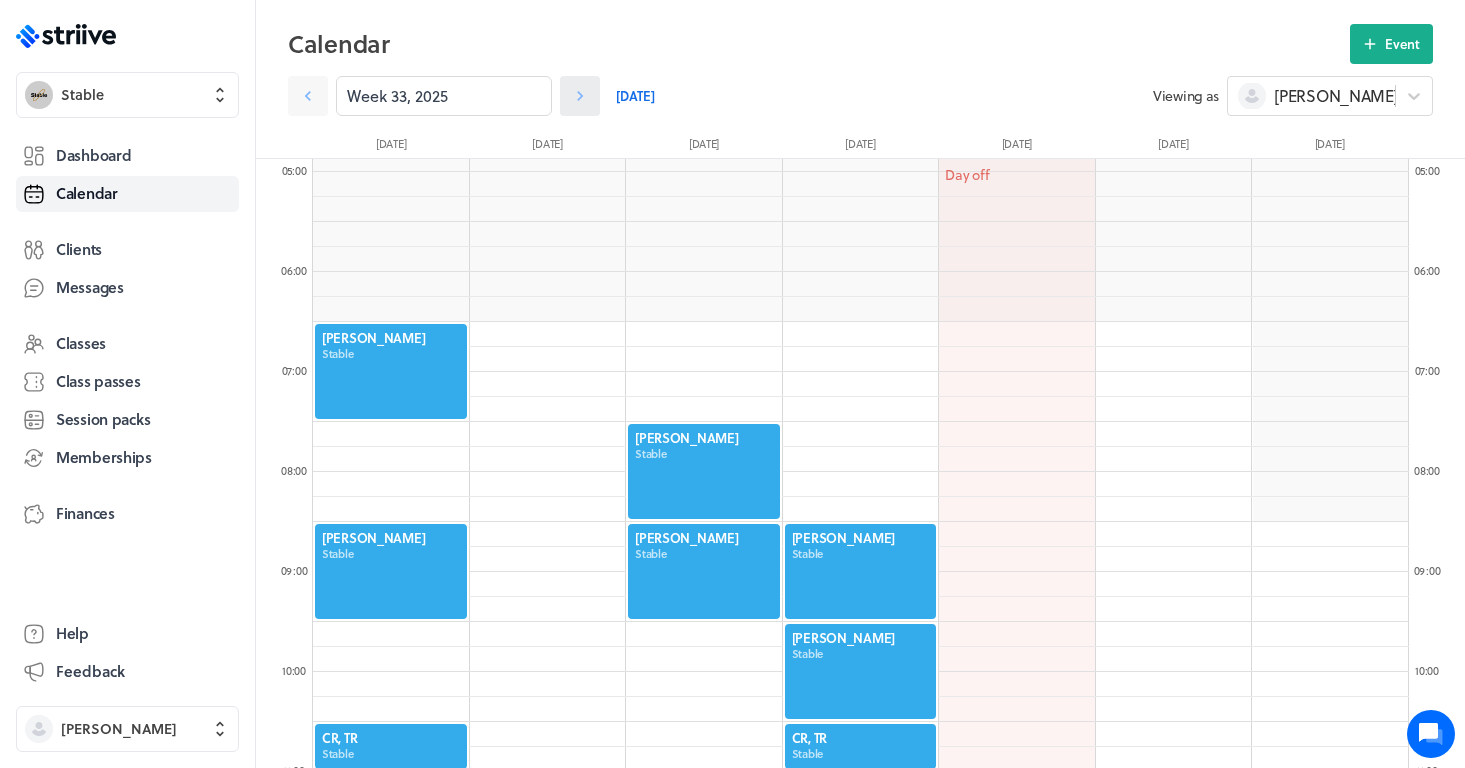 click 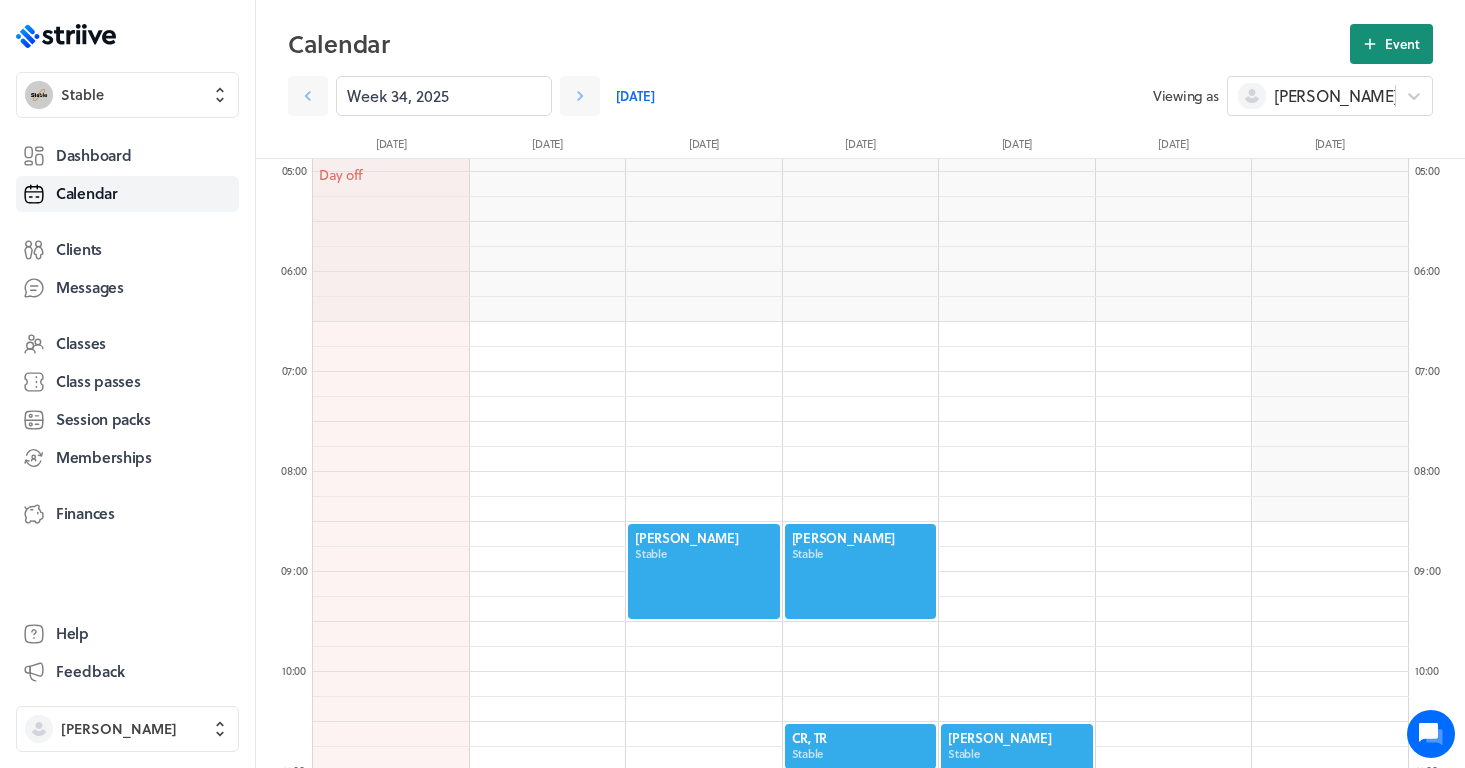 click on "Event" at bounding box center [1402, 44] 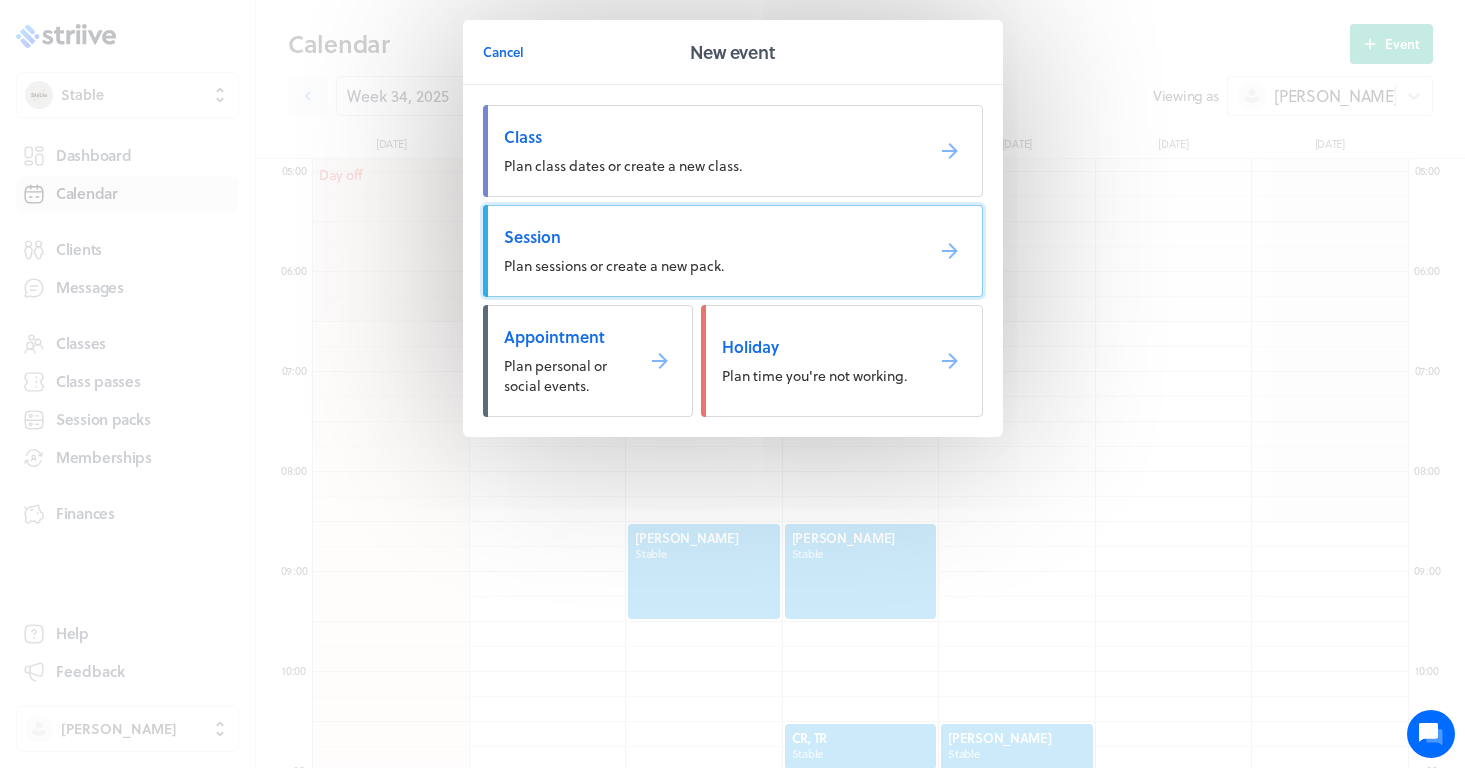 click on "Session Plan sessions or create a new pack." at bounding box center (733, 251) 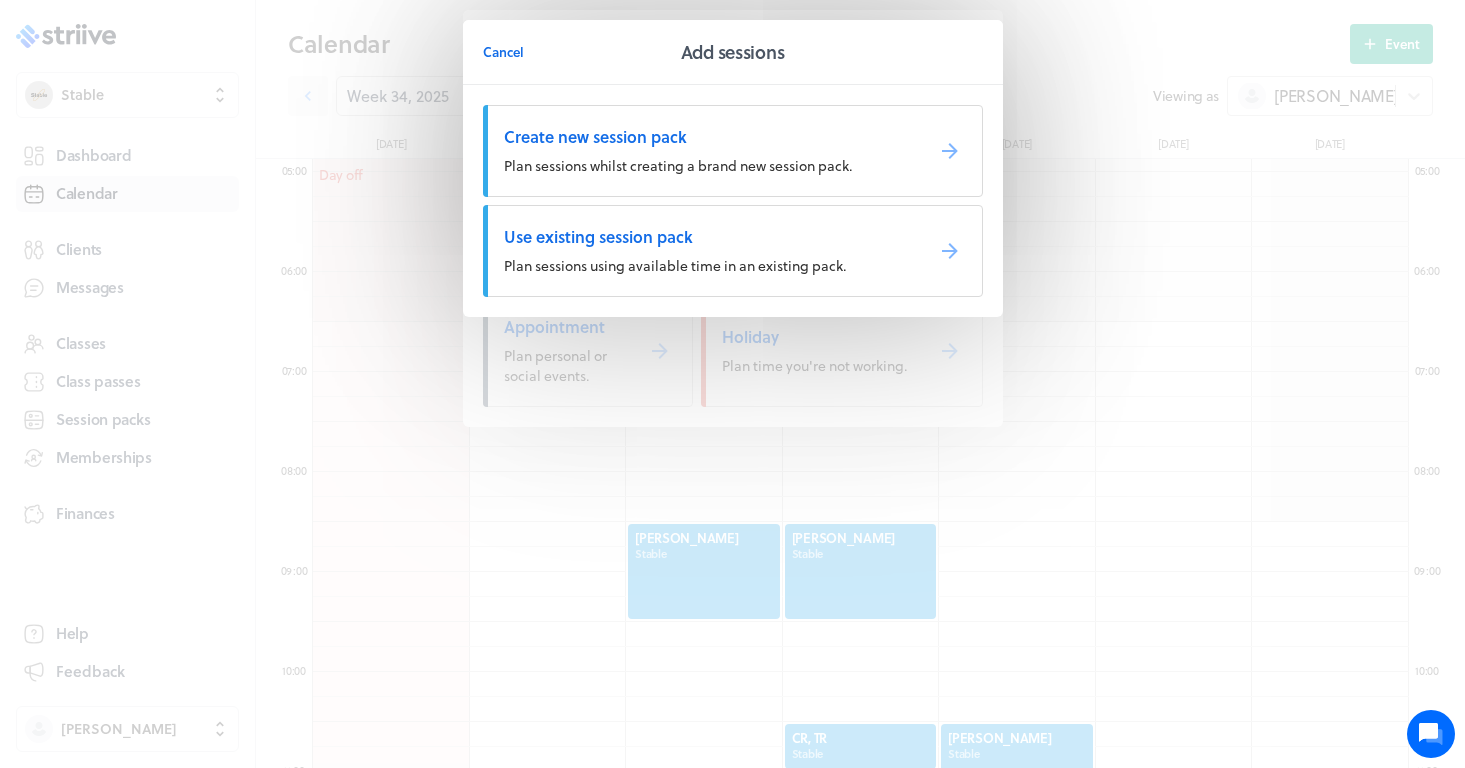 click on "Plan sessions using available time in an existing pack." at bounding box center [675, 265] 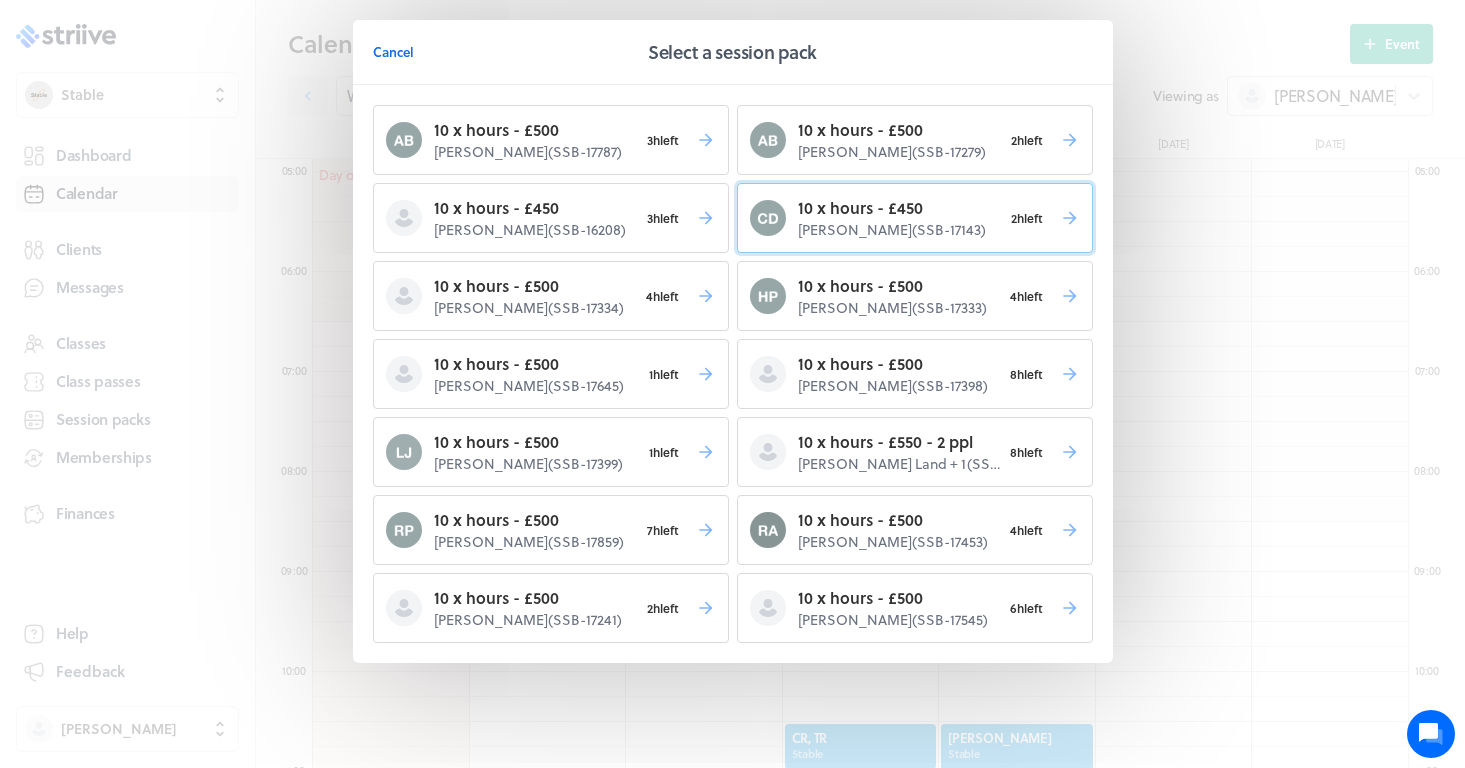 click on "[PERSON_NAME]  ( SSB-17143 )" at bounding box center (900, 230) 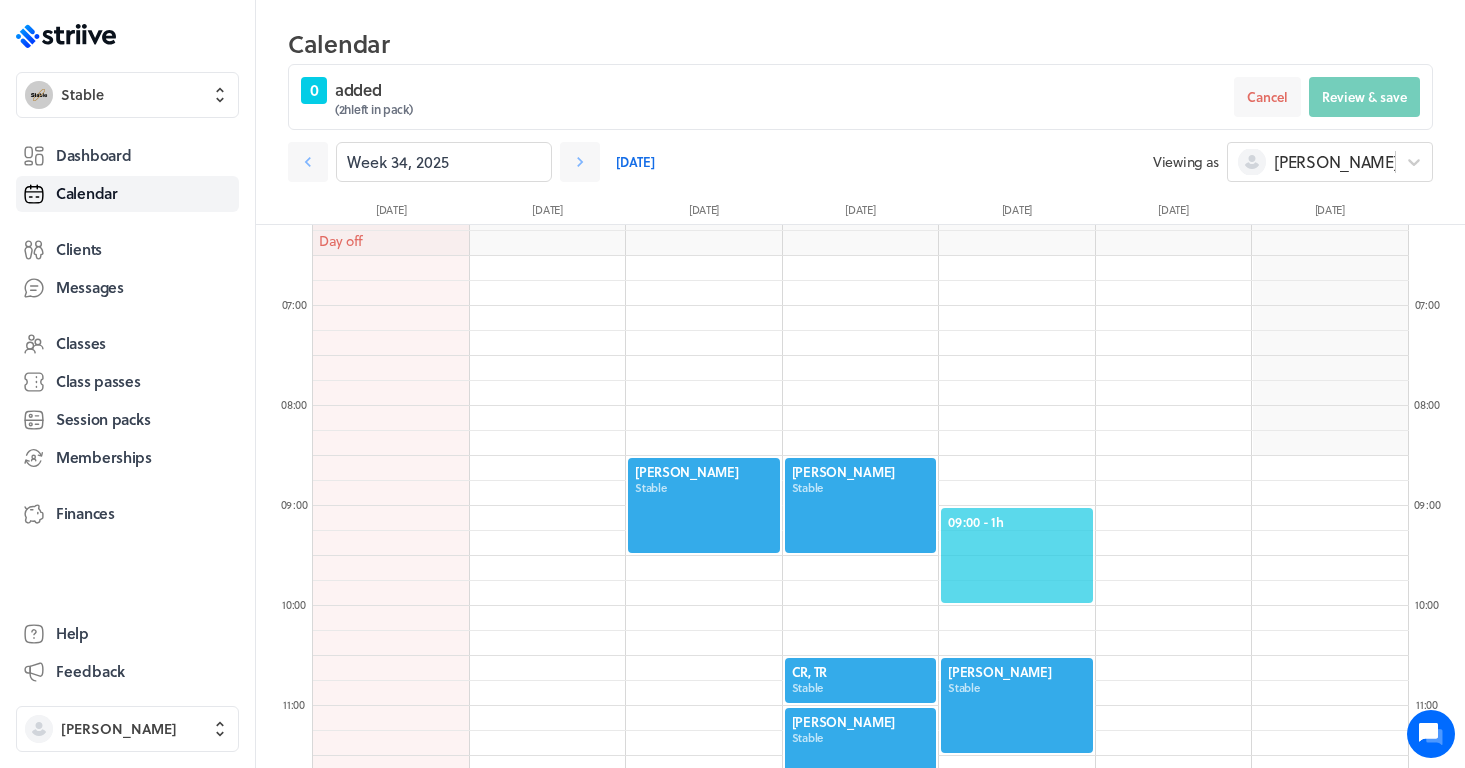 scroll, scrollTop: 681, scrollLeft: 0, axis: vertical 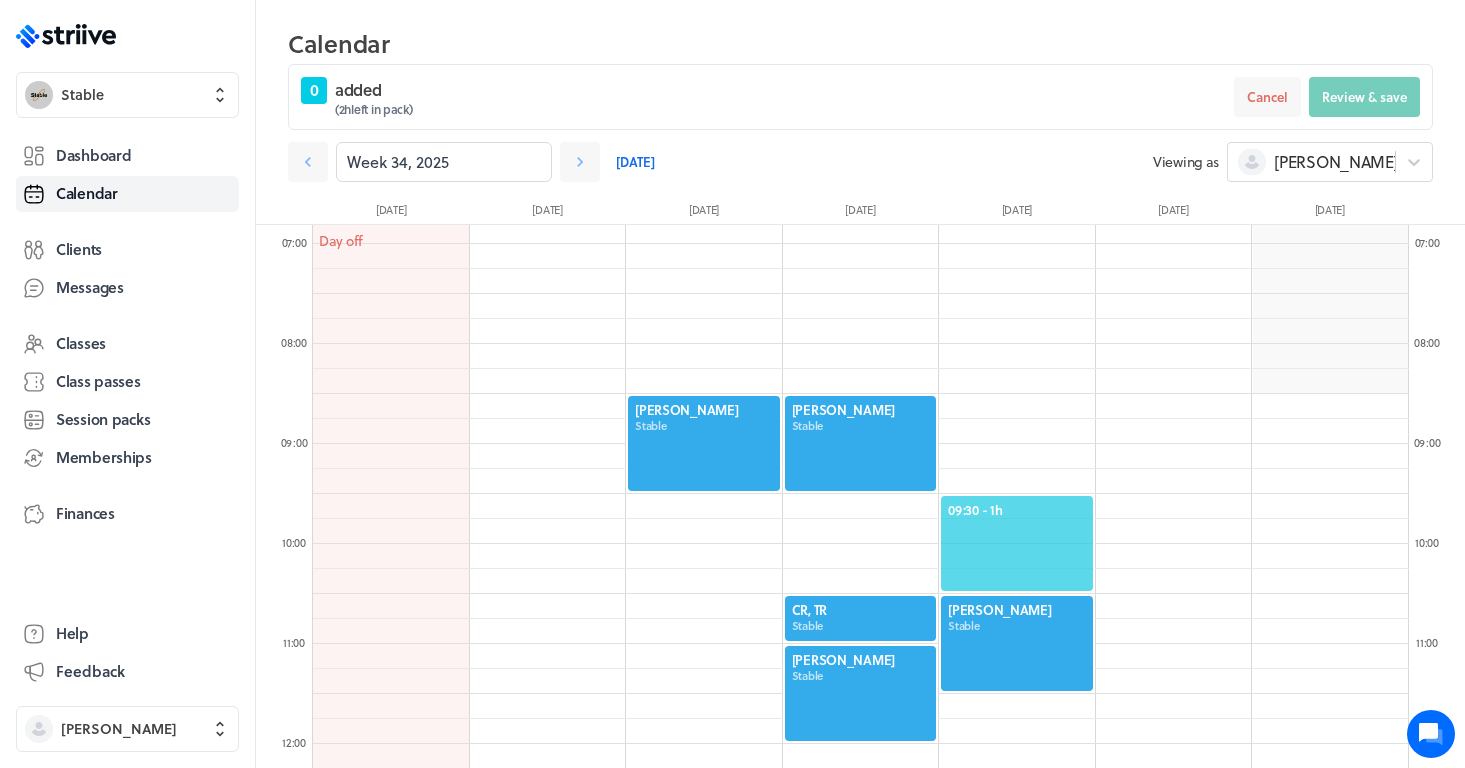 click on "09:30  - 1h" 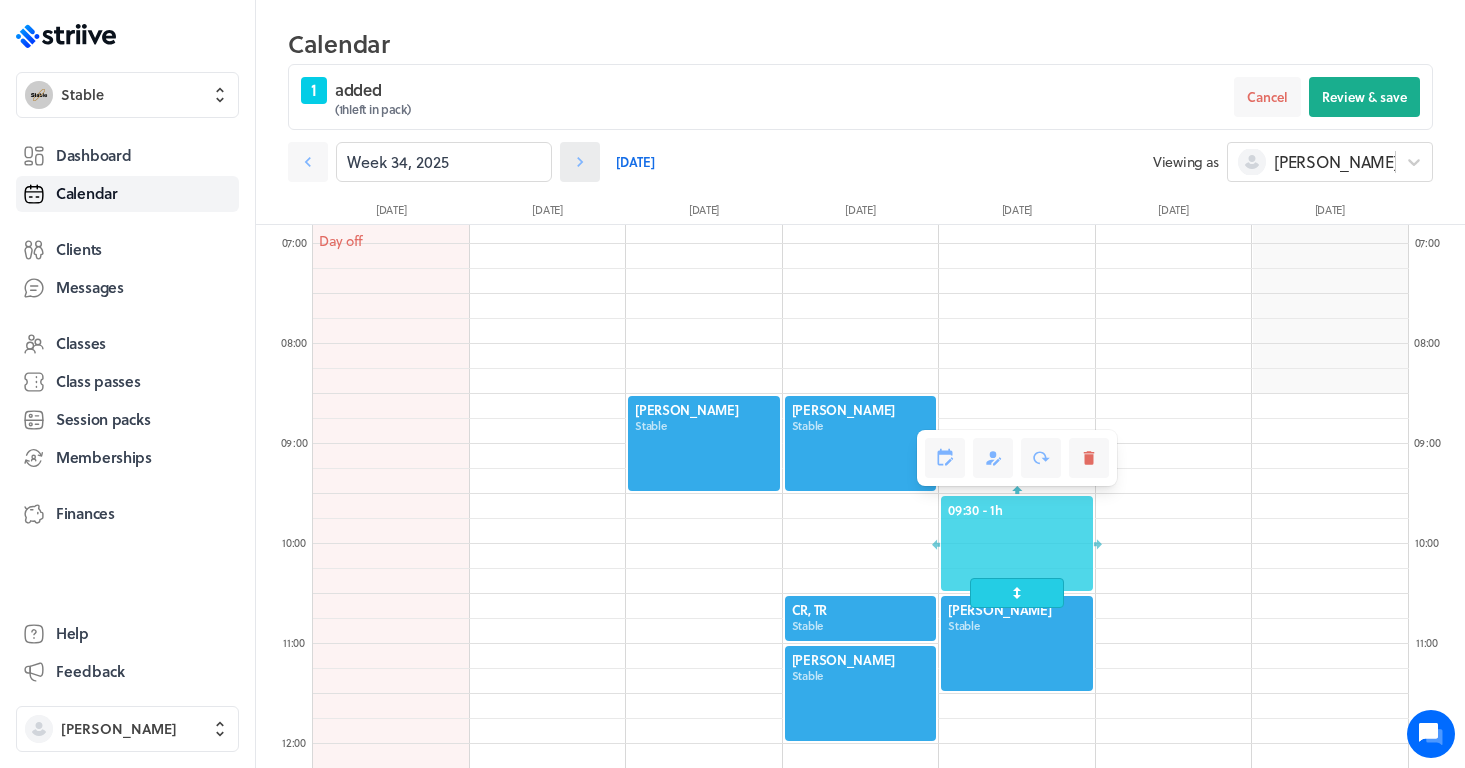 click 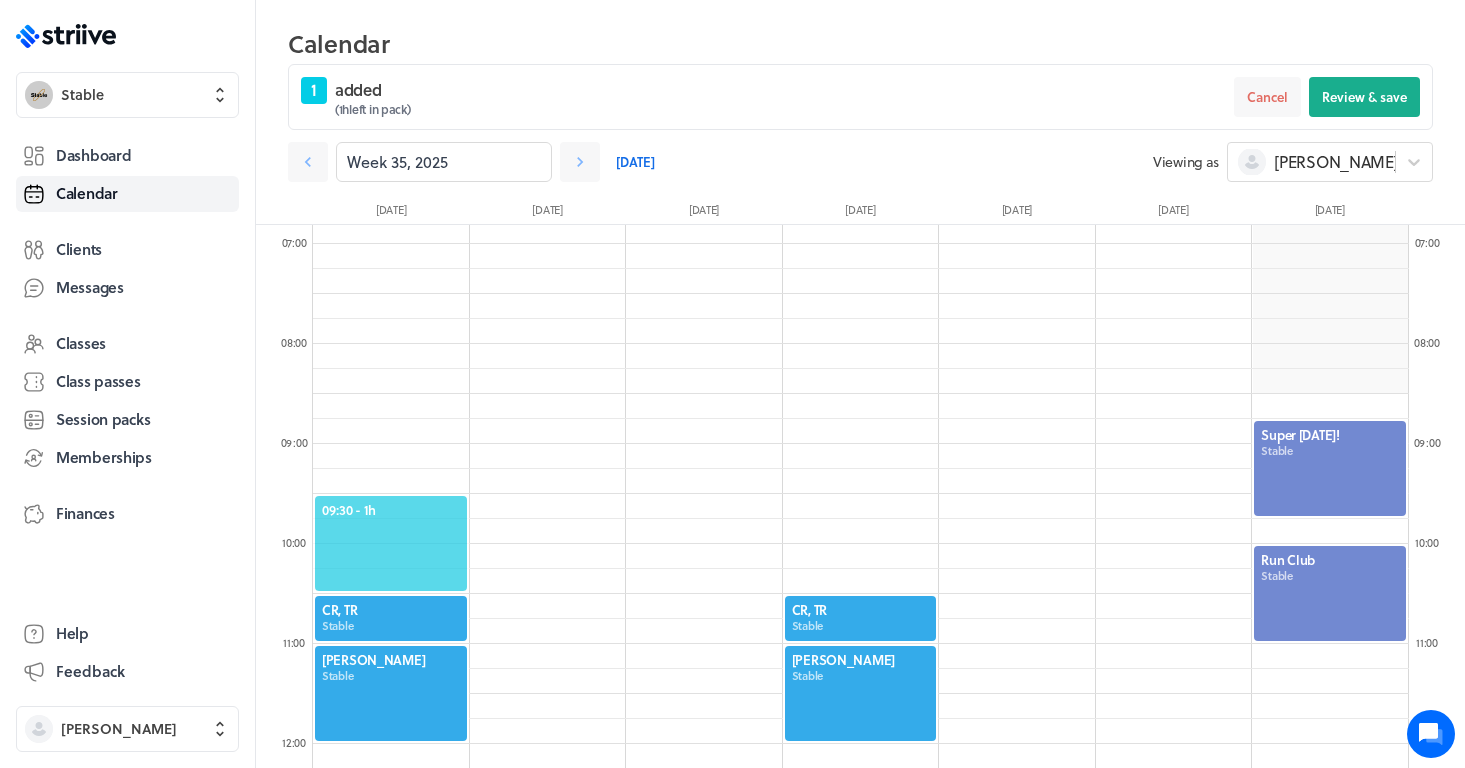 click on "09:30  - 1h" 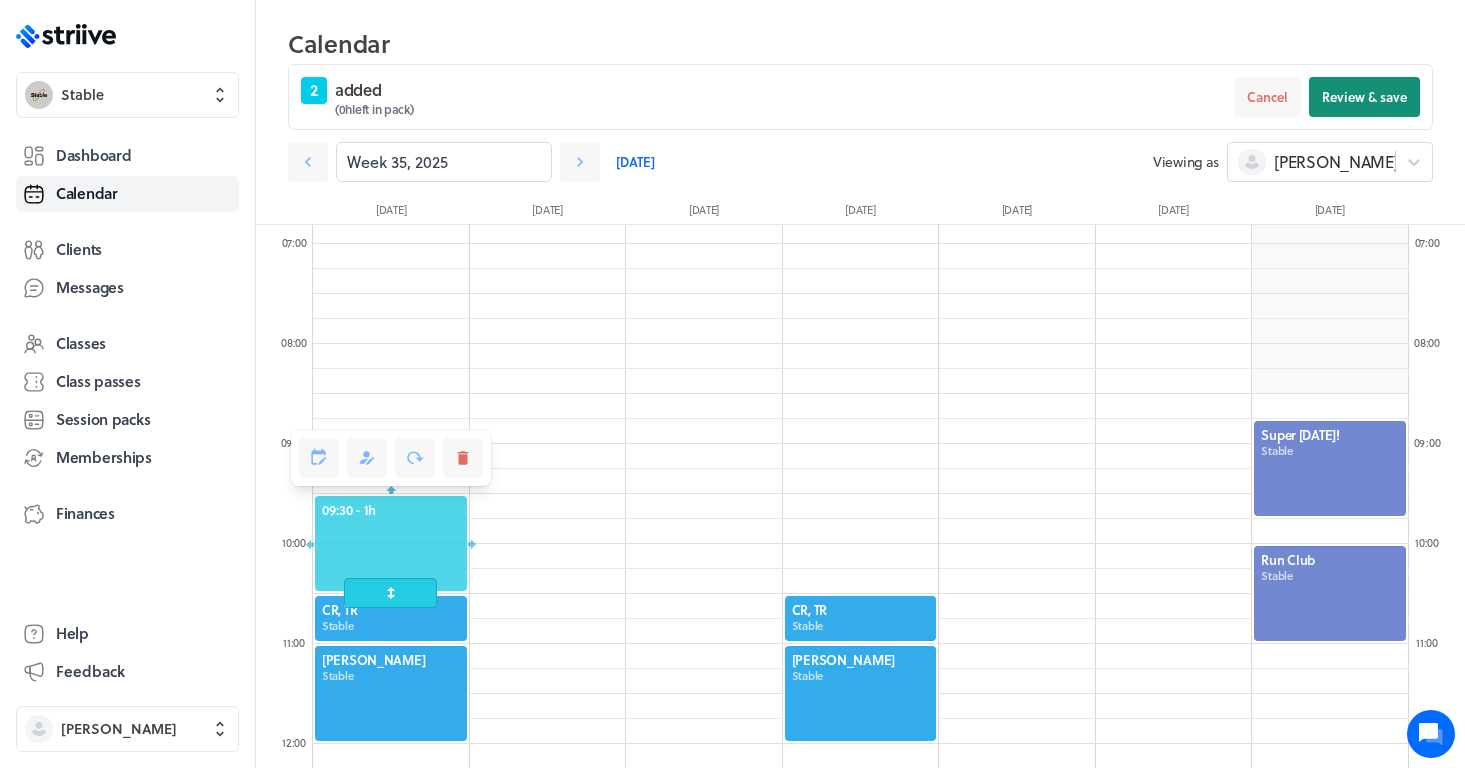 click on "Review & save" at bounding box center (1364, 97) 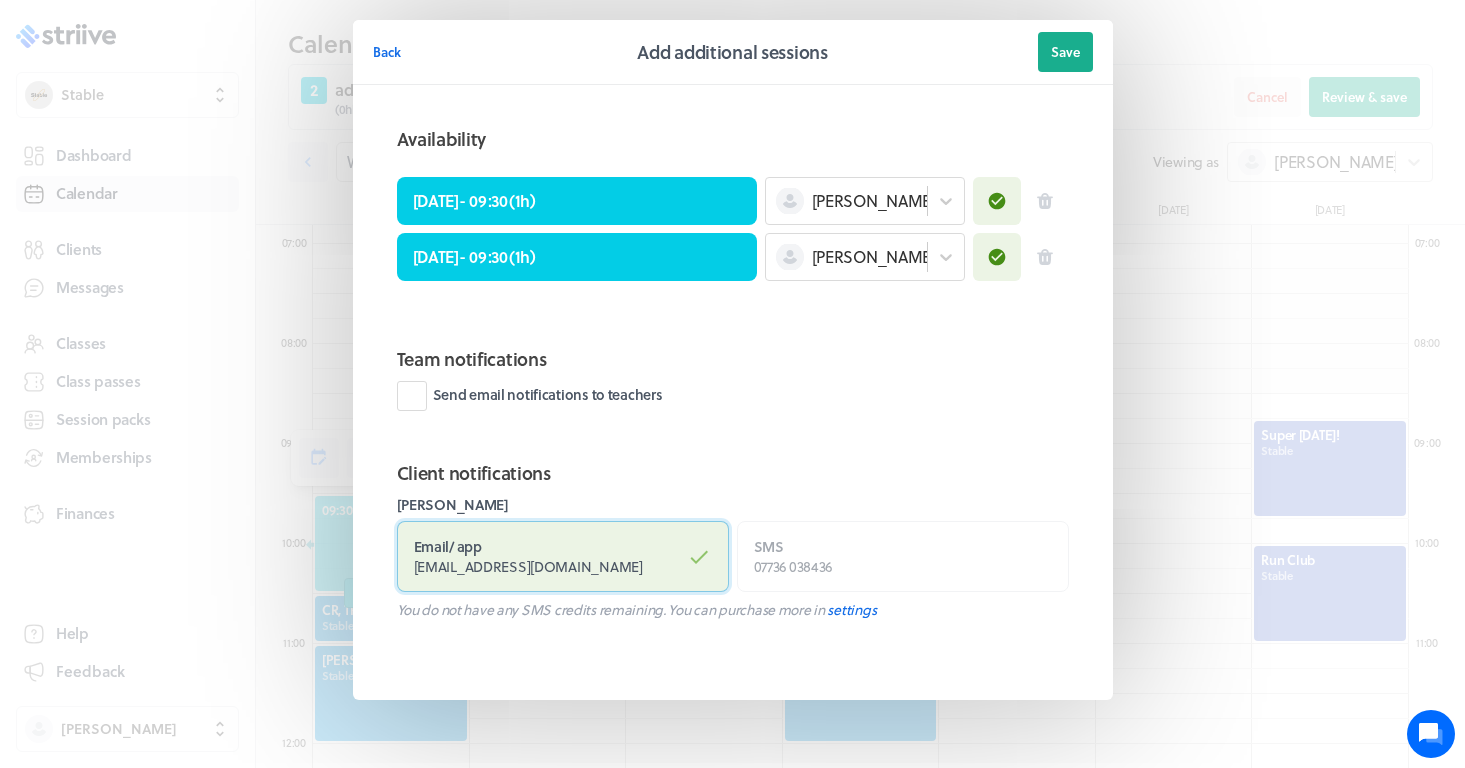 click on "[EMAIL_ADDRESS][DOMAIN_NAME]" at bounding box center (528, 566) 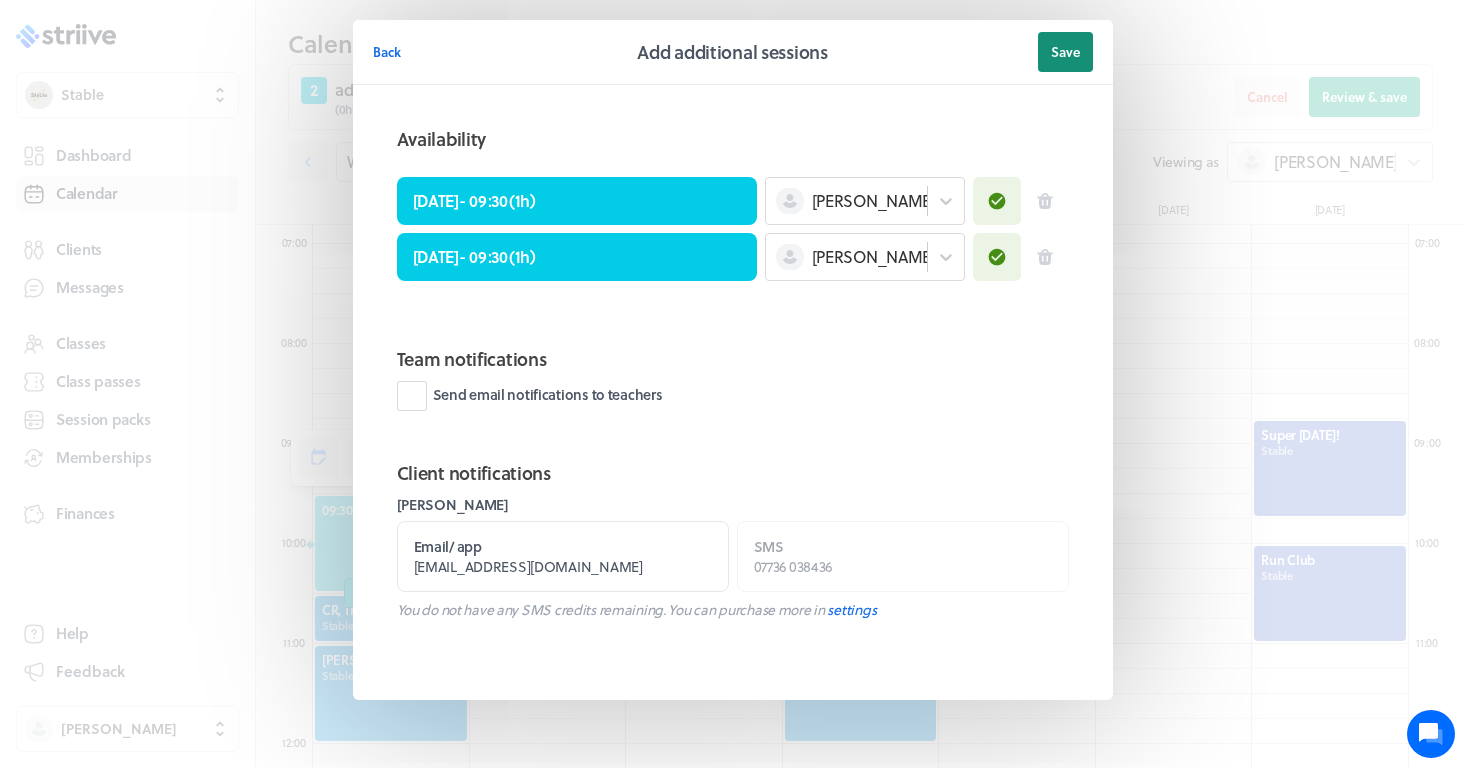 click on "Save" at bounding box center (1065, 52) 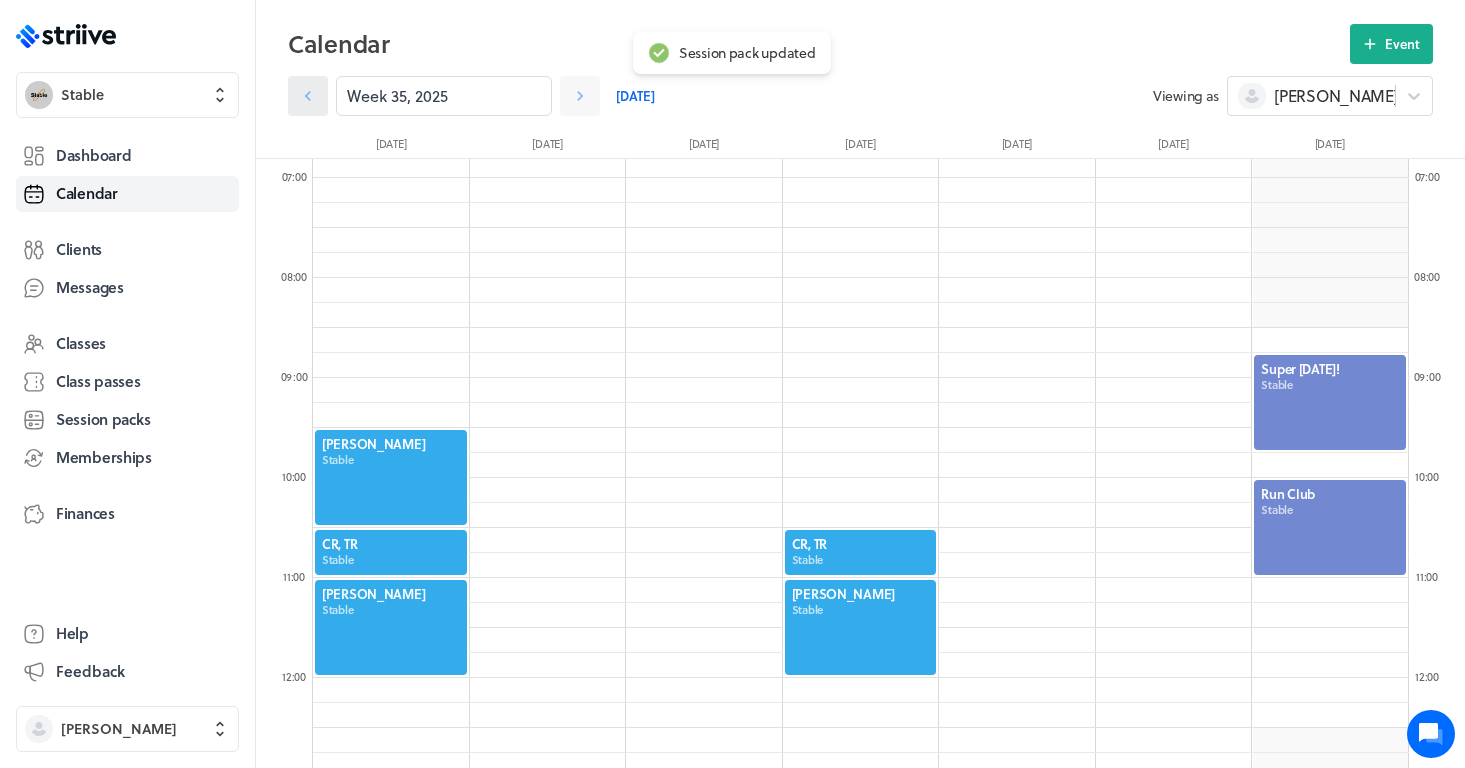 click 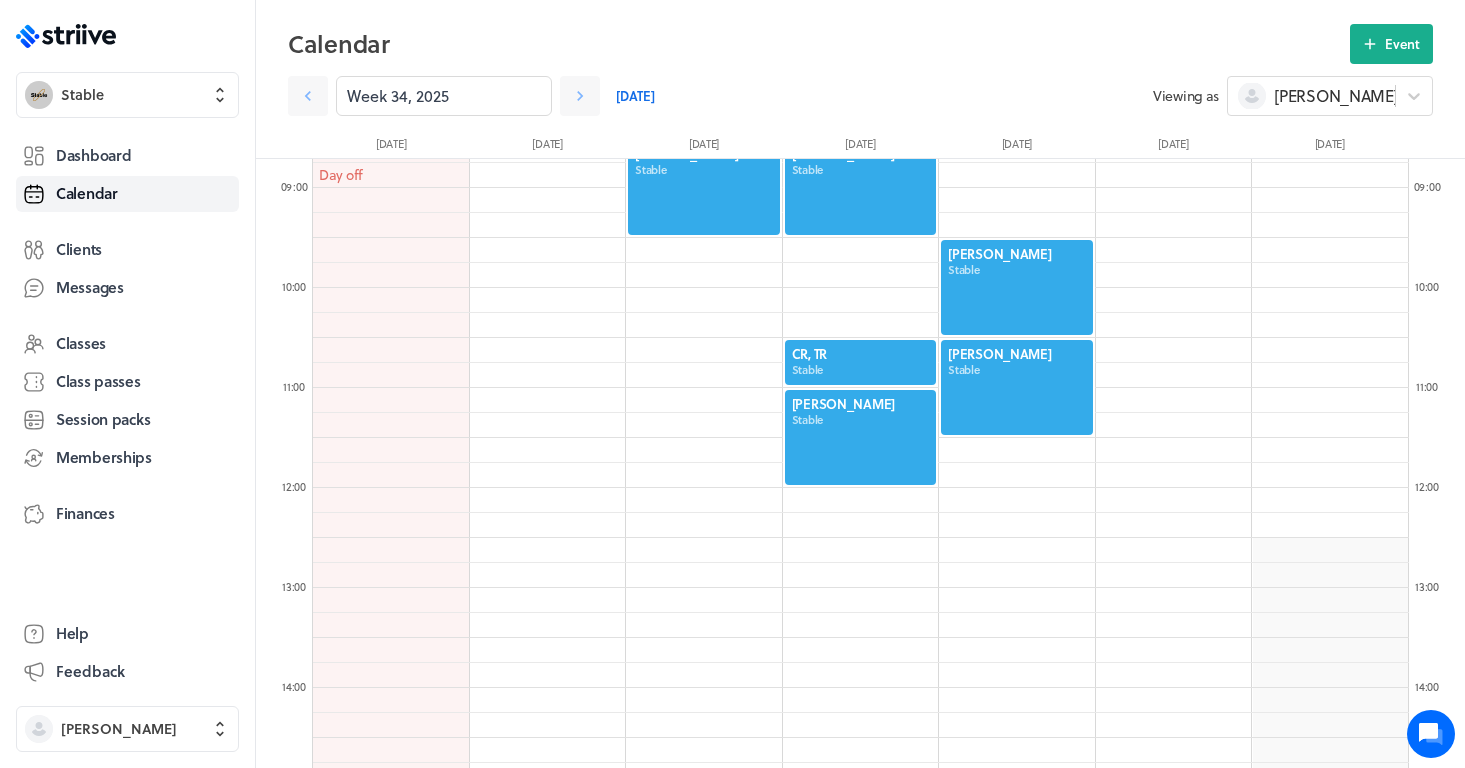 scroll, scrollTop: 915, scrollLeft: 0, axis: vertical 